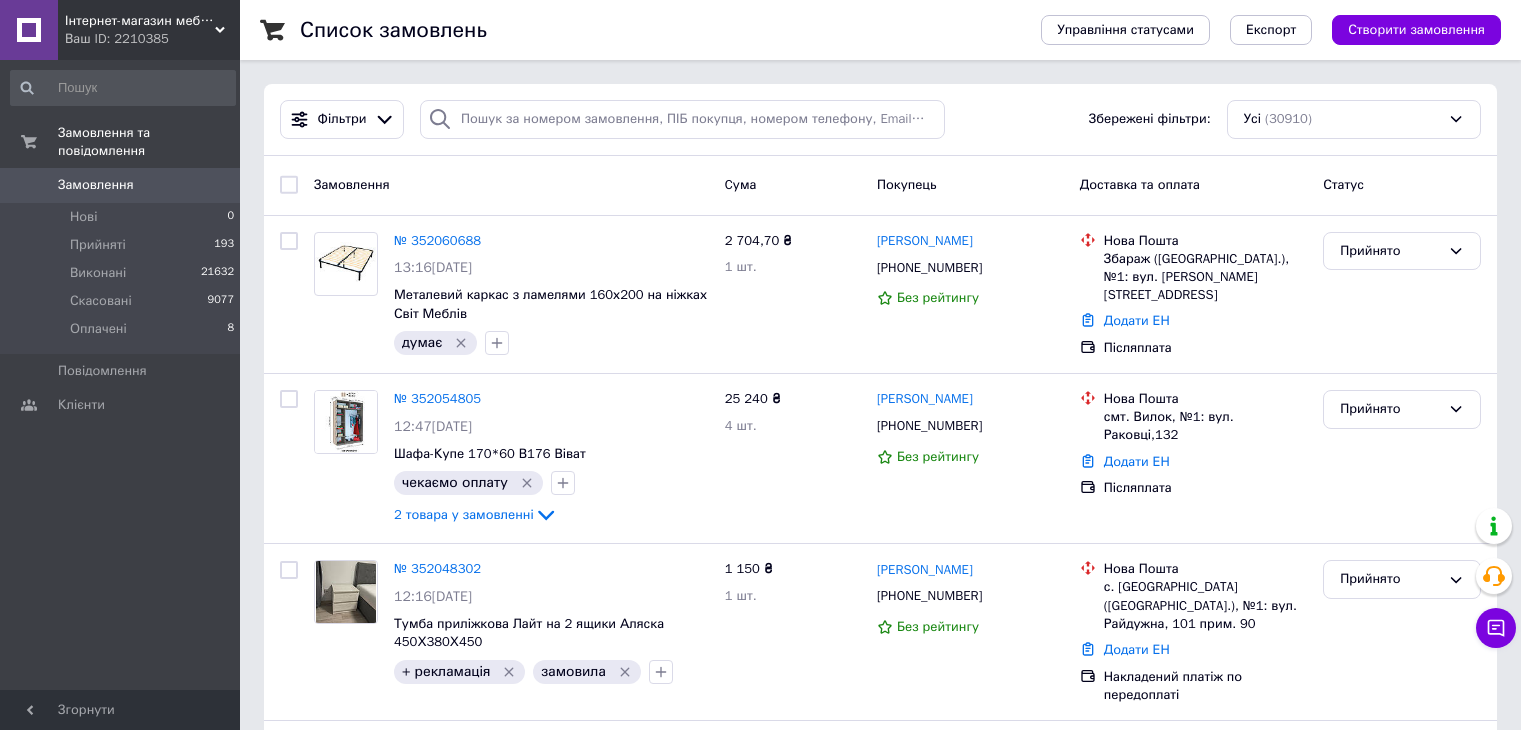 scroll, scrollTop: 0, scrollLeft: 0, axis: both 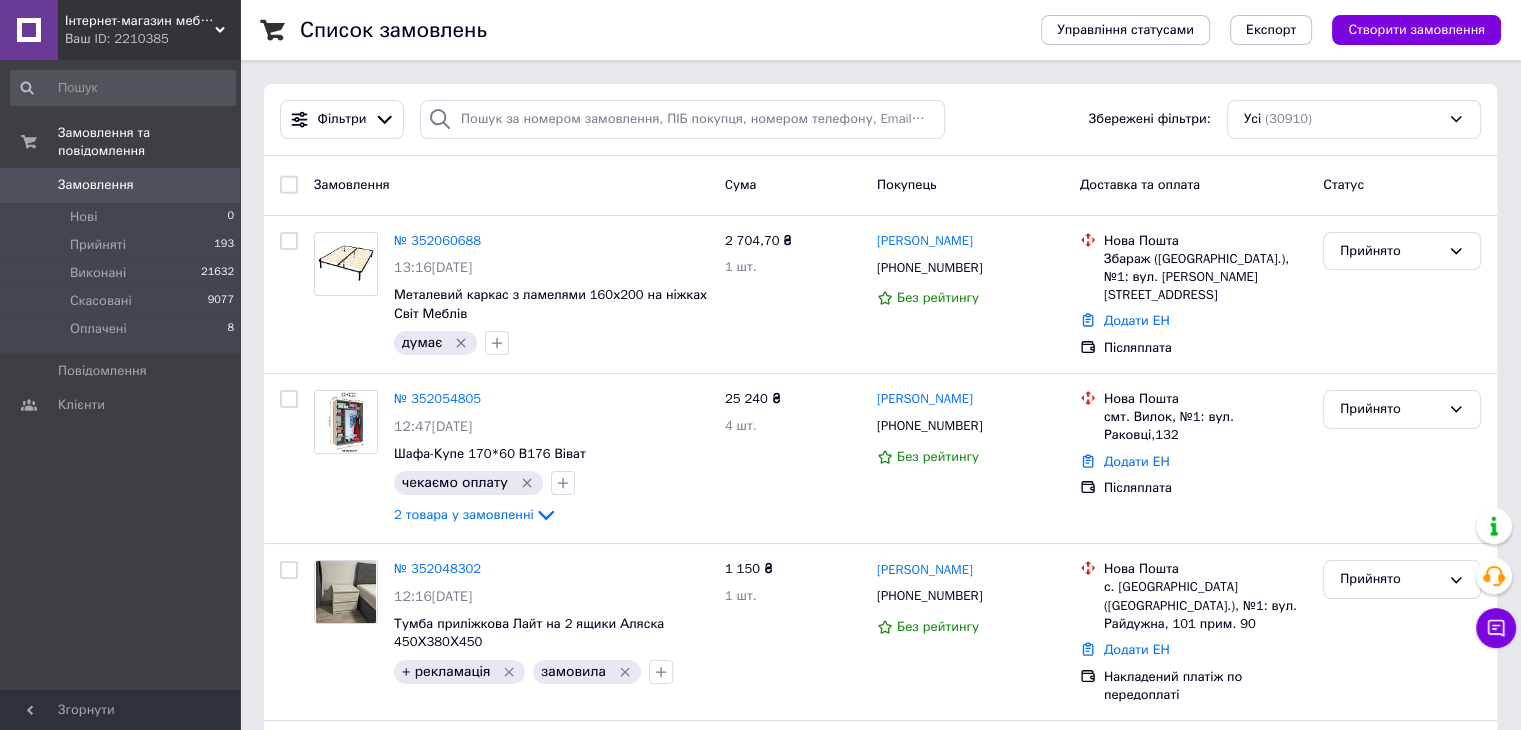 click on "Замовлення та повідомлення Замовлення 0 Нові 0 Прийняті 193 Виконані 21632 Скасовані 9077 Оплачені 8 Повідомлення 0 Клієнти" at bounding box center [123, 378] 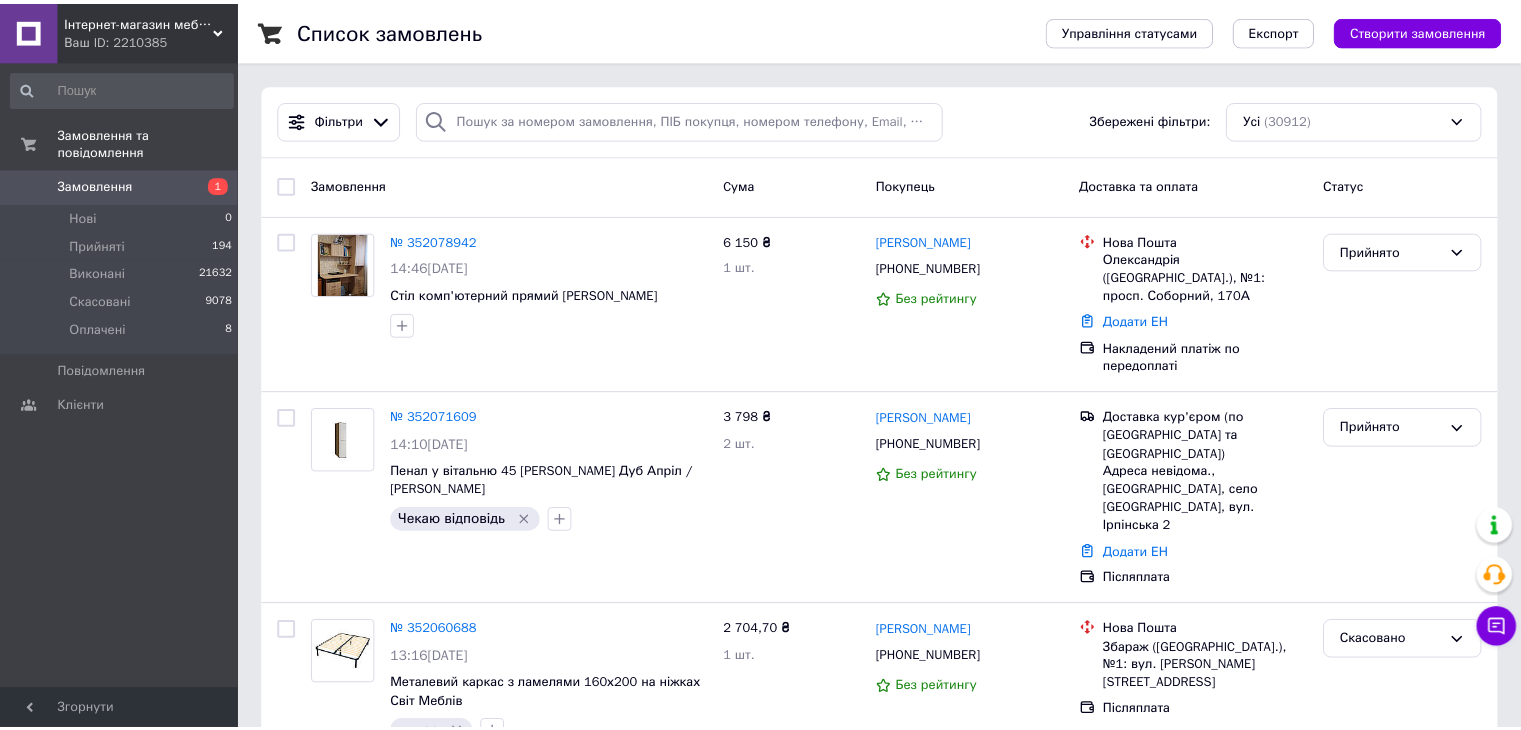 scroll, scrollTop: 0, scrollLeft: 0, axis: both 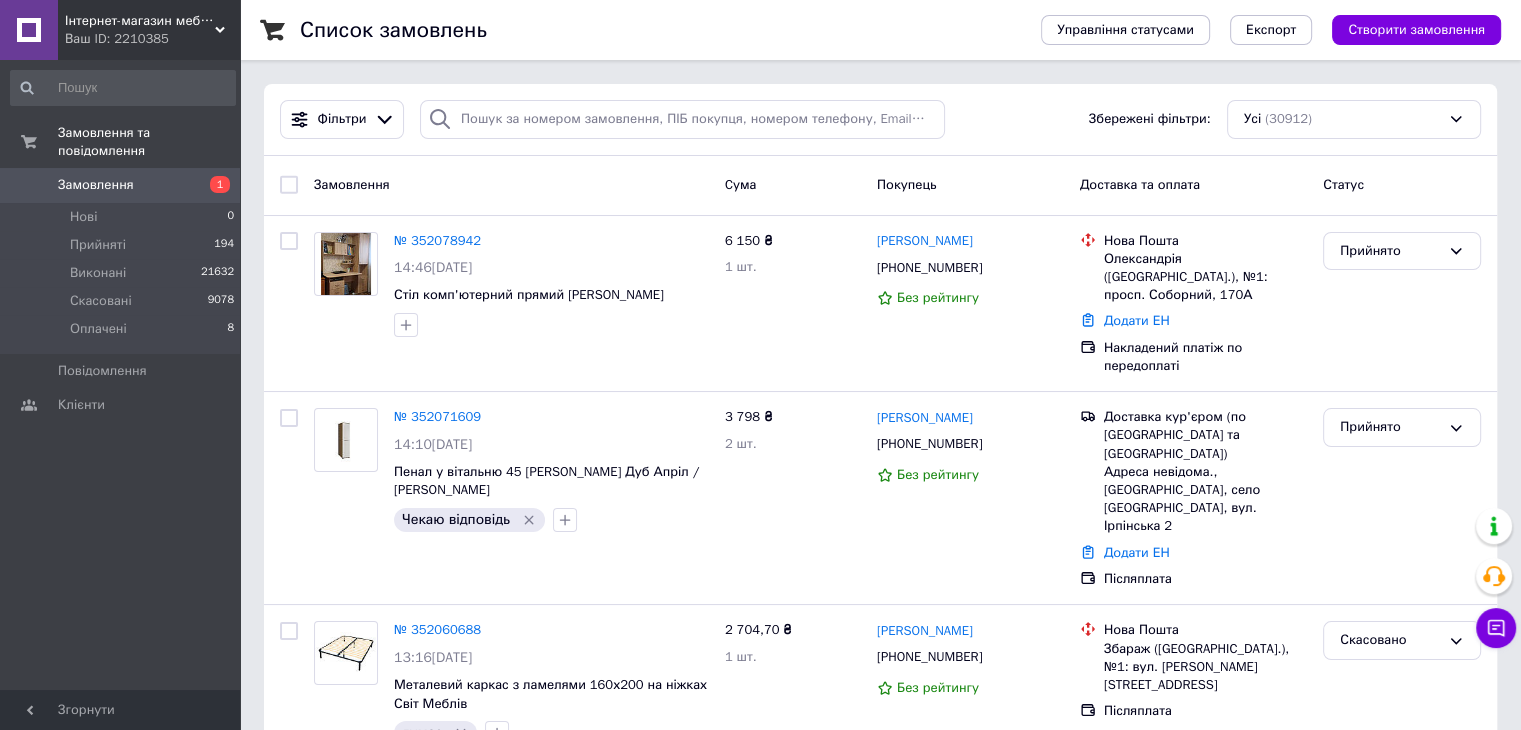 click on "Замовлення та повідомлення Замовлення 1 Нові 0 Прийняті 194 Виконані 21632 Скасовані 9078 Оплачені 8 Повідомлення 0 Клієнти" at bounding box center [123, 378] 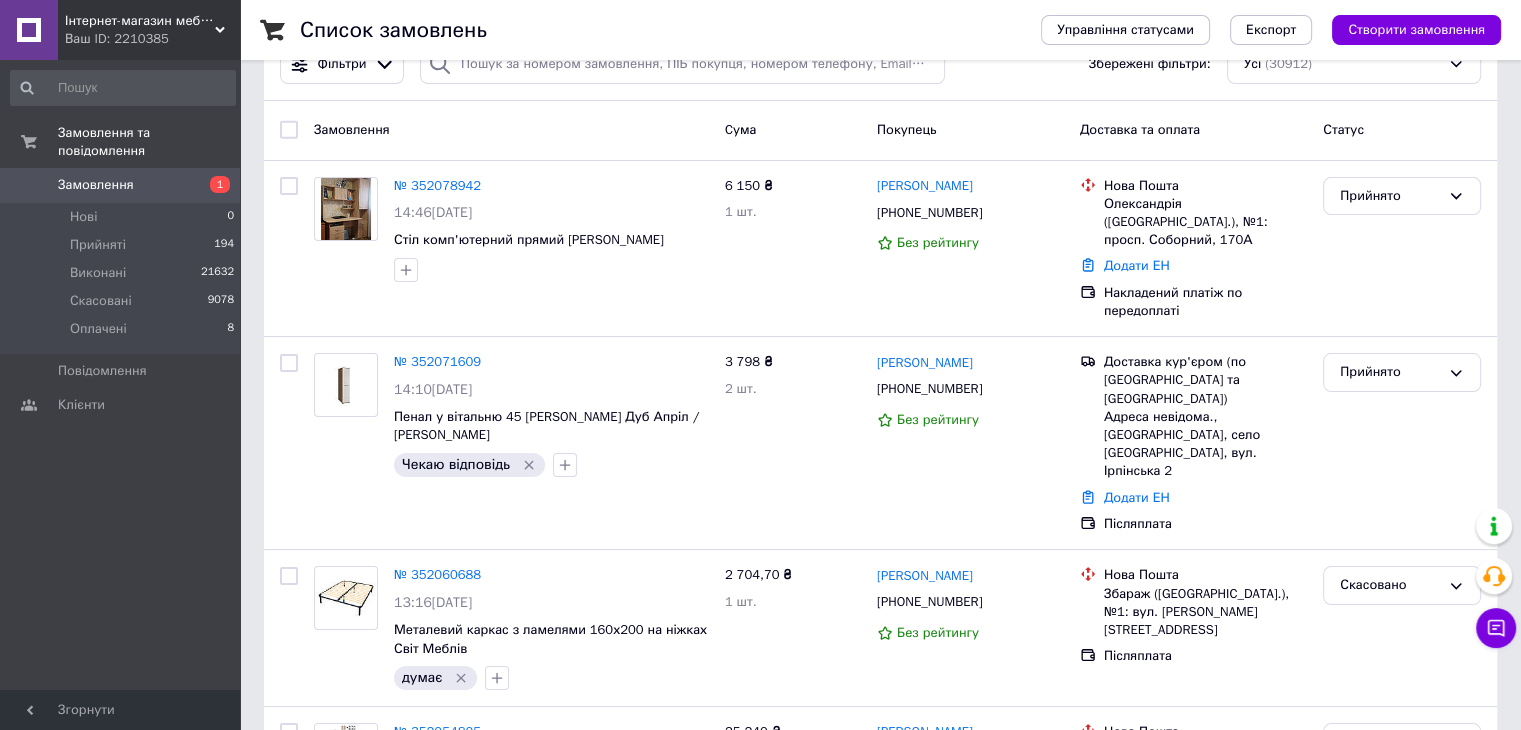 scroll, scrollTop: 0, scrollLeft: 0, axis: both 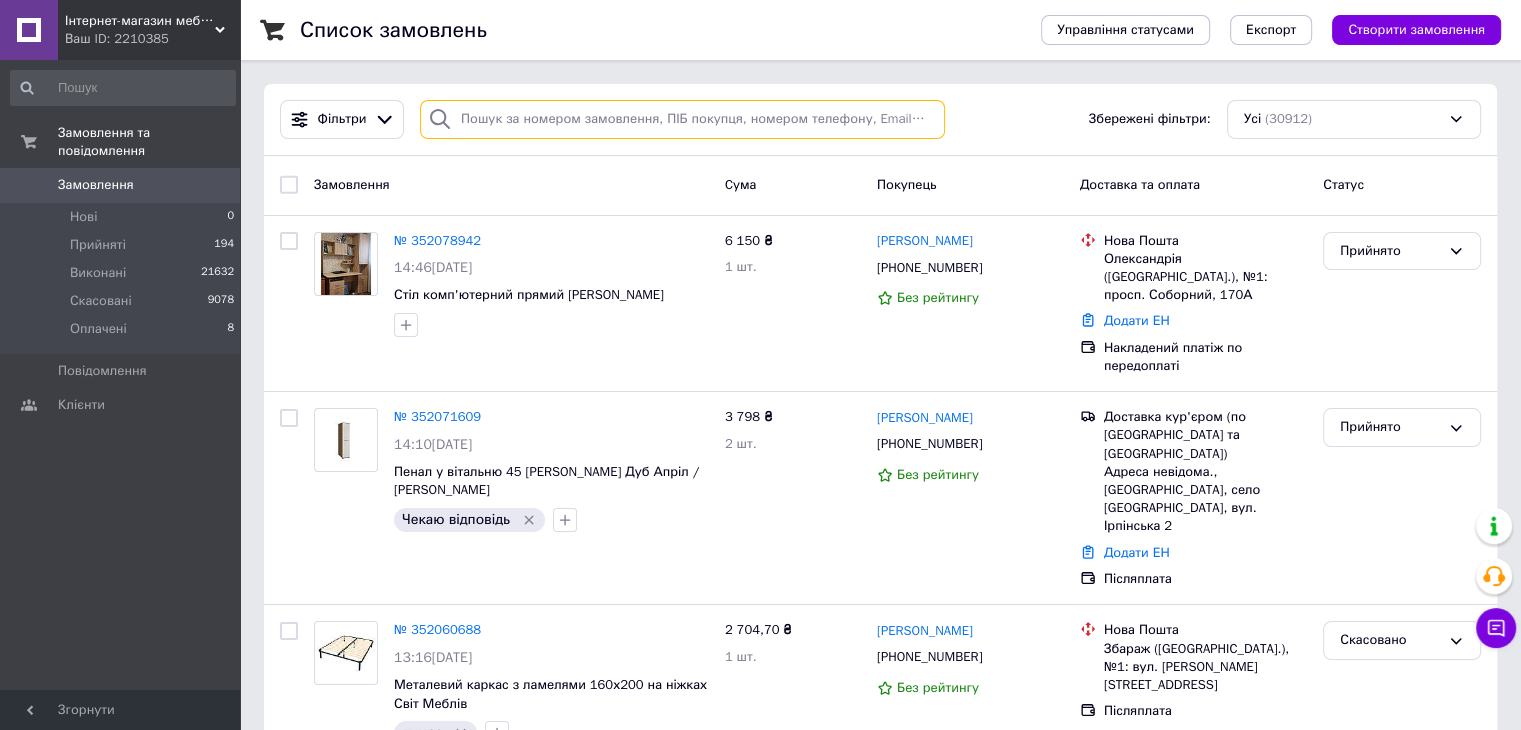 click at bounding box center [682, 119] 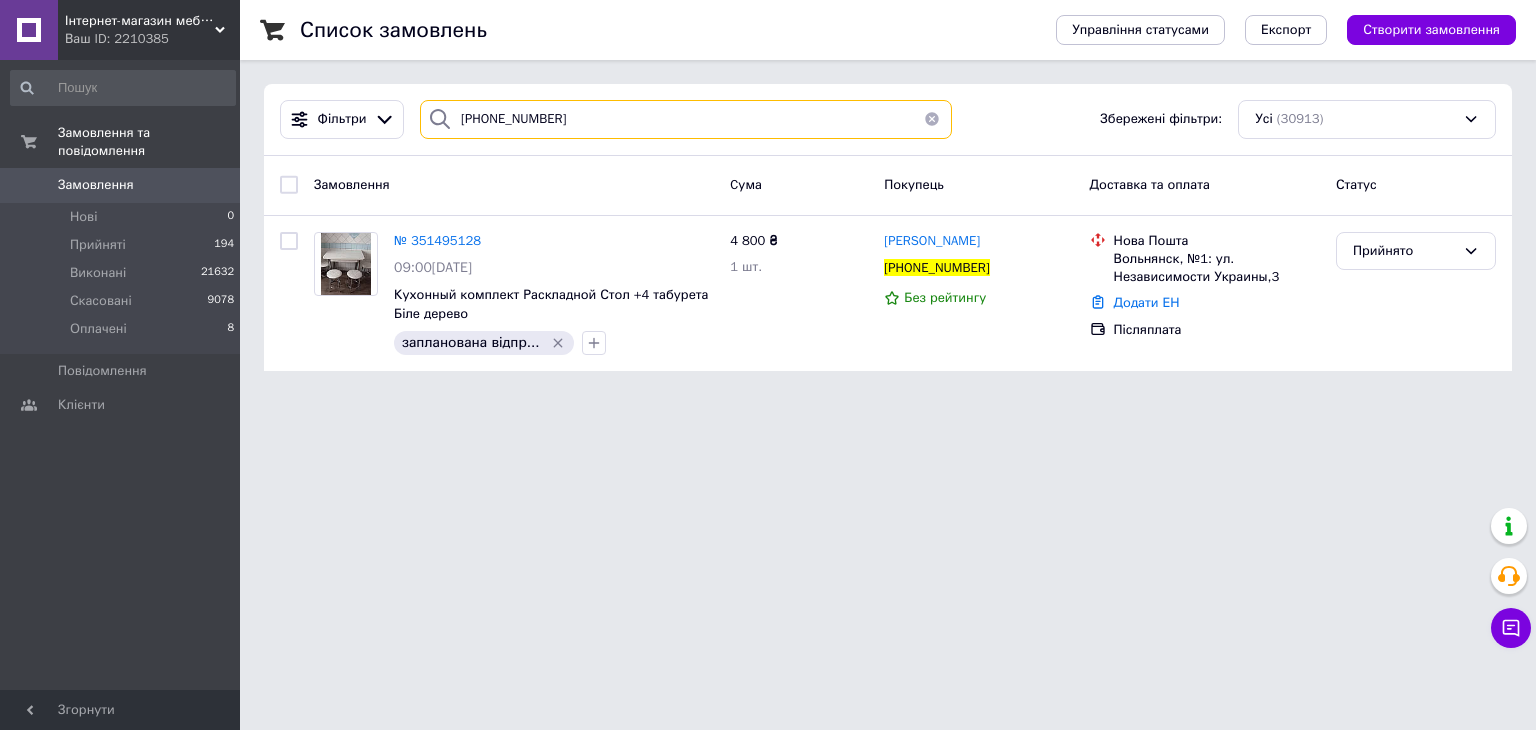 type on "+380952453489" 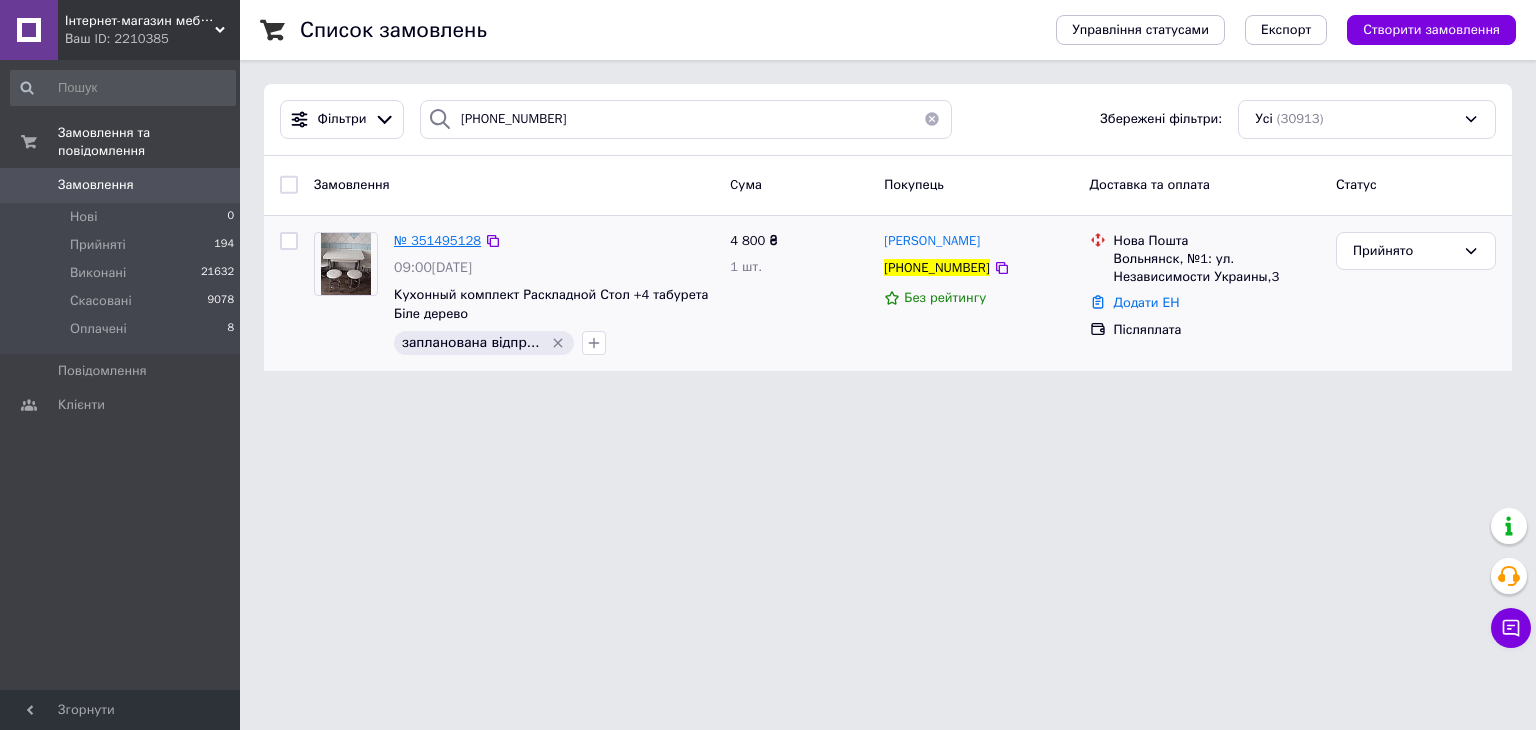 click on "№ 351495128" at bounding box center [437, 240] 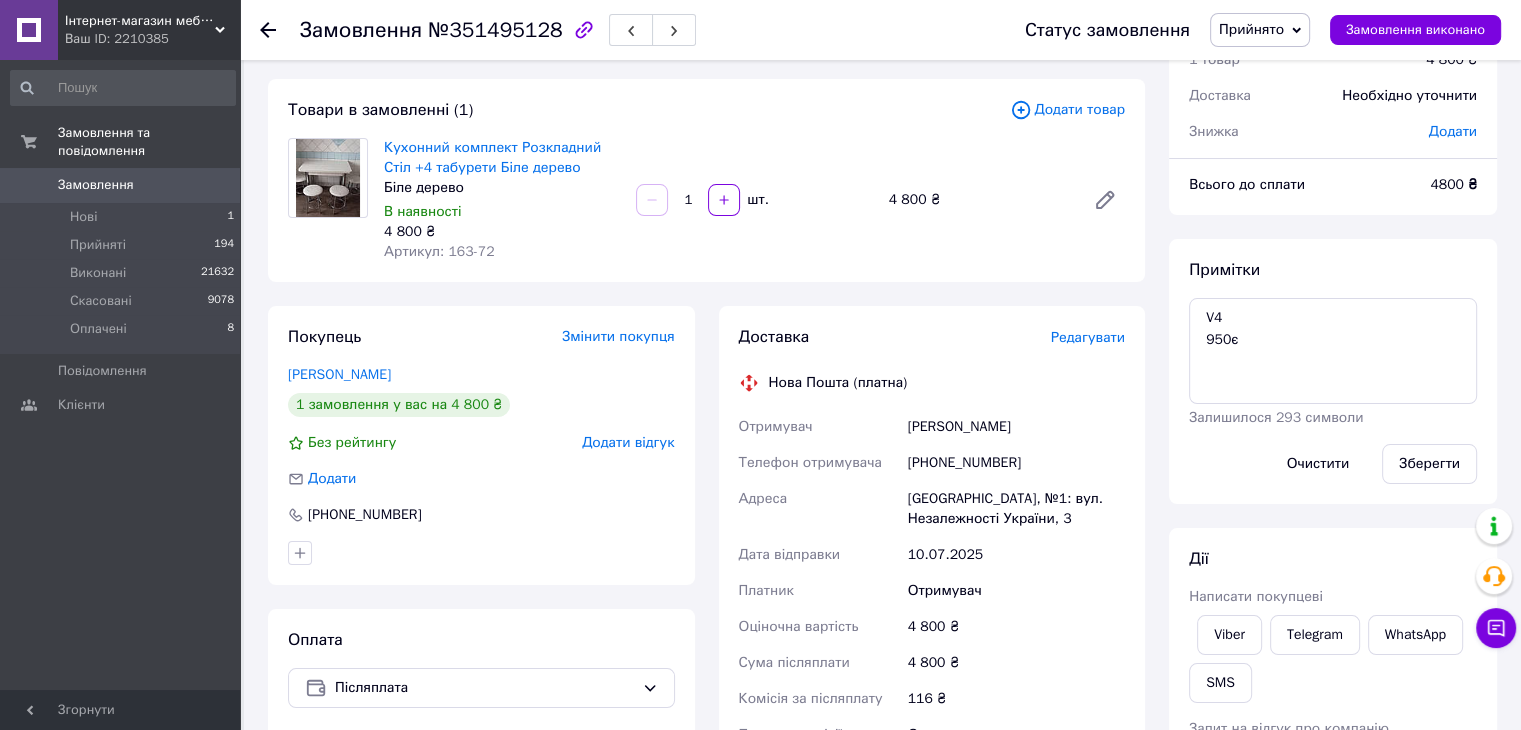 scroll, scrollTop: 200, scrollLeft: 0, axis: vertical 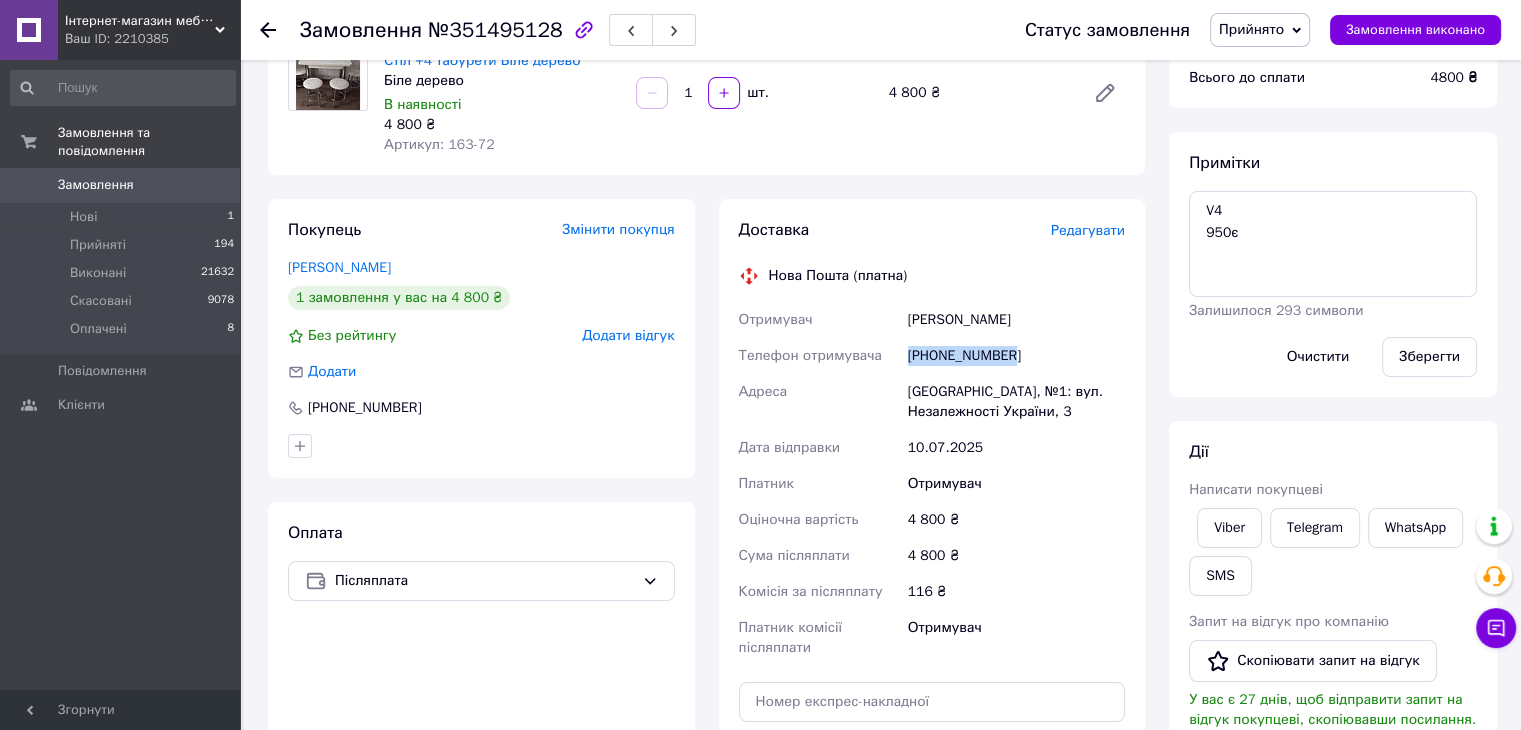 drag, startPoint x: 957, startPoint y: 353, endPoint x: 896, endPoint y: 350, distance: 61.073727 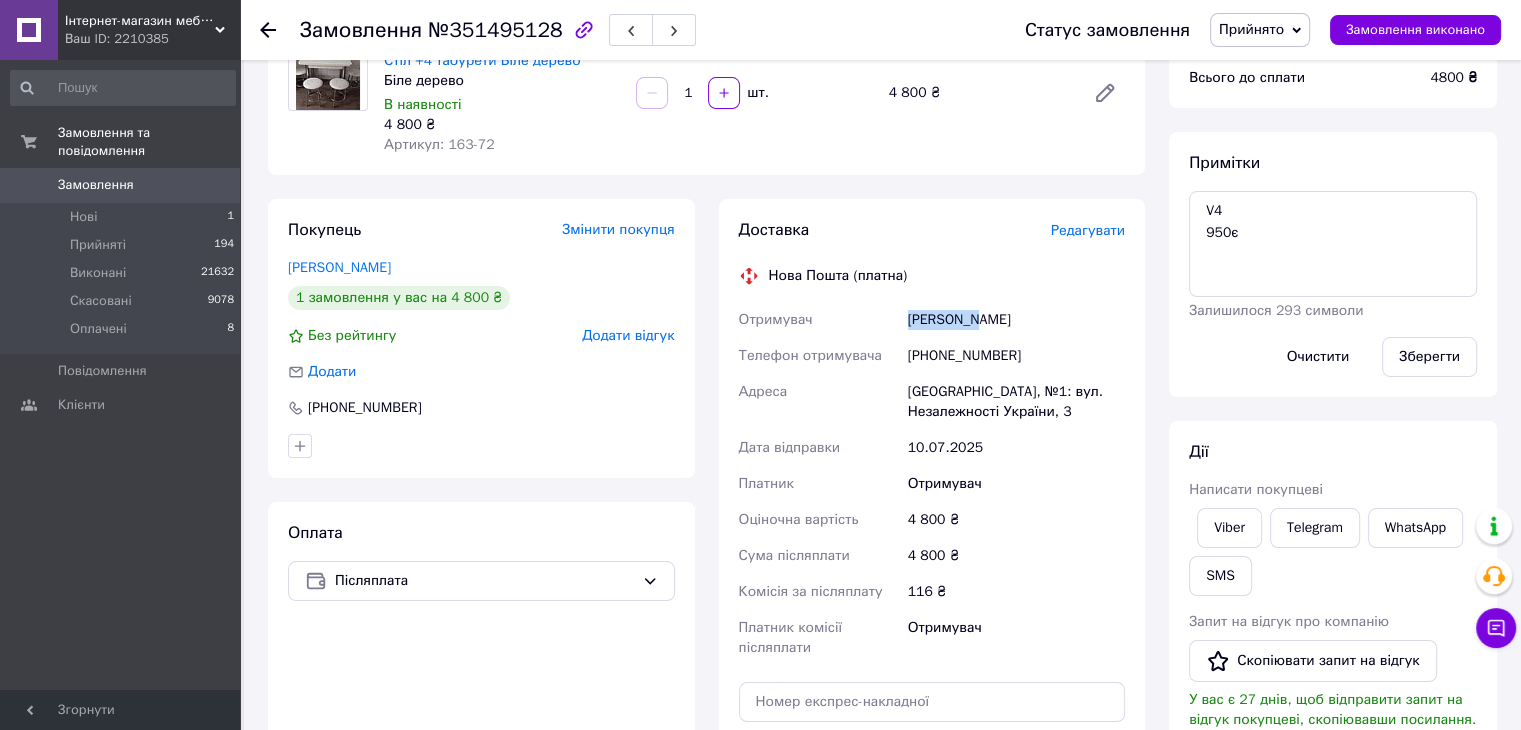 drag, startPoint x: 912, startPoint y: 313, endPoint x: 976, endPoint y: 321, distance: 64.49806 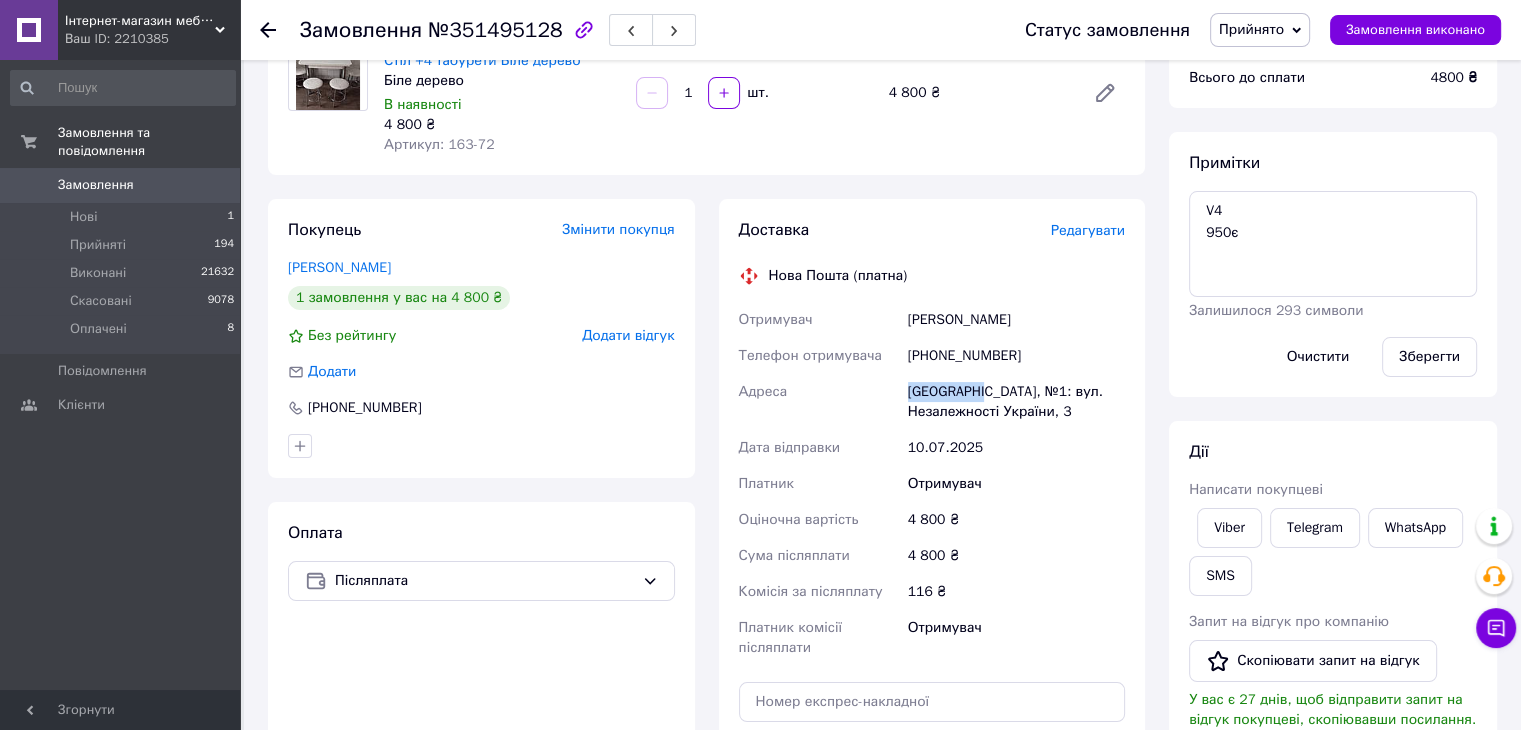 drag, startPoint x: 892, startPoint y: 401, endPoint x: 976, endPoint y: 398, distance: 84.05355 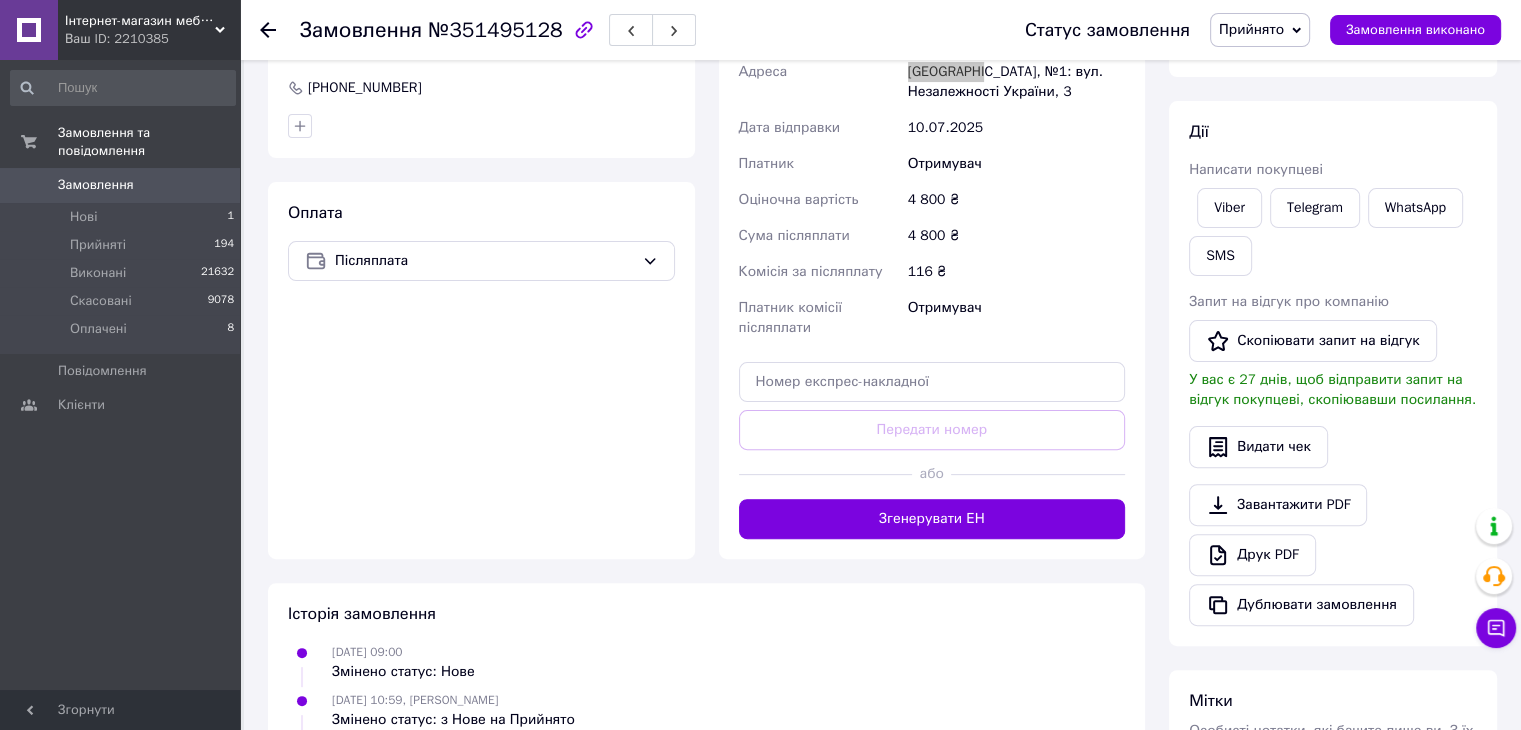 scroll, scrollTop: 600, scrollLeft: 0, axis: vertical 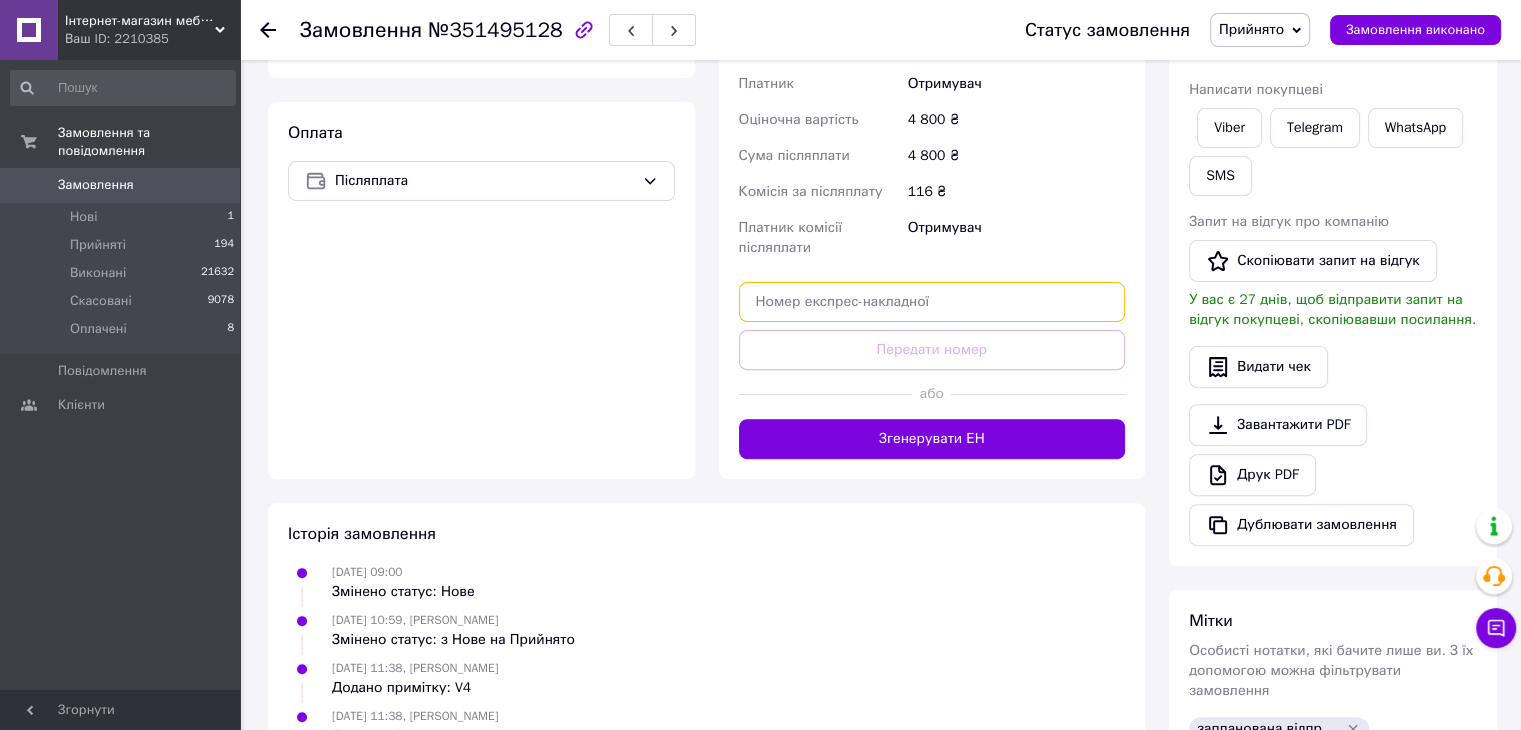 click at bounding box center (932, 302) 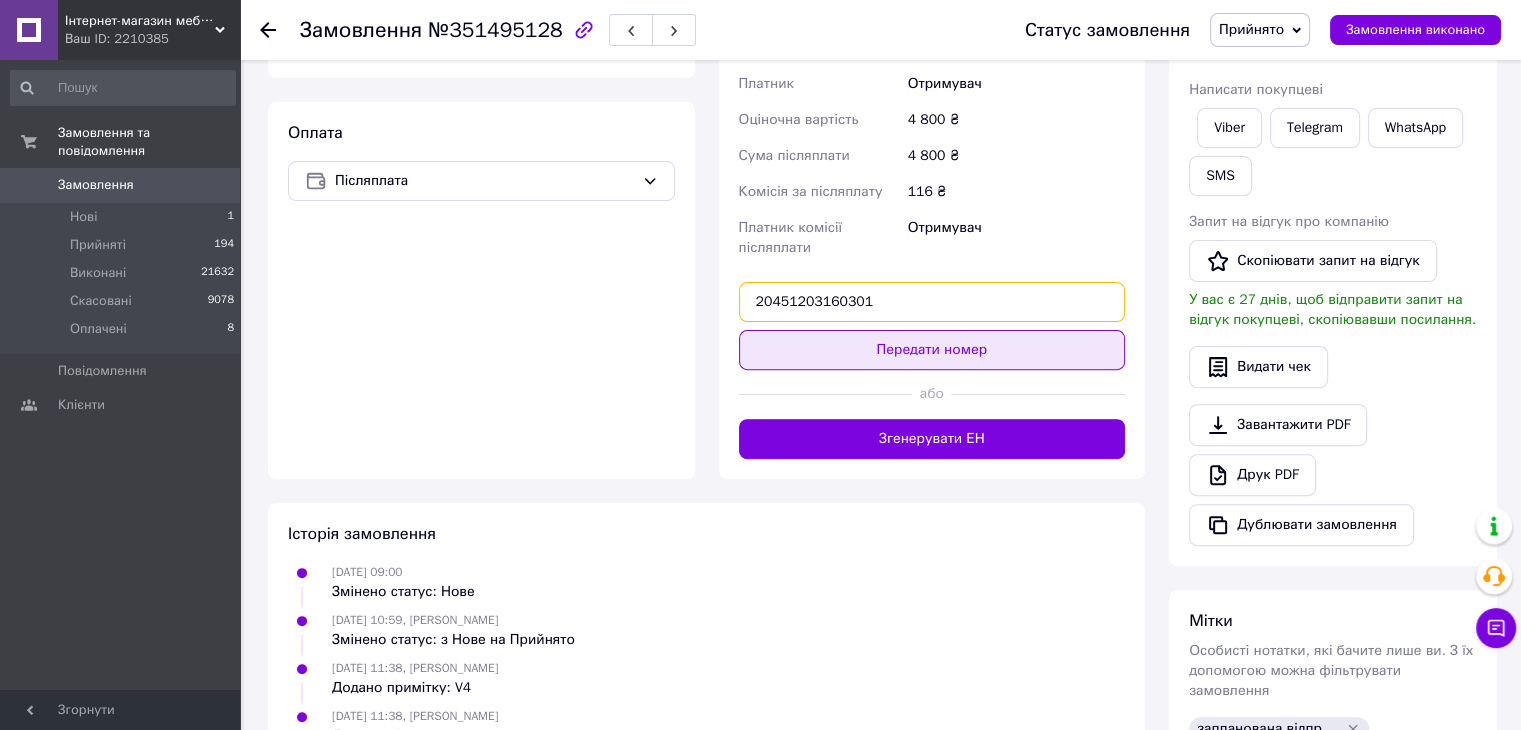 type on "20451203160301" 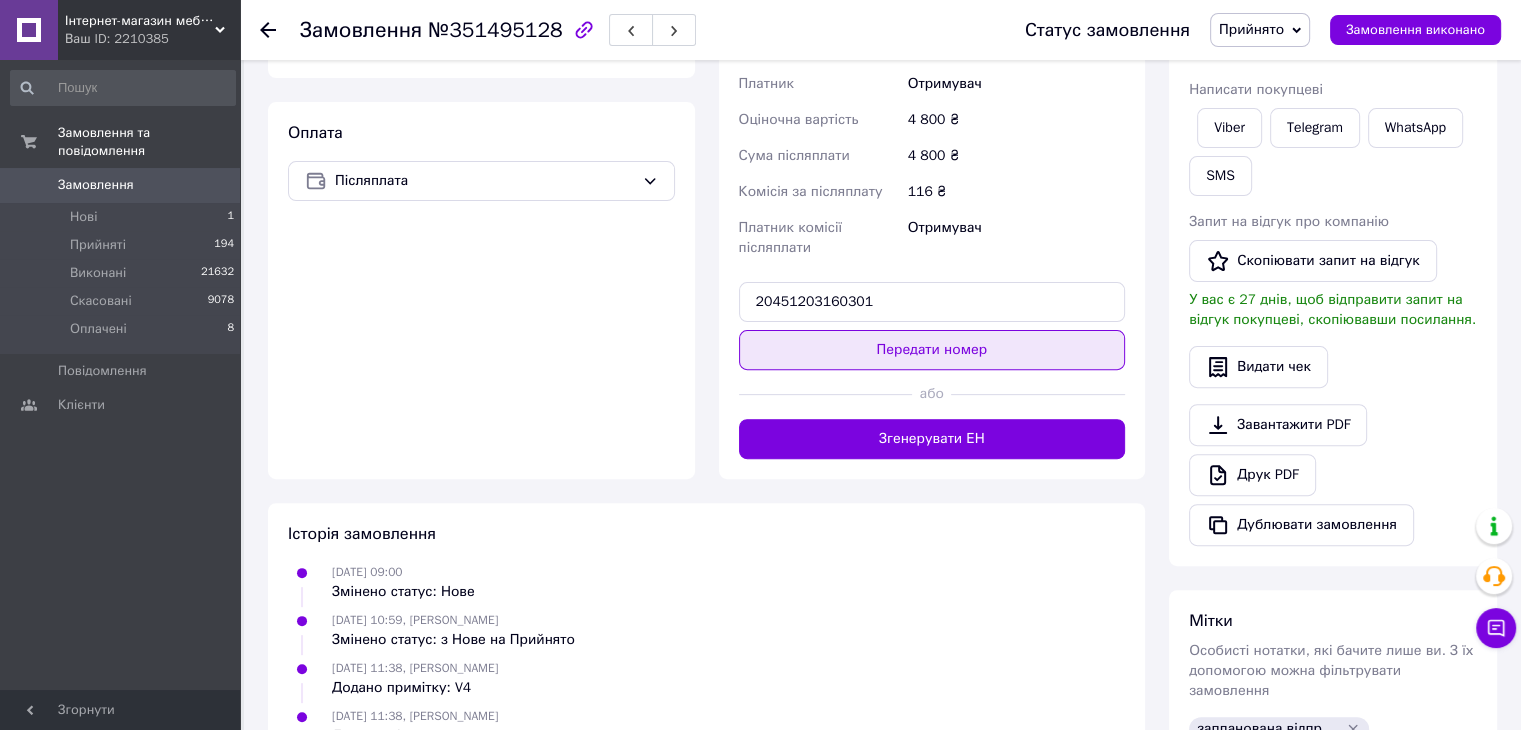 click on "Передати номер" at bounding box center [932, 350] 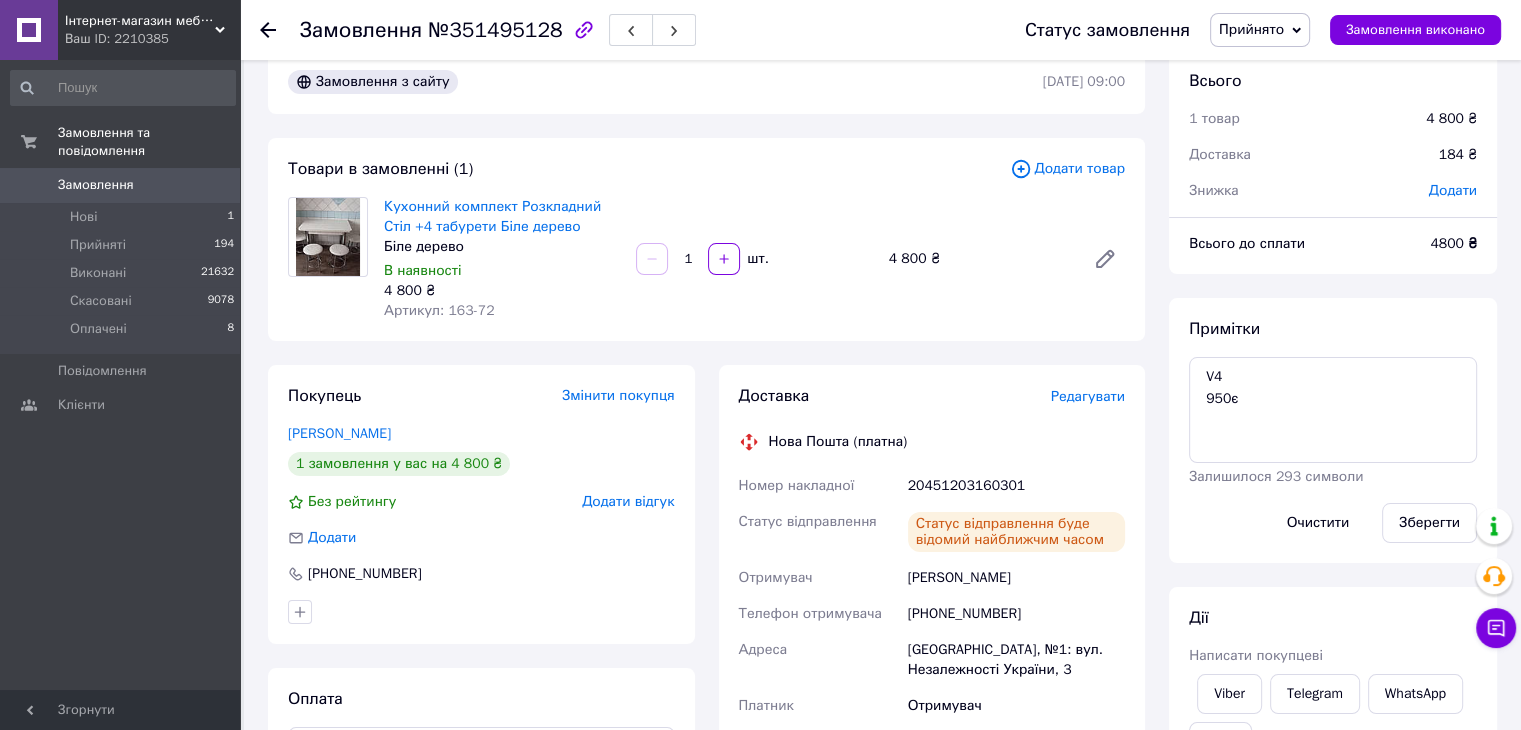 scroll, scrollTop: 0, scrollLeft: 0, axis: both 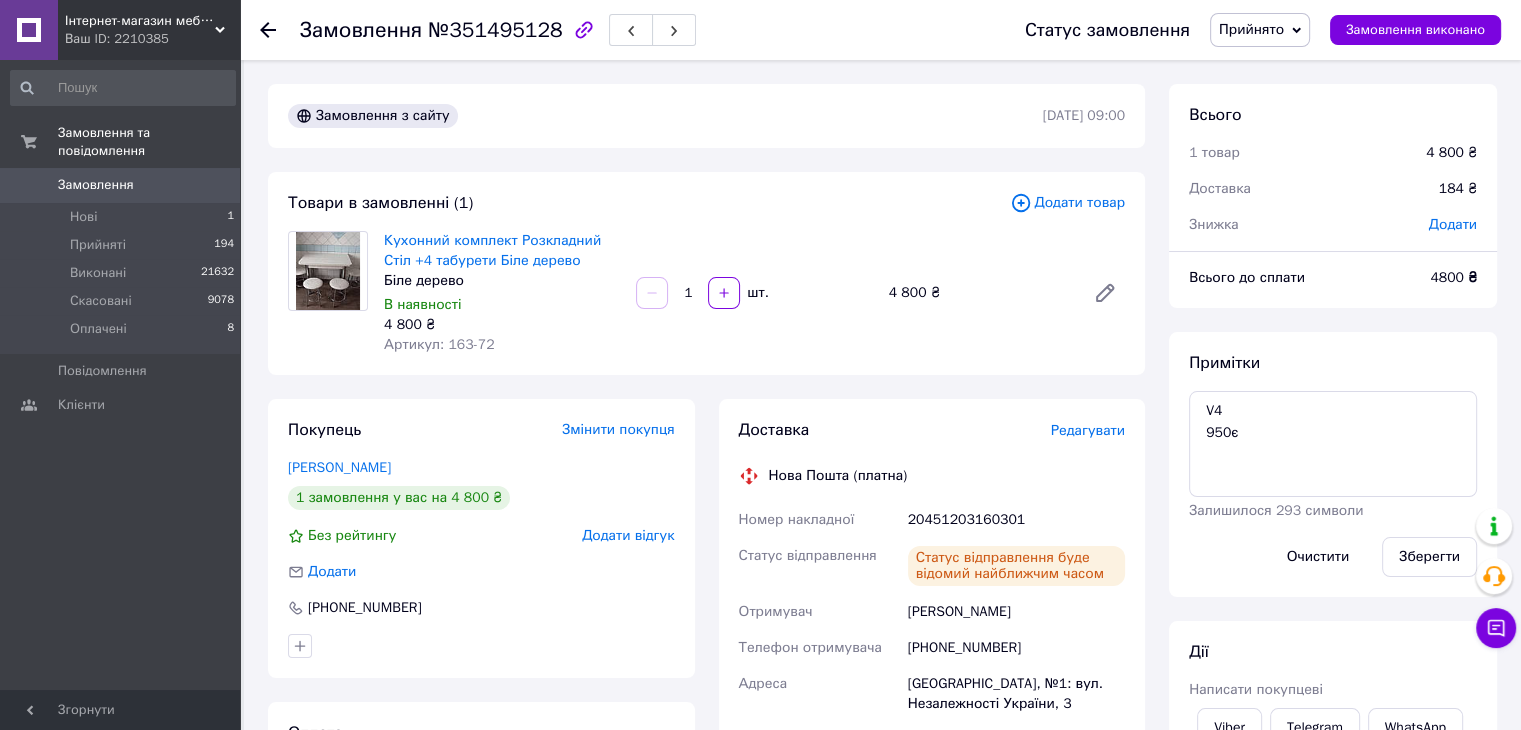 click on "Замовлення та повідомлення Замовлення 0 Нові 1 Прийняті 194 Виконані 21632 Скасовані 9078 Оплачені 8 Повідомлення 0 Клієнти" at bounding box center (123, 378) 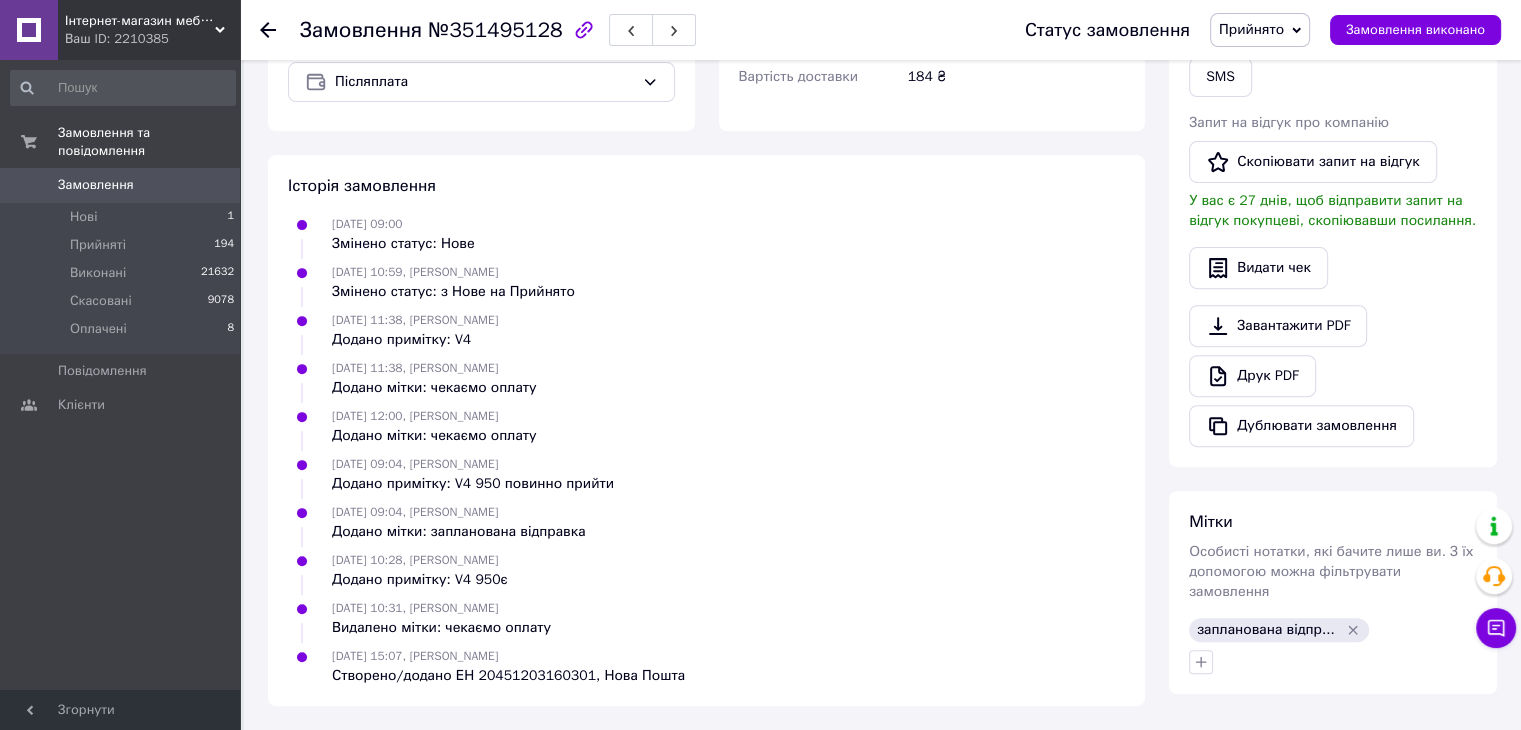 scroll, scrollTop: 703, scrollLeft: 0, axis: vertical 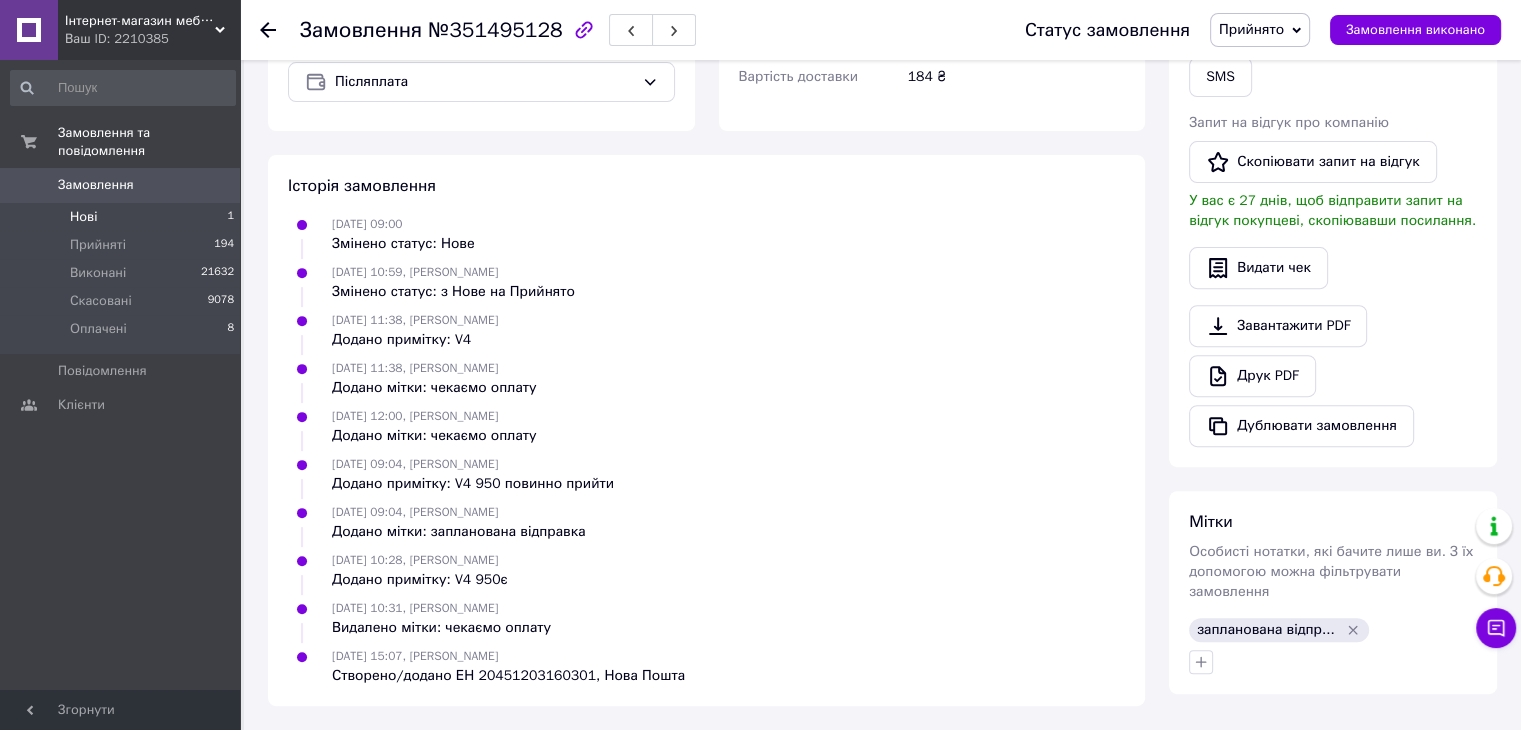 click on "Нові 1" at bounding box center [123, 217] 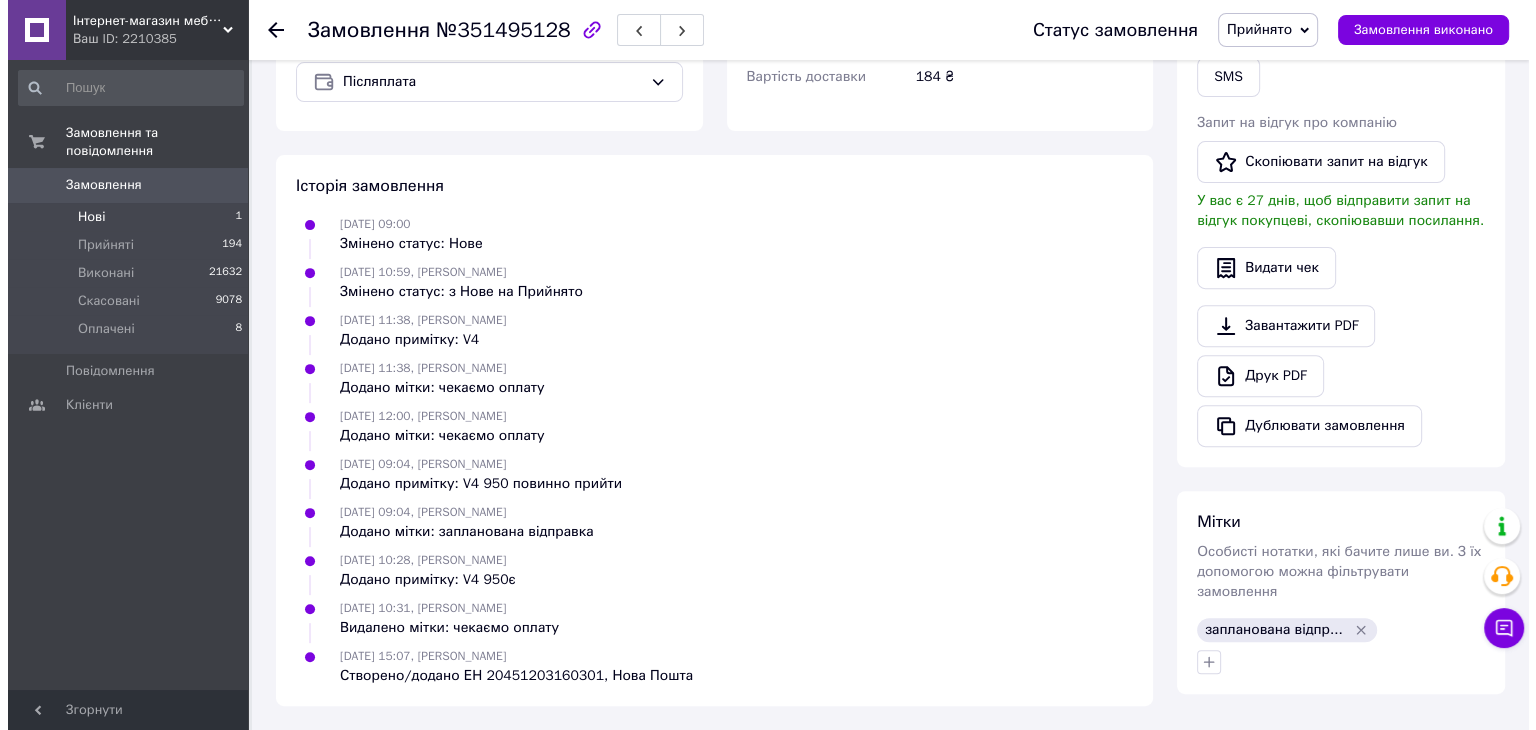 scroll, scrollTop: 0, scrollLeft: 0, axis: both 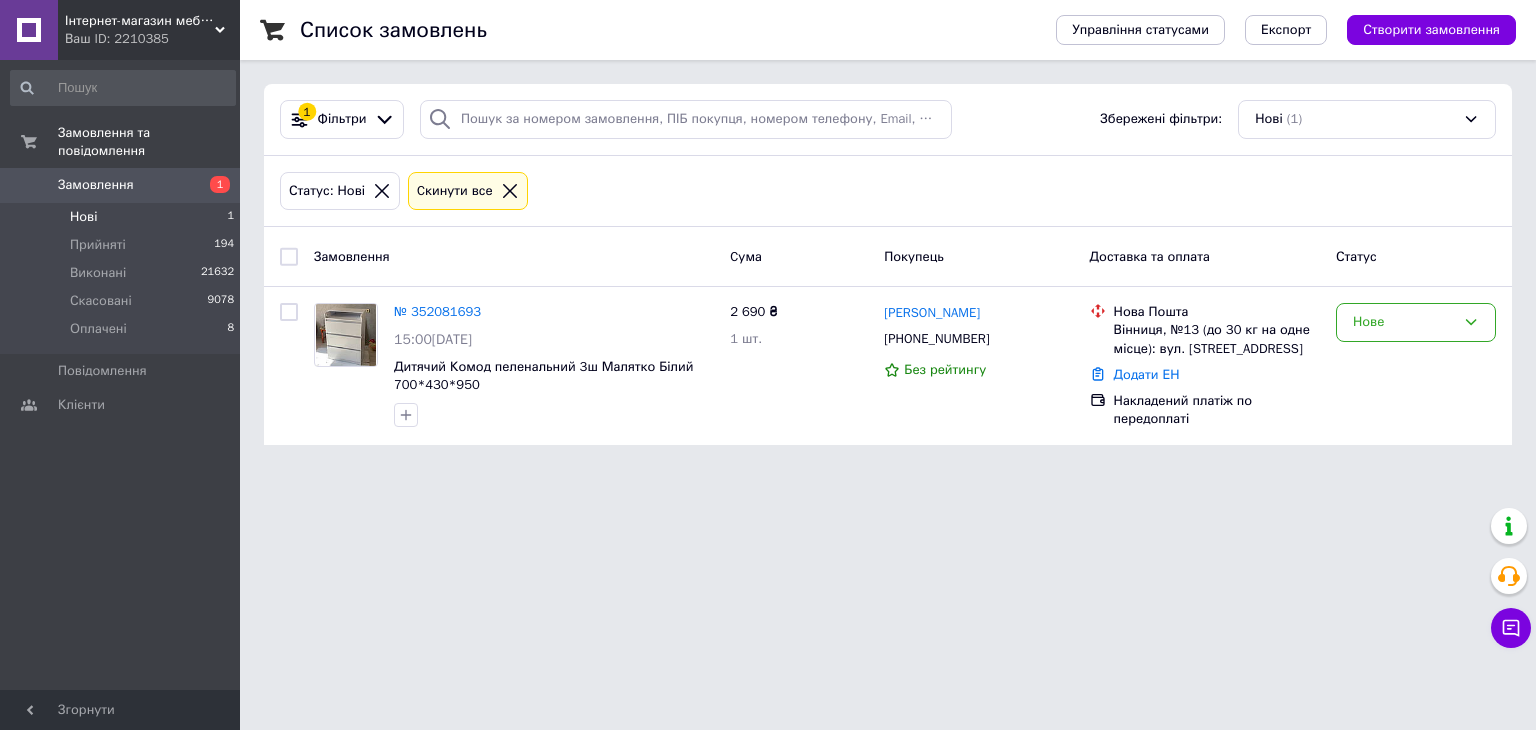 click 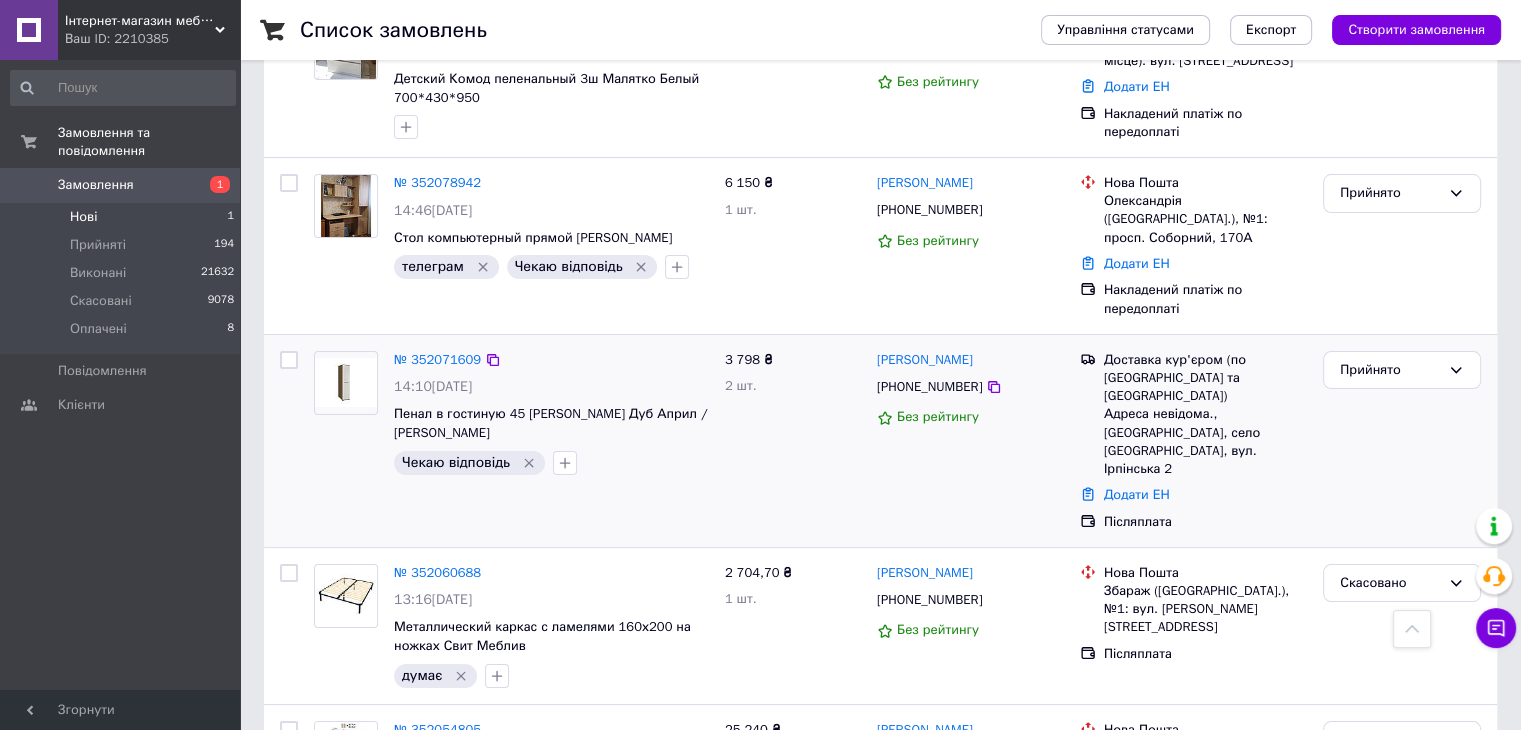 scroll, scrollTop: 100, scrollLeft: 0, axis: vertical 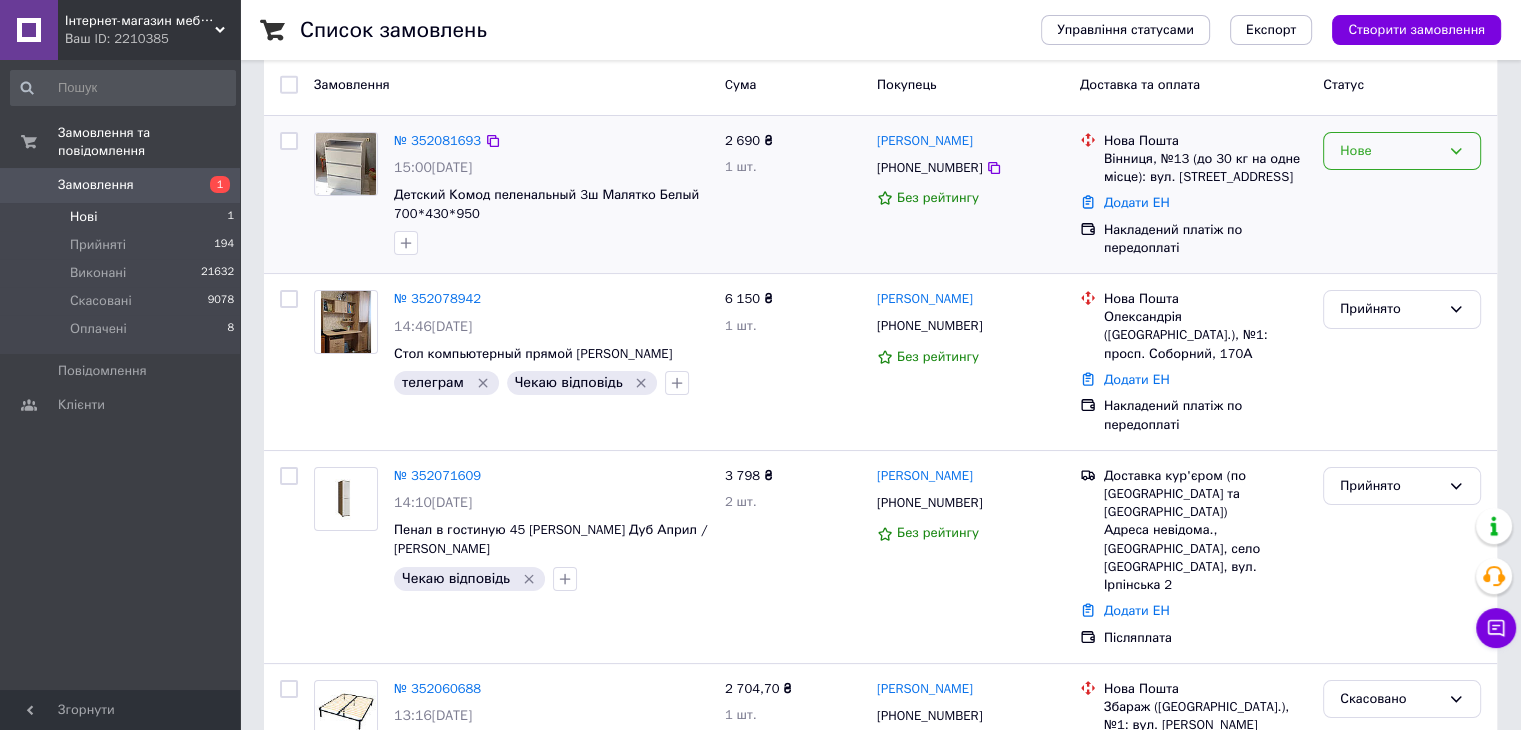 click on "Нове" at bounding box center [1402, 151] 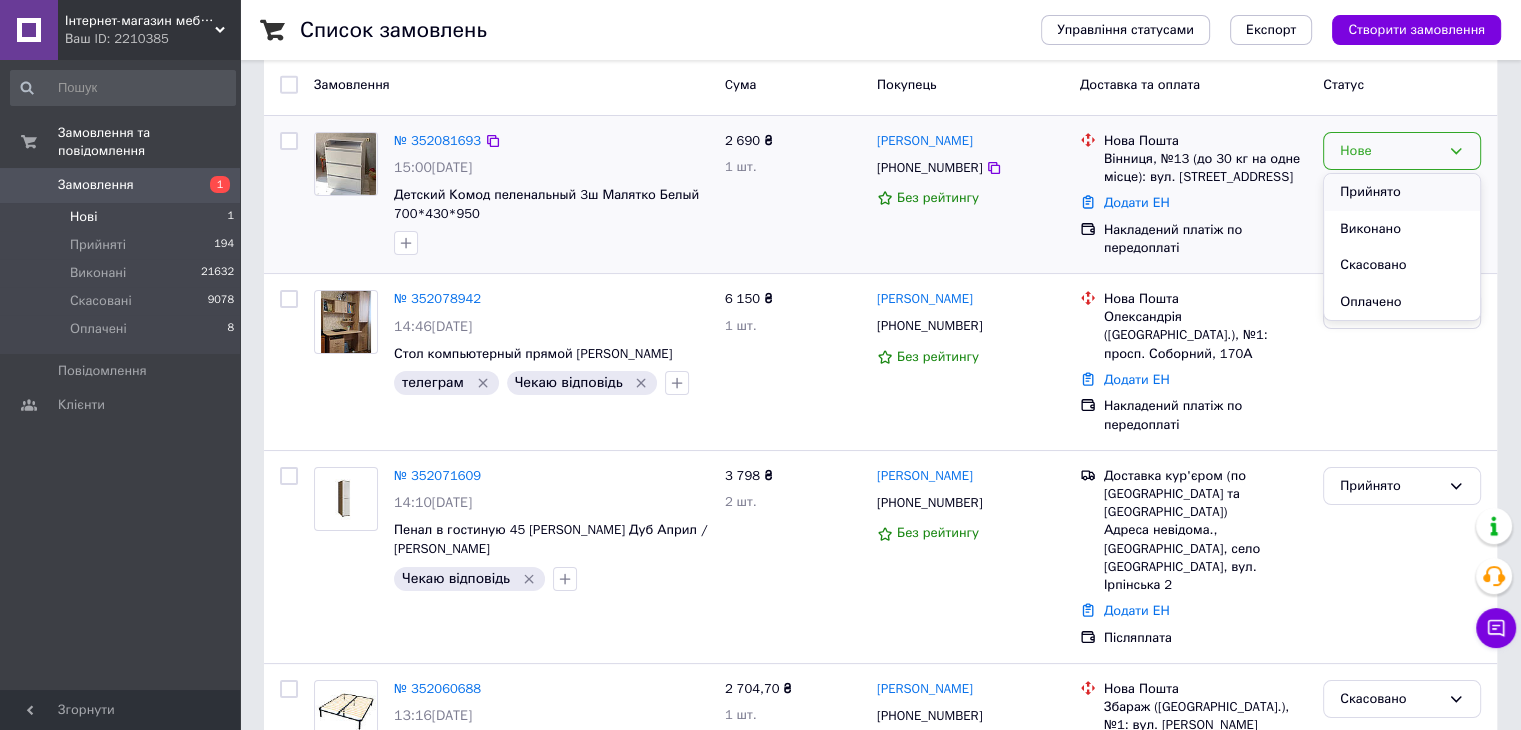 click on "Прийнято" at bounding box center (1402, 192) 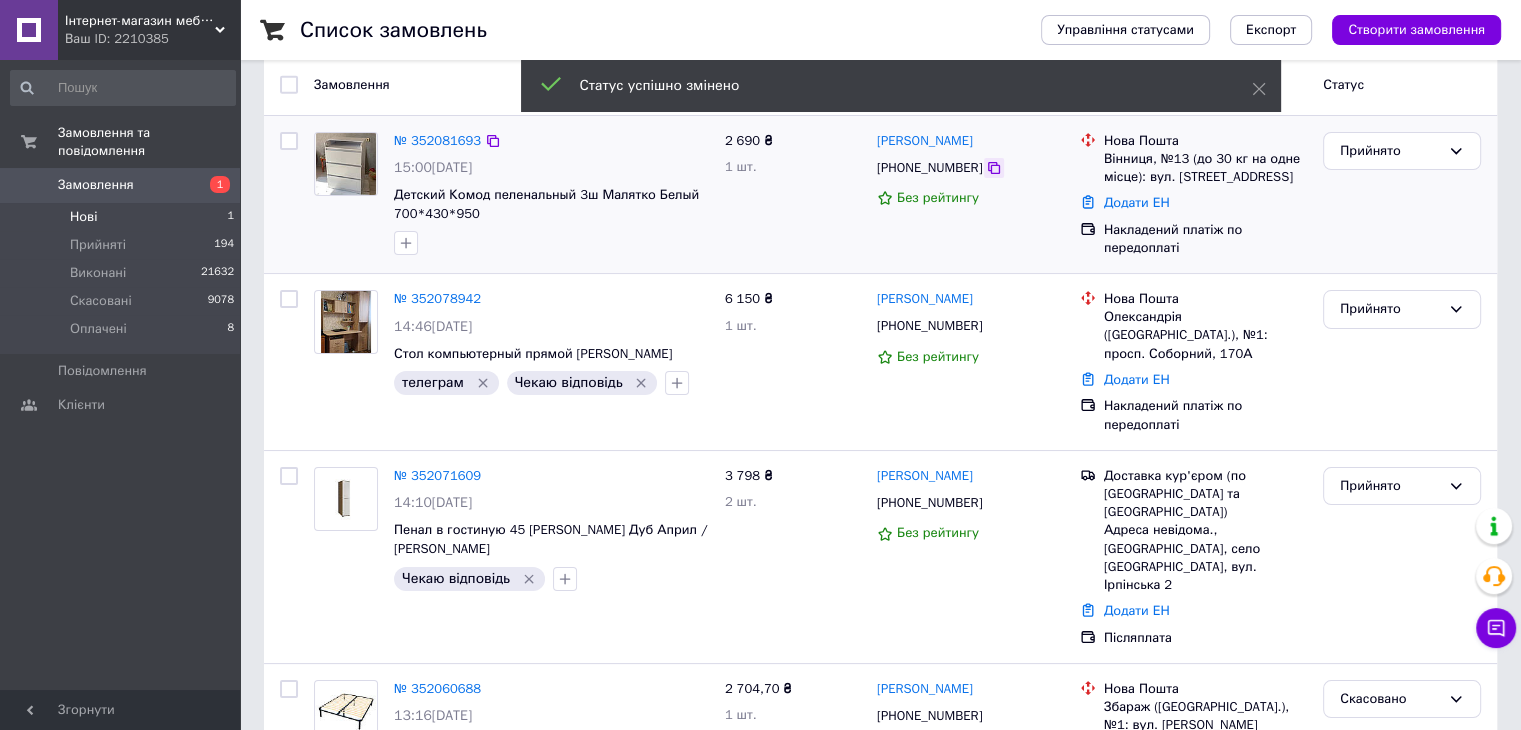 click 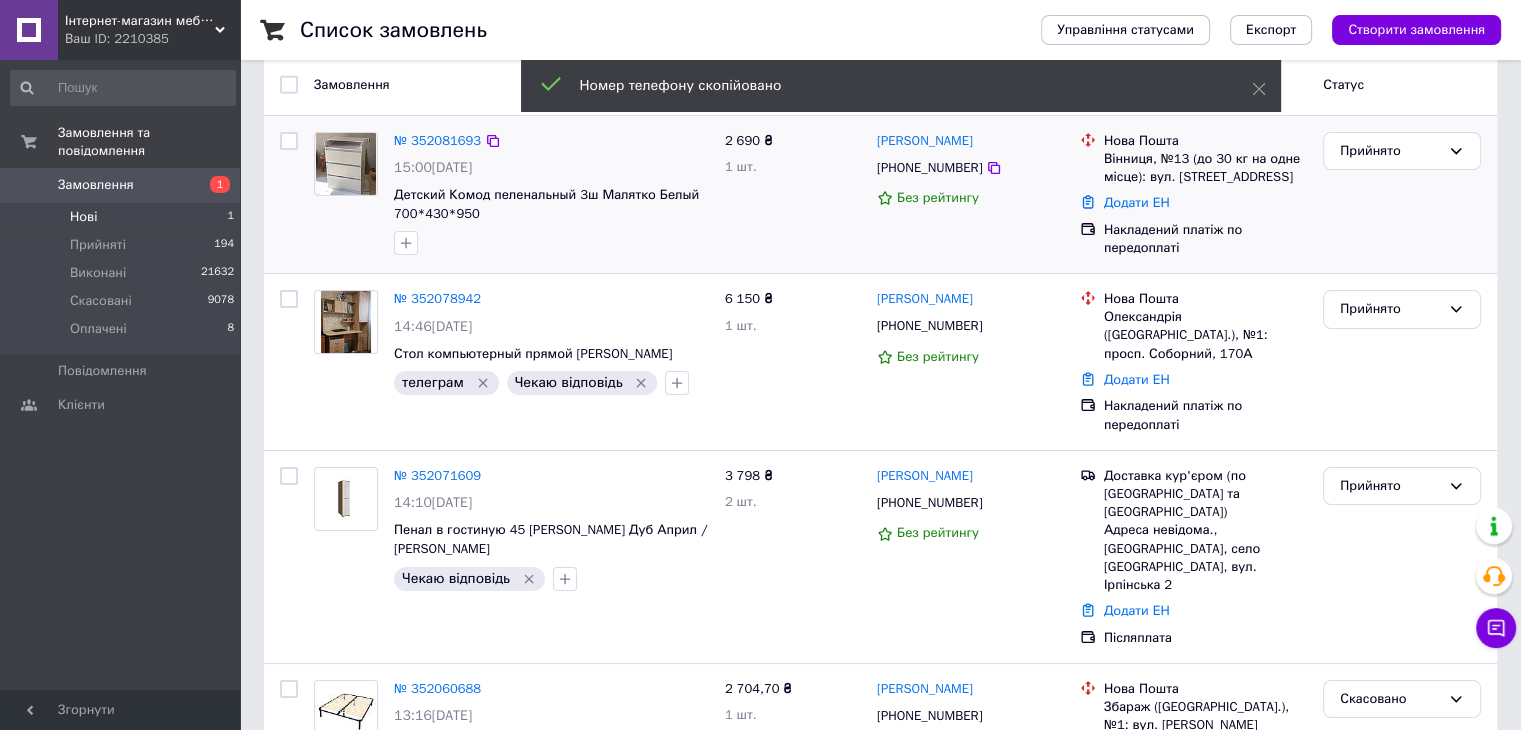 click on "№ 352081693 15:00, 10.07.2025 Детский Комод пеленальный 3ш Малятко Белый  700*430*950" at bounding box center (551, 194) 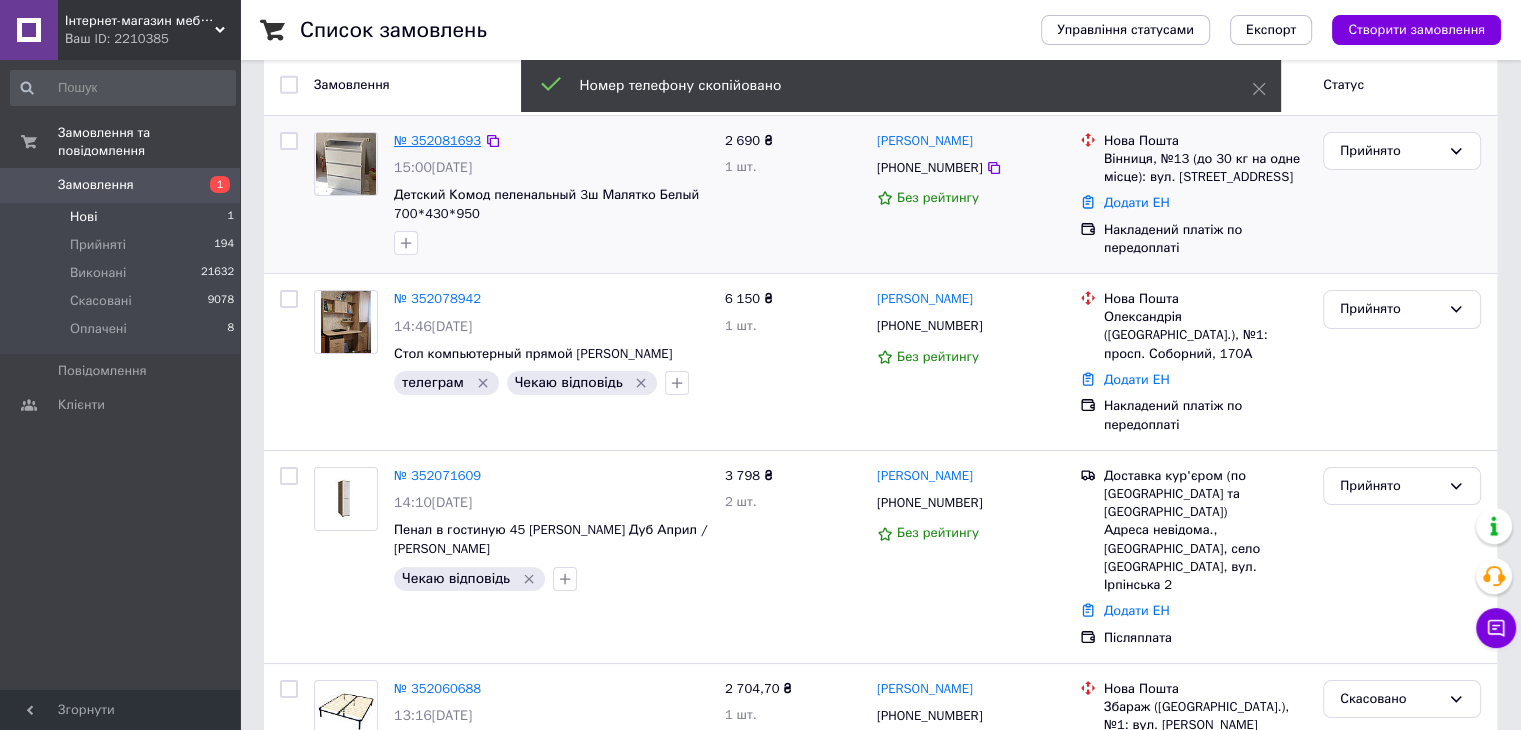click on "№ 352081693" at bounding box center [437, 140] 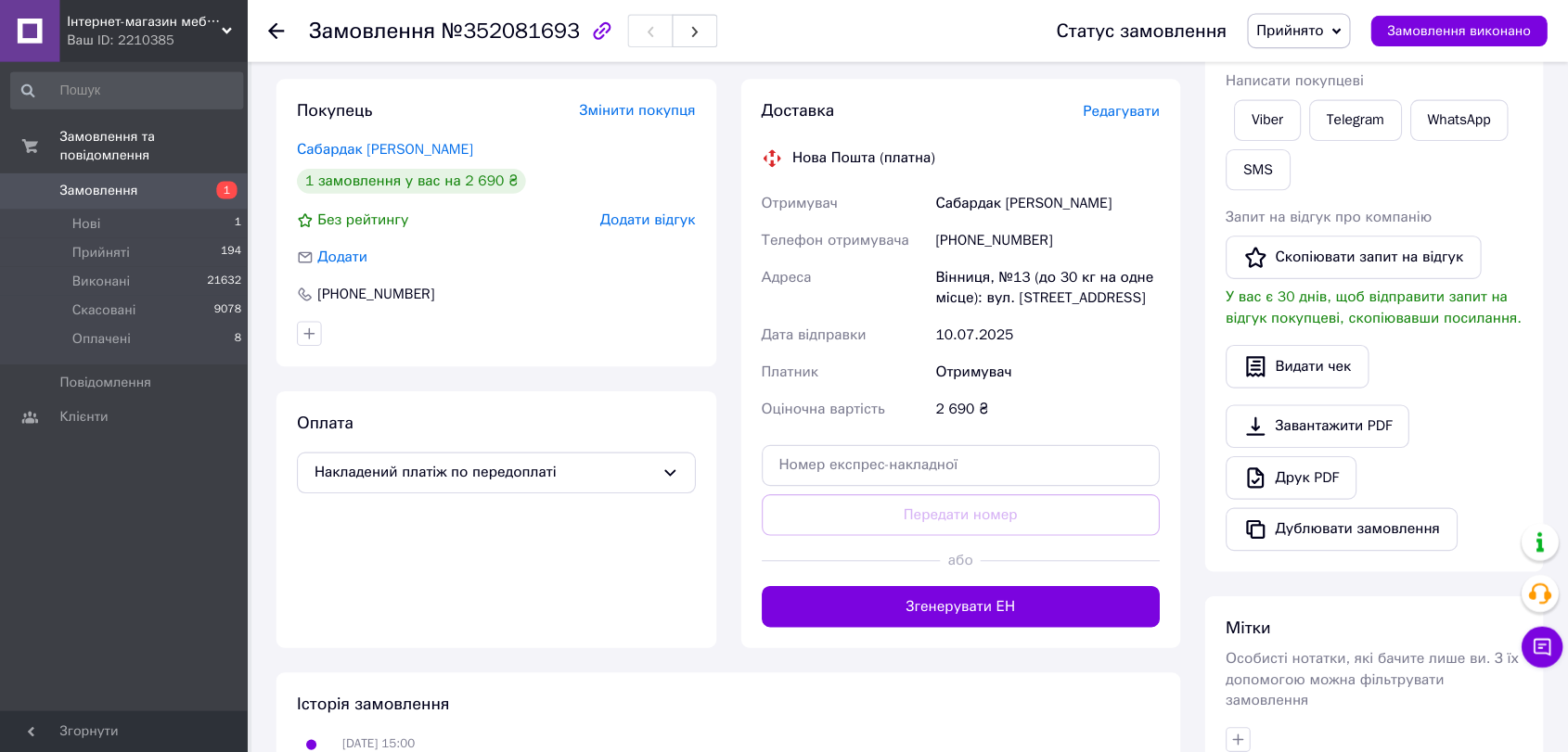 scroll, scrollTop: 371, scrollLeft: 0, axis: vertical 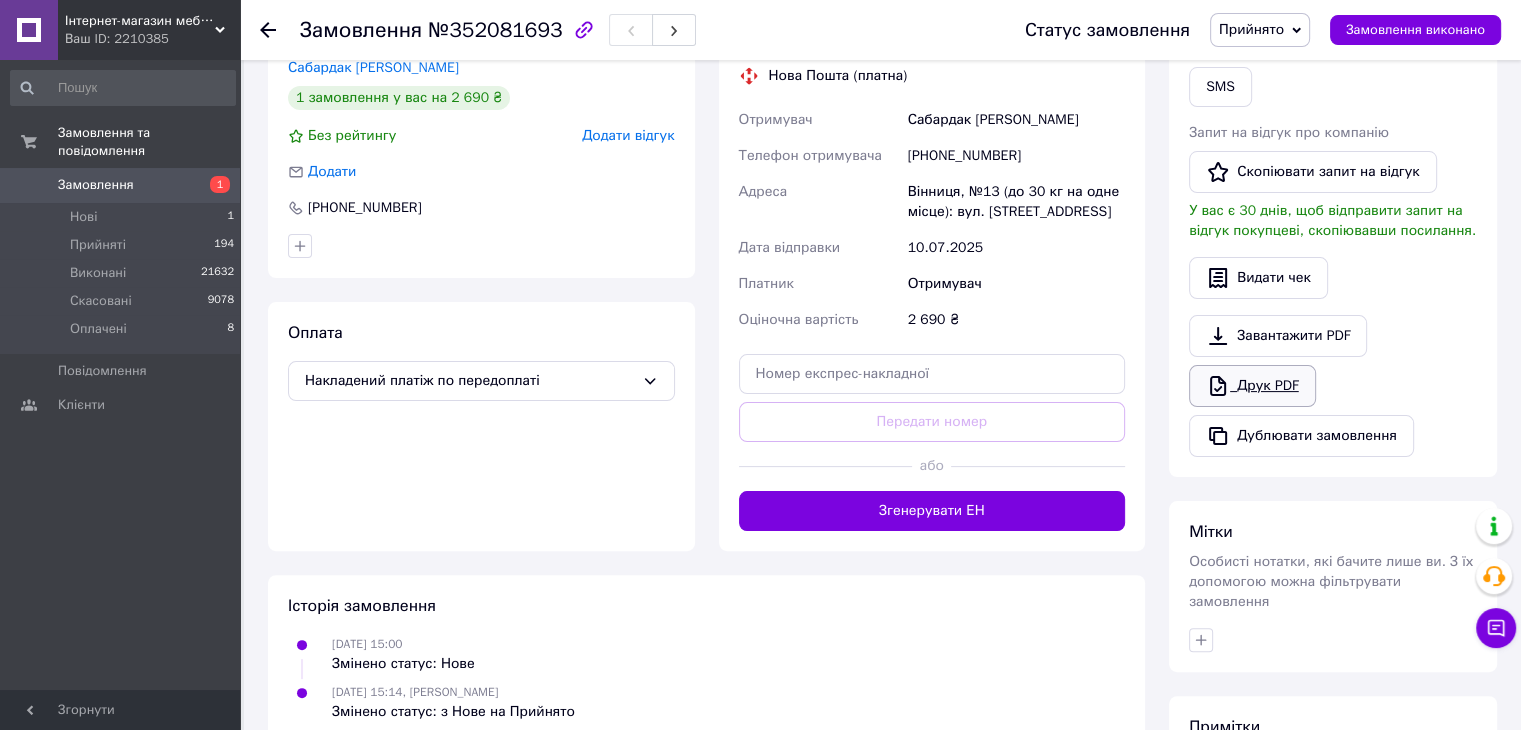 click on "Друк PDF" at bounding box center (1252, 386) 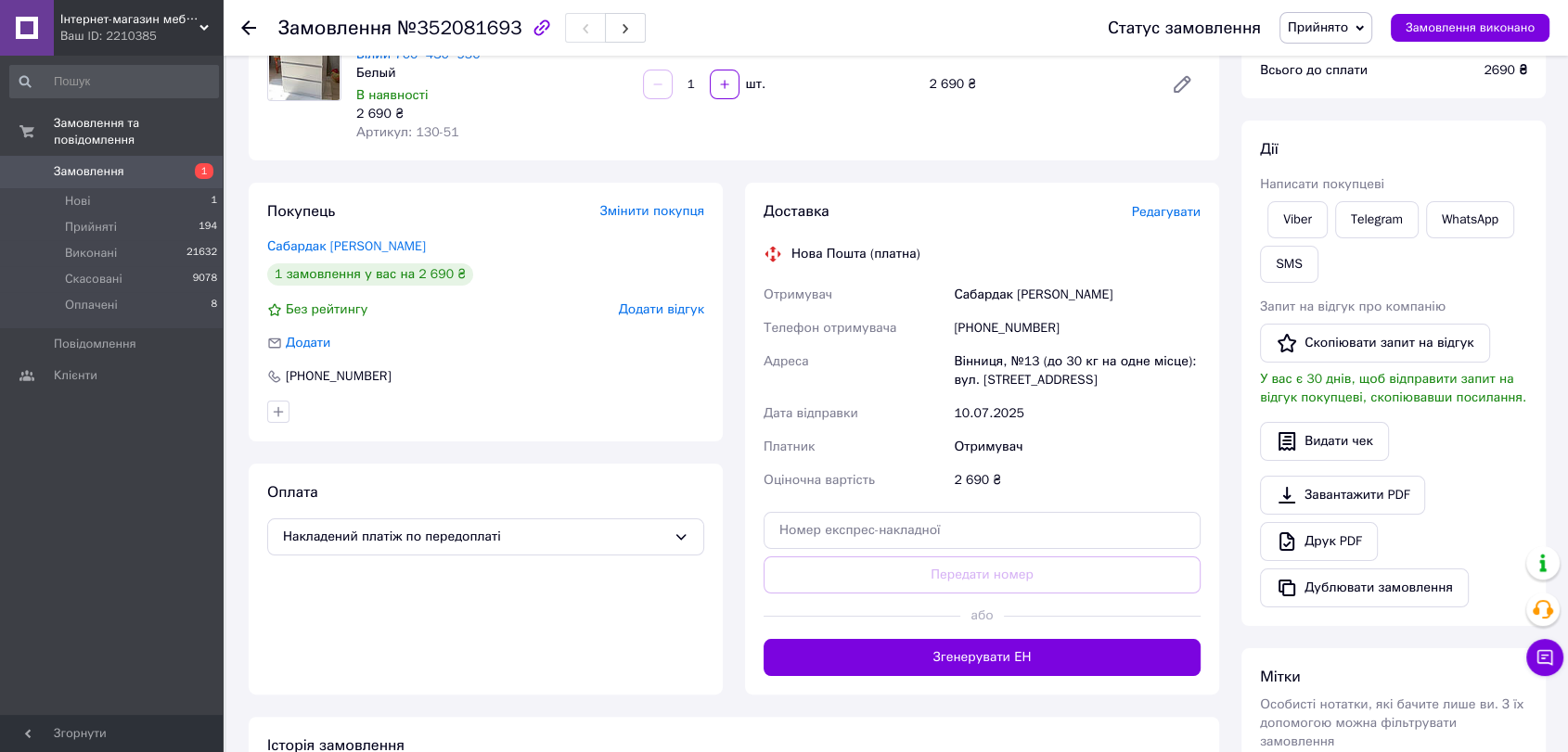 scroll, scrollTop: 0, scrollLeft: 0, axis: both 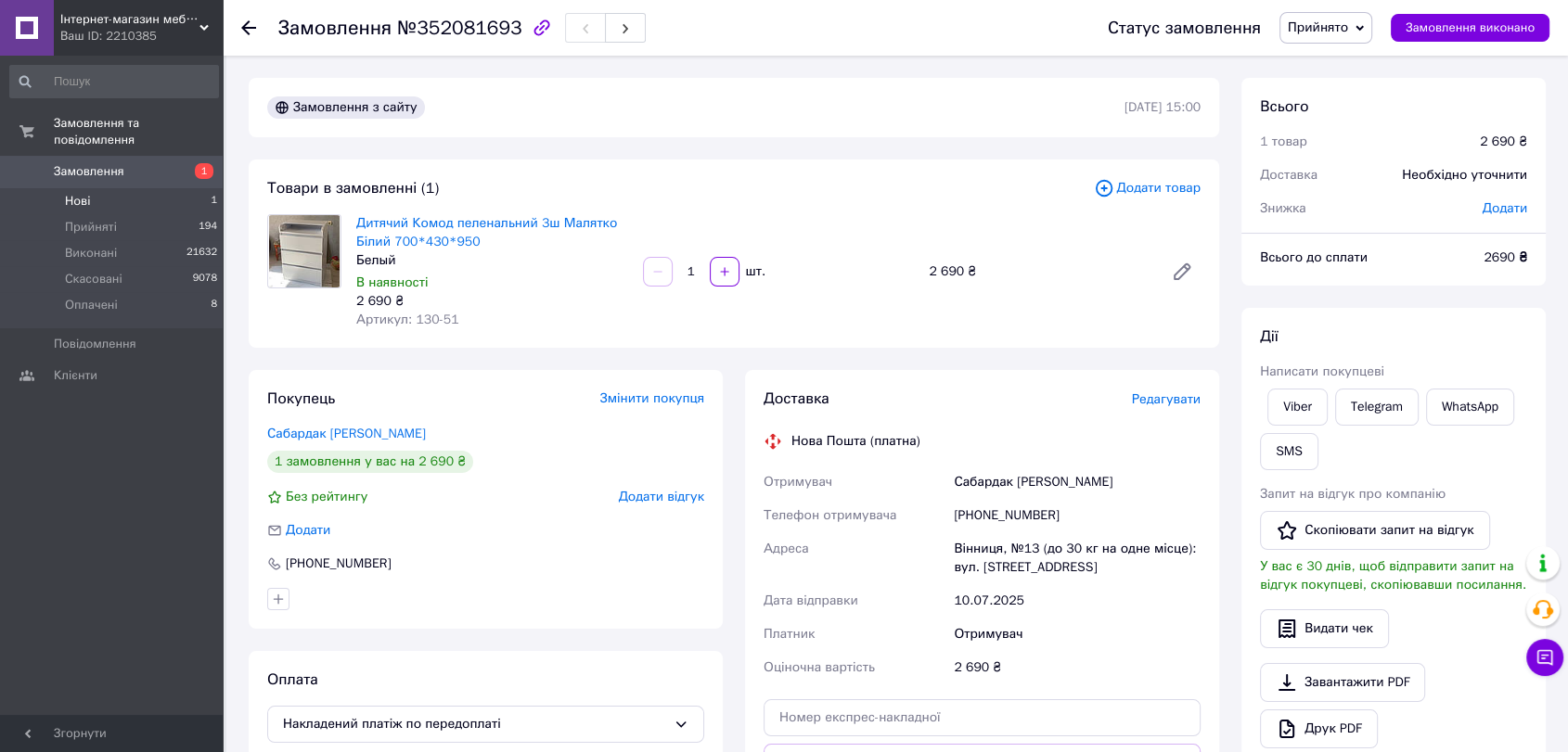 click on "Нові 1" at bounding box center (114, 201) 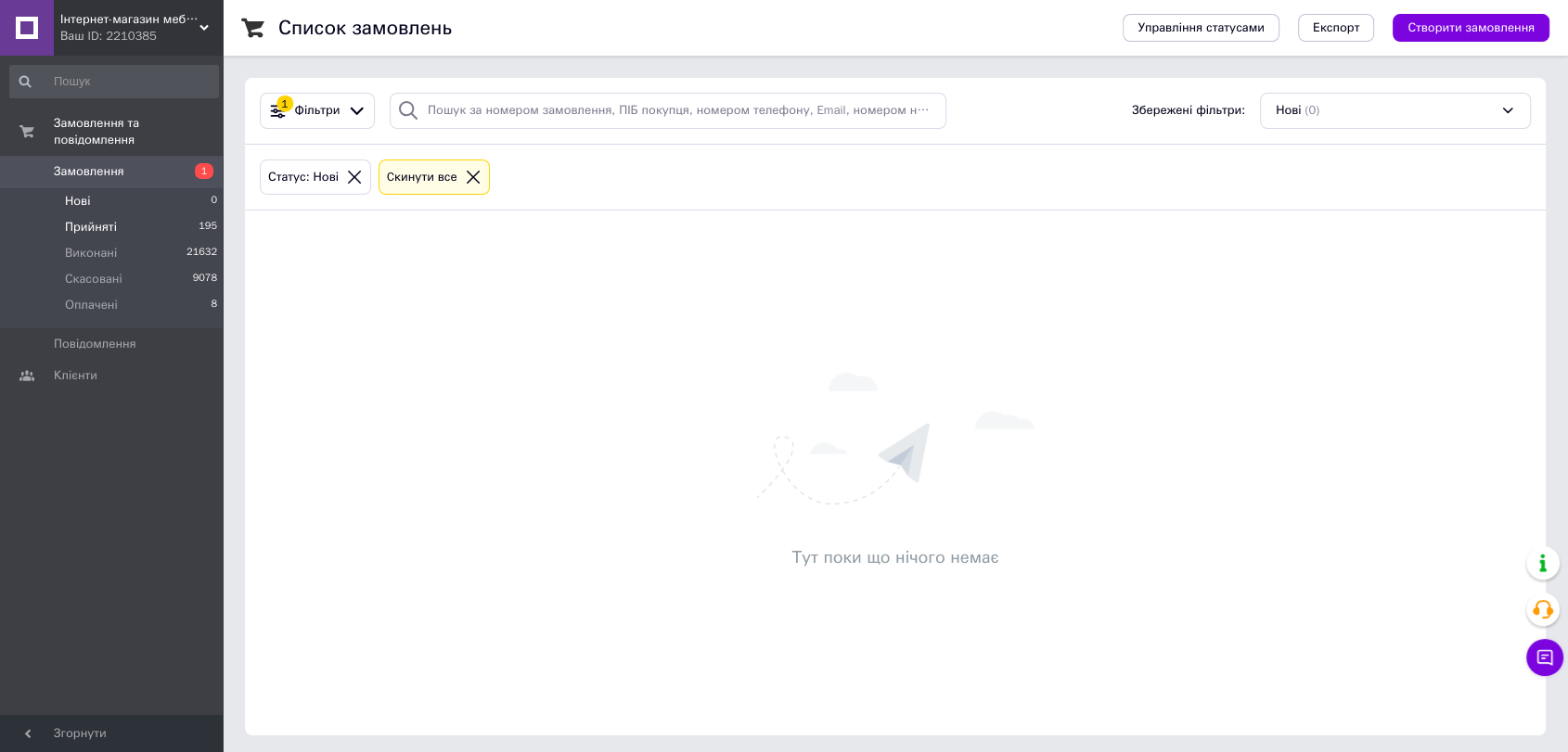 click on "Прийняті 195" at bounding box center (114, 227) 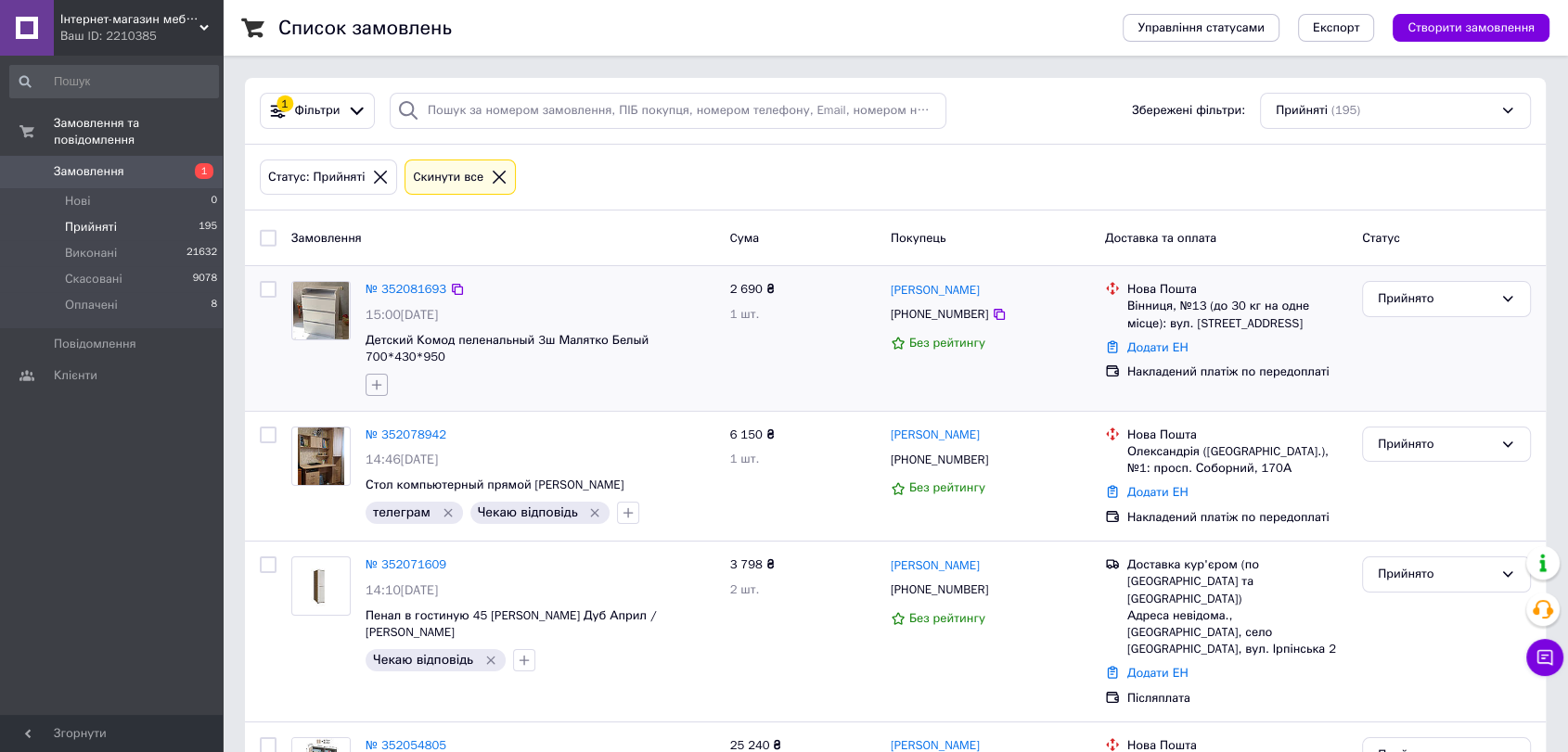 click 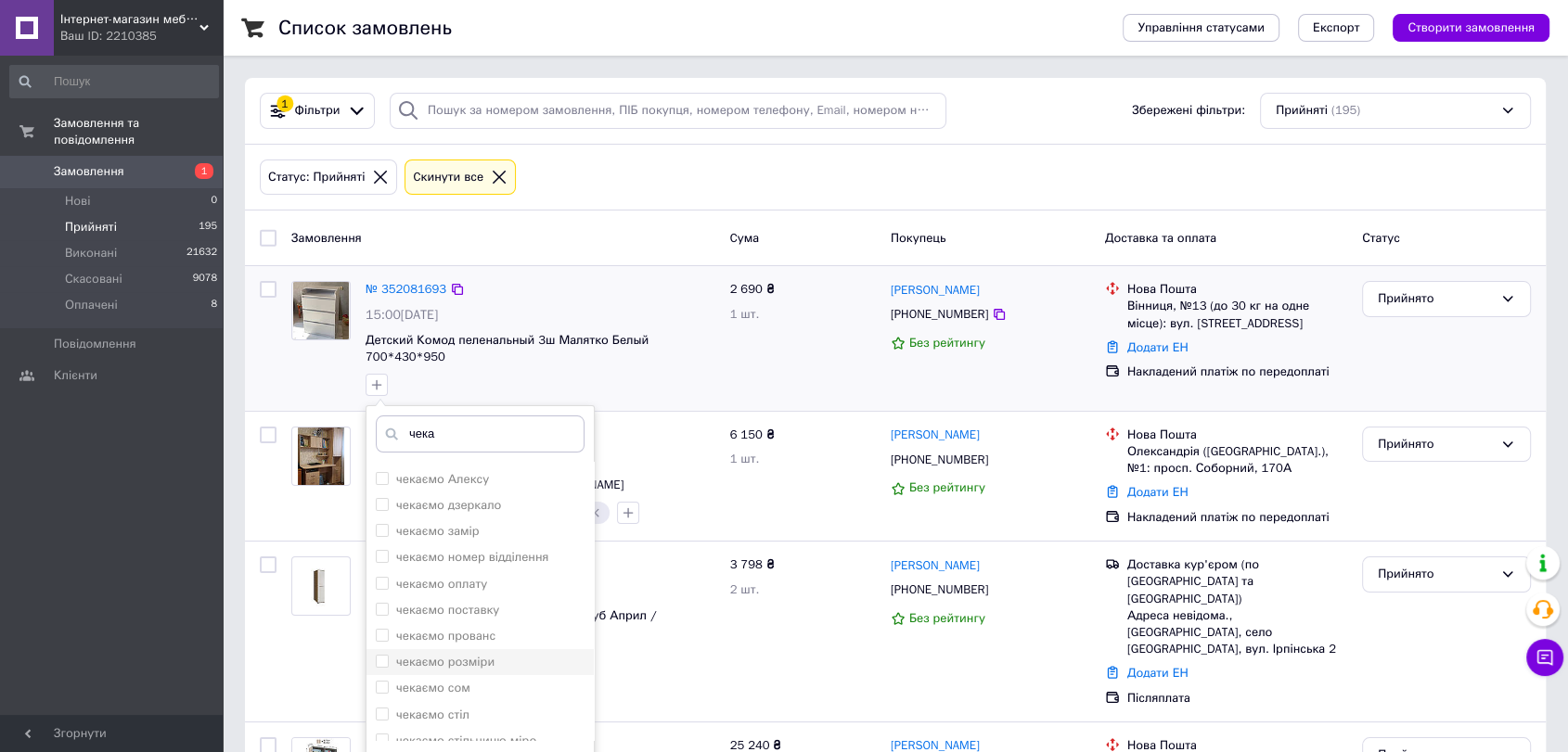 scroll, scrollTop: 206, scrollLeft: 0, axis: vertical 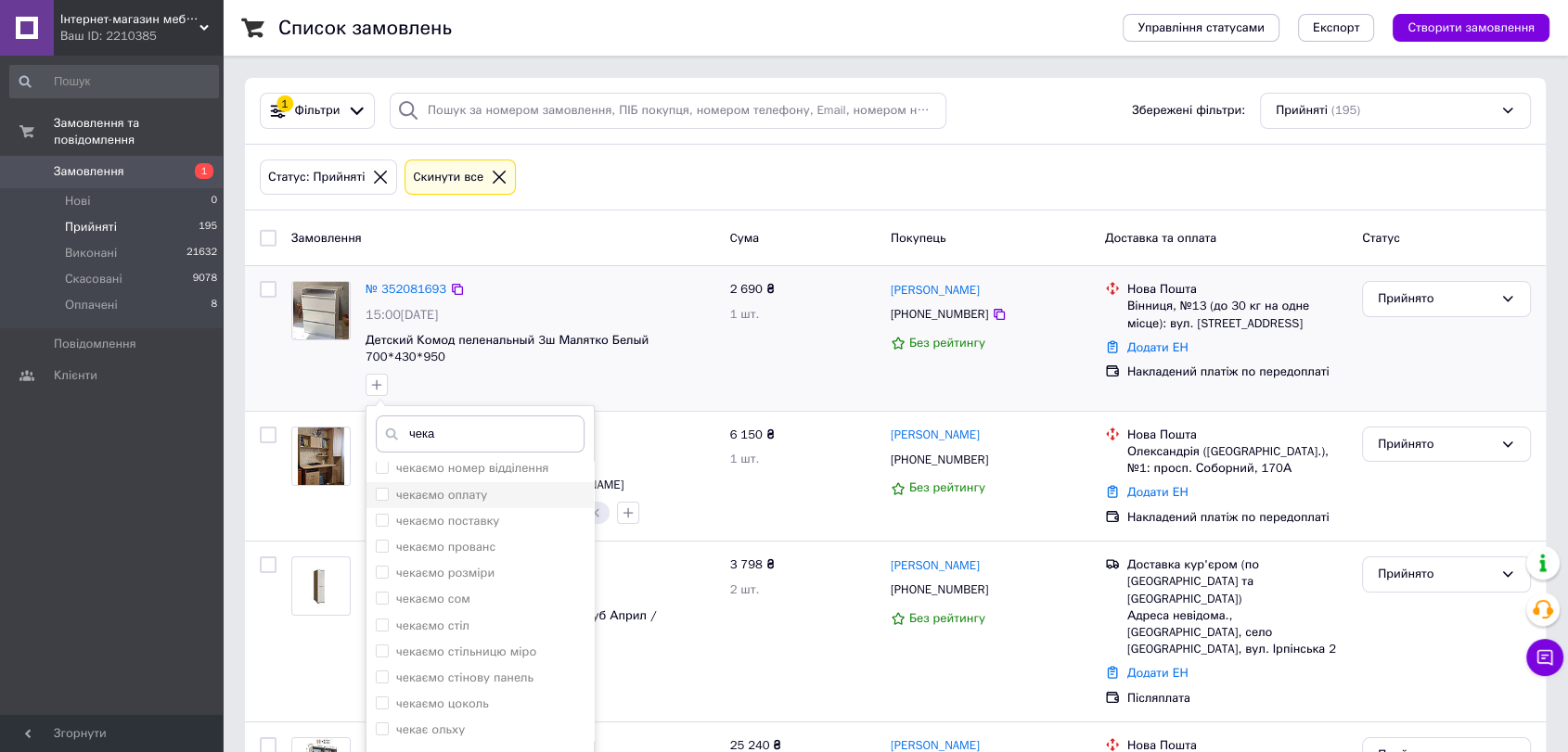 type on "чека" 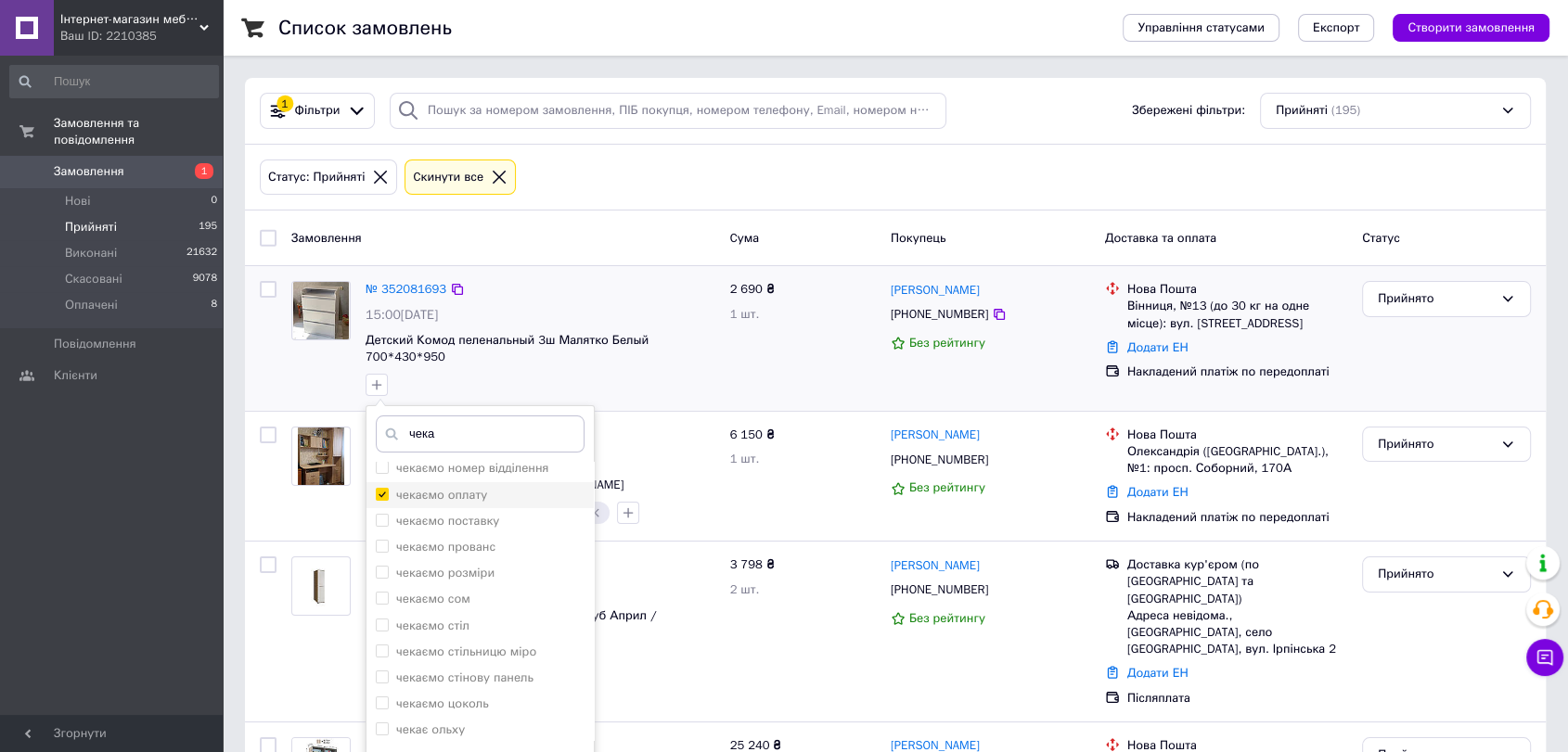 checkbox on "true" 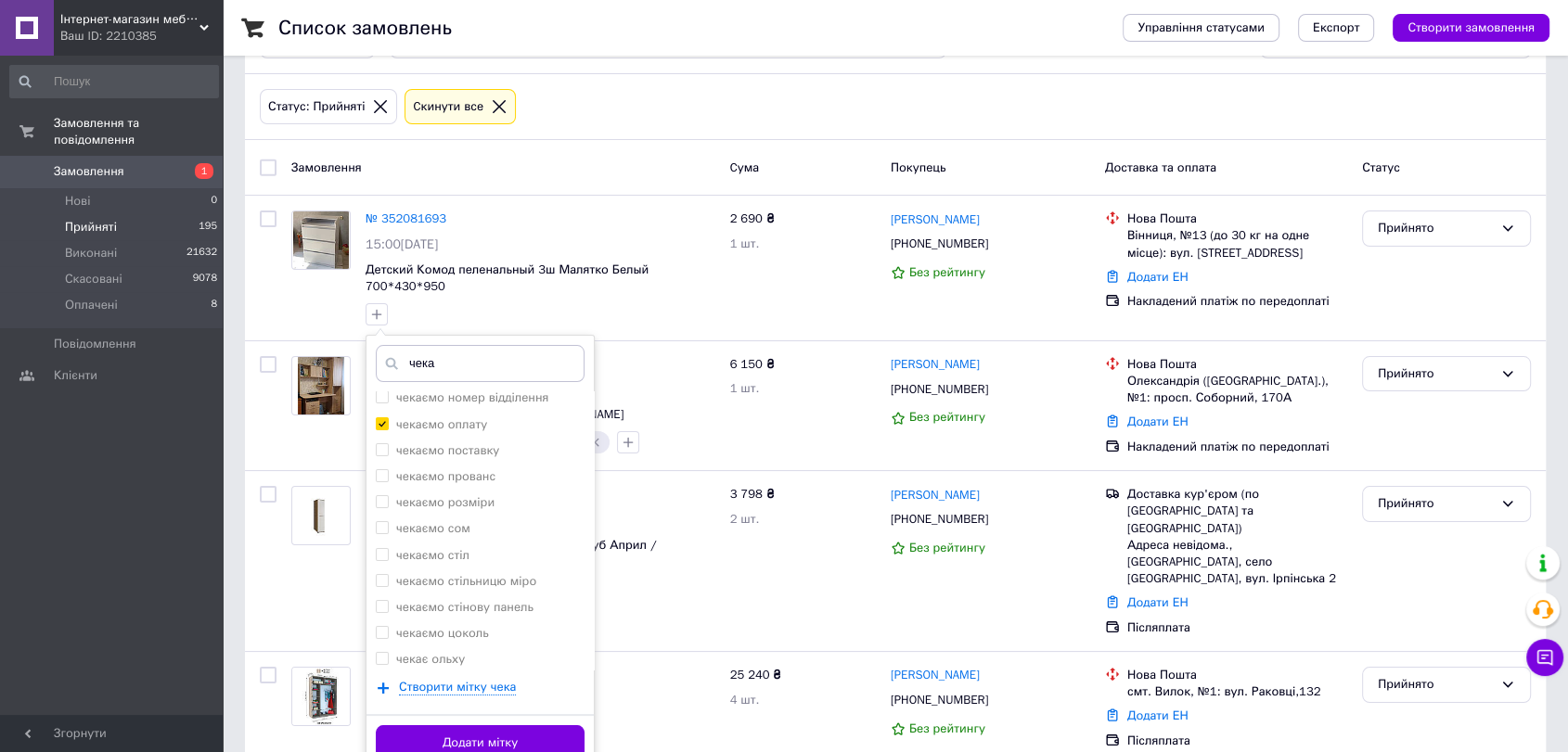 scroll, scrollTop: 206, scrollLeft: 0, axis: vertical 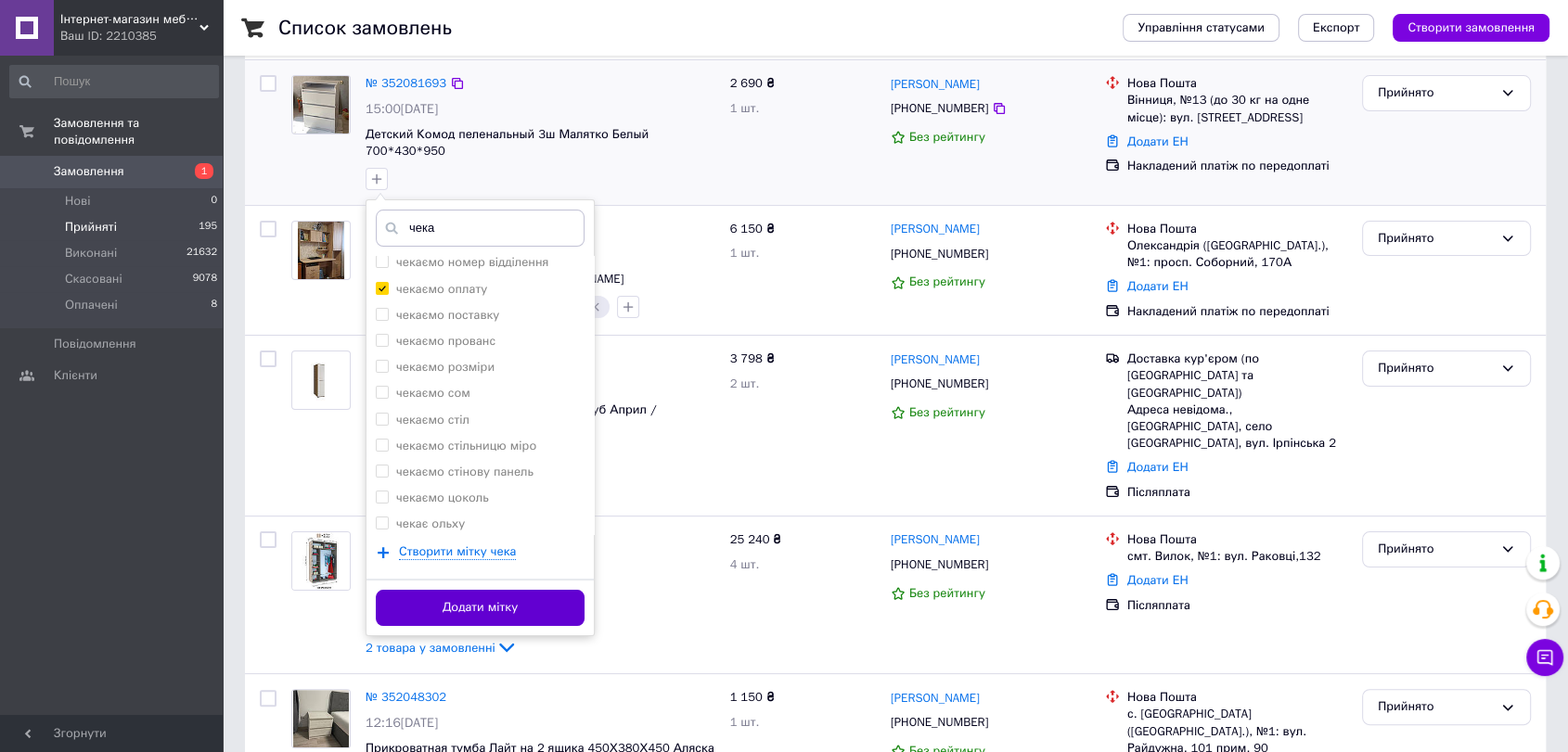 click on "Додати мітку" at bounding box center [480, 607] 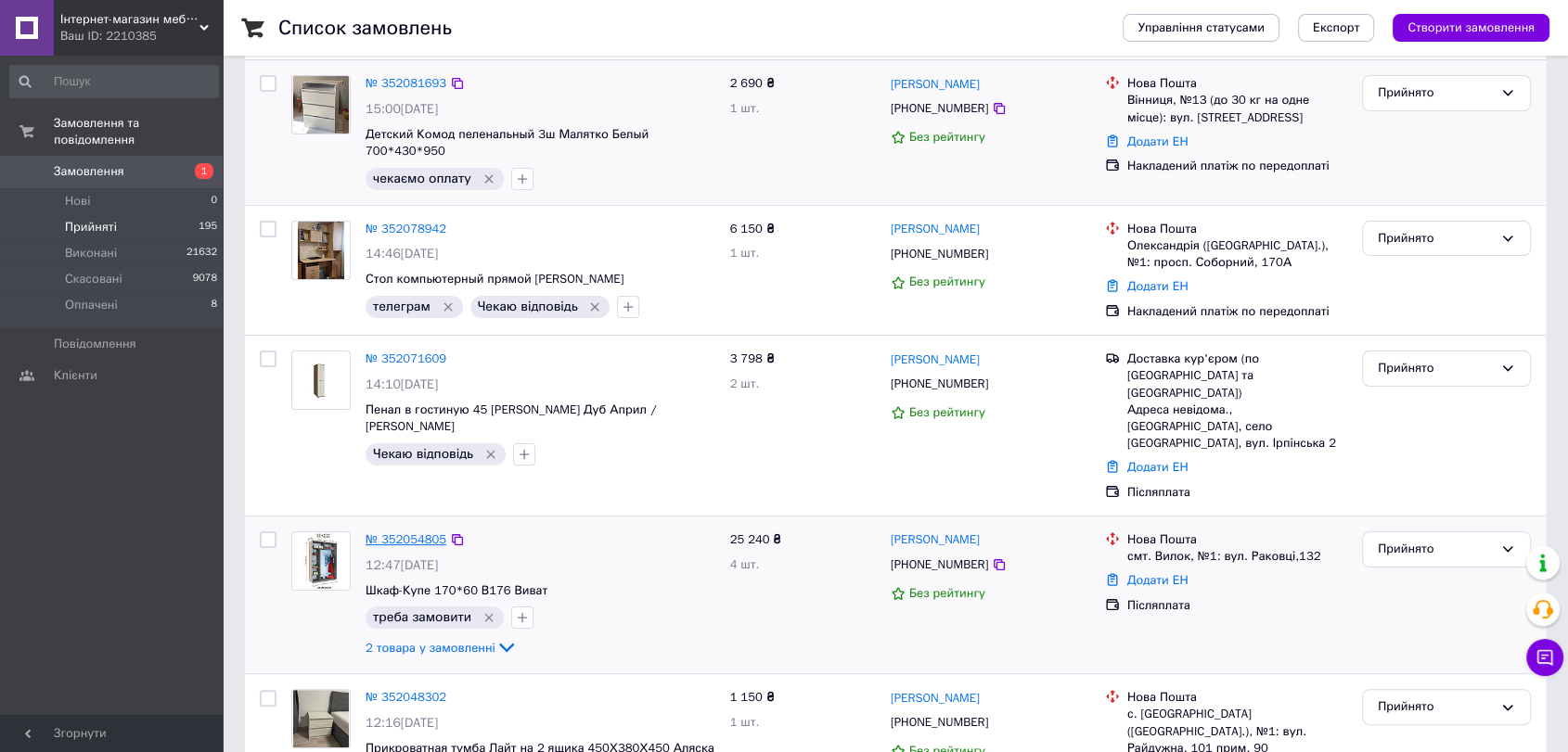 click on "№ 352054805" at bounding box center (405, 539) 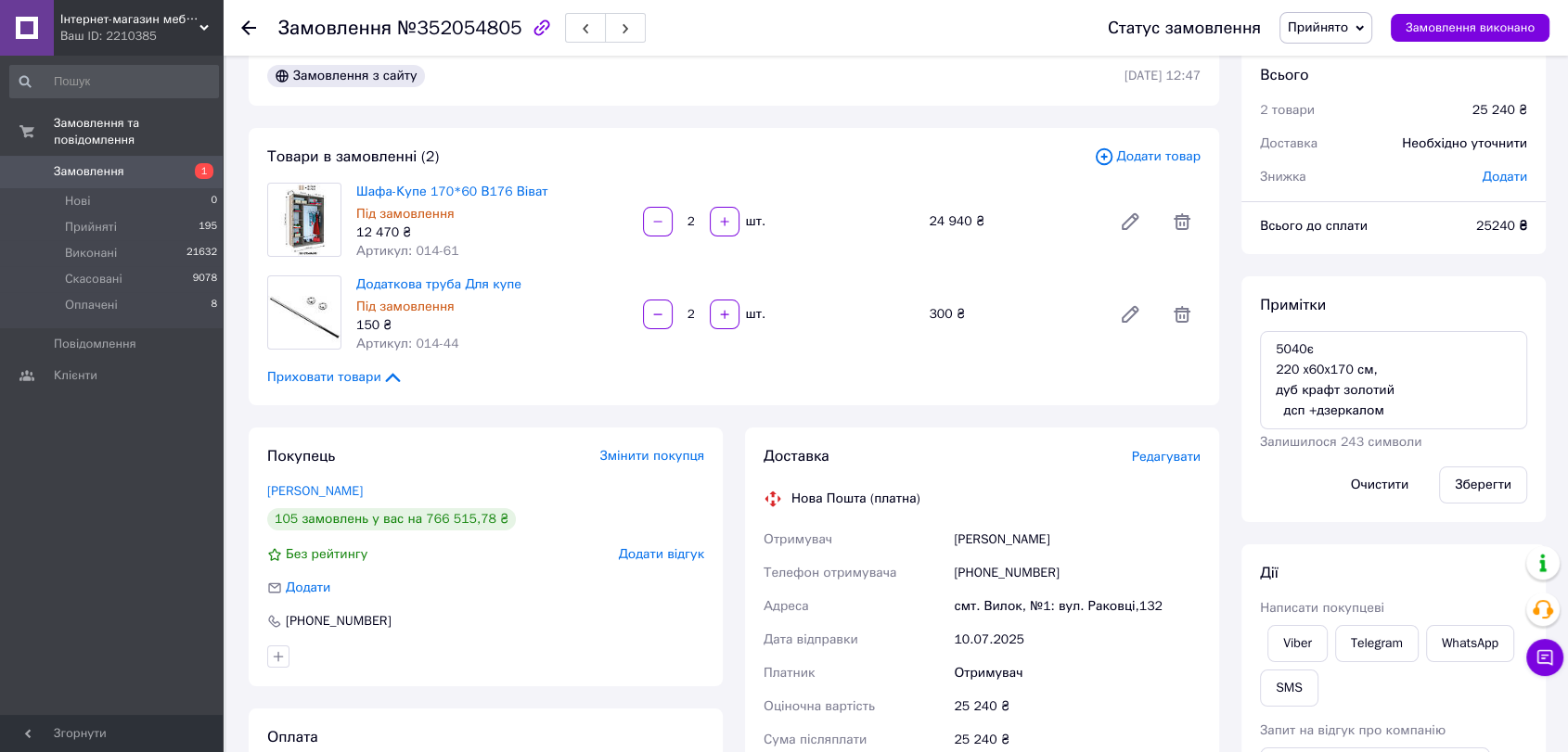 scroll, scrollTop: 0, scrollLeft: 0, axis: both 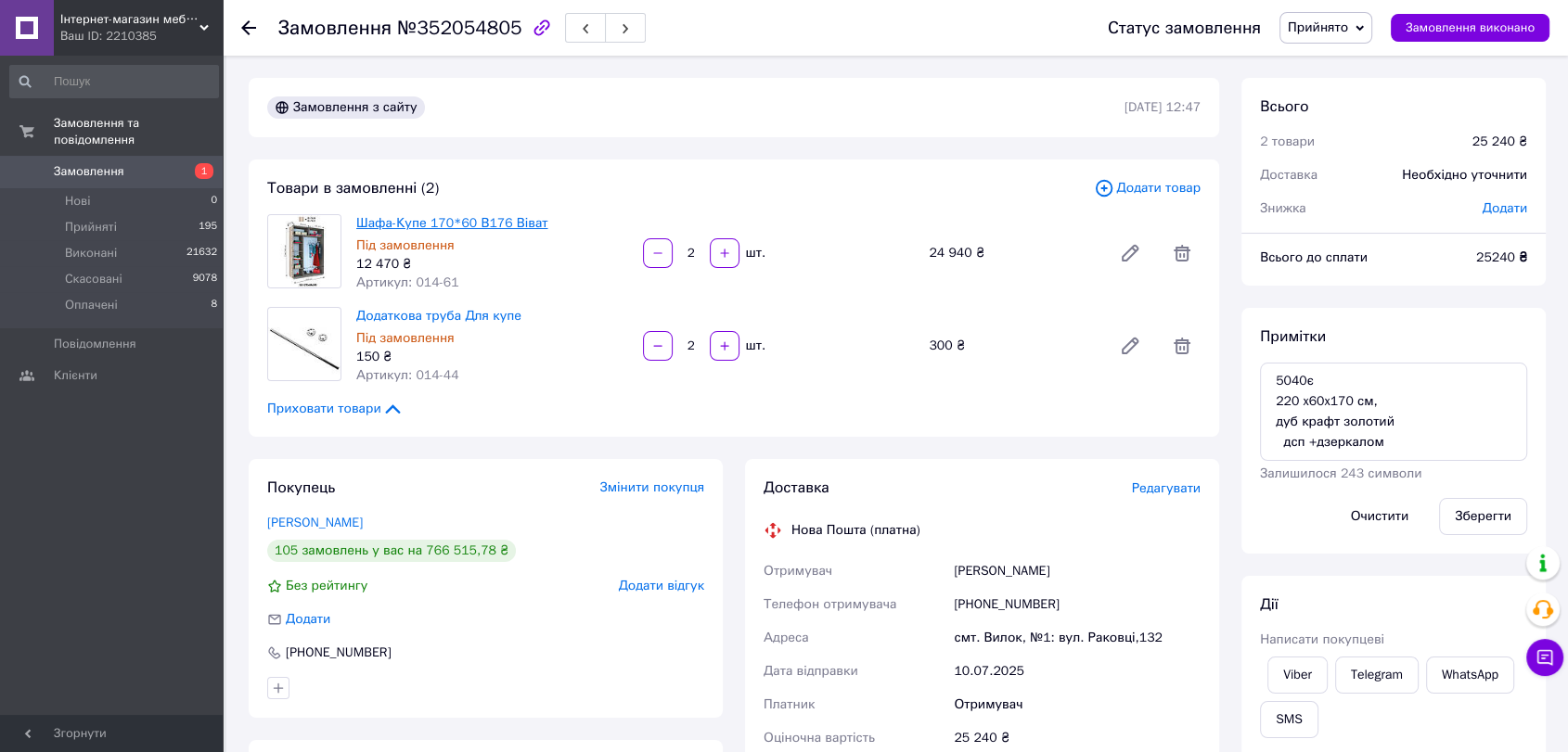 click on "Шафа-Купе 170*60 В176 Віват" at bounding box center (452, 223) 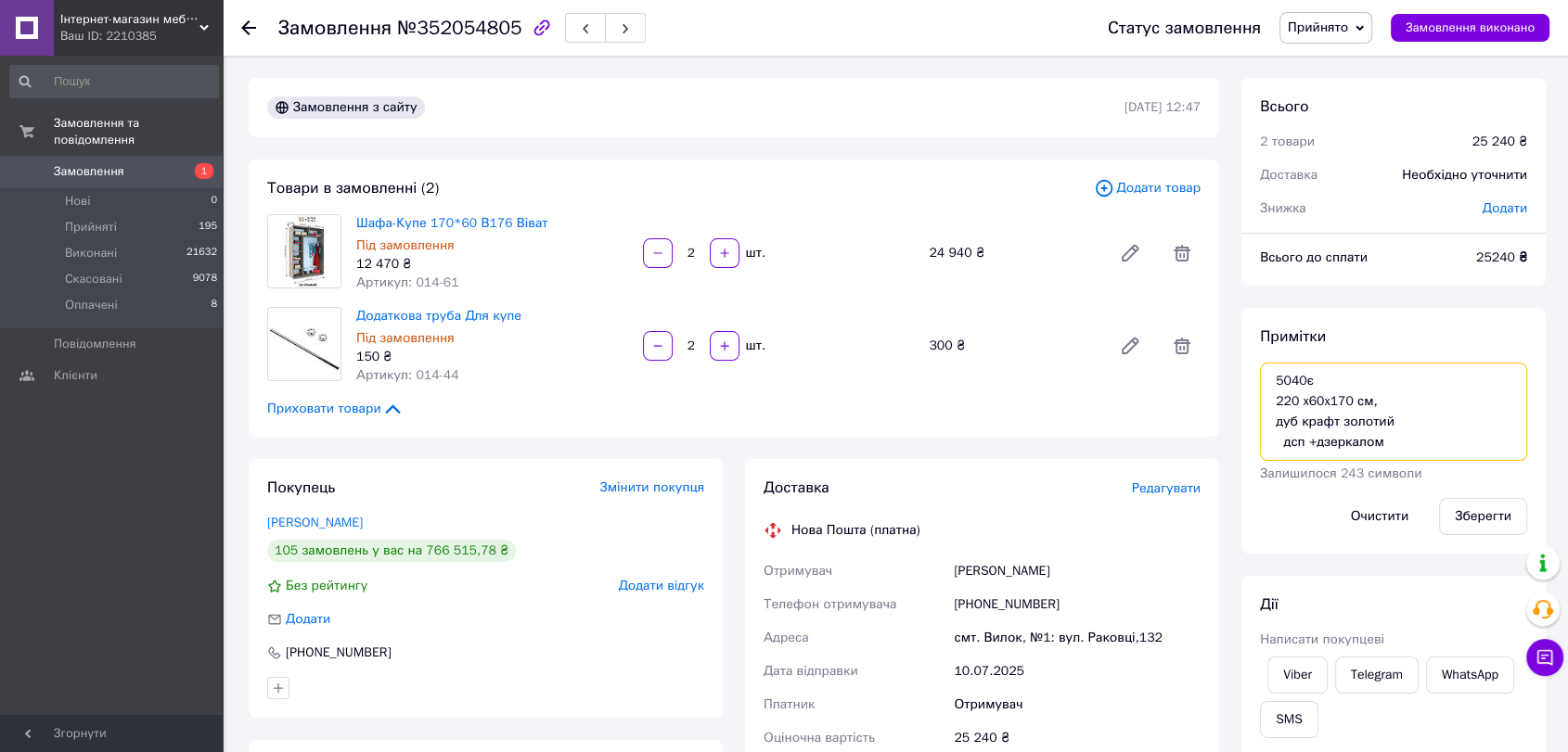 click on "5040є
220 x60x170 см,
дуб крафт золотий
дсп +дзеркалом" at bounding box center (1394, 412) 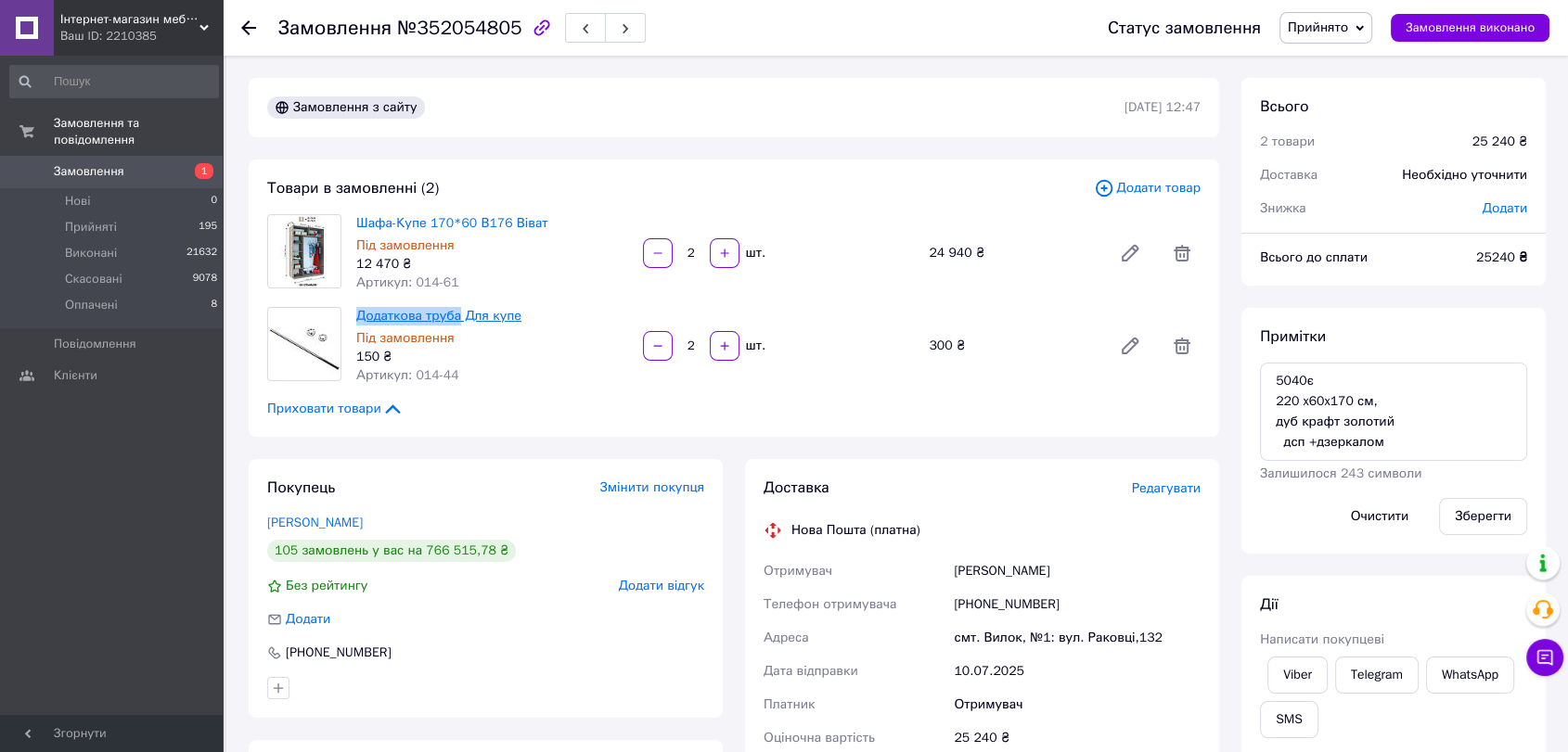 drag, startPoint x: 352, startPoint y: 316, endPoint x: 454, endPoint y: 318, distance: 102.01961 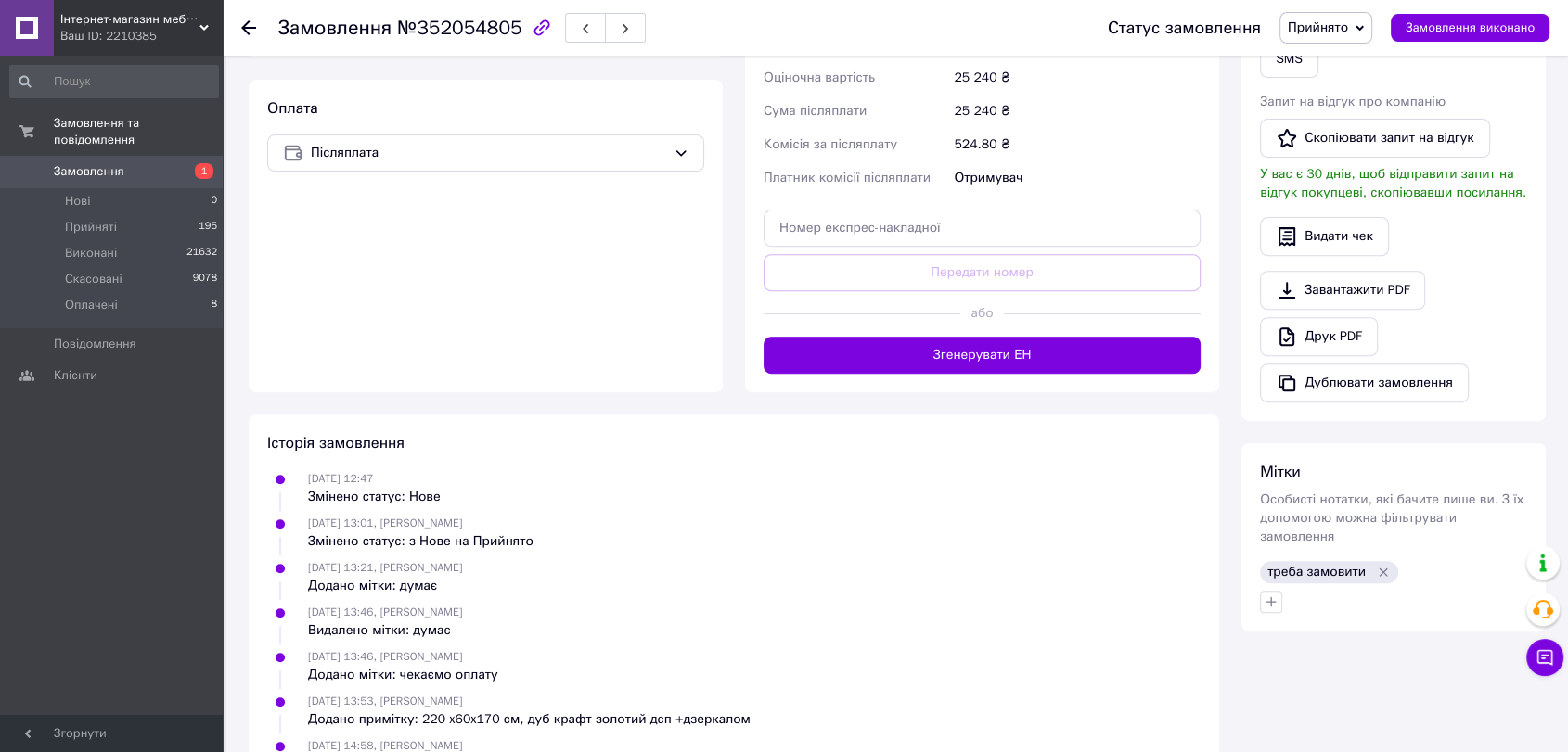 scroll, scrollTop: 809, scrollLeft: 0, axis: vertical 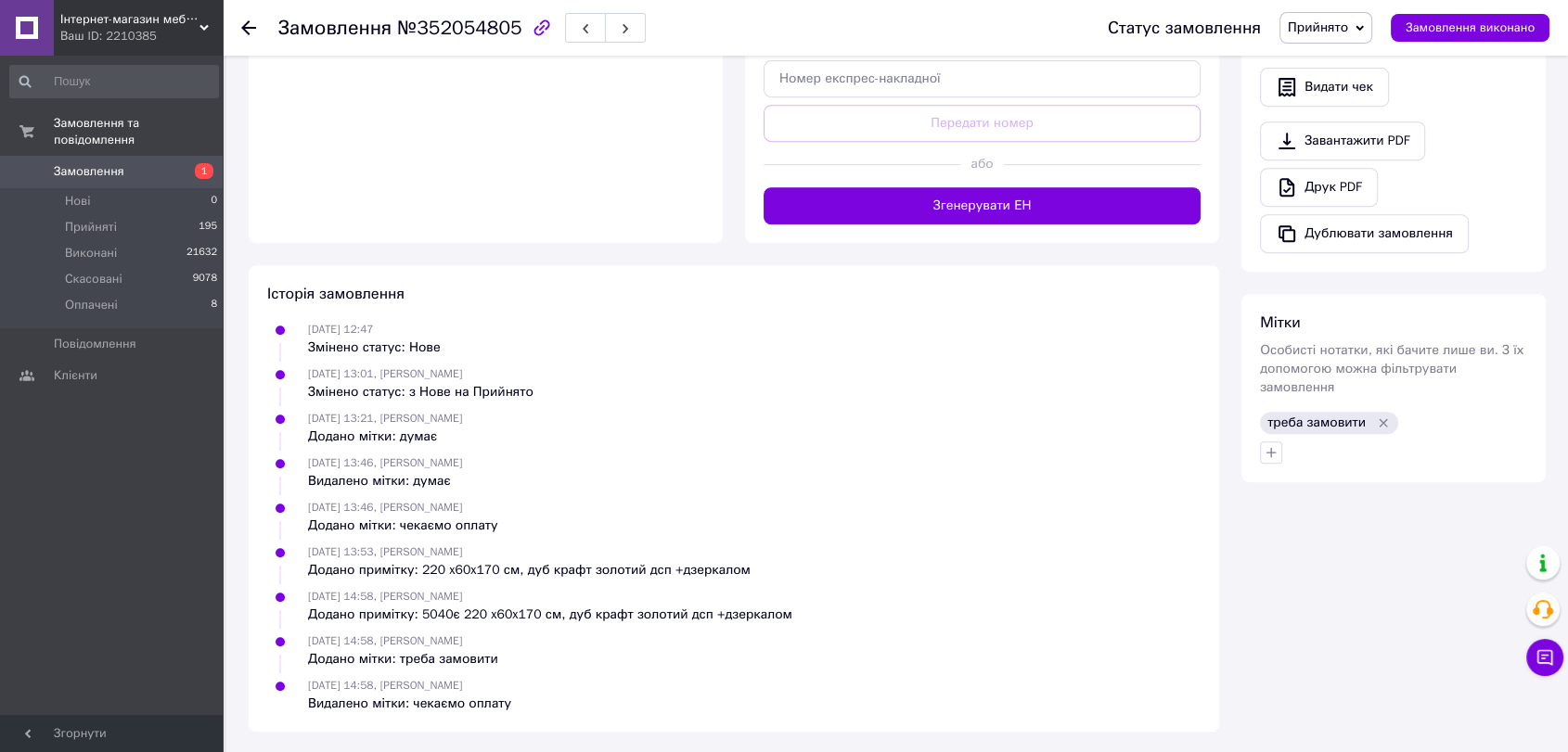 click 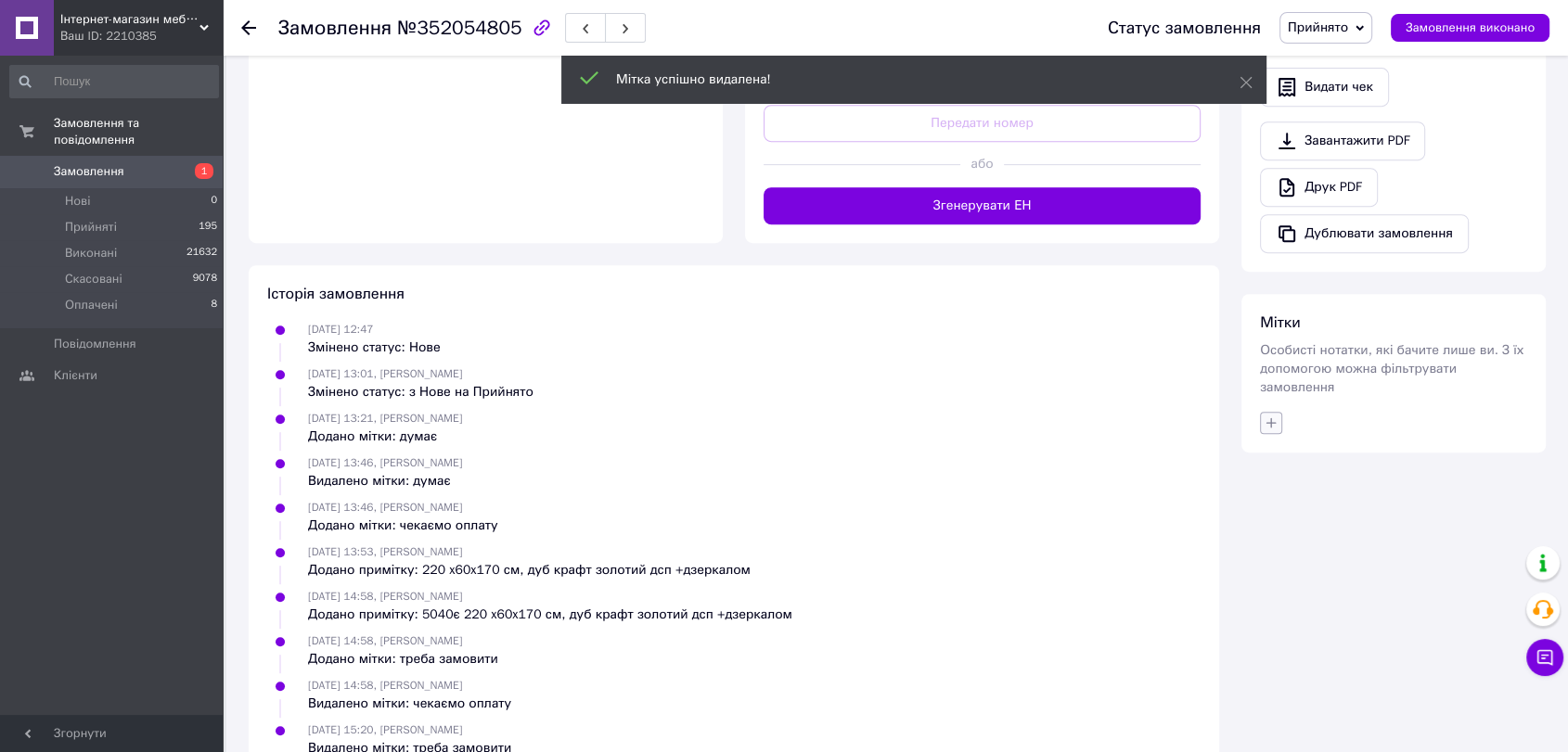 click on "Особисті нотатки, які бачите лише ви. З їх допомогою можна фільтрувати замовлення" at bounding box center (1392, 368) 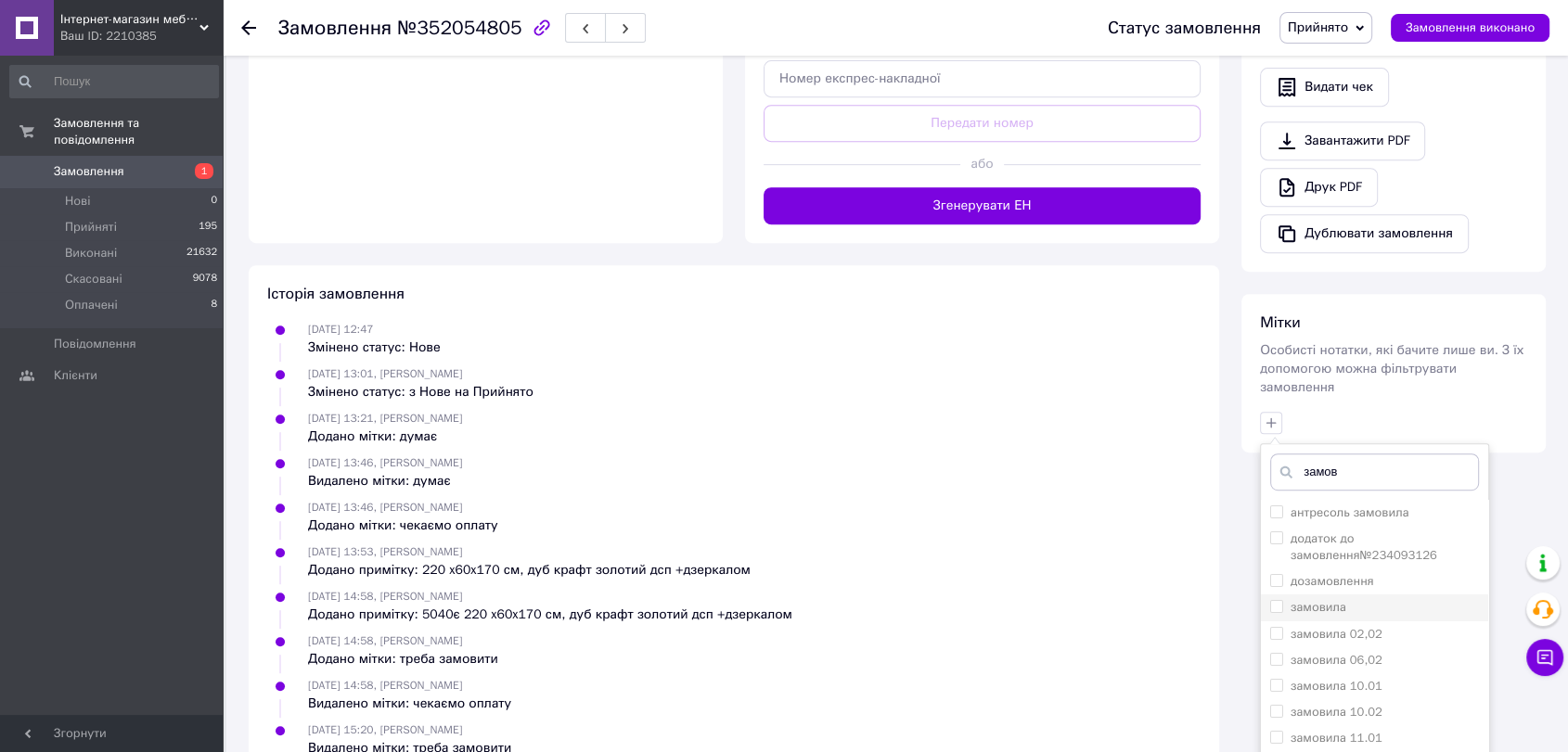 type on "замов" 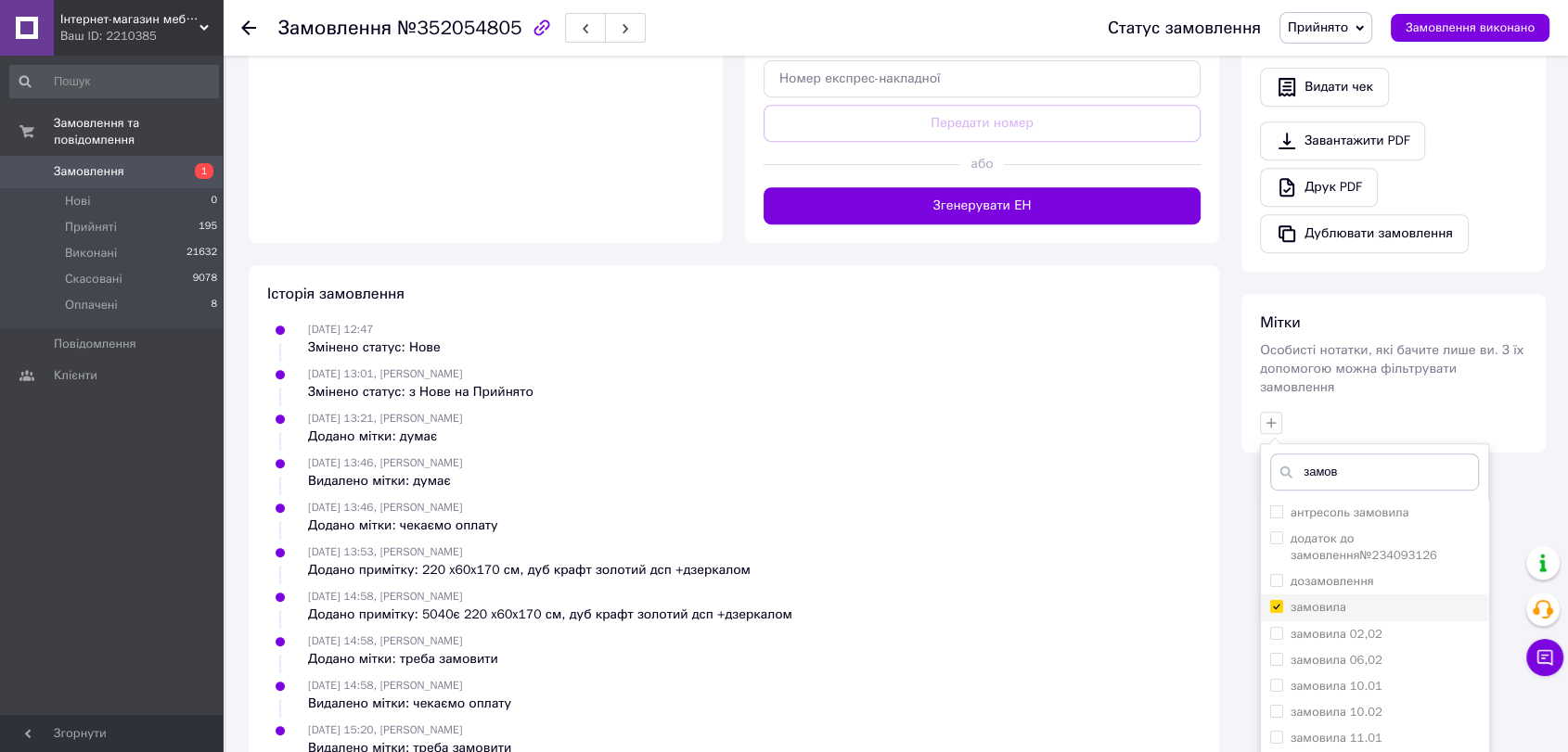 checkbox on "true" 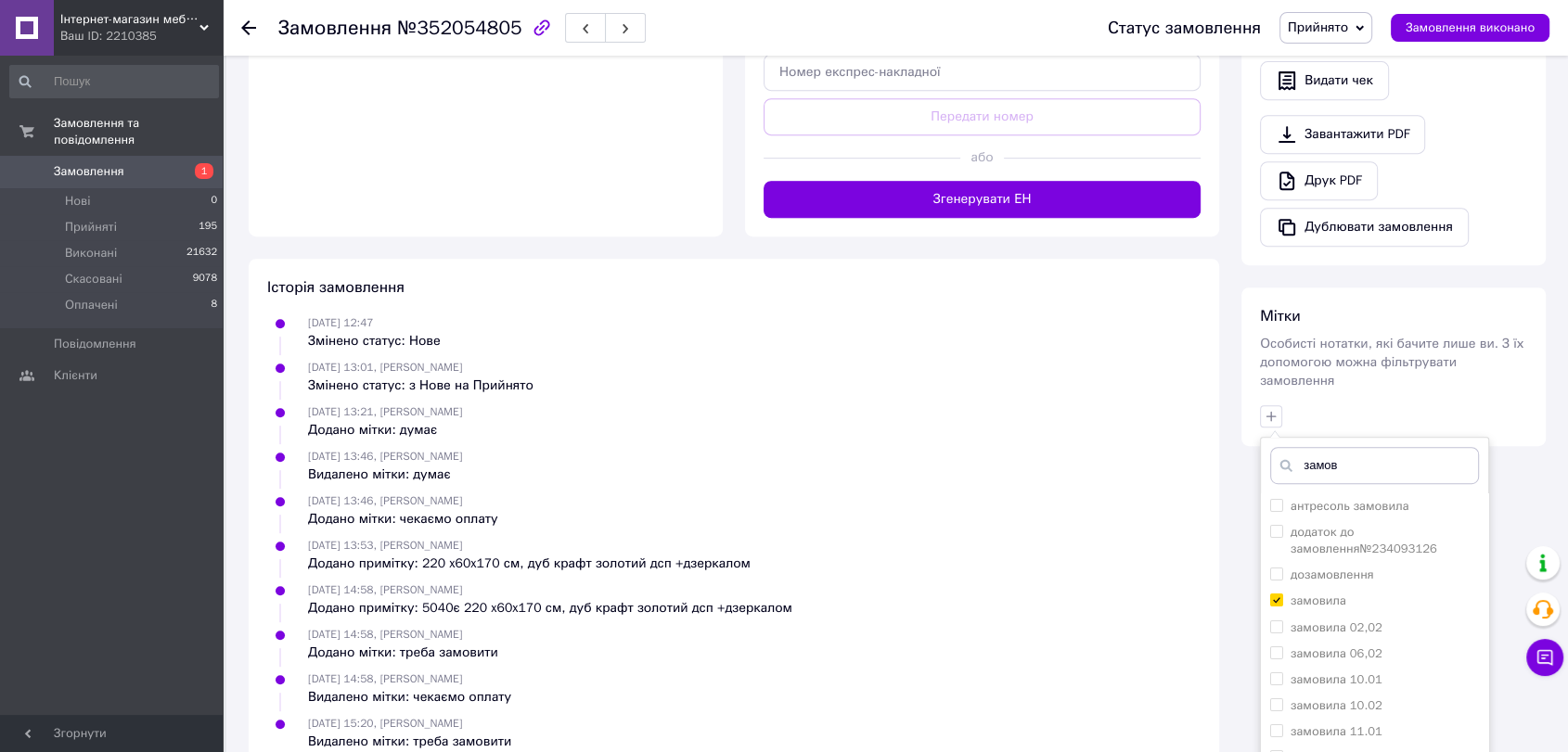 scroll, scrollTop: 918, scrollLeft: 0, axis: vertical 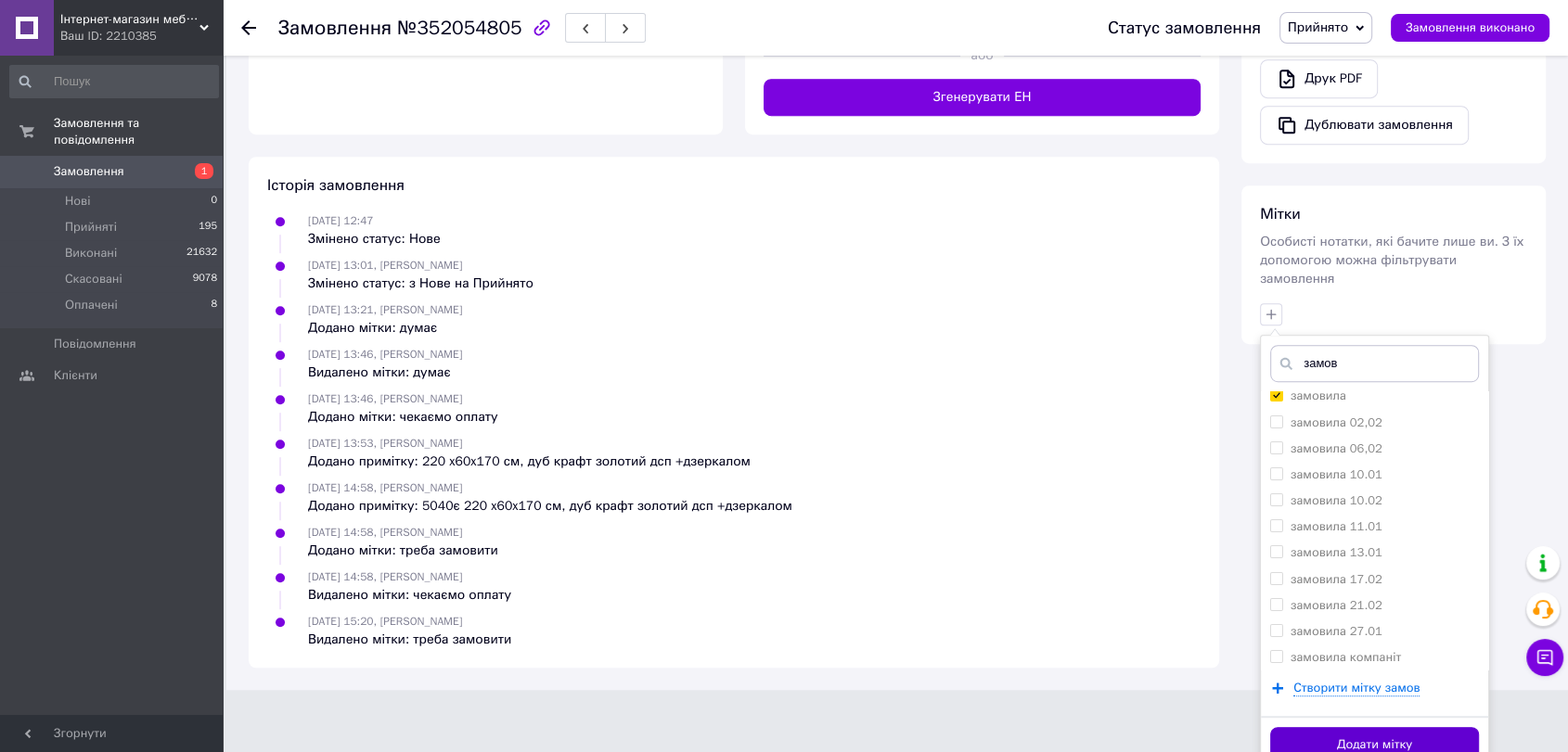 click on "Додати мітку" at bounding box center [1374, 745] 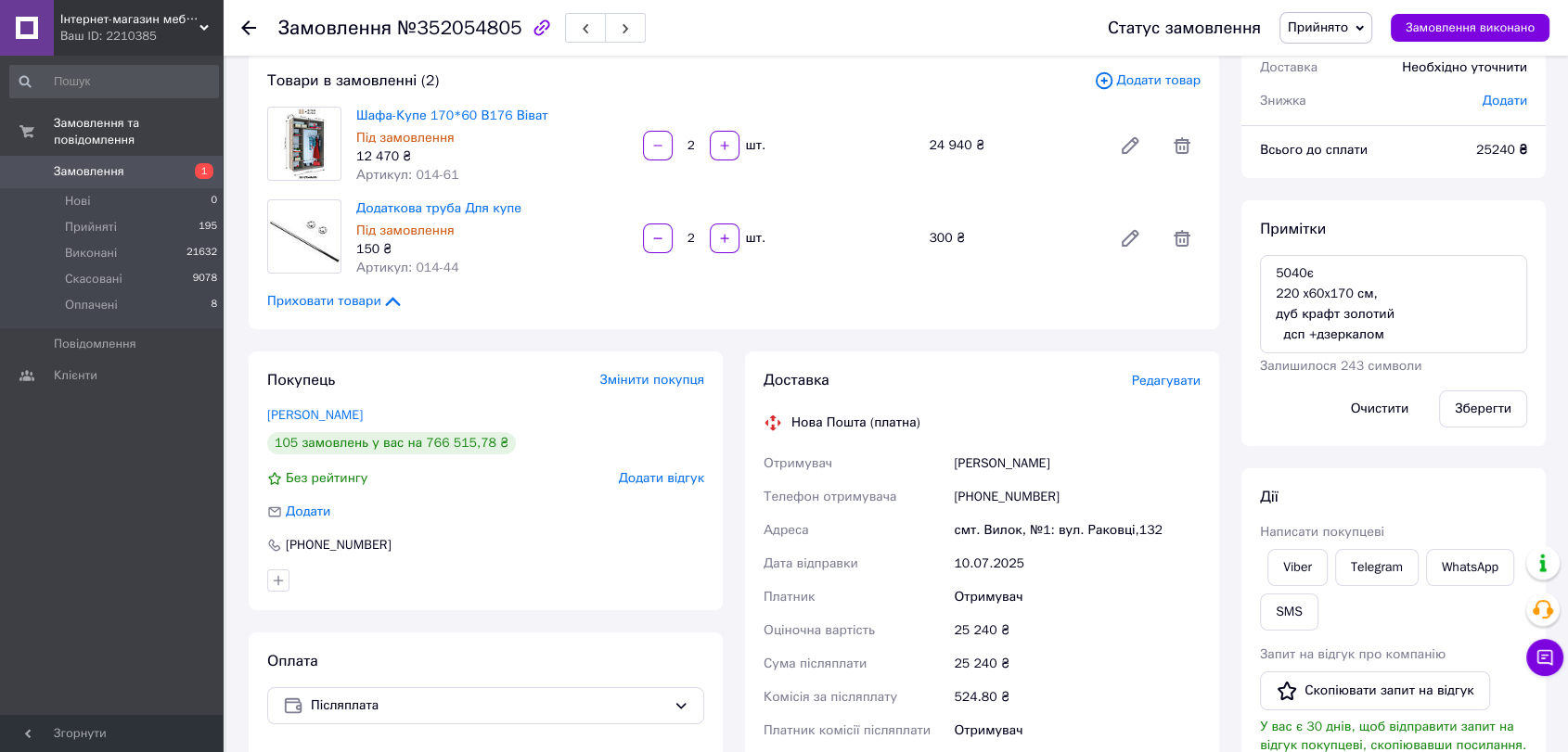 scroll, scrollTop: 0, scrollLeft: 0, axis: both 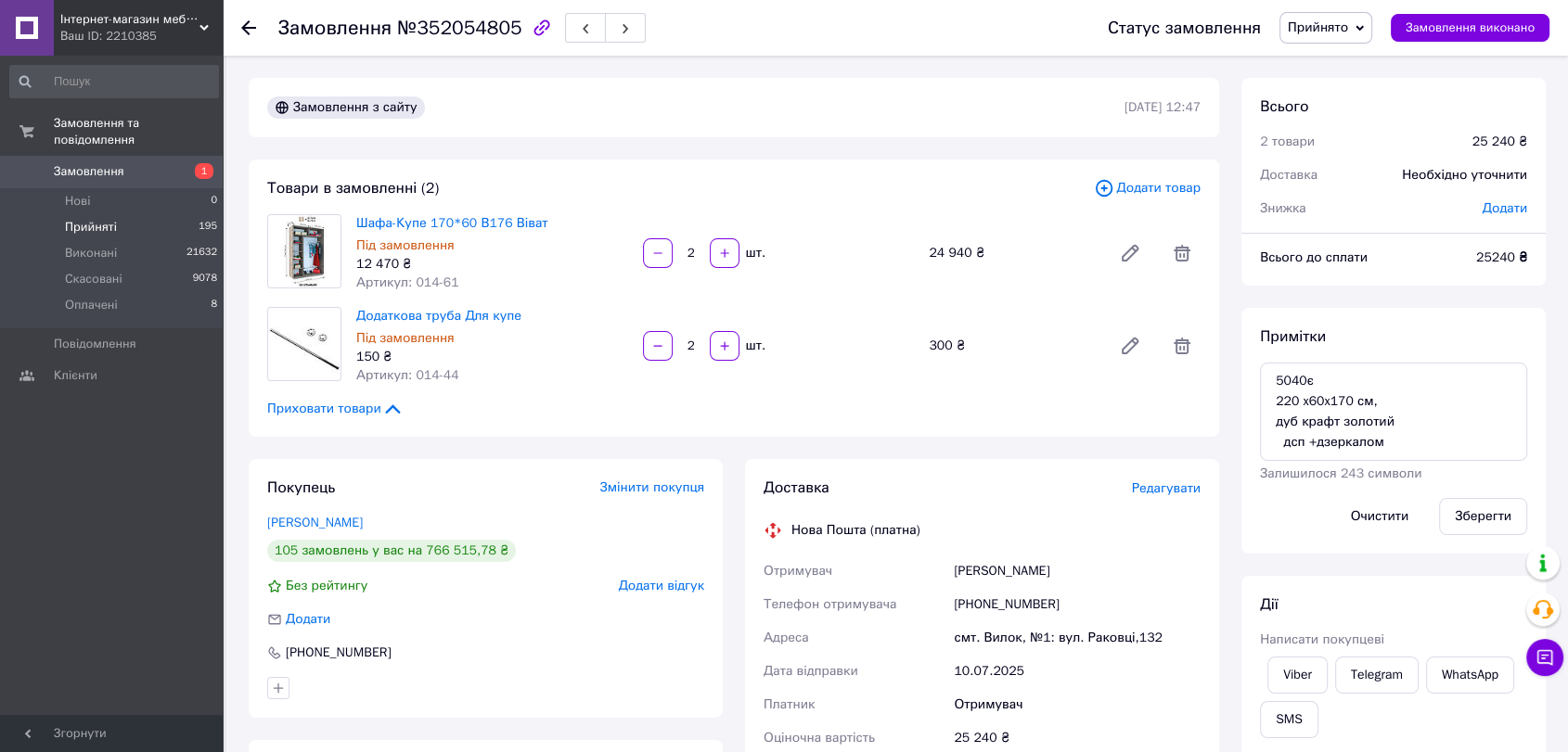 click on "Прийняті 195" at bounding box center [114, 227] 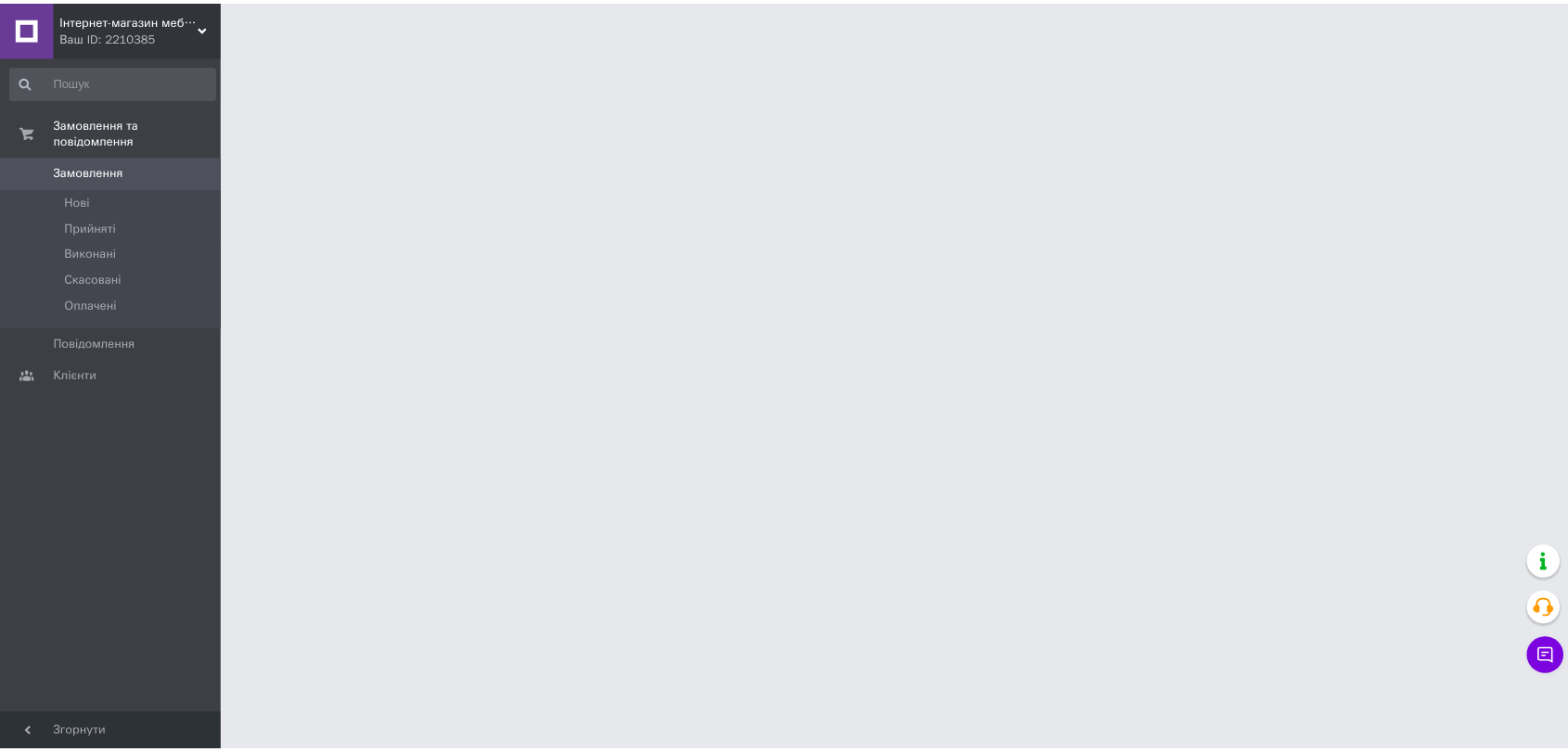 scroll, scrollTop: 0, scrollLeft: 0, axis: both 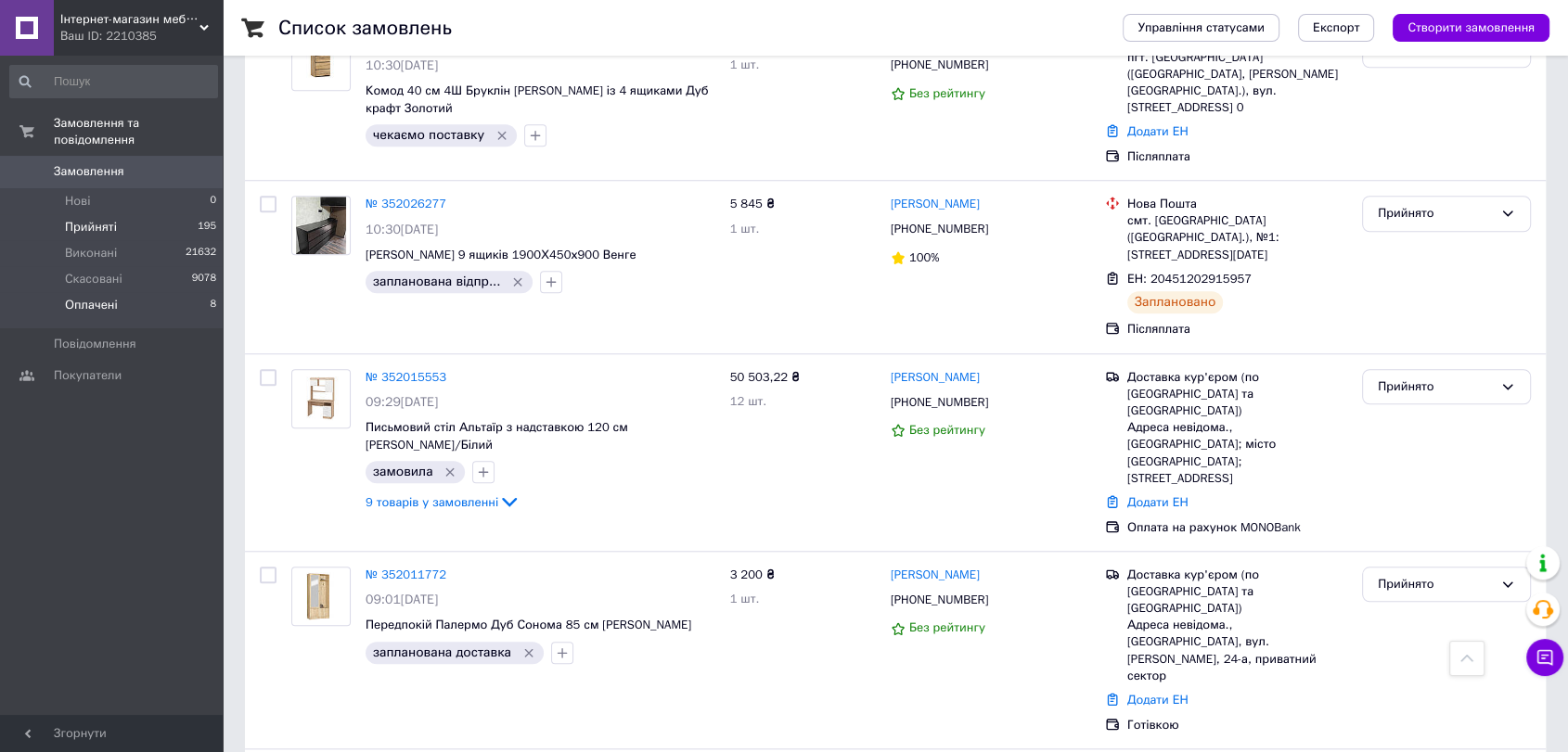 click on "Оплачені 8" at bounding box center [113, 310] 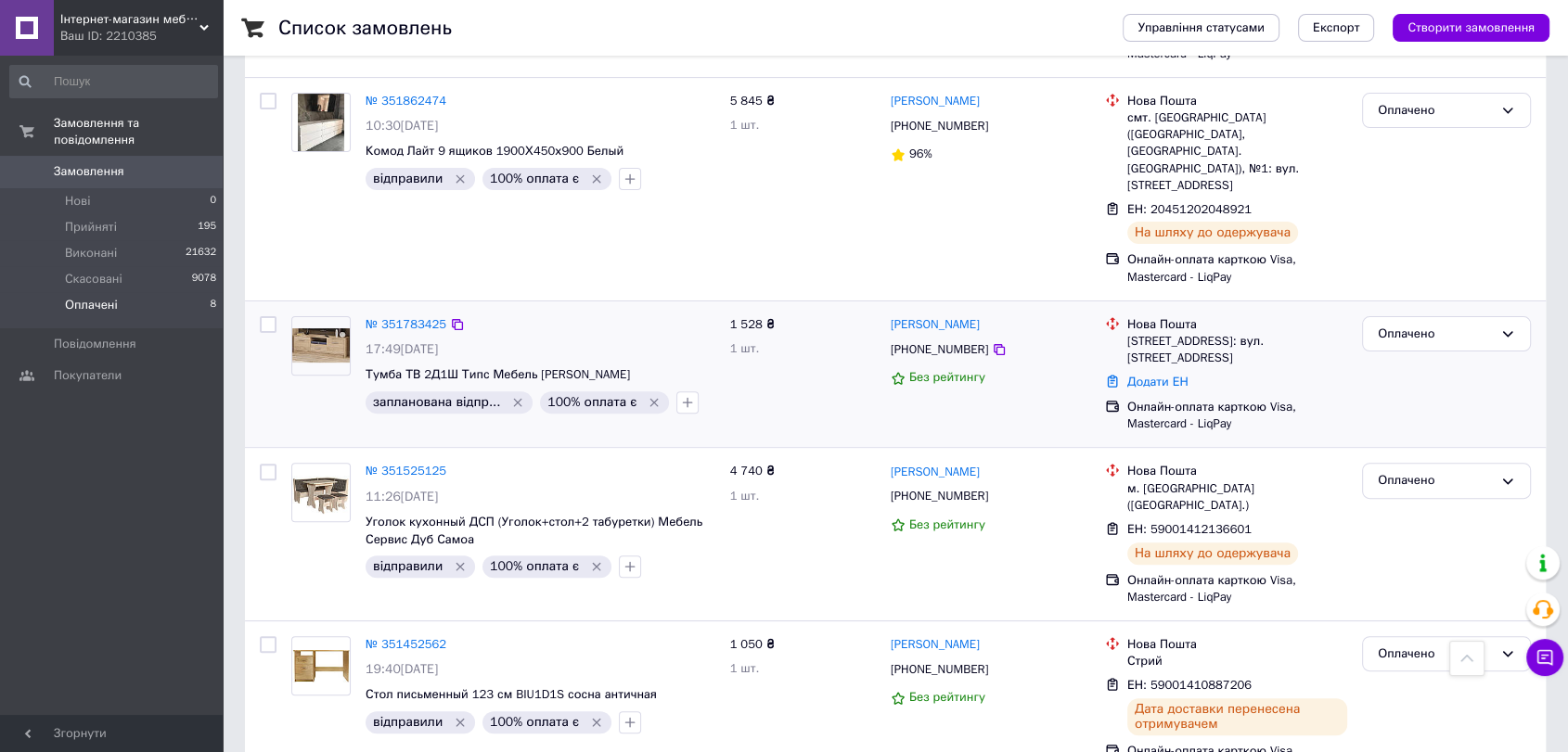 scroll, scrollTop: 791, scrollLeft: 0, axis: vertical 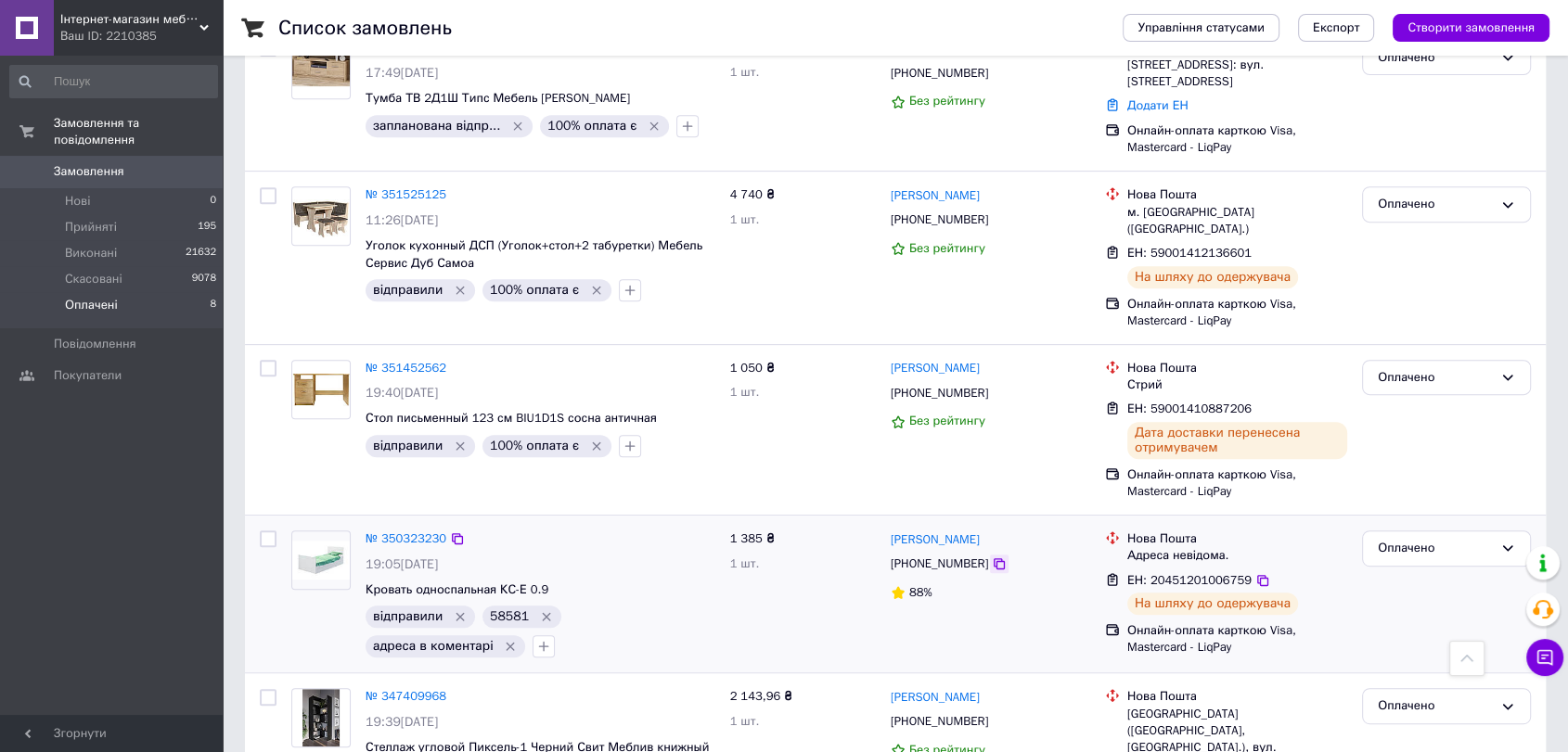 click 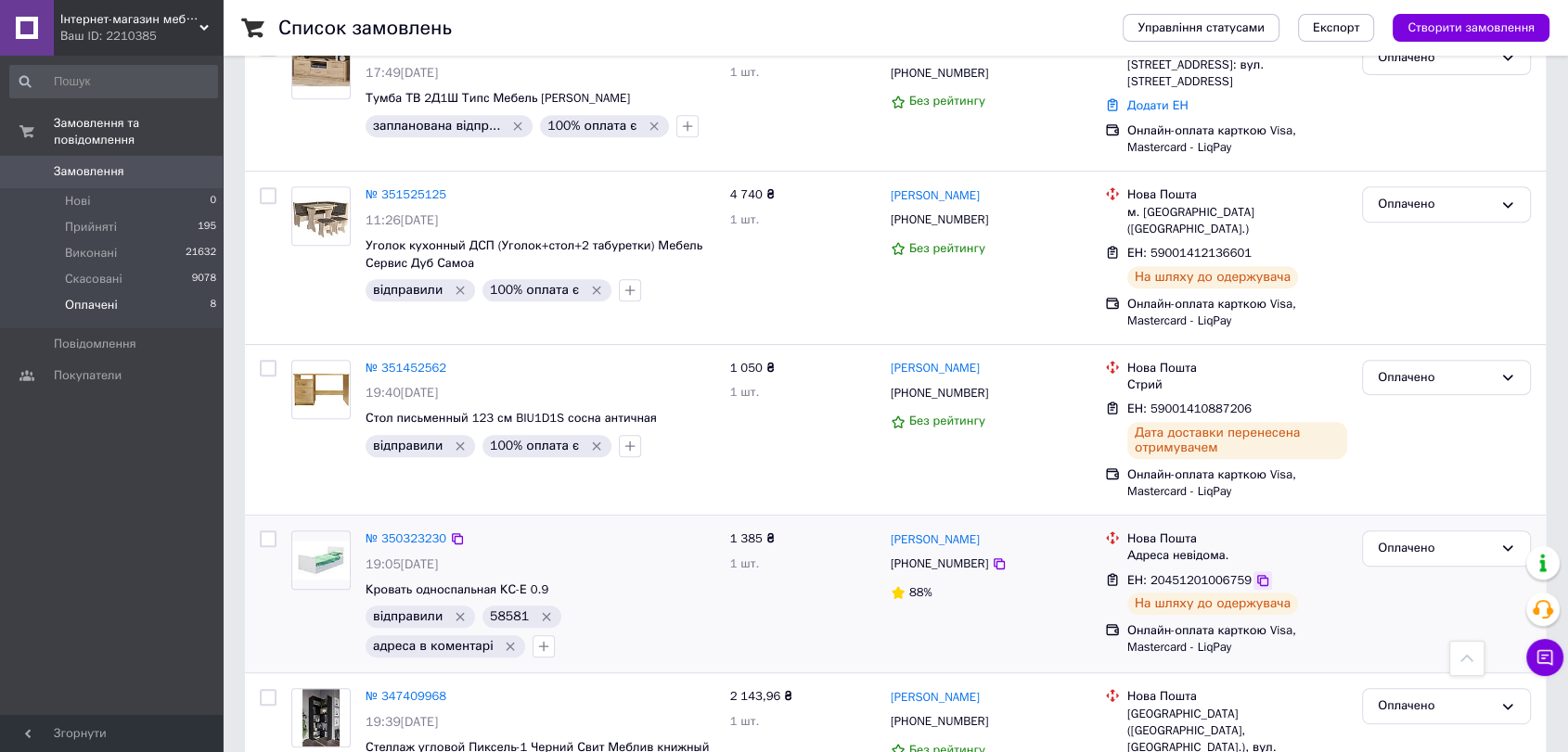 click 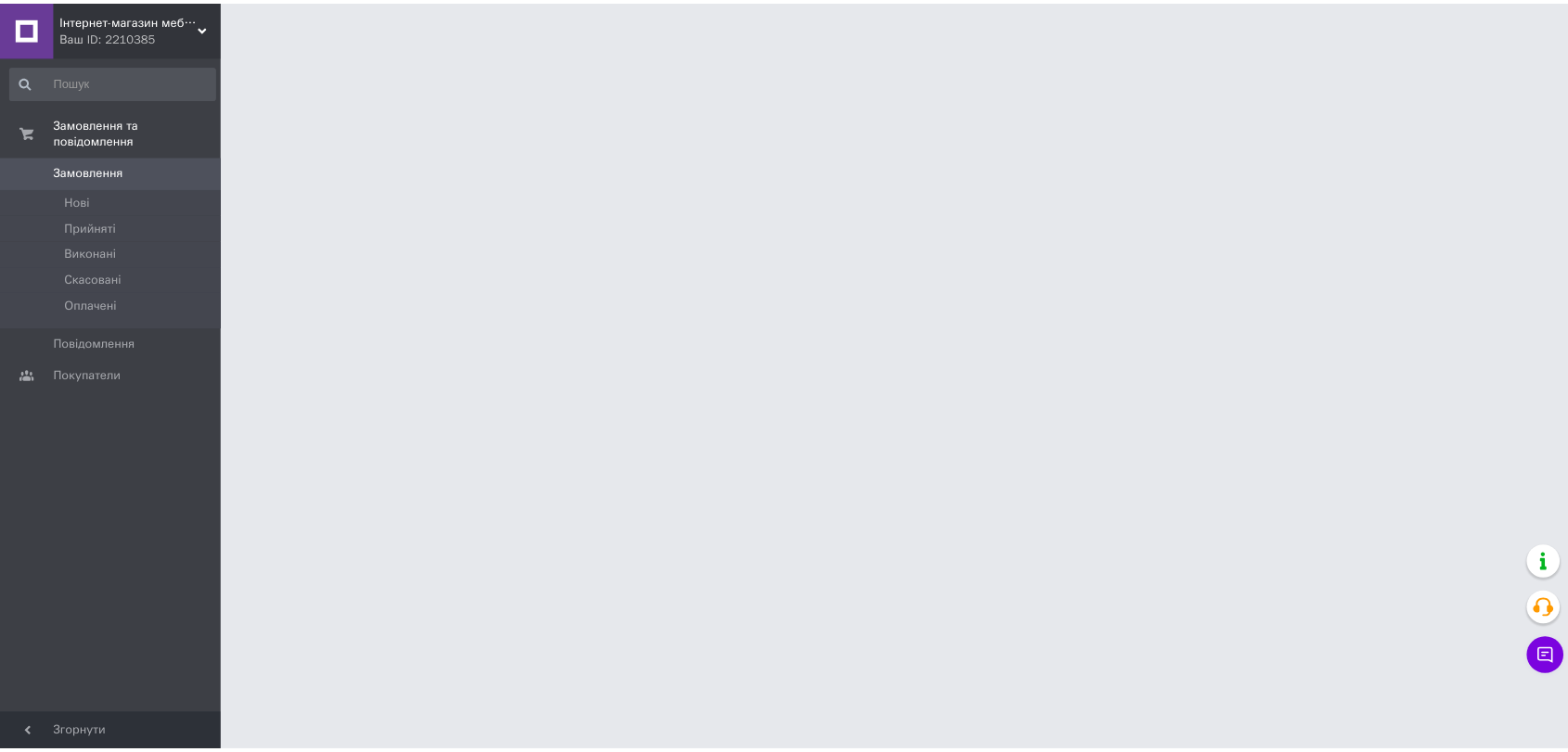 scroll, scrollTop: 0, scrollLeft: 0, axis: both 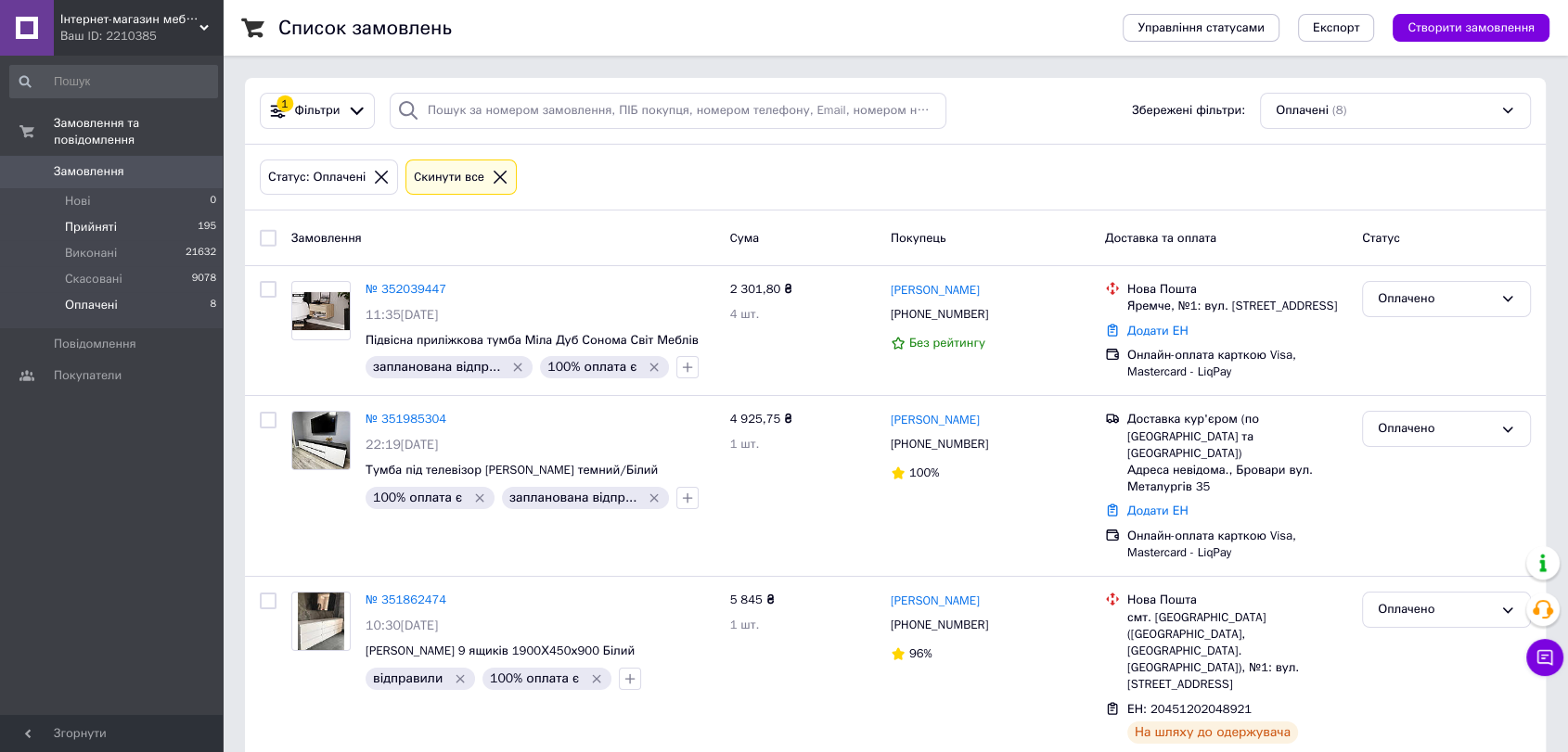 click on "Прийняті 195" at bounding box center (113, 227) 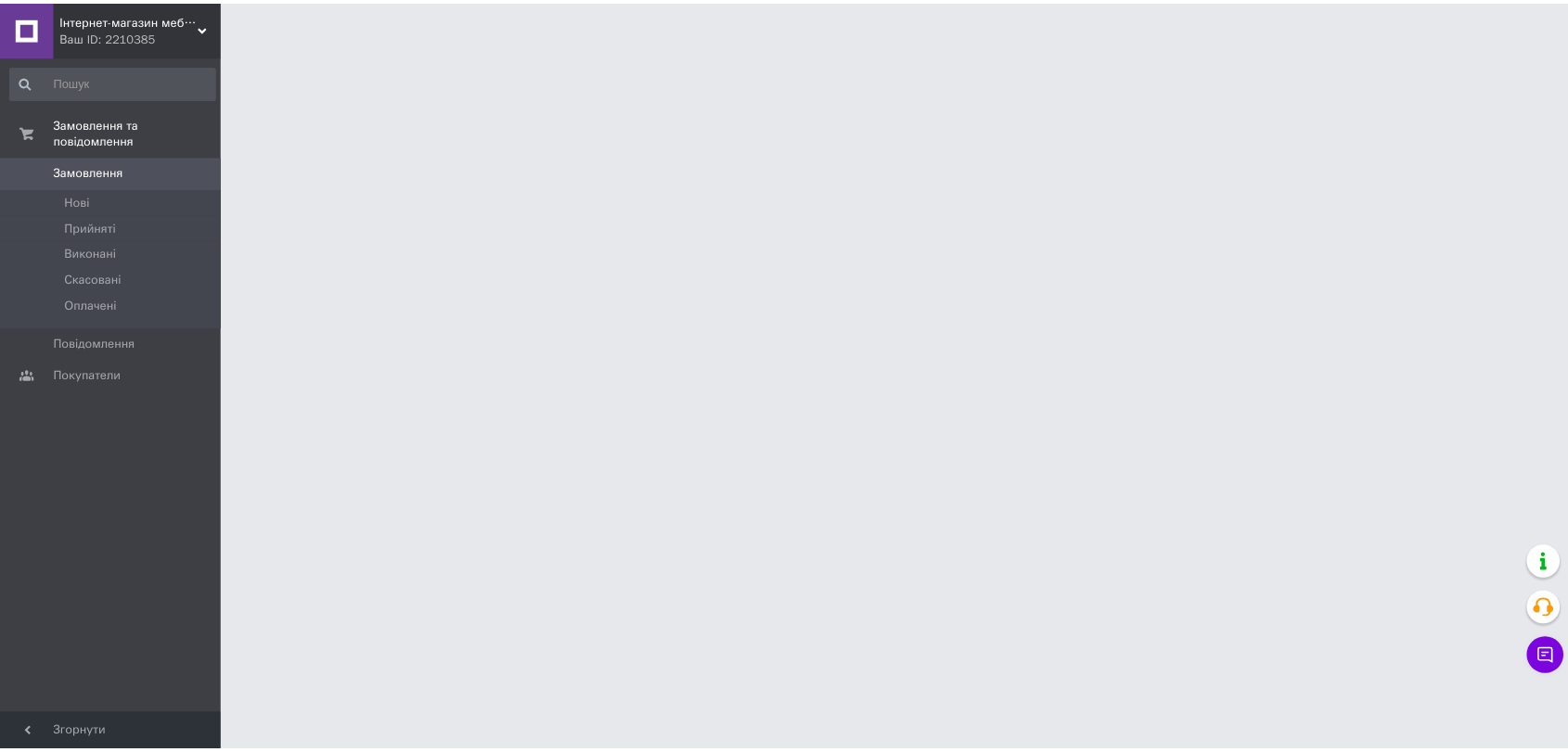 scroll, scrollTop: 0, scrollLeft: 0, axis: both 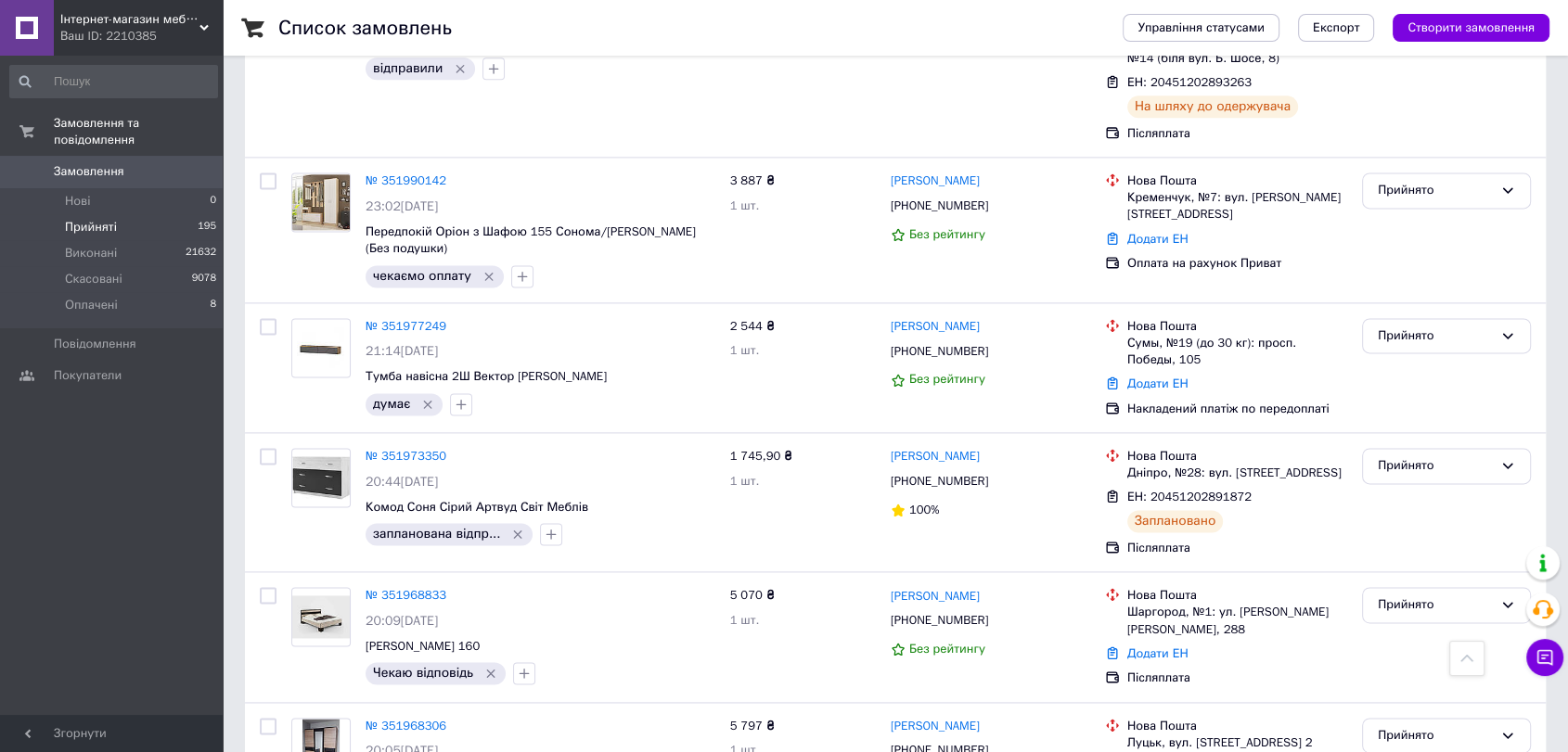 click on "10" at bounding box center (428, 872) 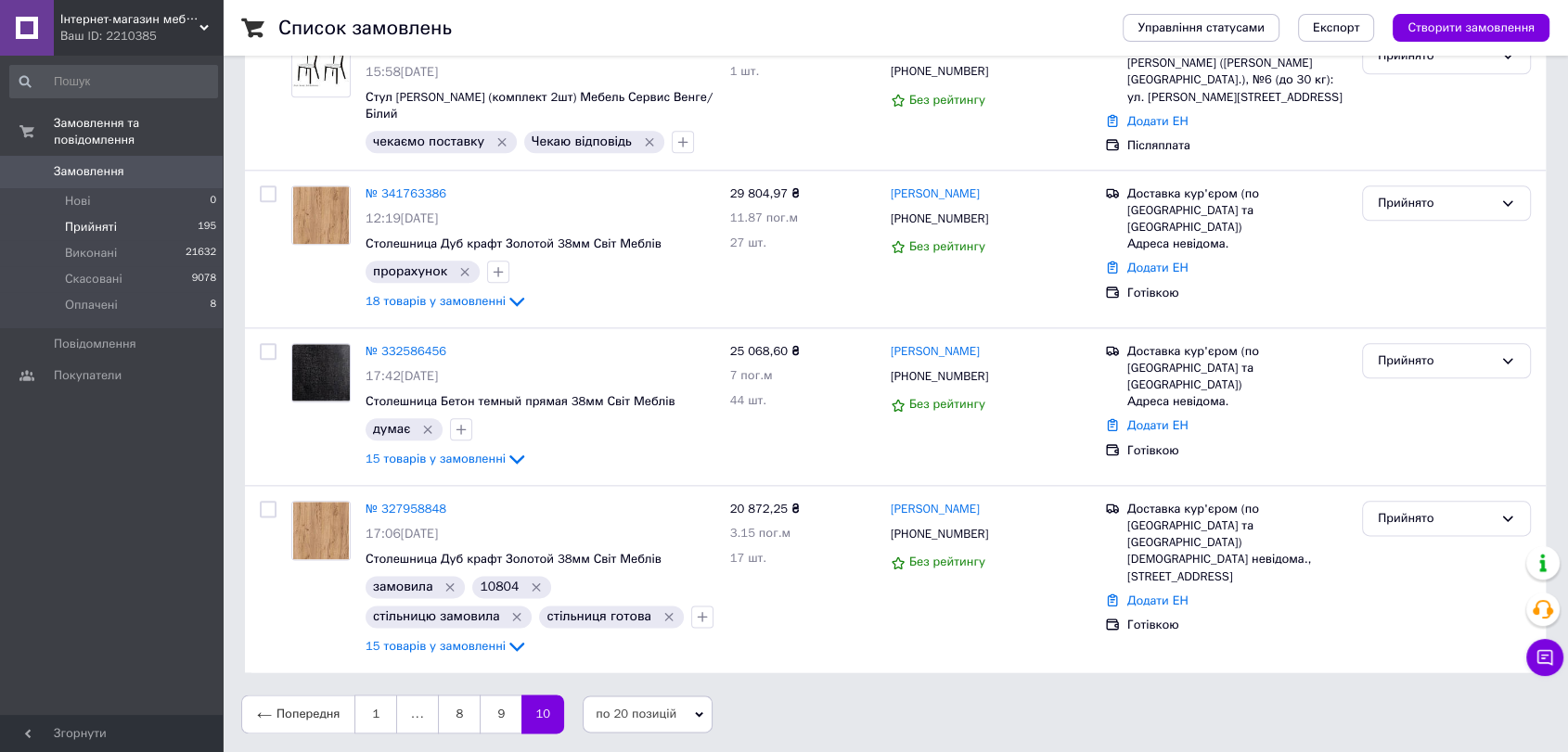 scroll, scrollTop: 0, scrollLeft: 0, axis: both 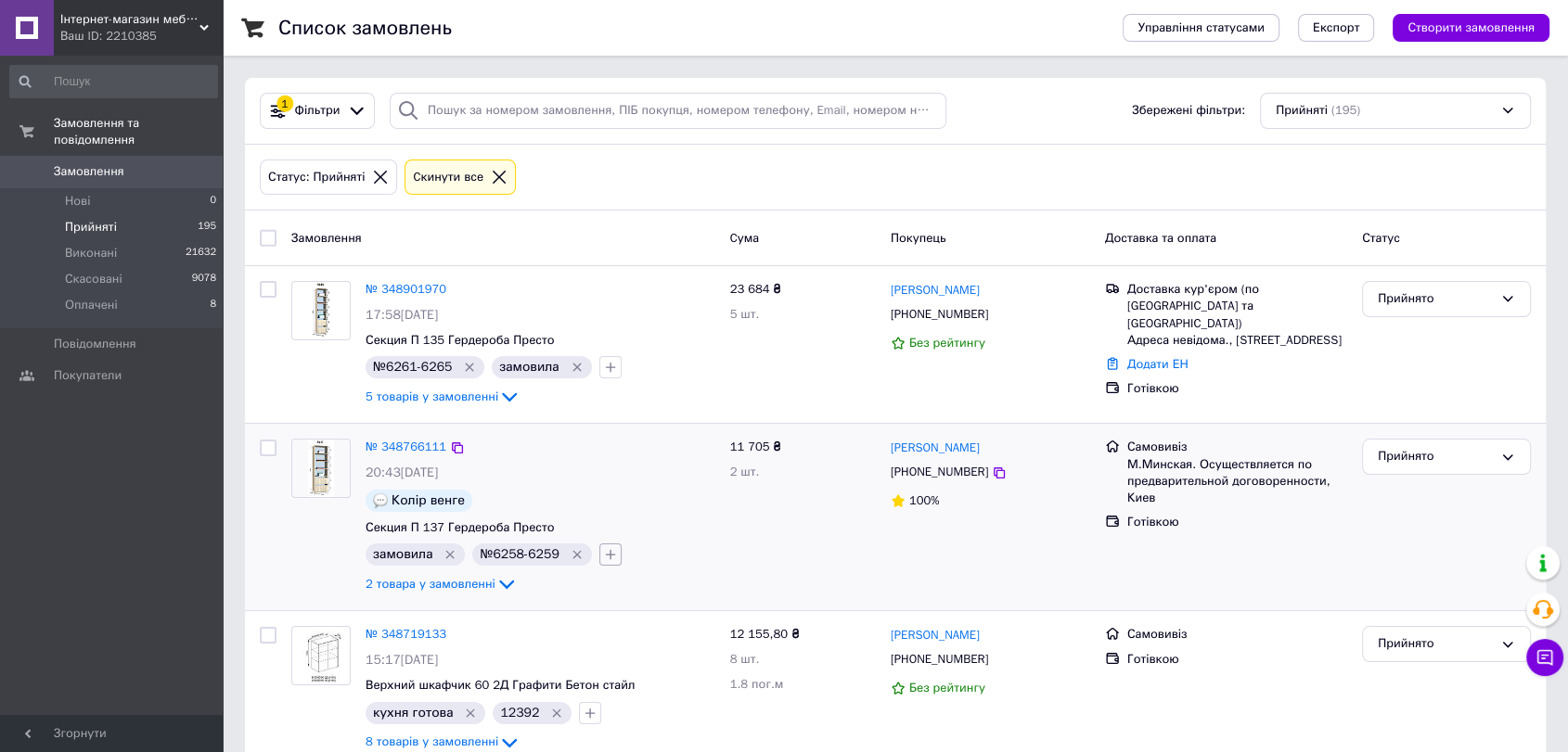 click 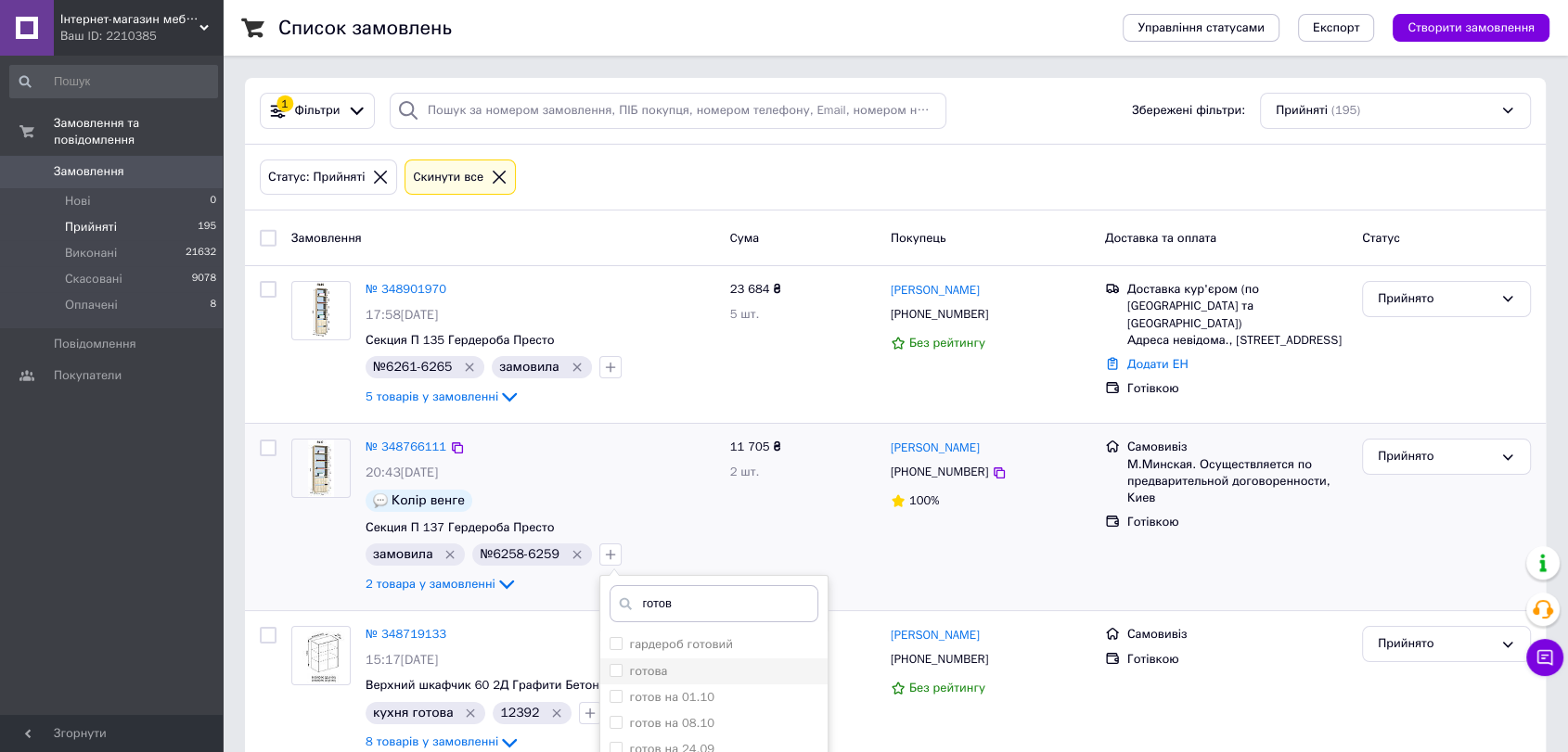 type on "готов" 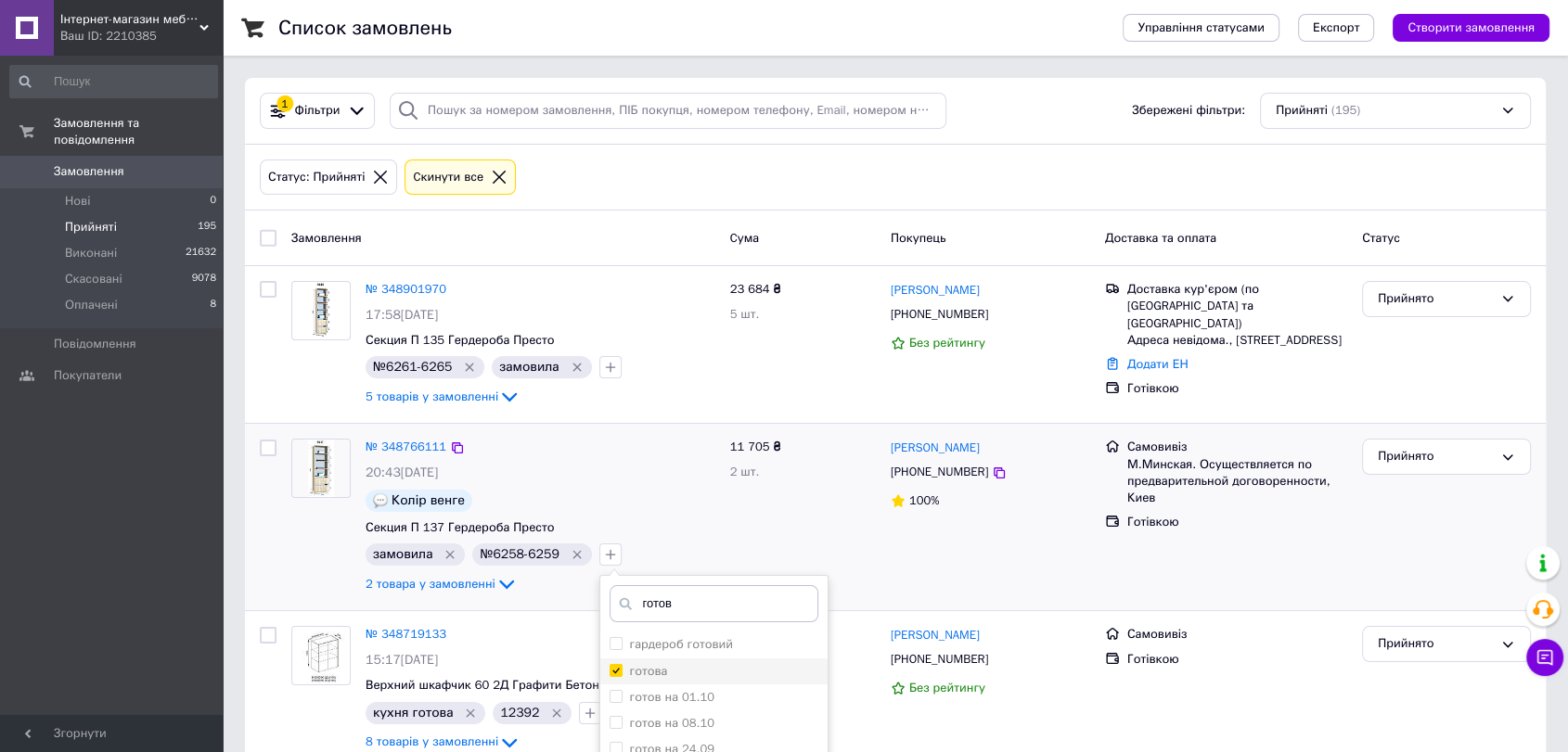 click on "готова" at bounding box center (713, 671) 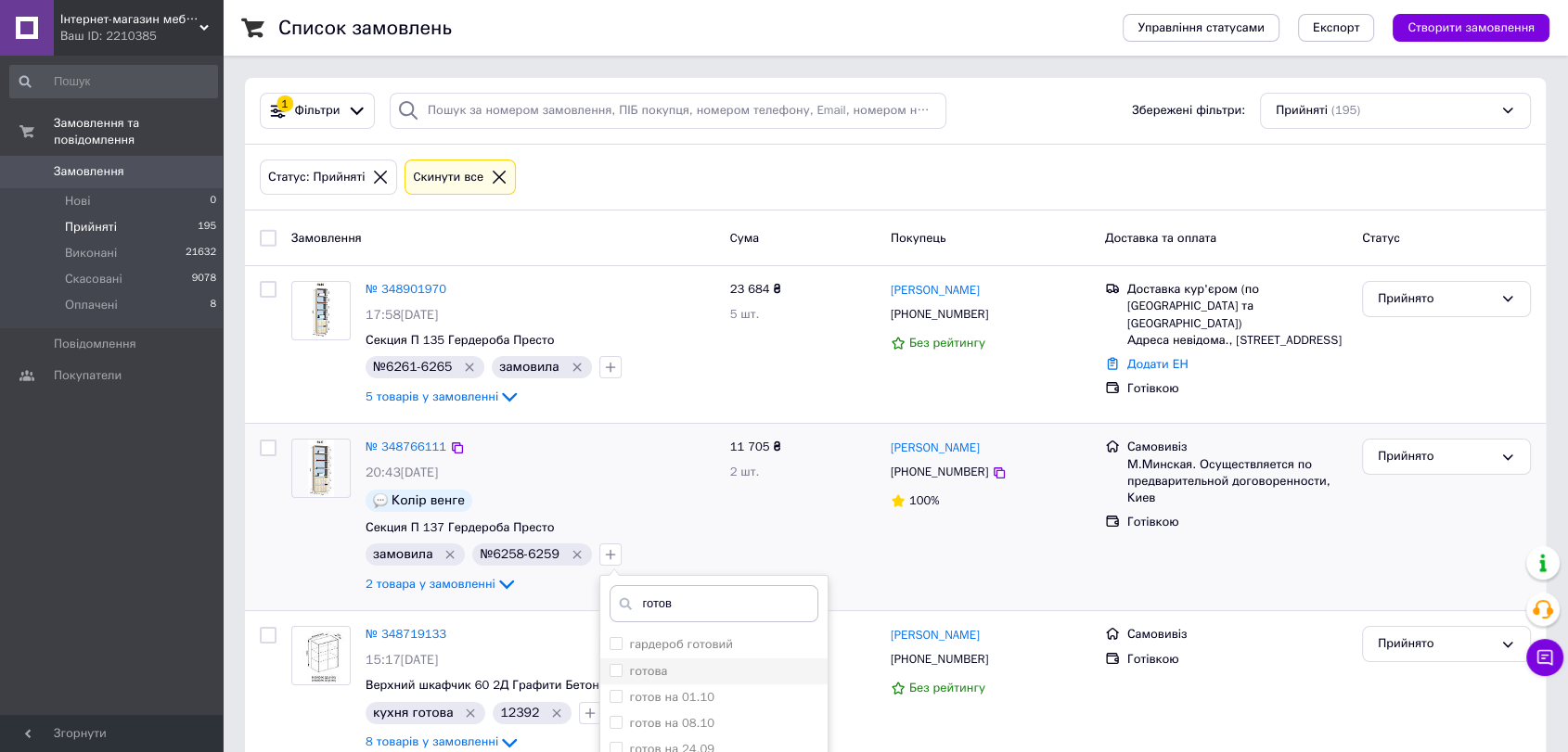 checkbox on "false" 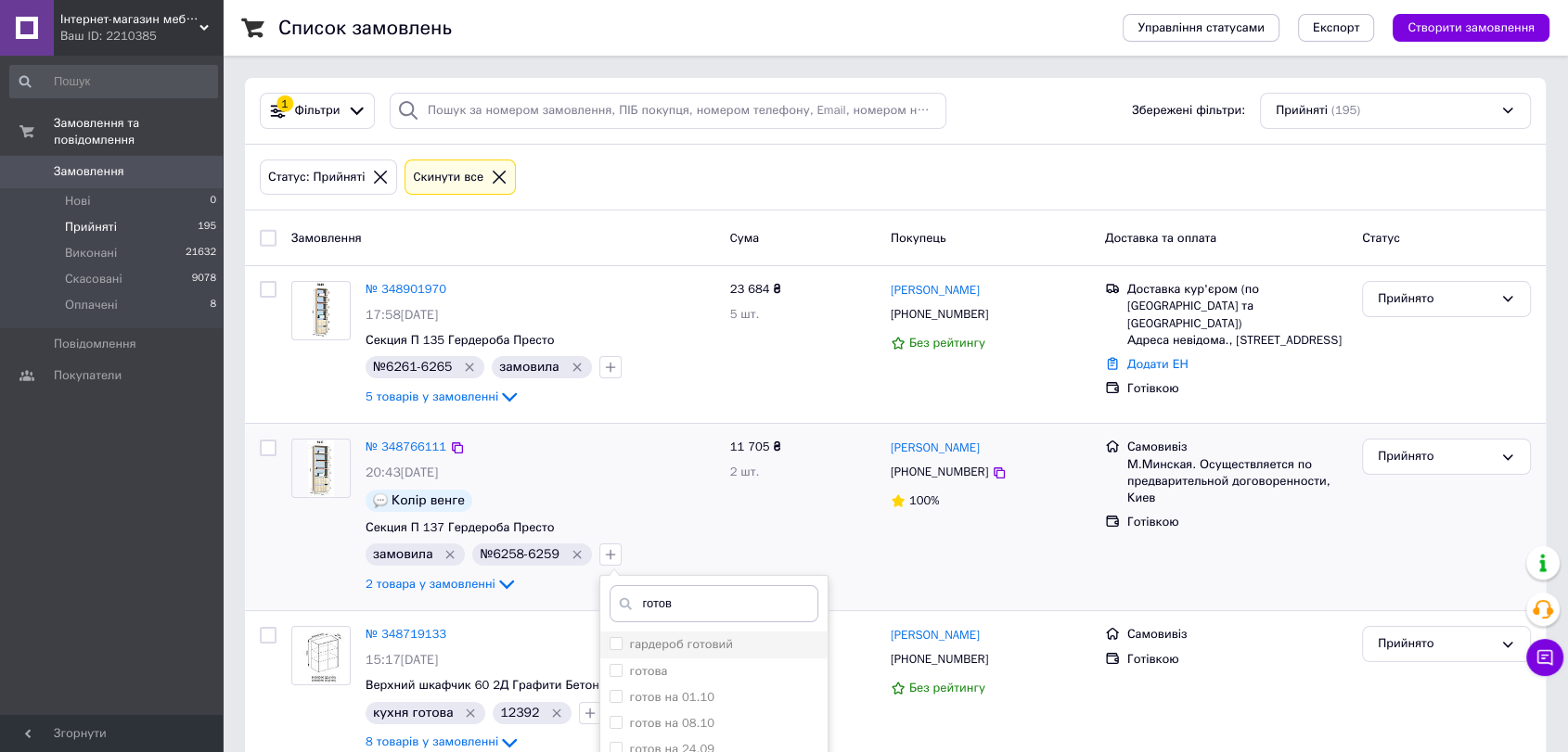 click on "гардероб готовий" at bounding box center [713, 644] 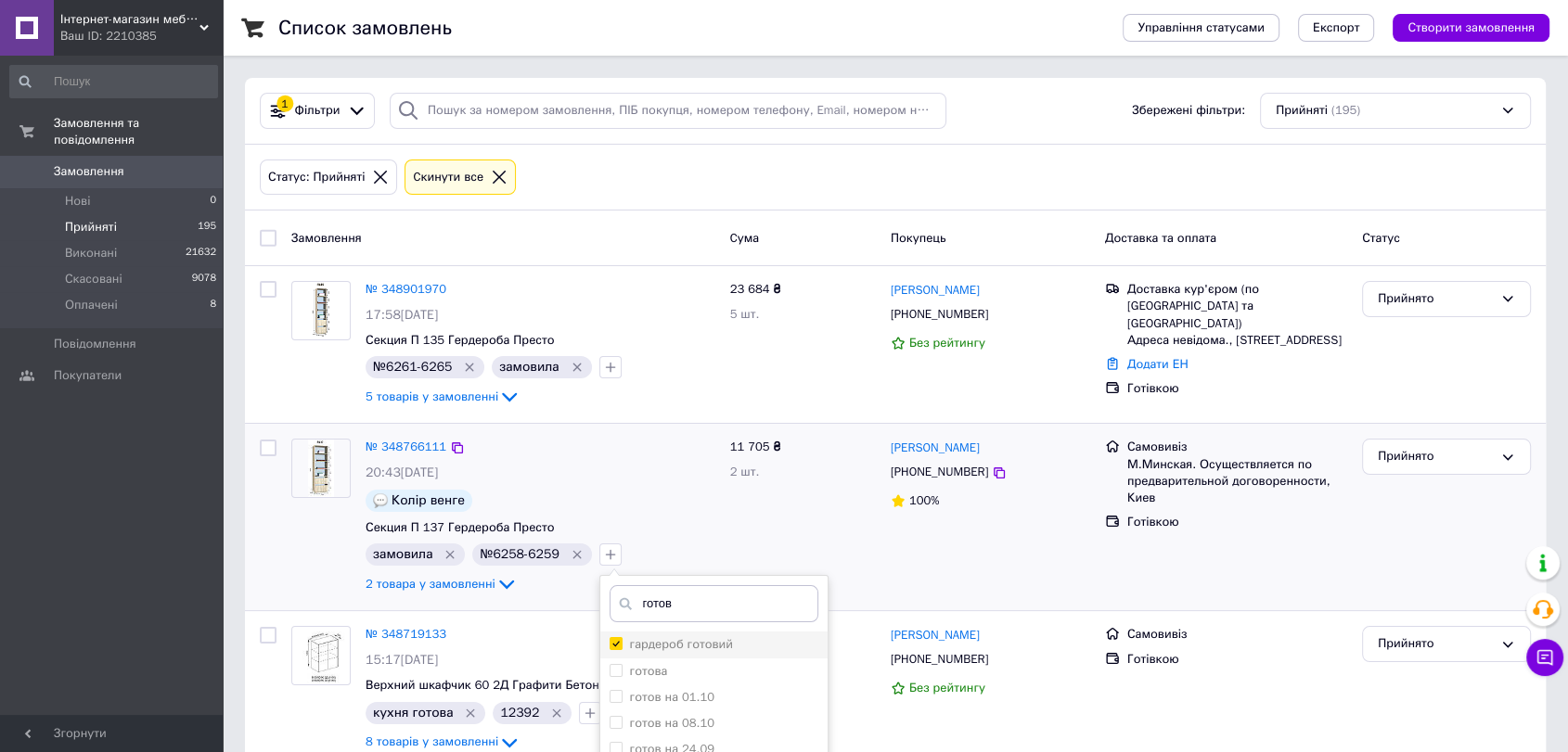 checkbox on "true" 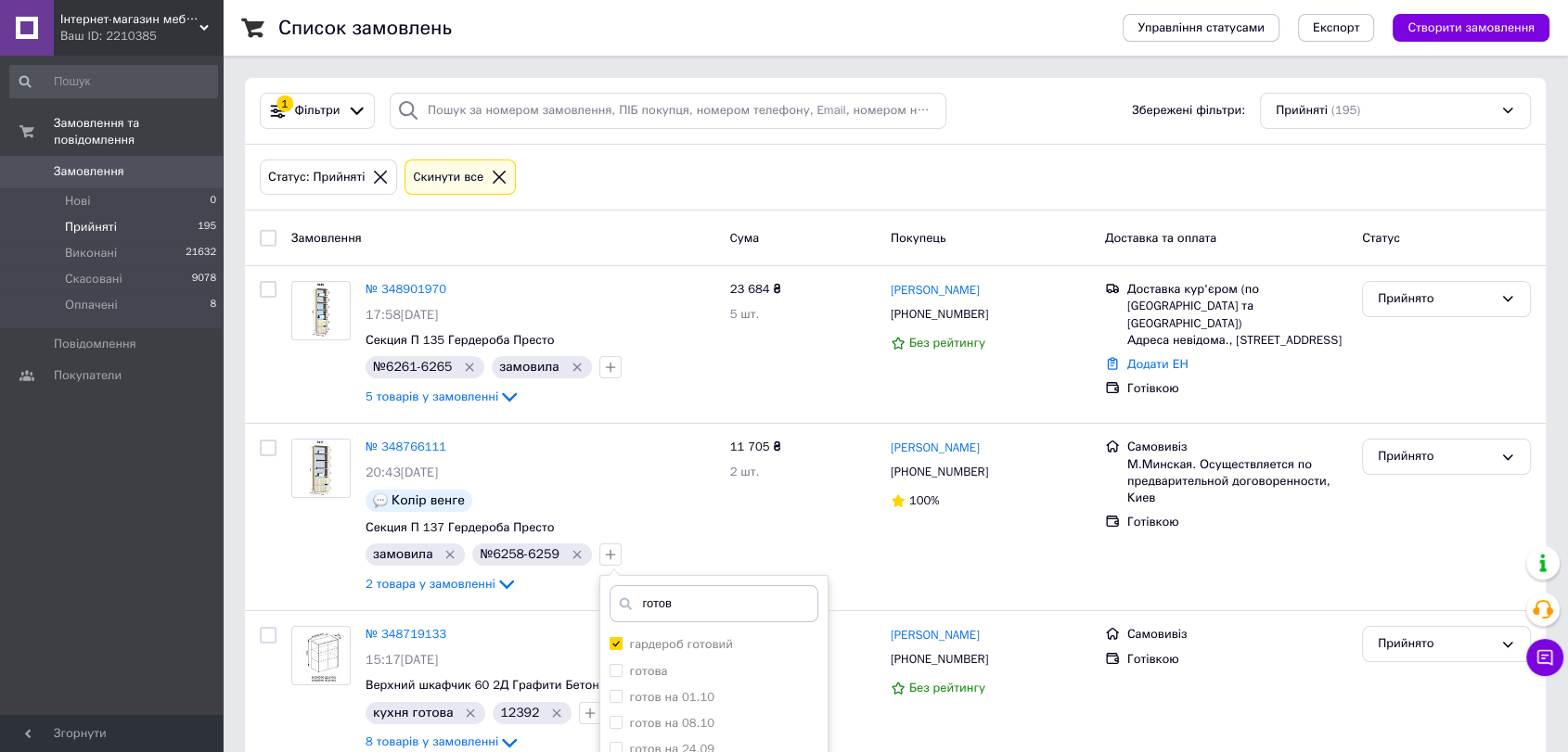 scroll, scrollTop: 309, scrollLeft: 0, axis: vertical 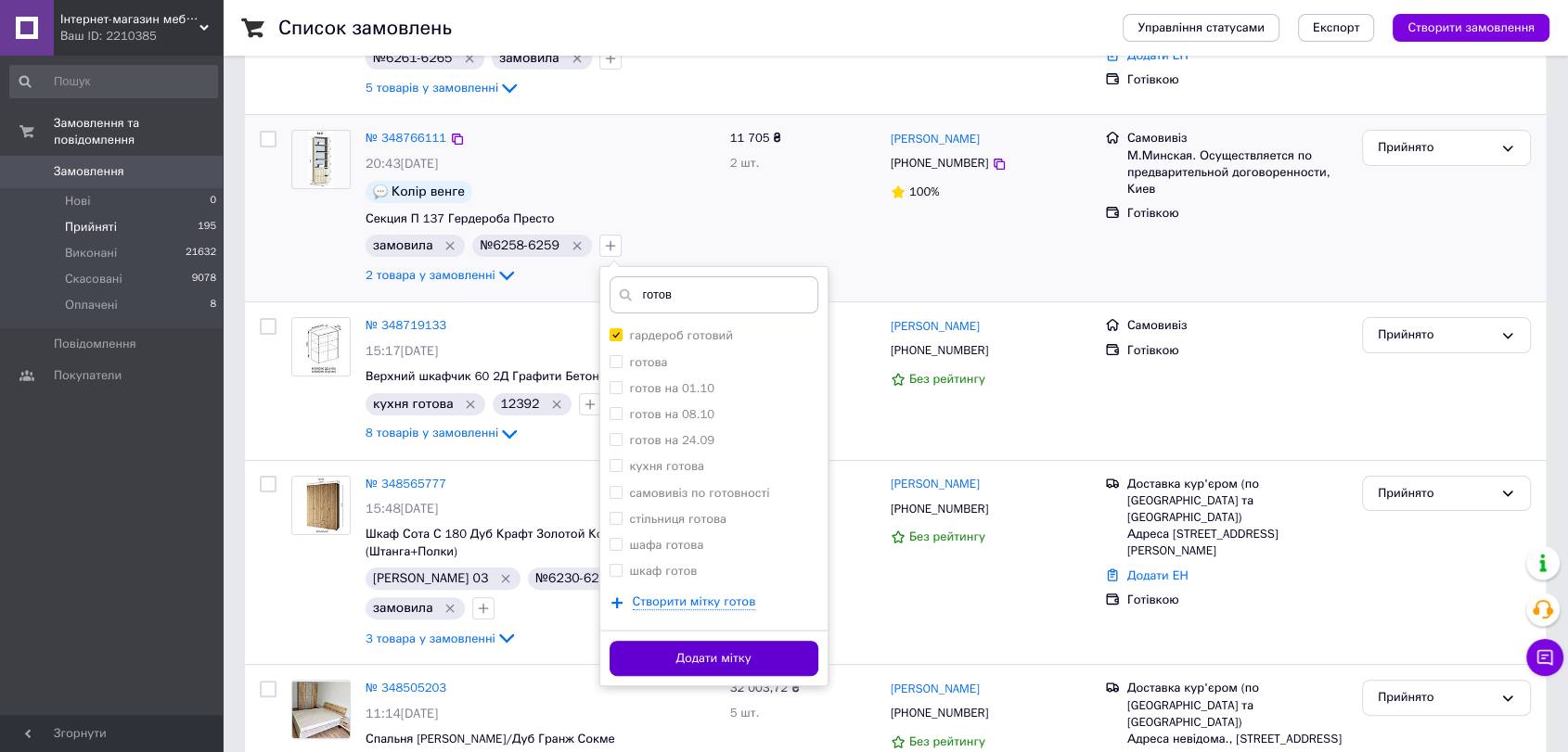 click on "Додати мітку" at bounding box center (713, 658) 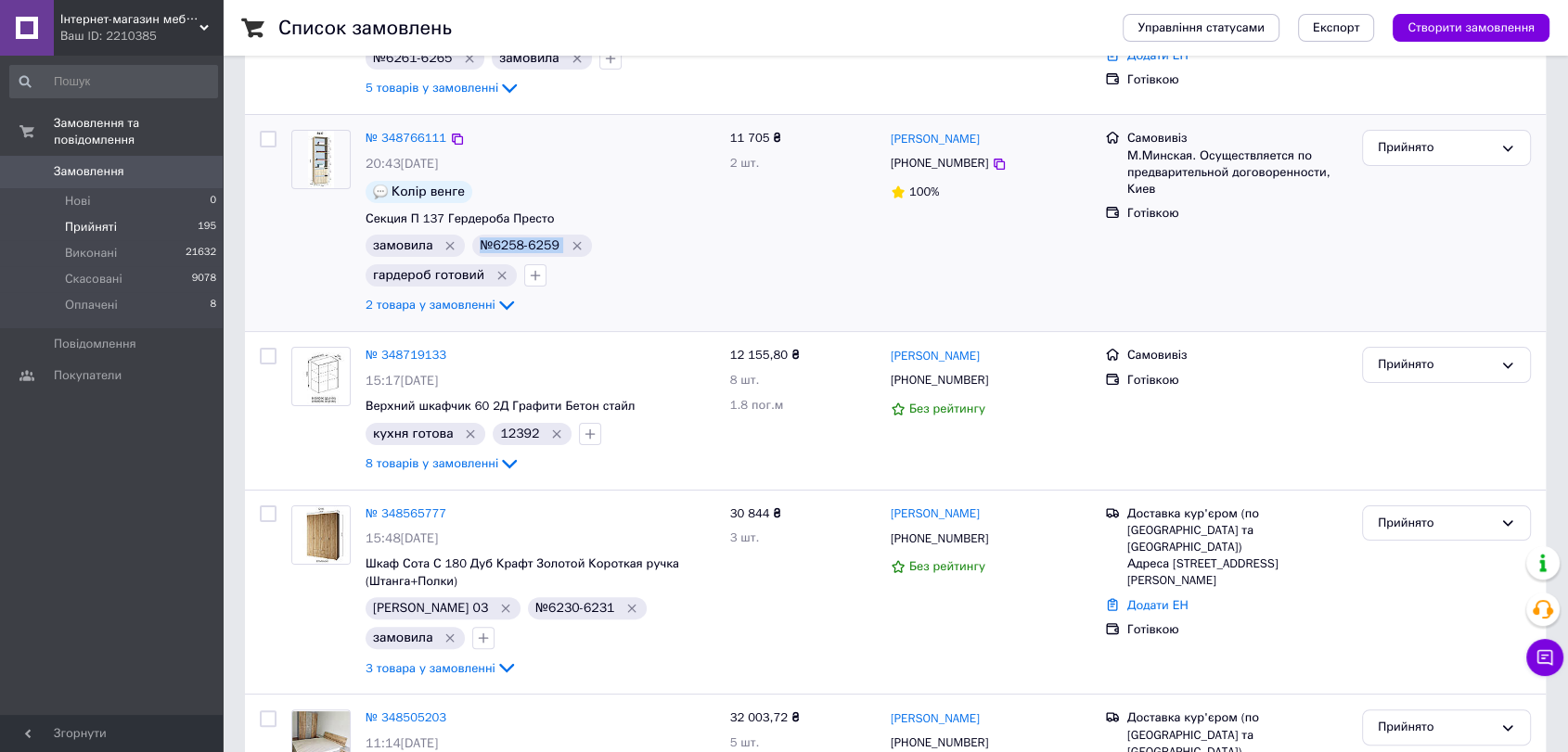 drag, startPoint x: 548, startPoint y: 246, endPoint x: 478, endPoint y: 247, distance: 70.00714 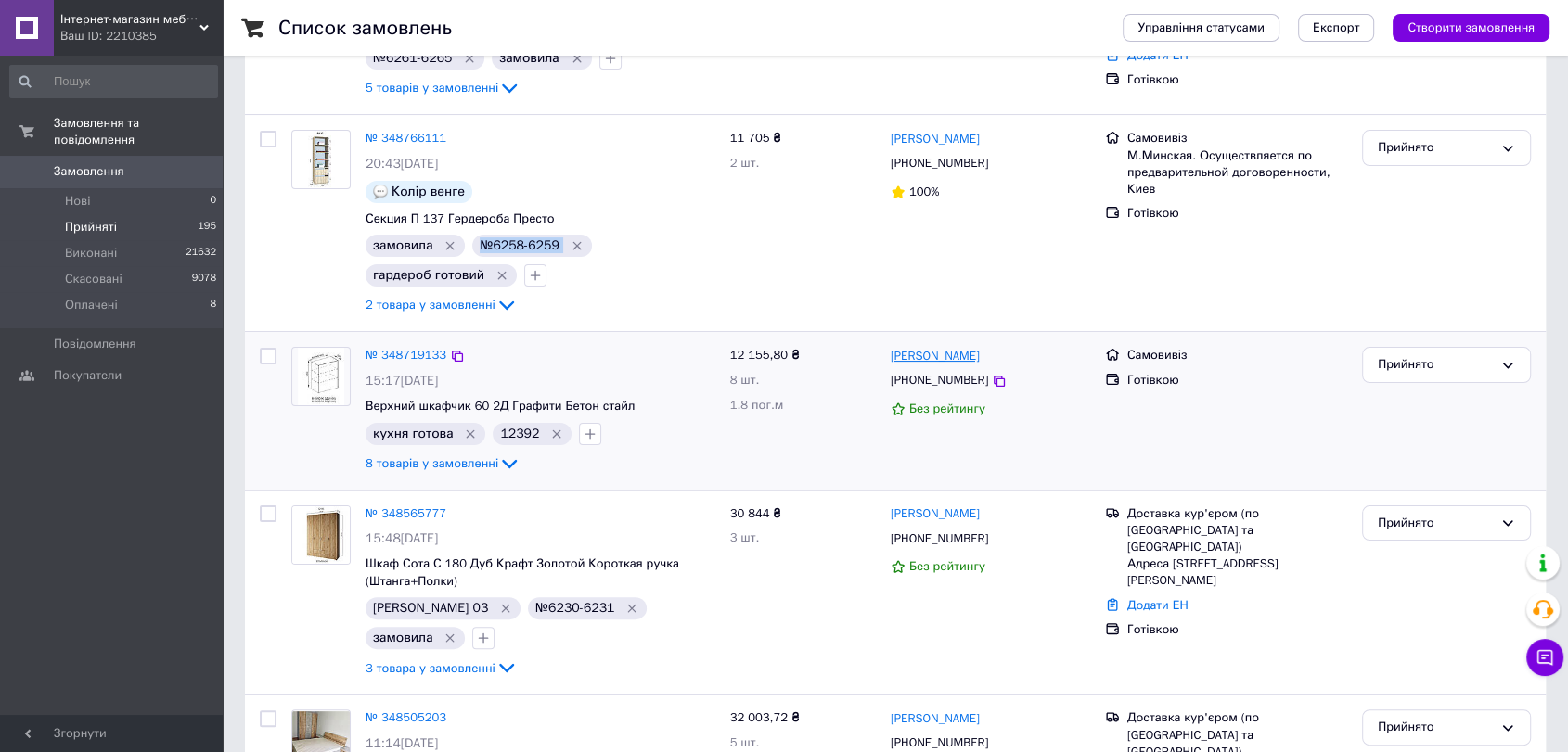 copy on "№6258-6259" 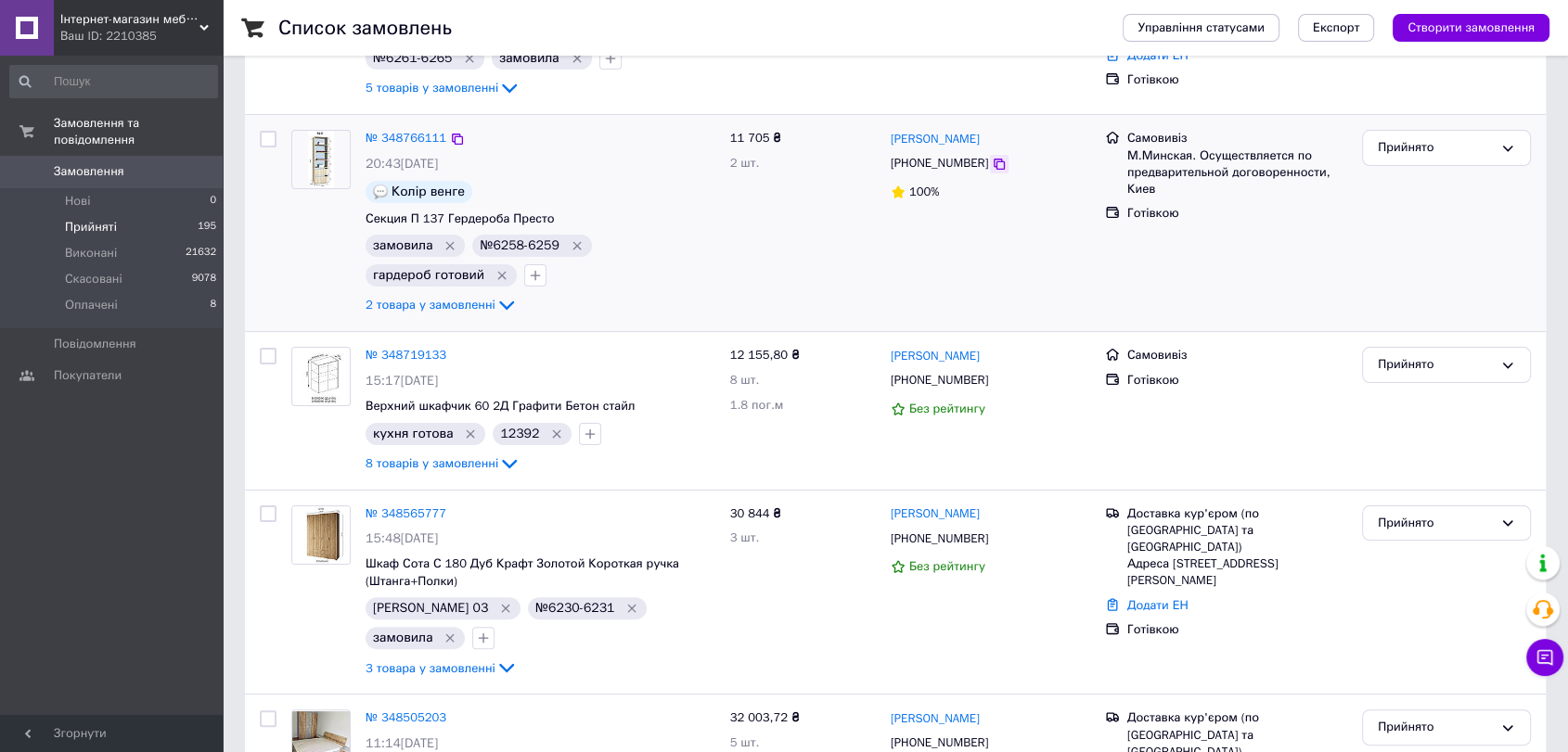 click 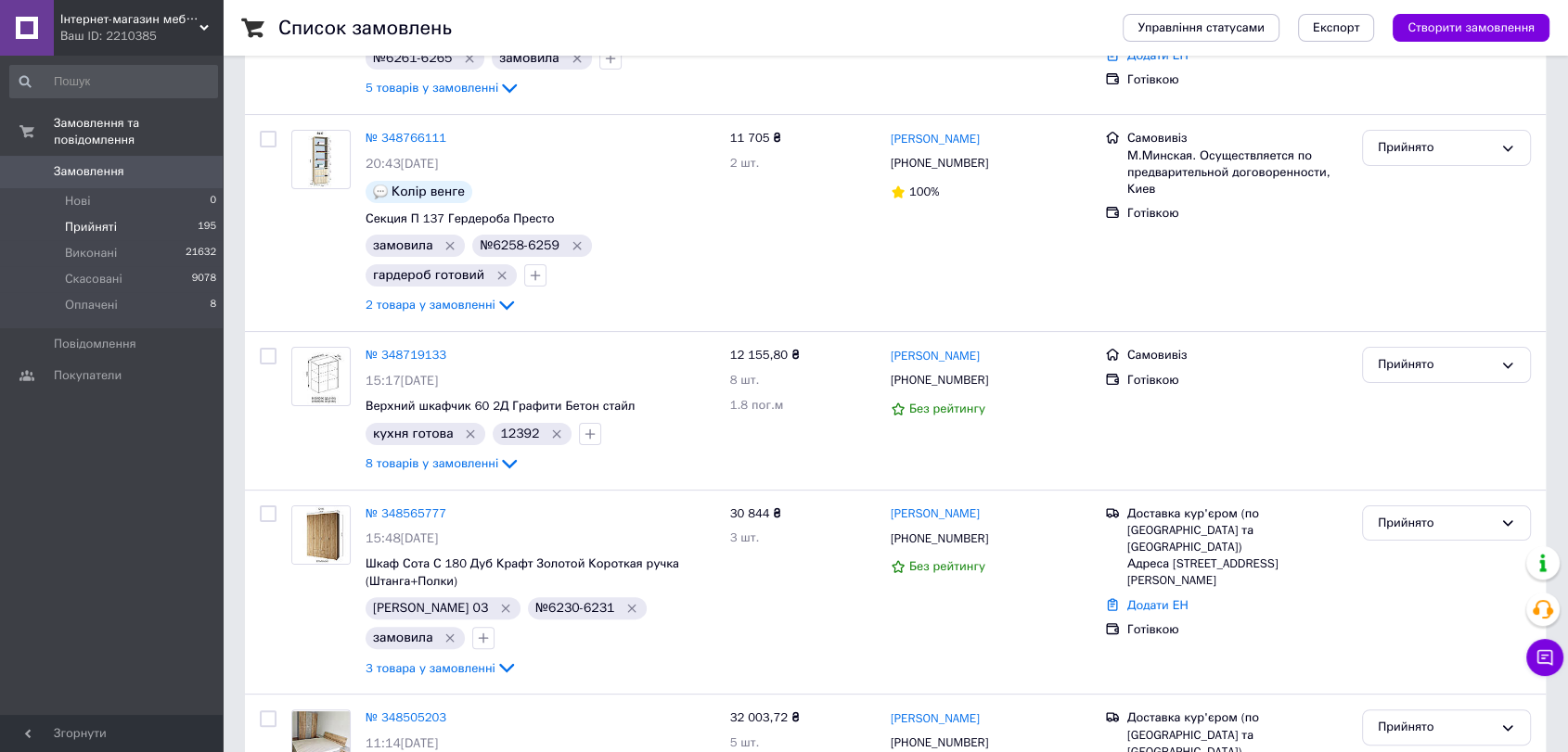 click on "Замовлення та повідомлення Замовлення 0 Нові 0 Прийняті 195 Виконані 21632 Скасовані 9078 Оплачені 8 Повідомлення 0 Покупатели" at bounding box center (113, 388) 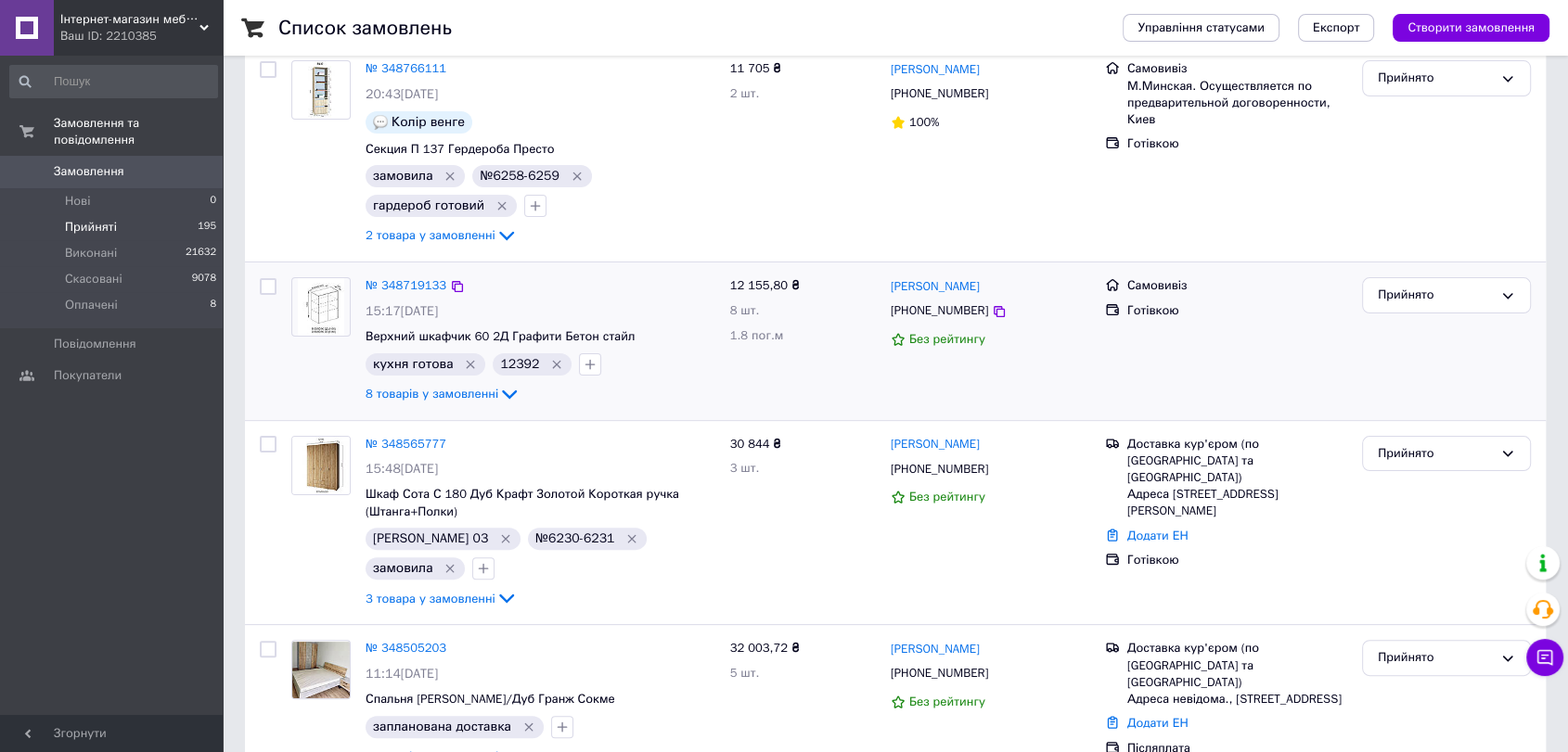 scroll, scrollTop: 412, scrollLeft: 0, axis: vertical 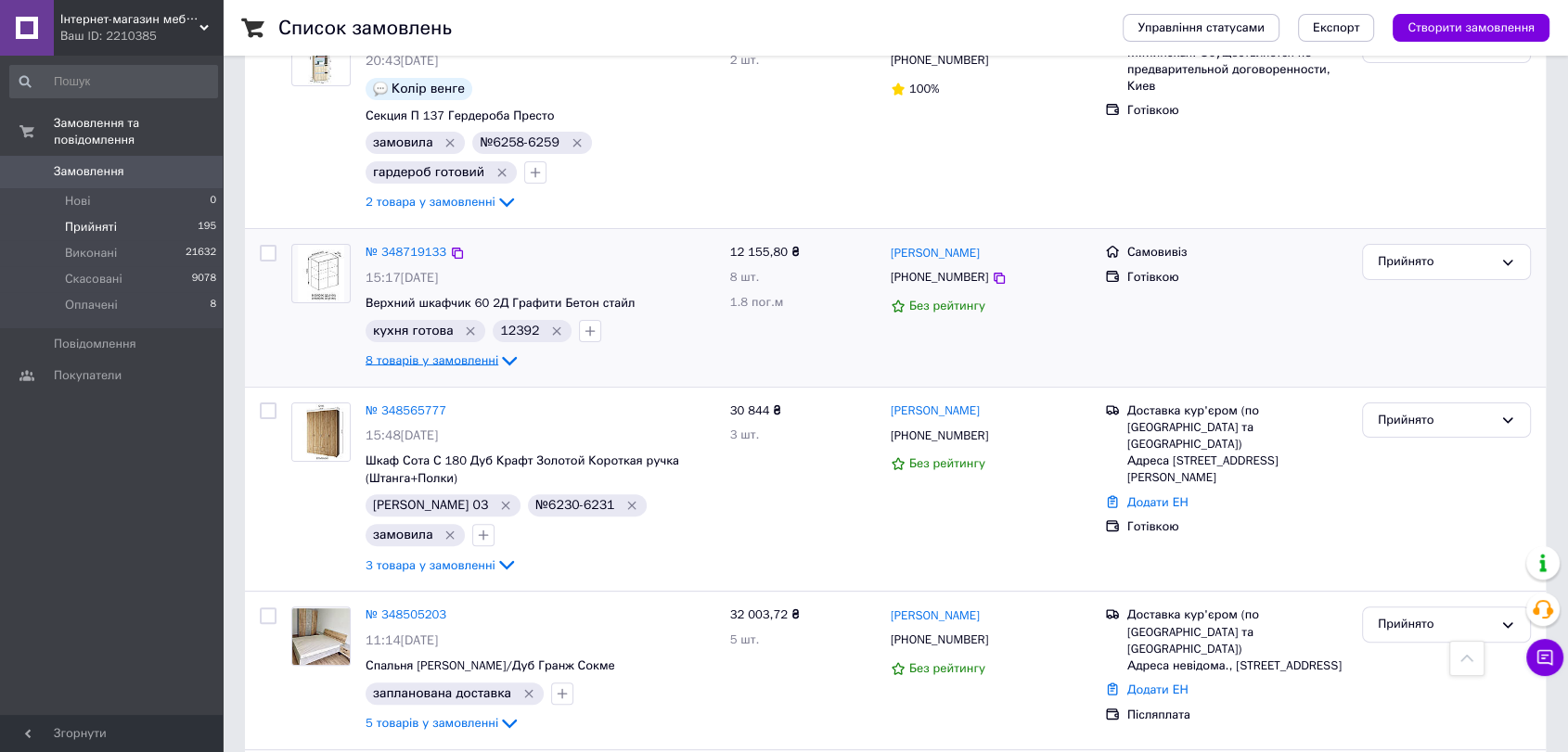 click on "8 товарів у замовленні" at bounding box center (431, 359) 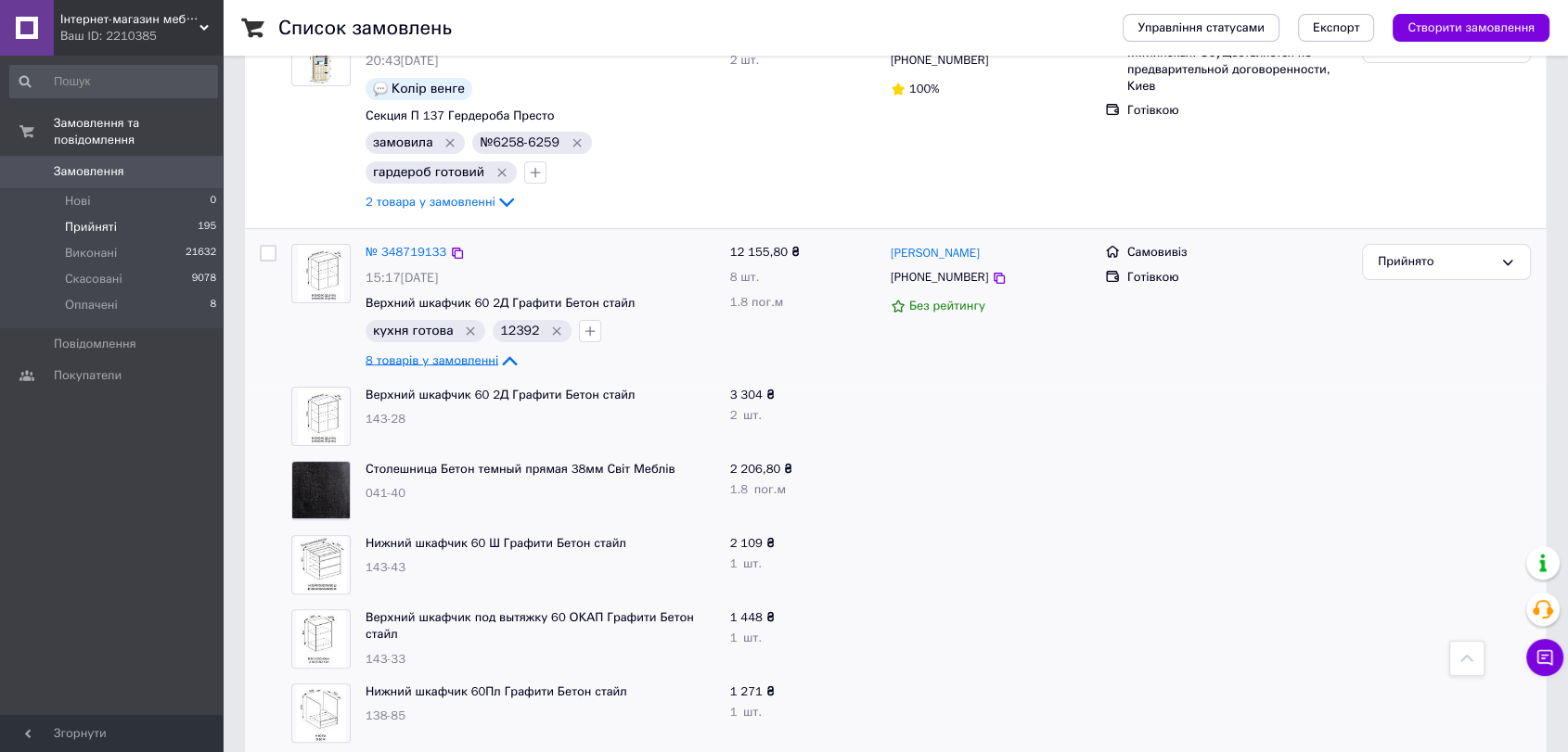 click on "8 товарів у замовленні" at bounding box center [431, 359] 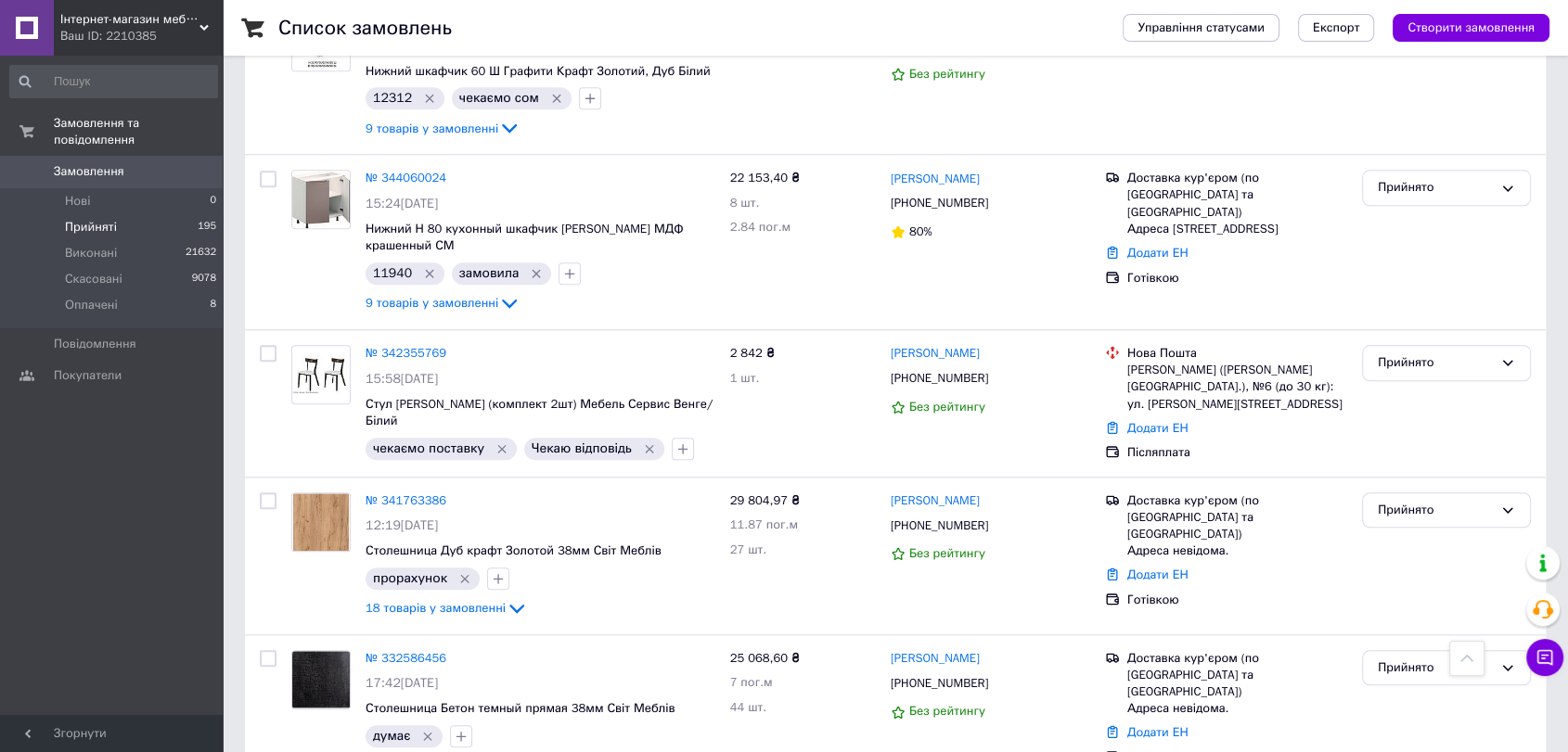 scroll, scrollTop: 2052, scrollLeft: 0, axis: vertical 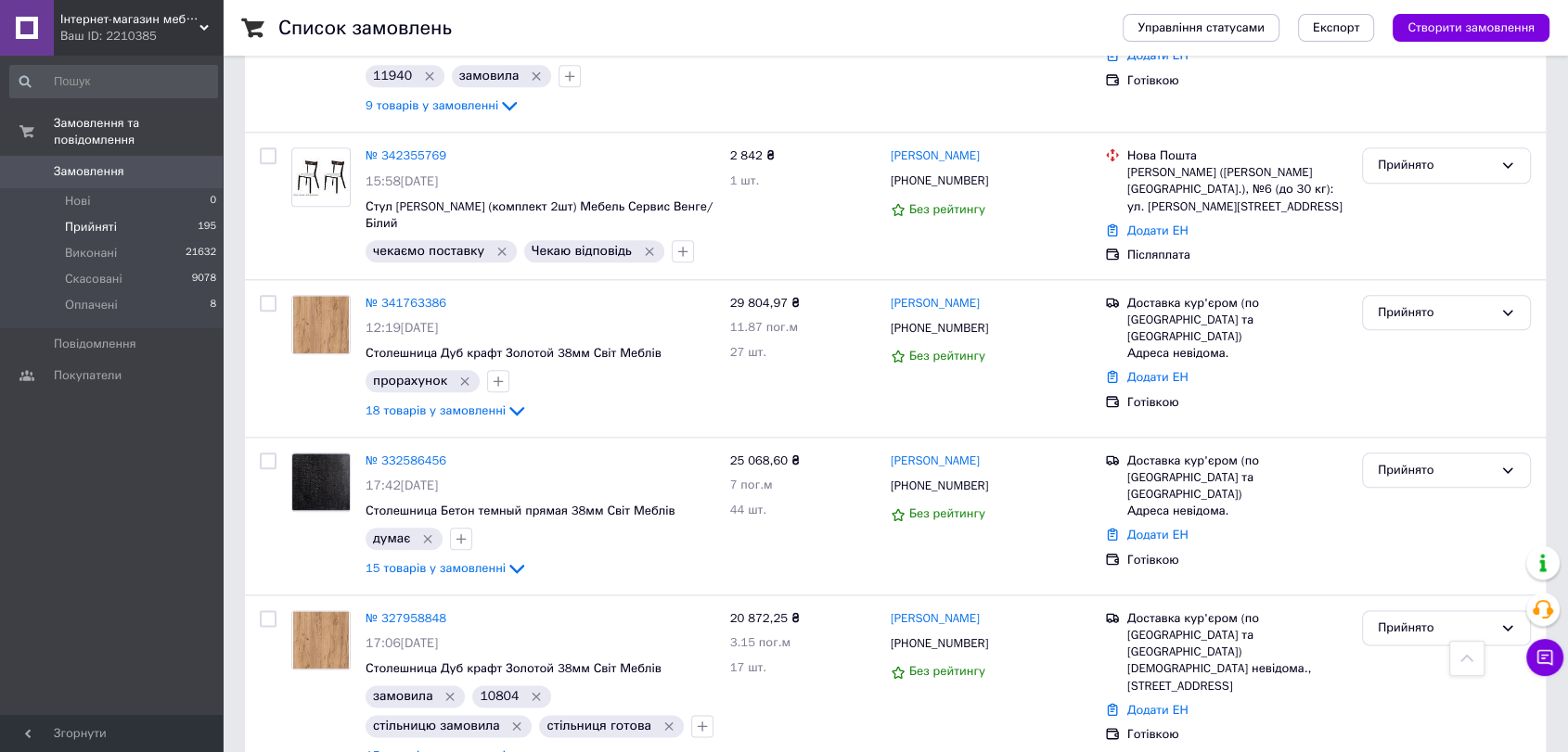 click on "1" at bounding box center [376, 823] 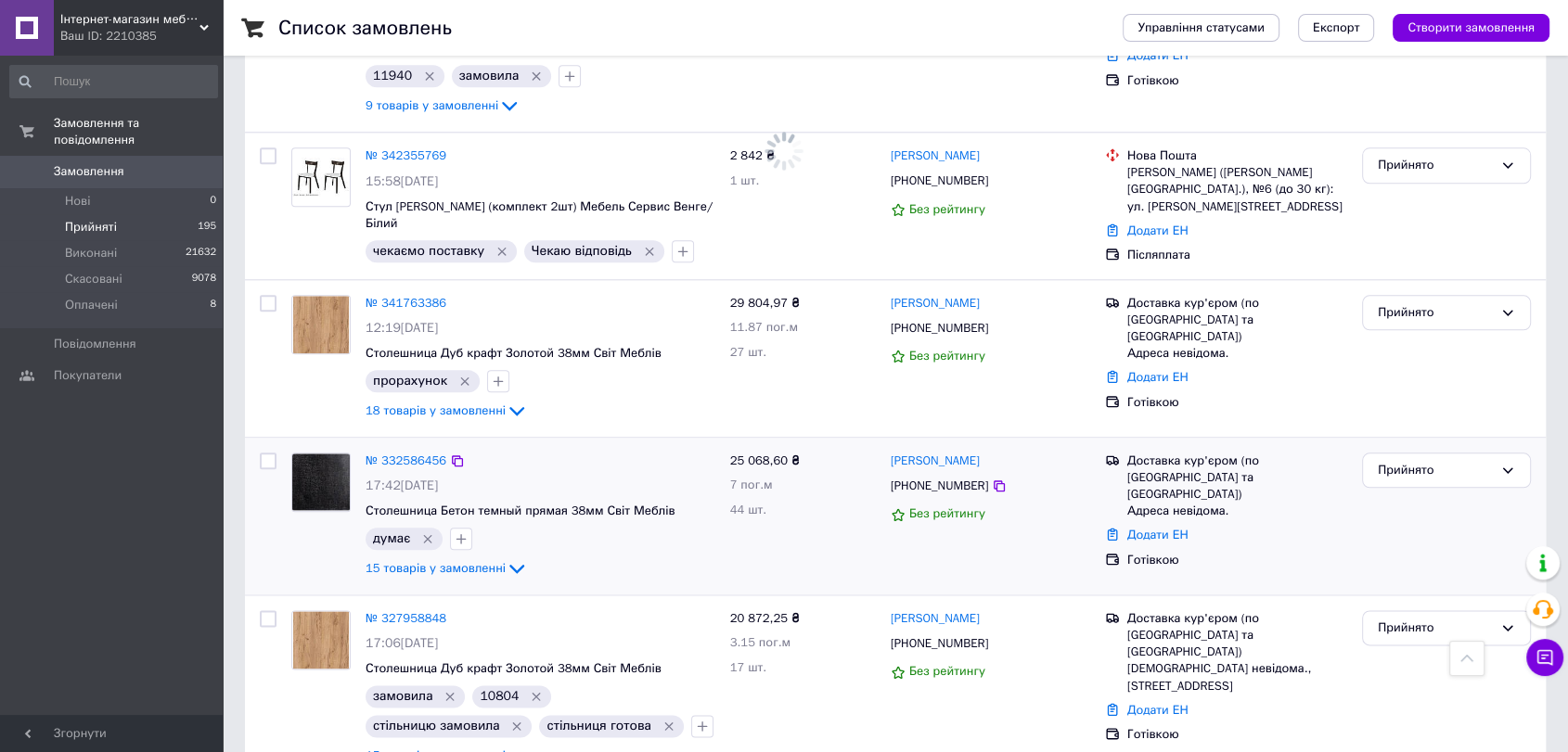 scroll, scrollTop: 0, scrollLeft: 0, axis: both 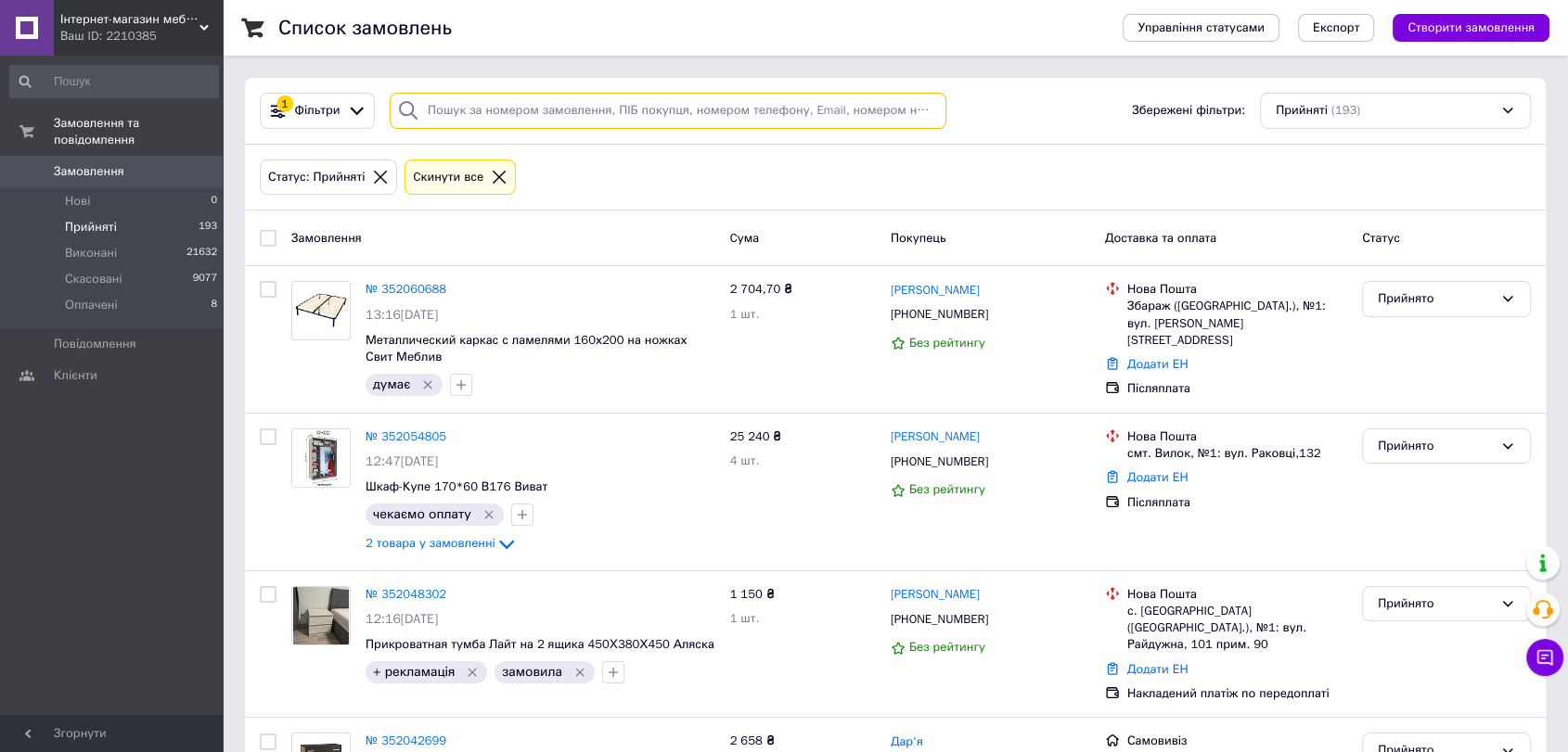 click at bounding box center (668, 110) 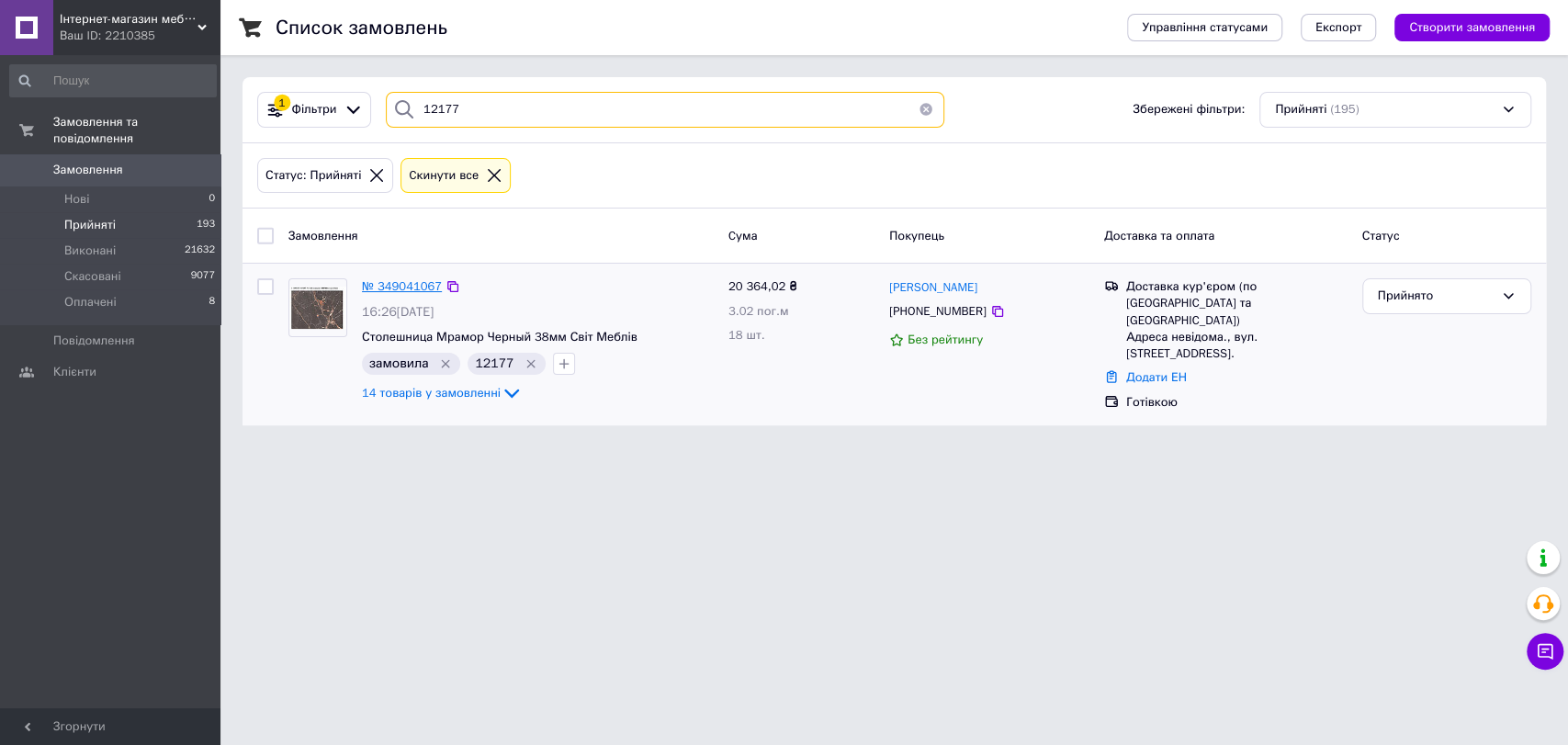 type on "12177" 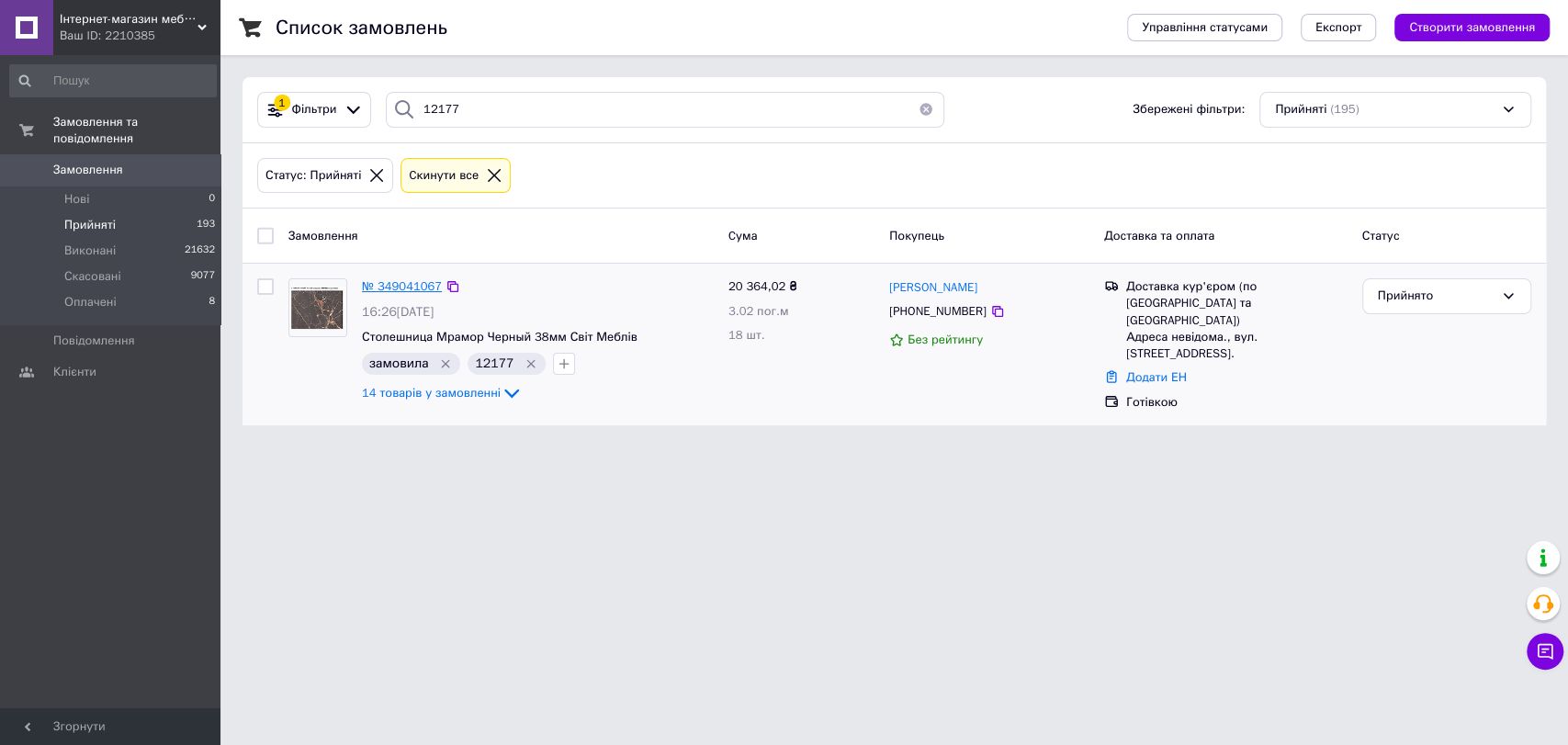 click on "№ 349041067" at bounding box center [401, 286] 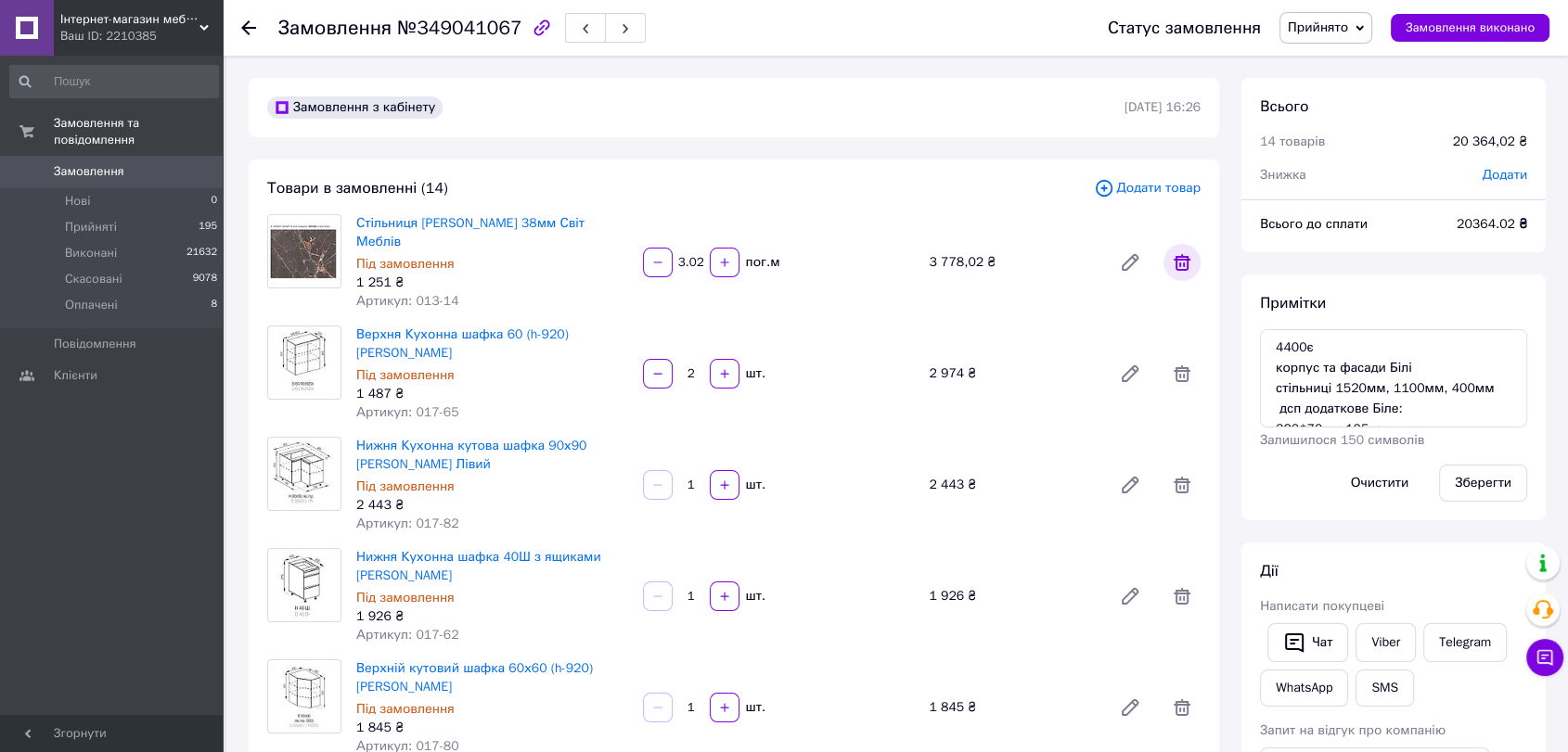 scroll, scrollTop: 1209, scrollLeft: 0, axis: vertical 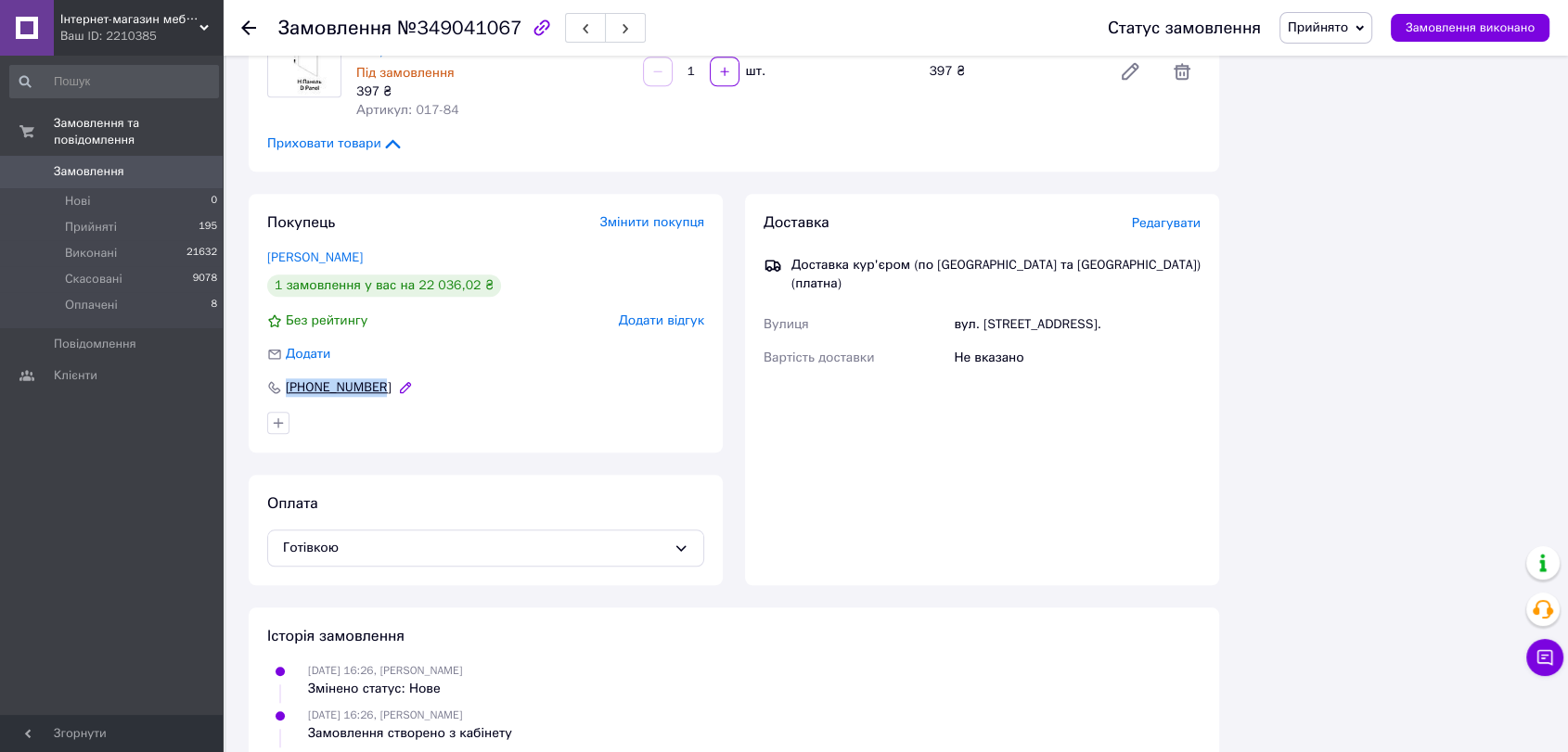 drag, startPoint x: 466, startPoint y: 275, endPoint x: 283, endPoint y: 267, distance: 183.17478 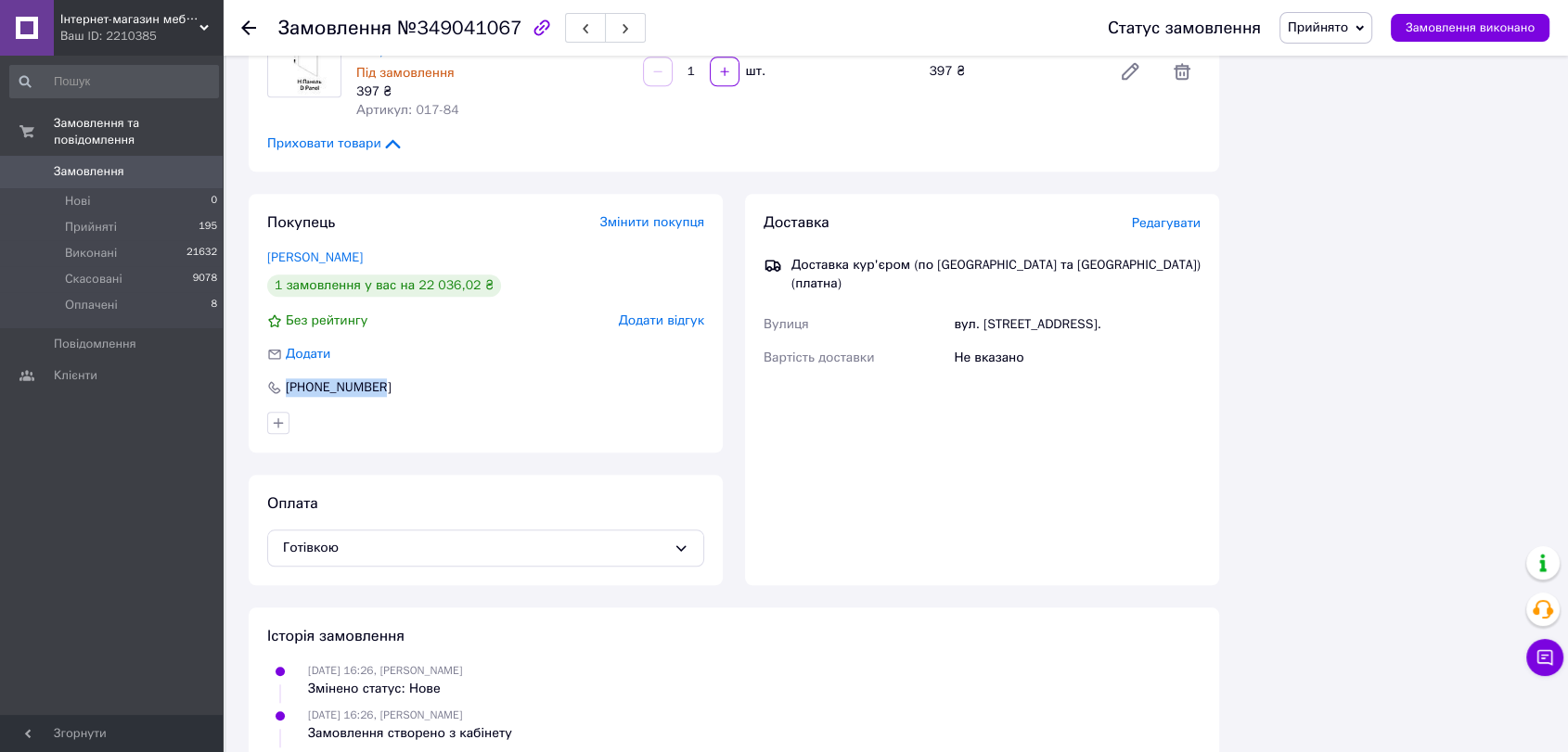 copy on "+380672636362" 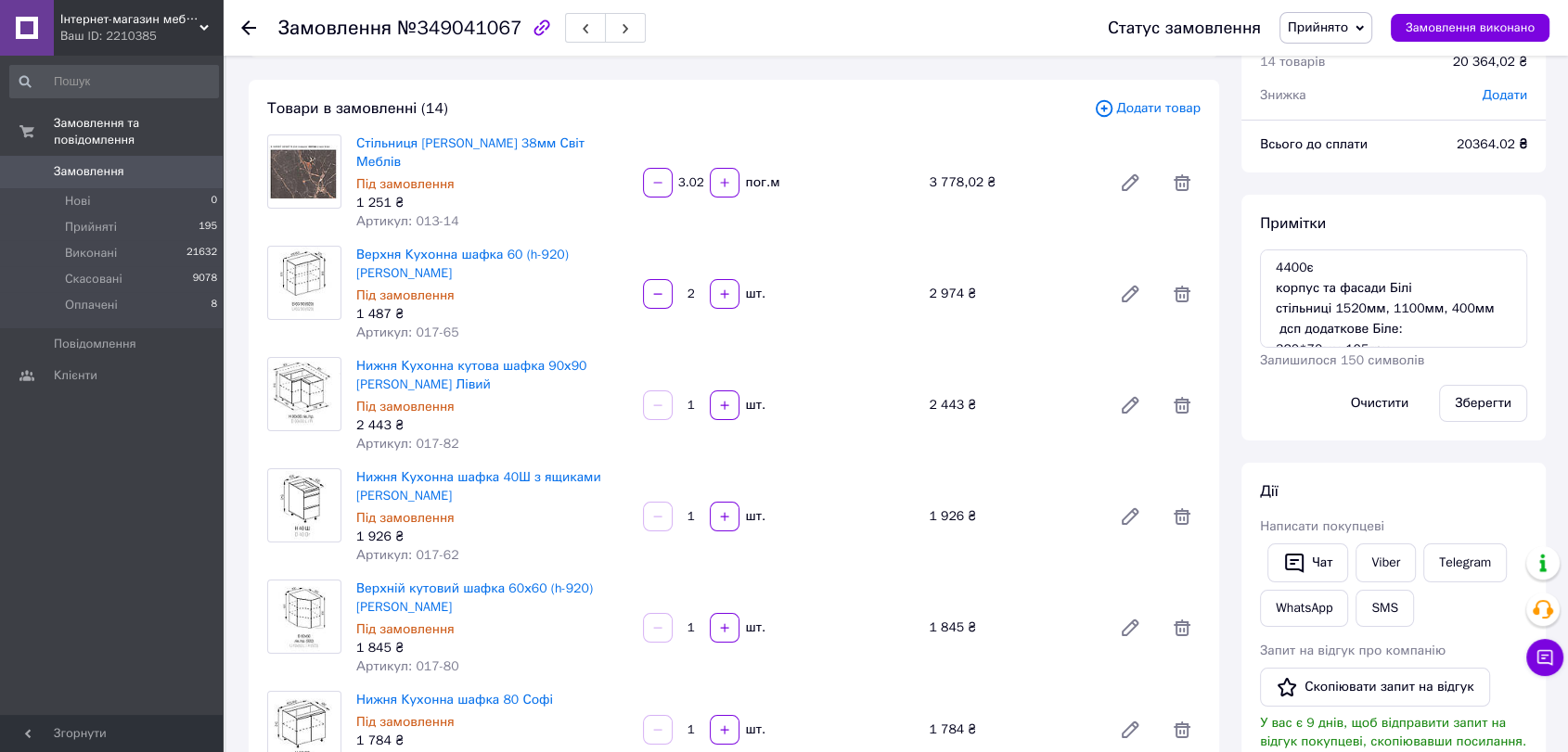 scroll, scrollTop: 0, scrollLeft: 0, axis: both 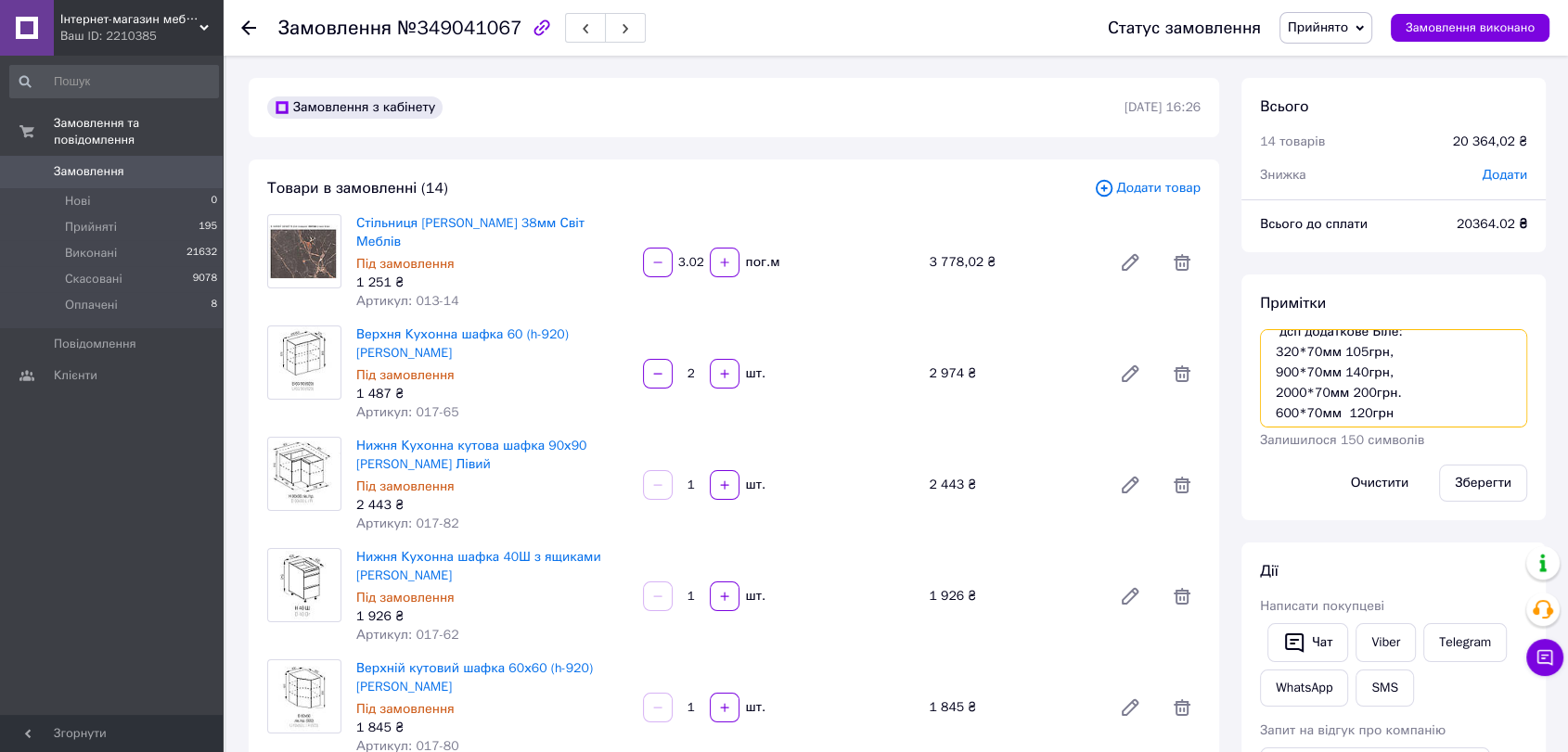 click on "4400є
корпус та фасади Білі
стільниці 1520мм, 1100мм, 400мм
дсп додаткове Біле:
320*70мм 105грн,
900*70мм 140грн,
2000*70мм 200грн.
600*70мм  120грн" at bounding box center [1394, 378] 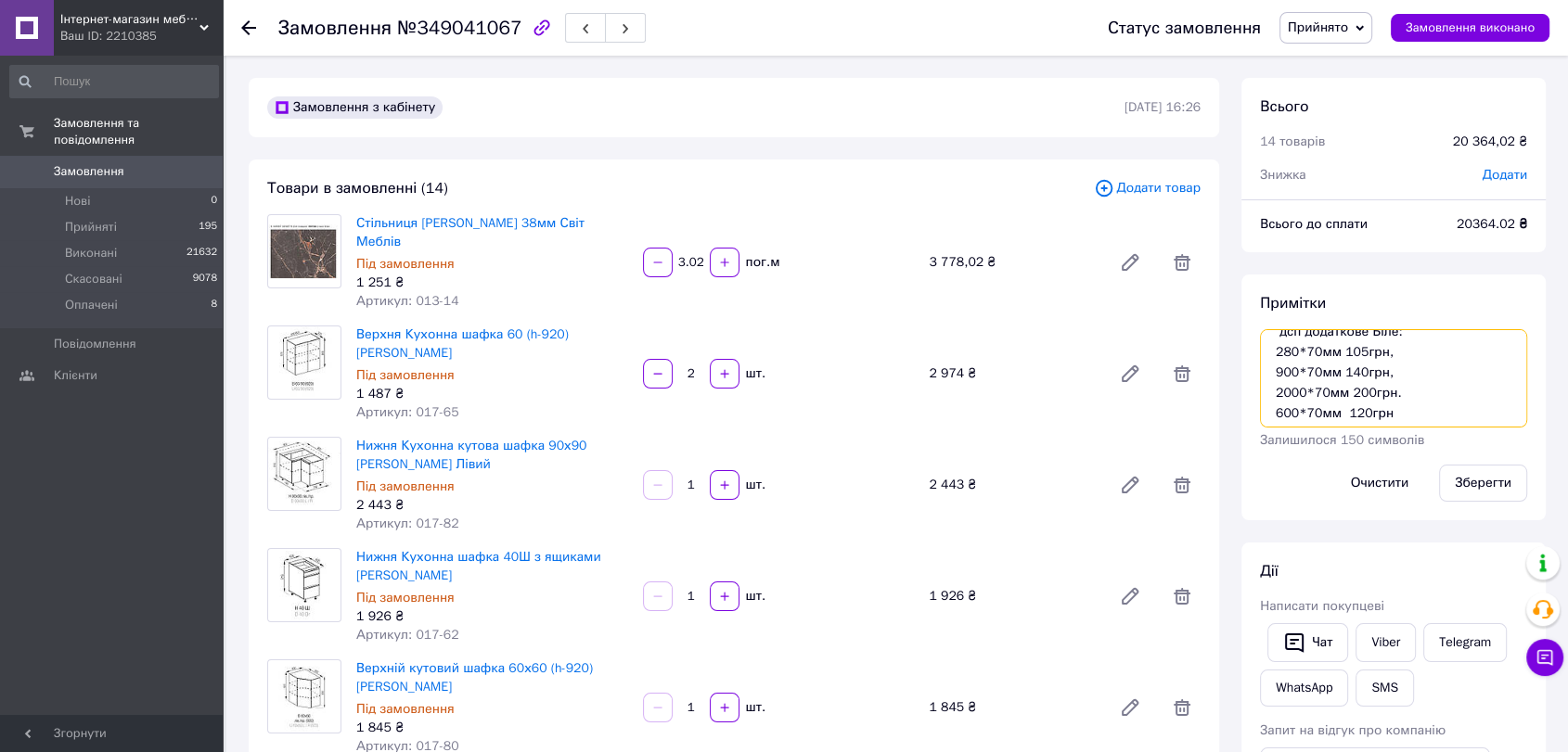 click on "4400є
корпус та фасади Білі
стільниці 1520мм, 1100мм, 400мм
дсп додаткове Біле:
280*70мм 105грн,
900*70мм 140грн,
2000*70мм 200грн.
600*70мм  120грн" at bounding box center (1394, 378) 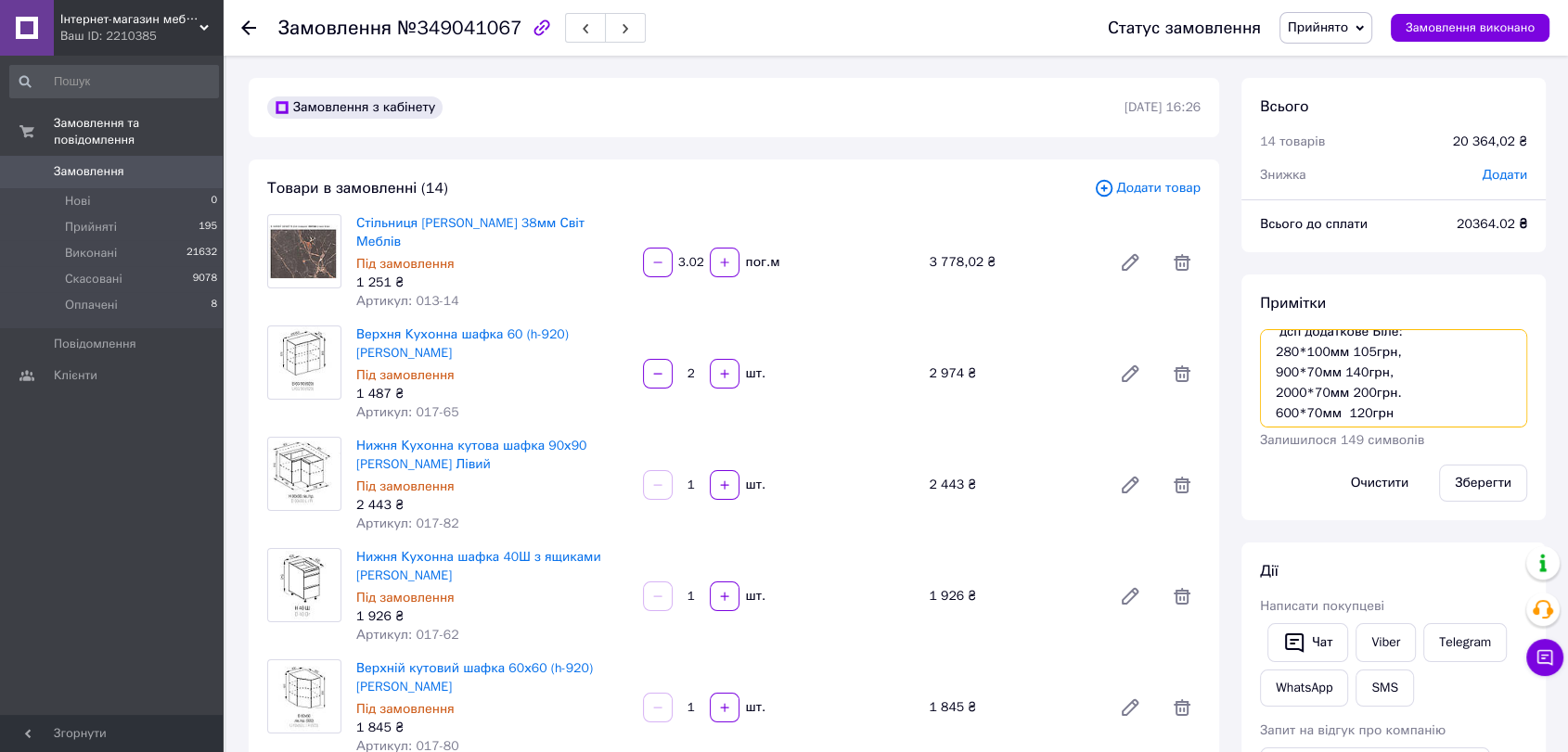 click on "4400є
корпус та фасади Білі
стільниці 1520мм, 1100мм, 400мм
дсп додаткове Біле:
280*100мм 105грн,
900*70мм 140грн,
2000*70мм 200грн.
600*70мм  120грн" at bounding box center [1394, 378] 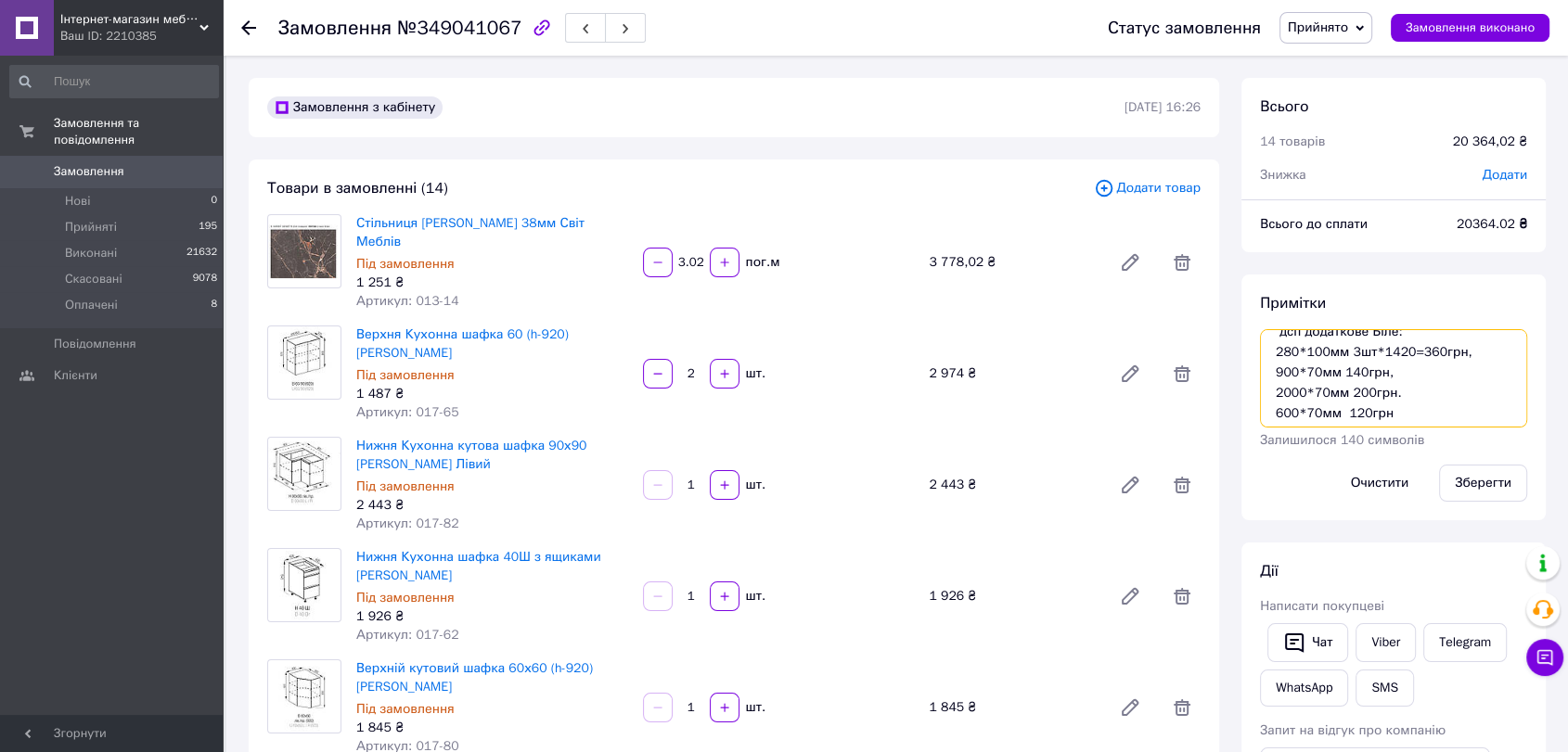 click on "4400є
корпус та фасади Білі
стільниці 1520мм, 1100мм, 400мм
дсп додаткове Біле:
280*100мм 3шт*1420=360грн,
900*70мм 140грн,
2000*70мм 200грн.
600*70мм  120грн" at bounding box center (1394, 378) 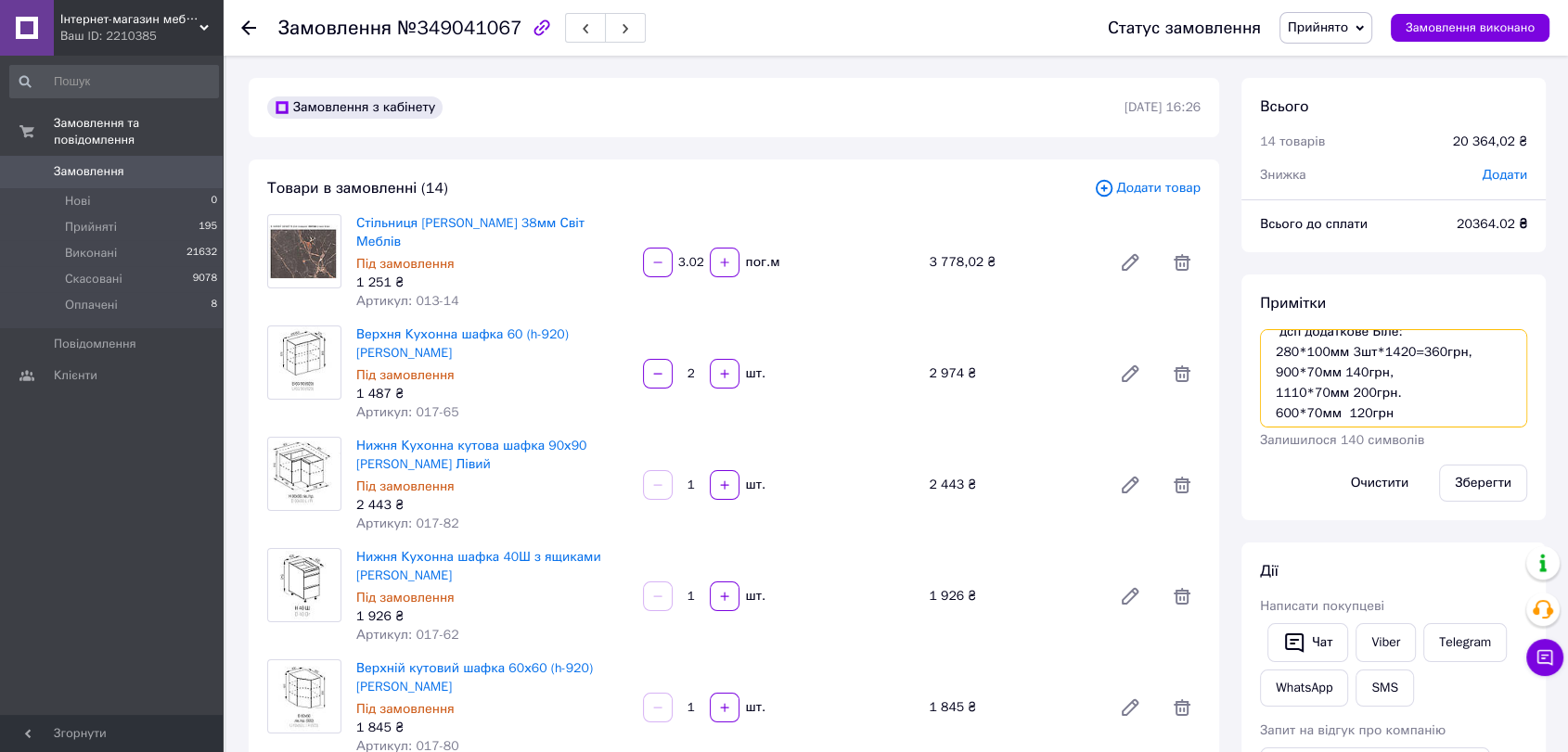 click on "4400є
корпус та фасади Білі
стільниці 1520мм, 1100мм, 400мм
дсп додаткове Біле:
280*100мм 3шт*1420=360грн,
900*70мм 140грн,
1110*70мм 200грн.
600*70мм  120грн" at bounding box center (1394, 378) 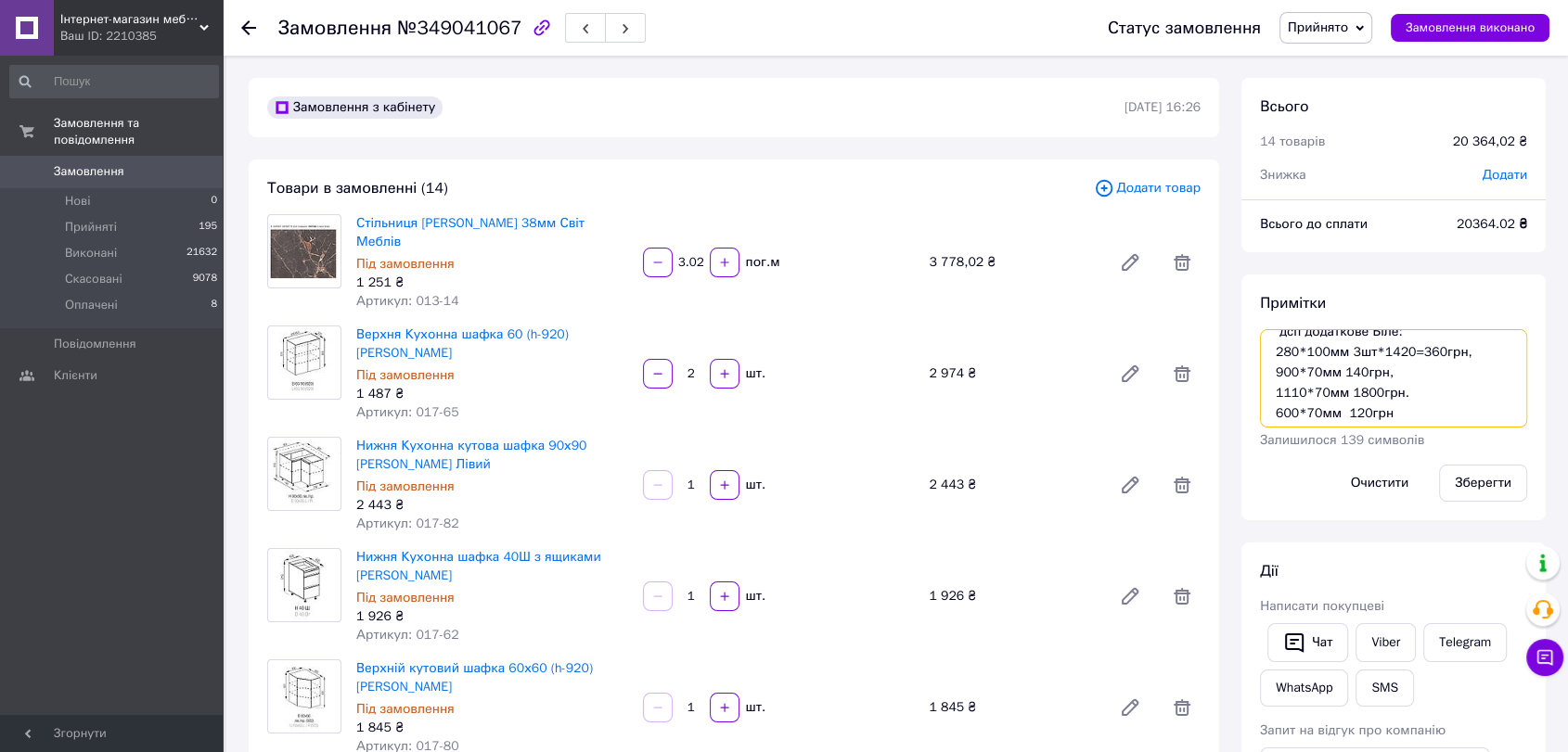 click on "4400є
корпус та фасади Білі
стільниці 1520мм, 1100мм, 400мм
дсп додаткове Біле:
280*100мм 3шт*1420=360грн,
900*70мм 140грн,
1110*70мм 1800грн.
600*70мм  120грн" at bounding box center (1394, 378) 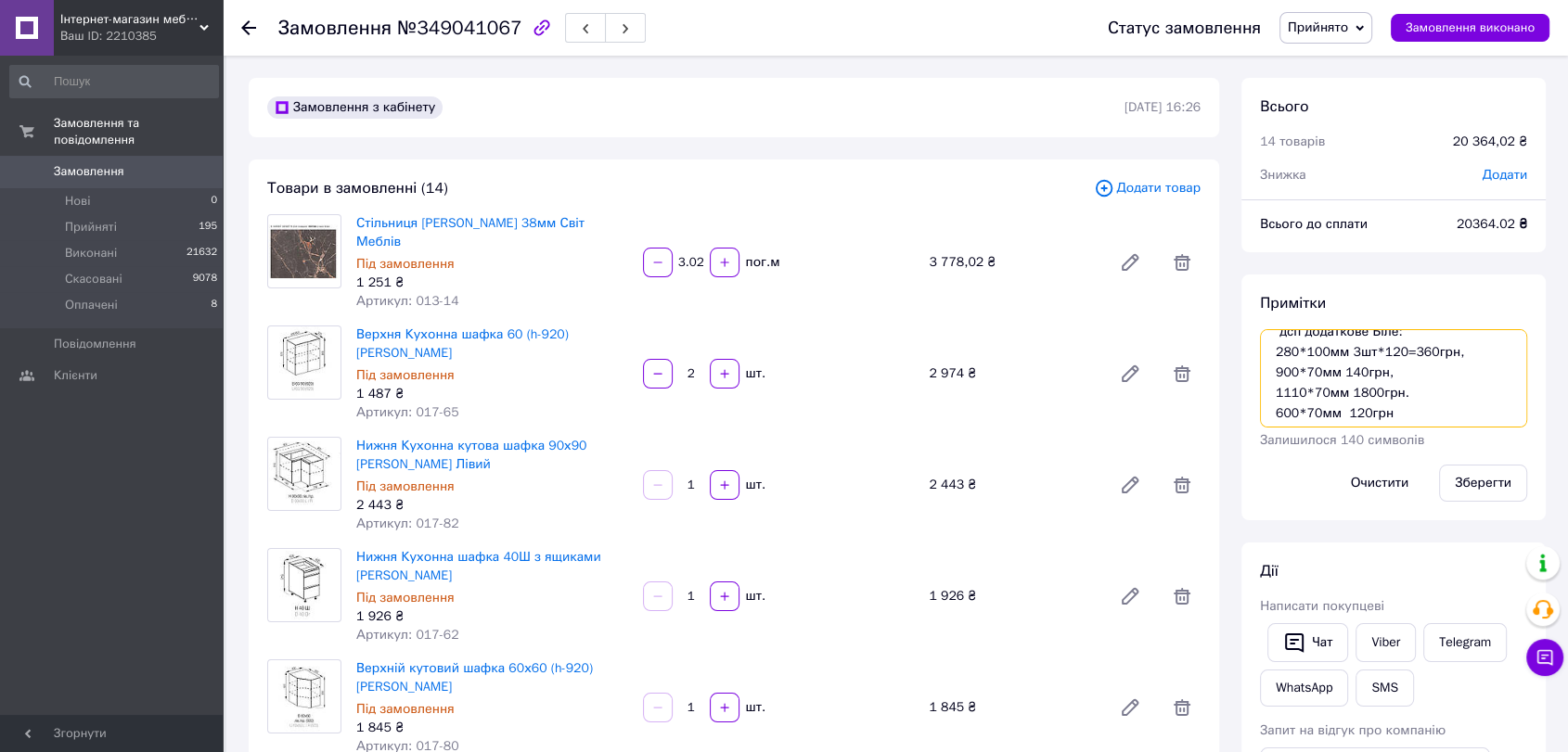click on "4400є
корпус та фасади Білі
стільниці 1520мм, 1100мм, 400мм
дсп додаткове Біле:
280*100мм 3шт*120=360грн,
900*70мм 140грн,
1110*70мм 1800грн.
600*70мм  120грн" at bounding box center [1394, 378] 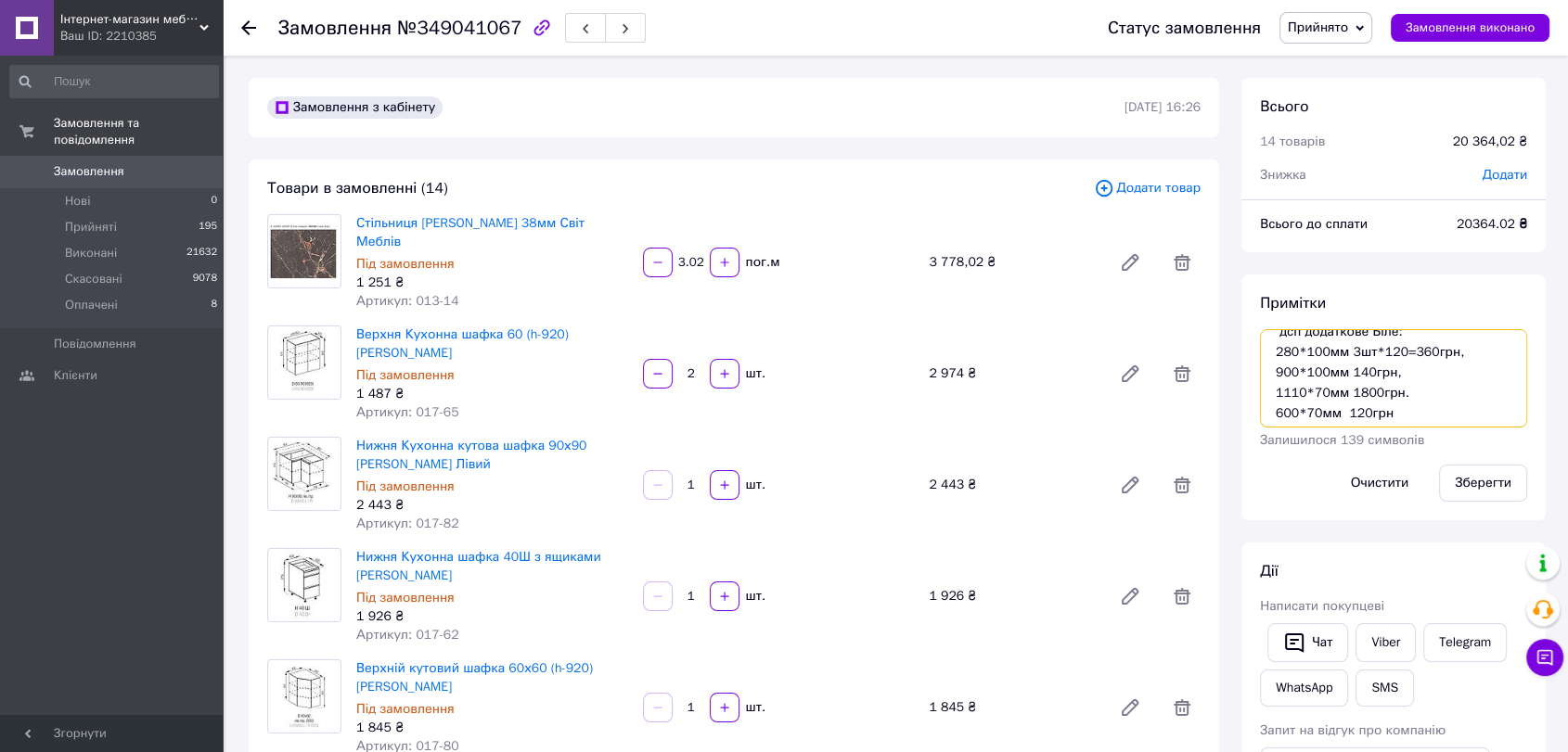 click on "4400є
корпус та фасади Білі
стільниці 1520мм, 1100мм, 400мм
дсп додаткове Біле:
280*100мм 3шт*120=360грн,
900*100мм 140грн,
1110*70мм 1800грн.
600*70мм  120грн" at bounding box center (1394, 378) 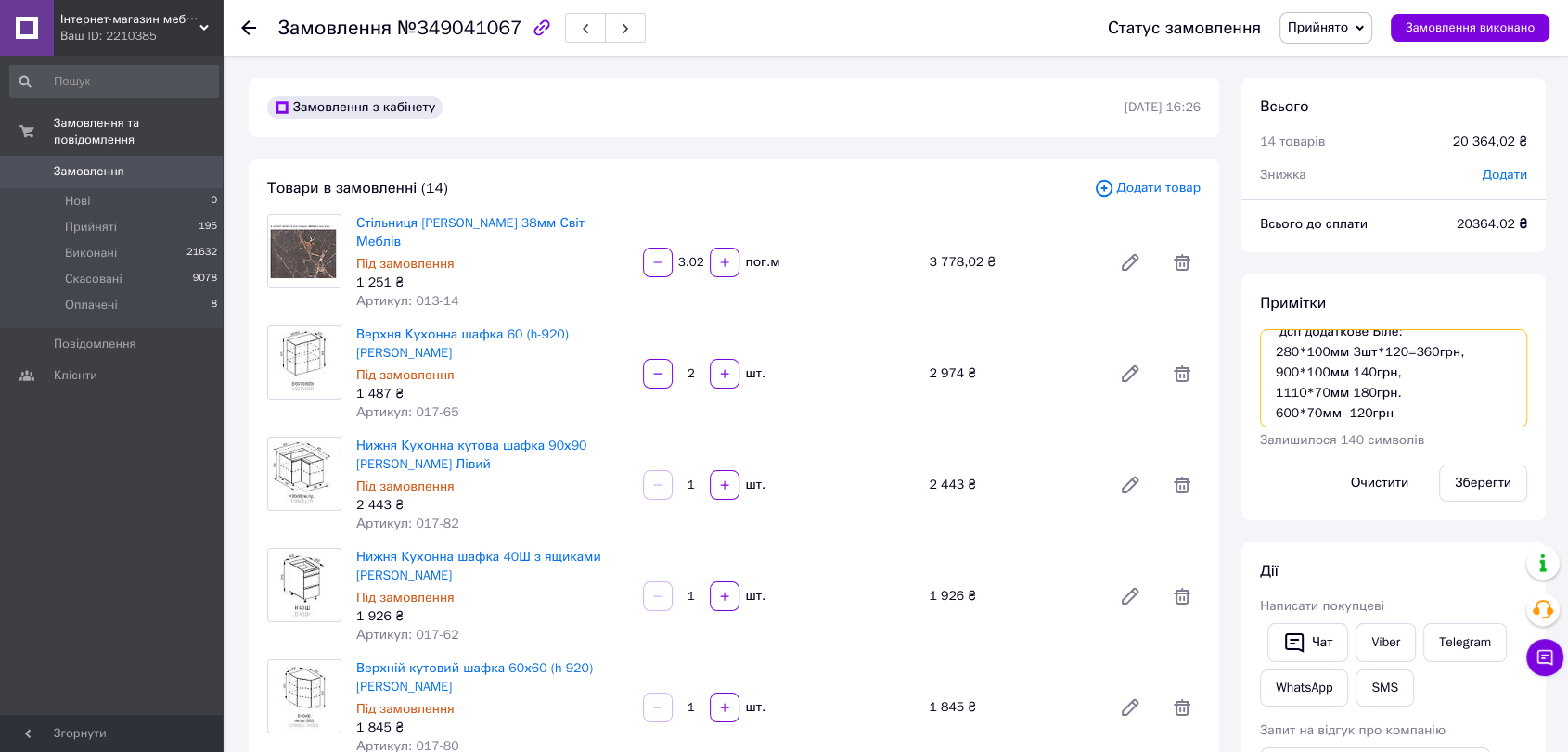 click on "4400є
корпус та фасади Білі
стільниці 1520мм, 1100мм, 400мм
дсп додаткове Біле:
280*100мм 3шт*120=360грн,
900*100мм 140грн,
1110*70мм 180грн.
600*70мм  120грн" at bounding box center (1394, 378) 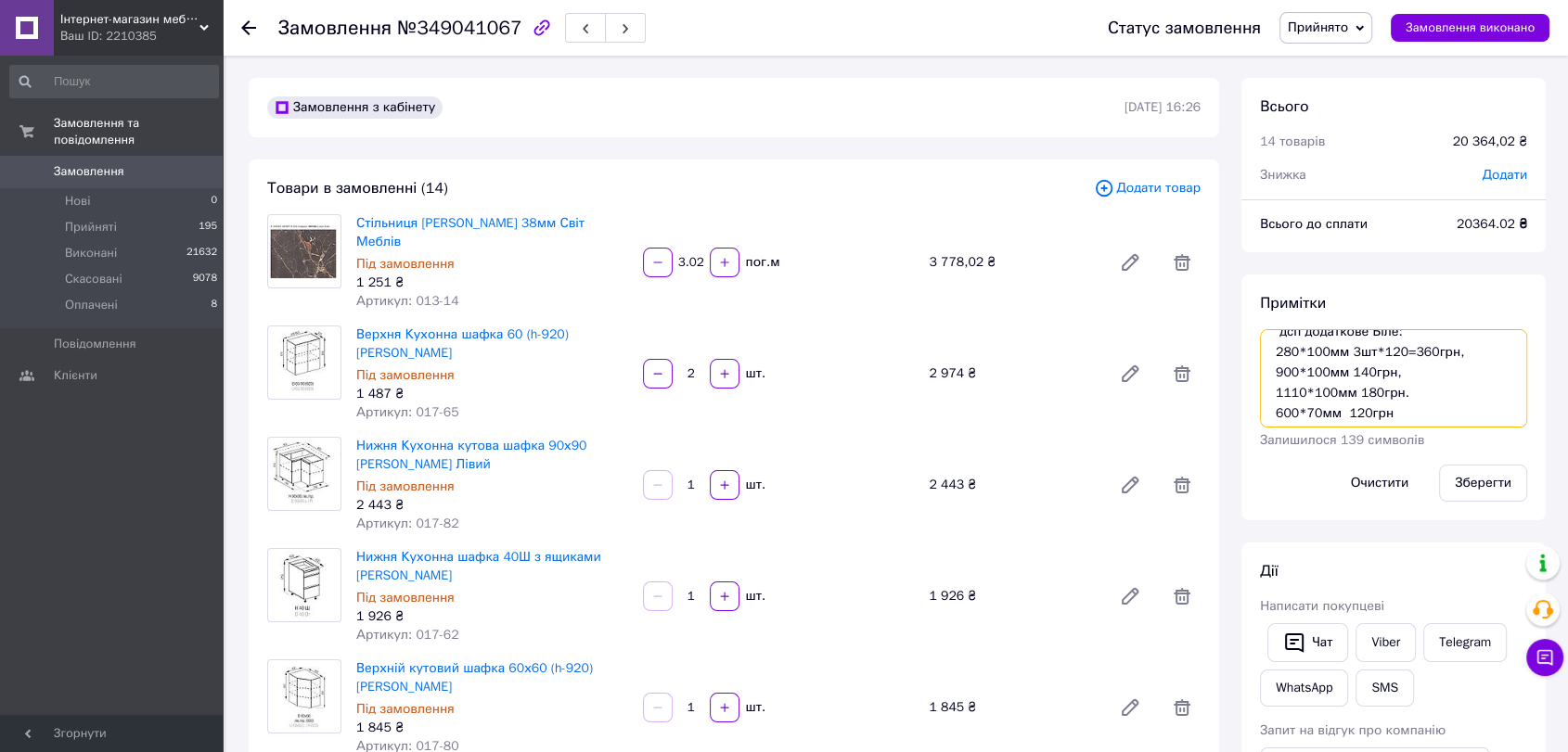 click on "4400є
корпус та фасади Білі
стільниці 1520мм, 1100мм, 400мм
дсп додаткове Біле:
280*100мм 3шт*120=360грн,
900*100мм 140грн,
1110*100мм 180грн.
600*70мм  120грн" at bounding box center (1394, 378) 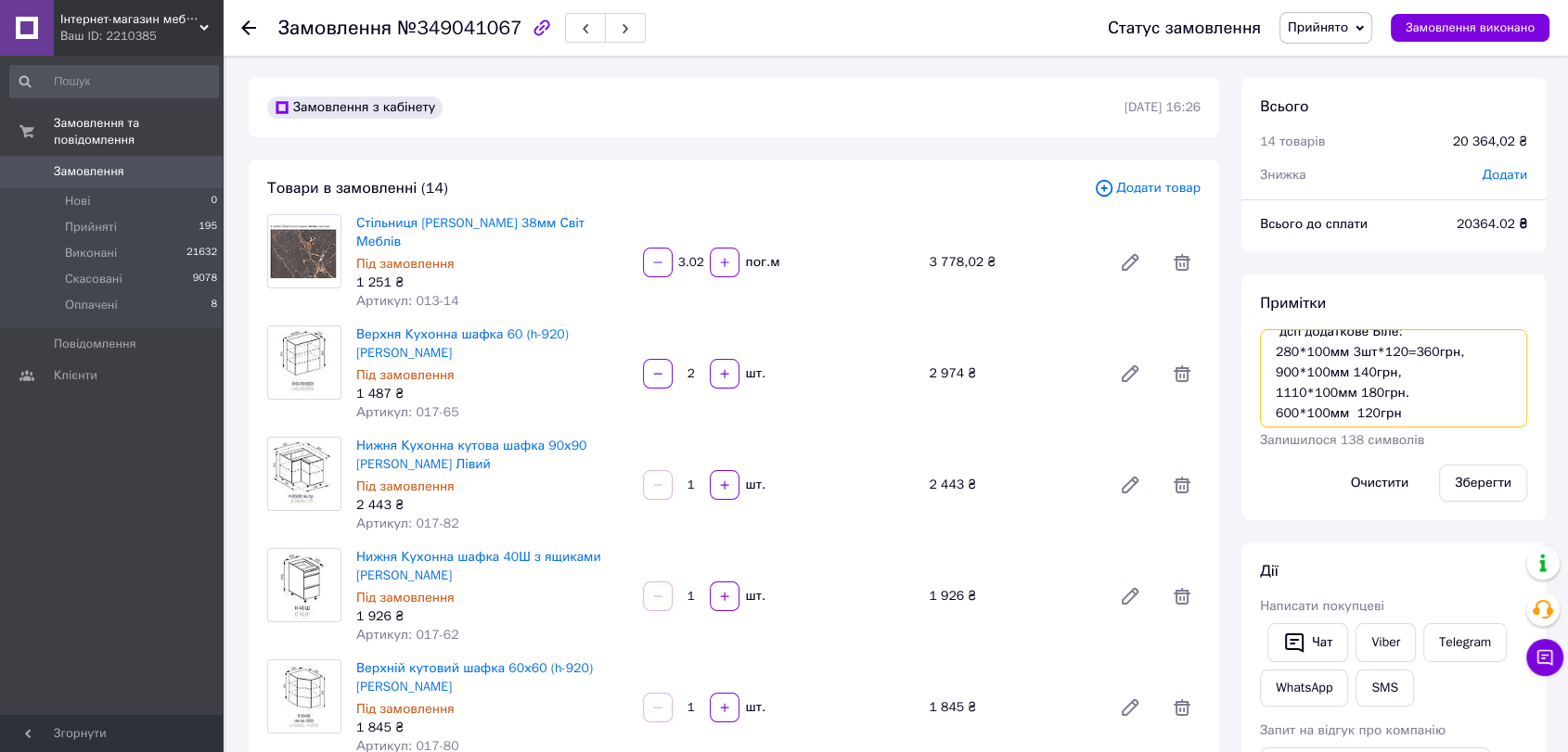 click on "4400є
корпус та фасади Білі
стільниці 1520мм, 1100мм, 400мм
дсп додаткове Біле:
280*100мм 3шт*120=360грн,
900*100мм 140грн,
1110*100мм 180грн.
600*100мм  120грн" at bounding box center (1394, 378) 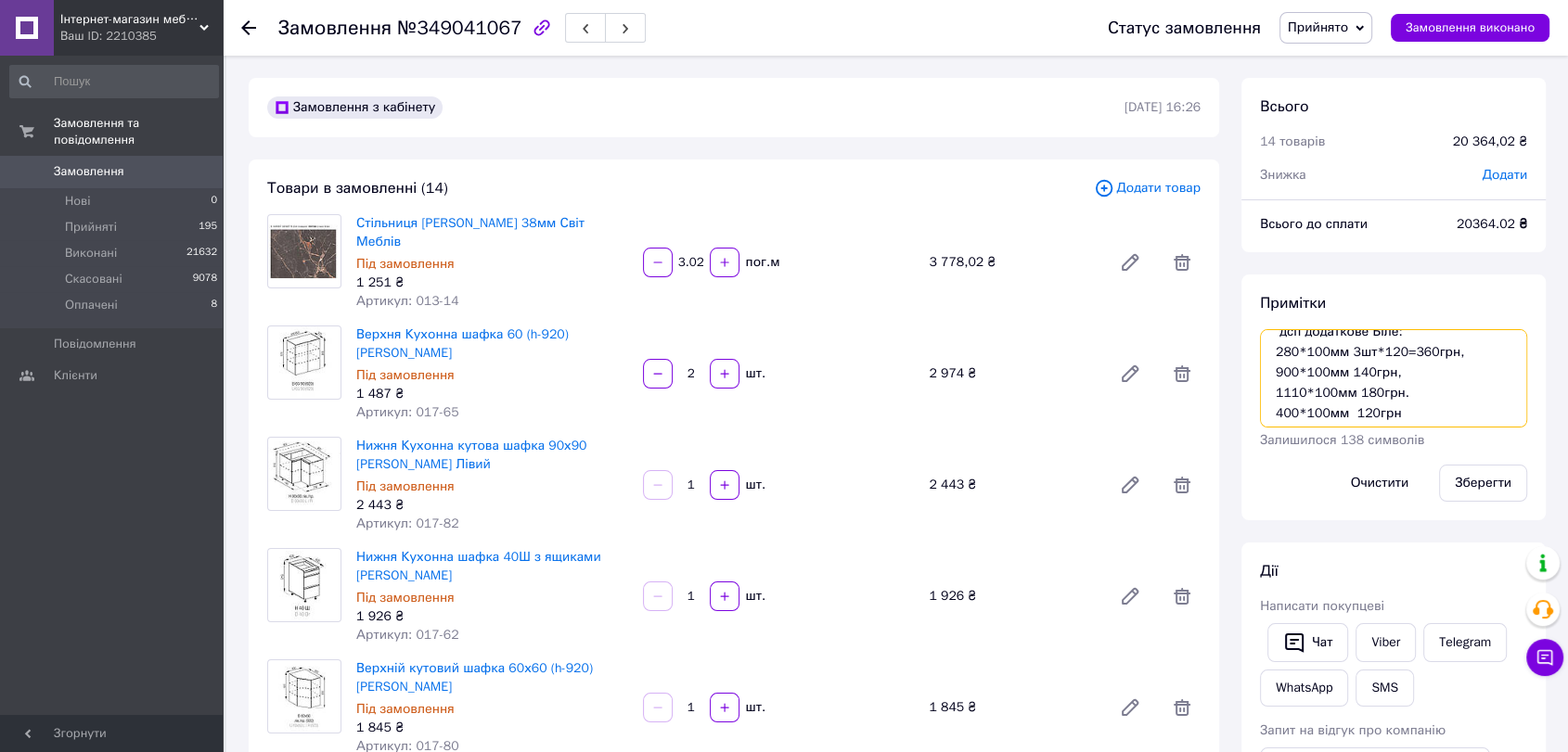 click on "4400є
корпус та фасади Білі
стільниці 1520мм, 1100мм, 400мм
дсп додаткове Біле:
280*100мм 3шт*120=360грн,
900*100мм 140грн,
1110*100мм 180грн.
400*100мм  120грн" at bounding box center [1394, 378] 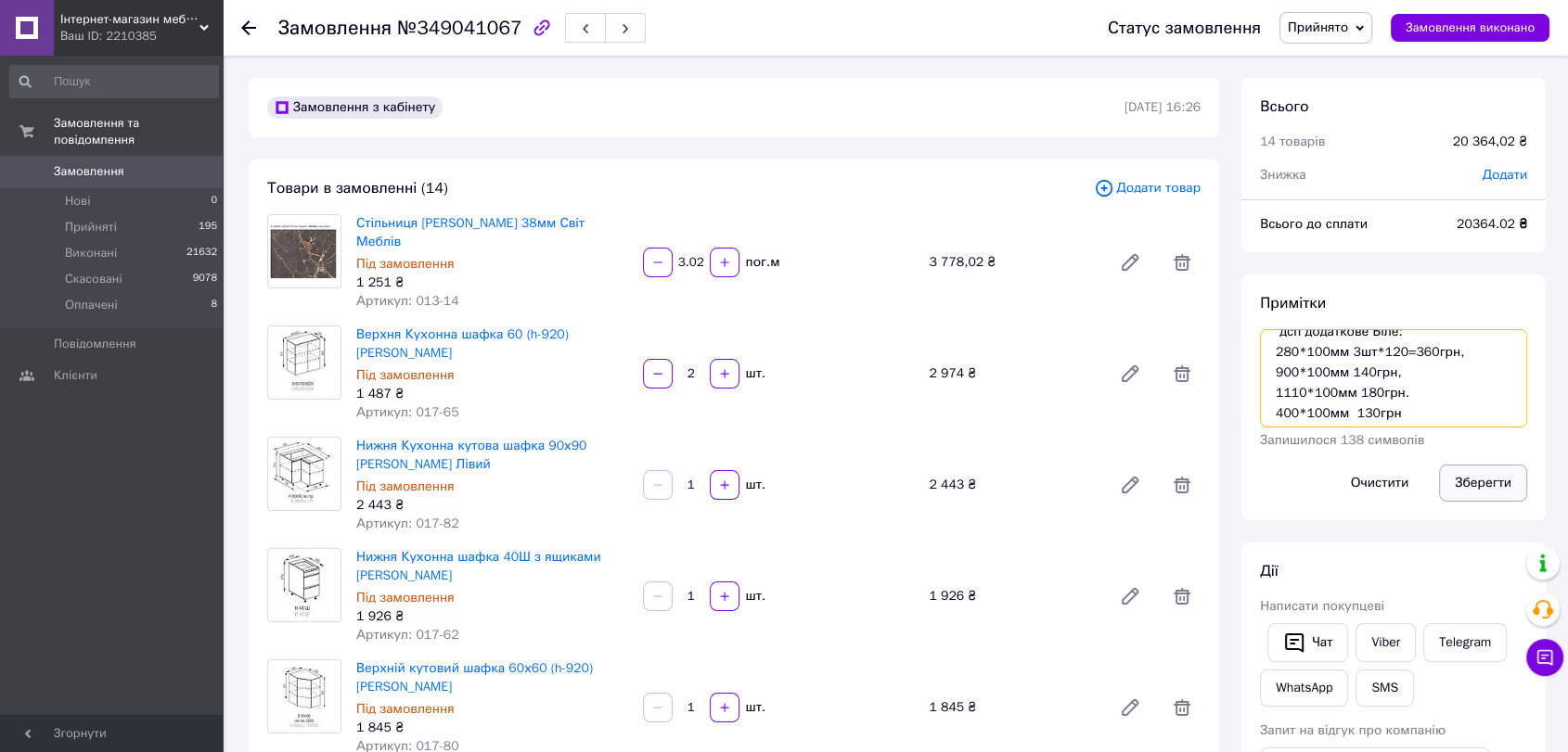 type on "4400є
корпус та фасади Білі
стільниці 1520мм, 1100мм, 400мм
дсп додаткове Біле:
280*100мм 3шт*120=360грн,
900*100мм 140грн,
1110*100мм 180грн.
400*100мм  130грн" 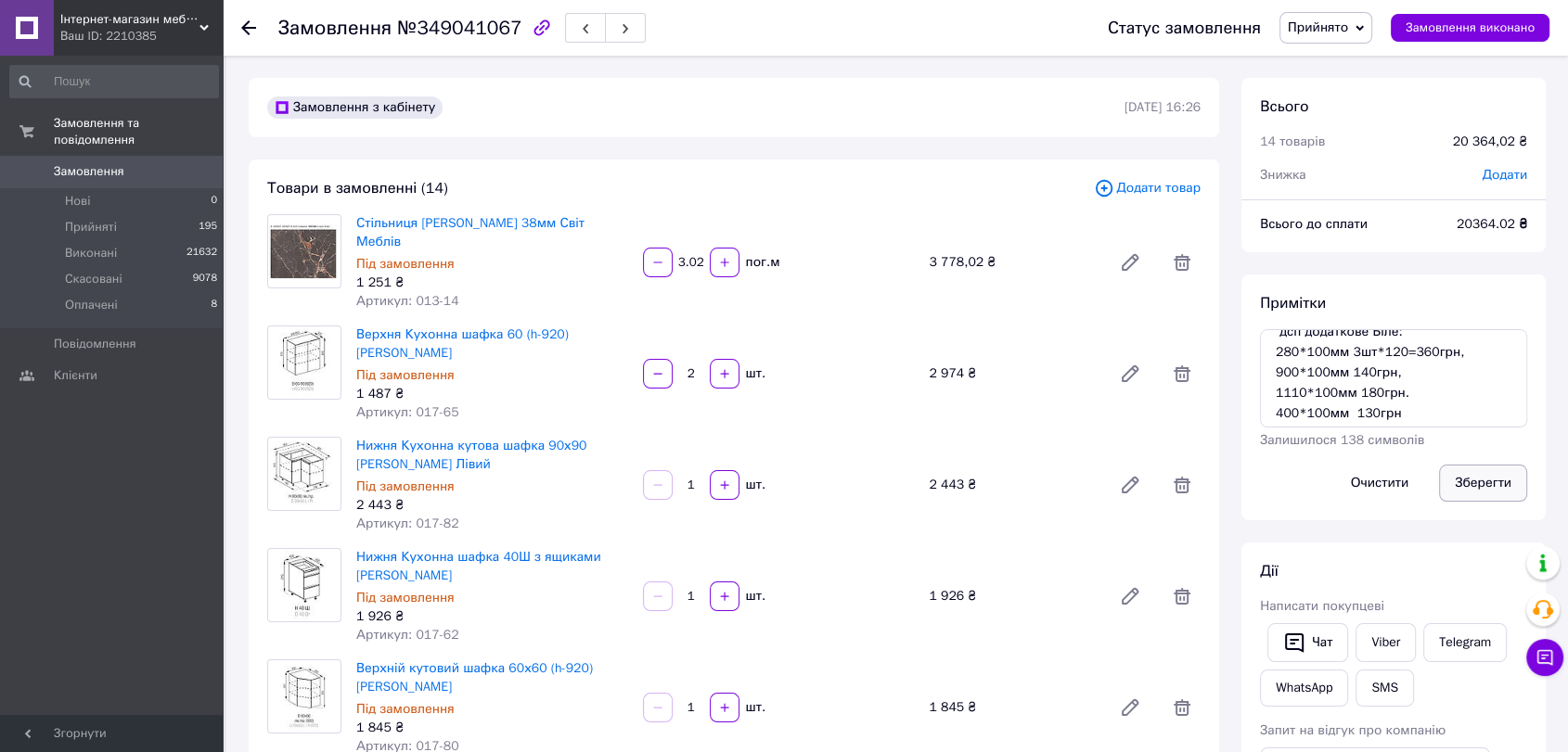 click on "Зберегти" at bounding box center (1483, 483) 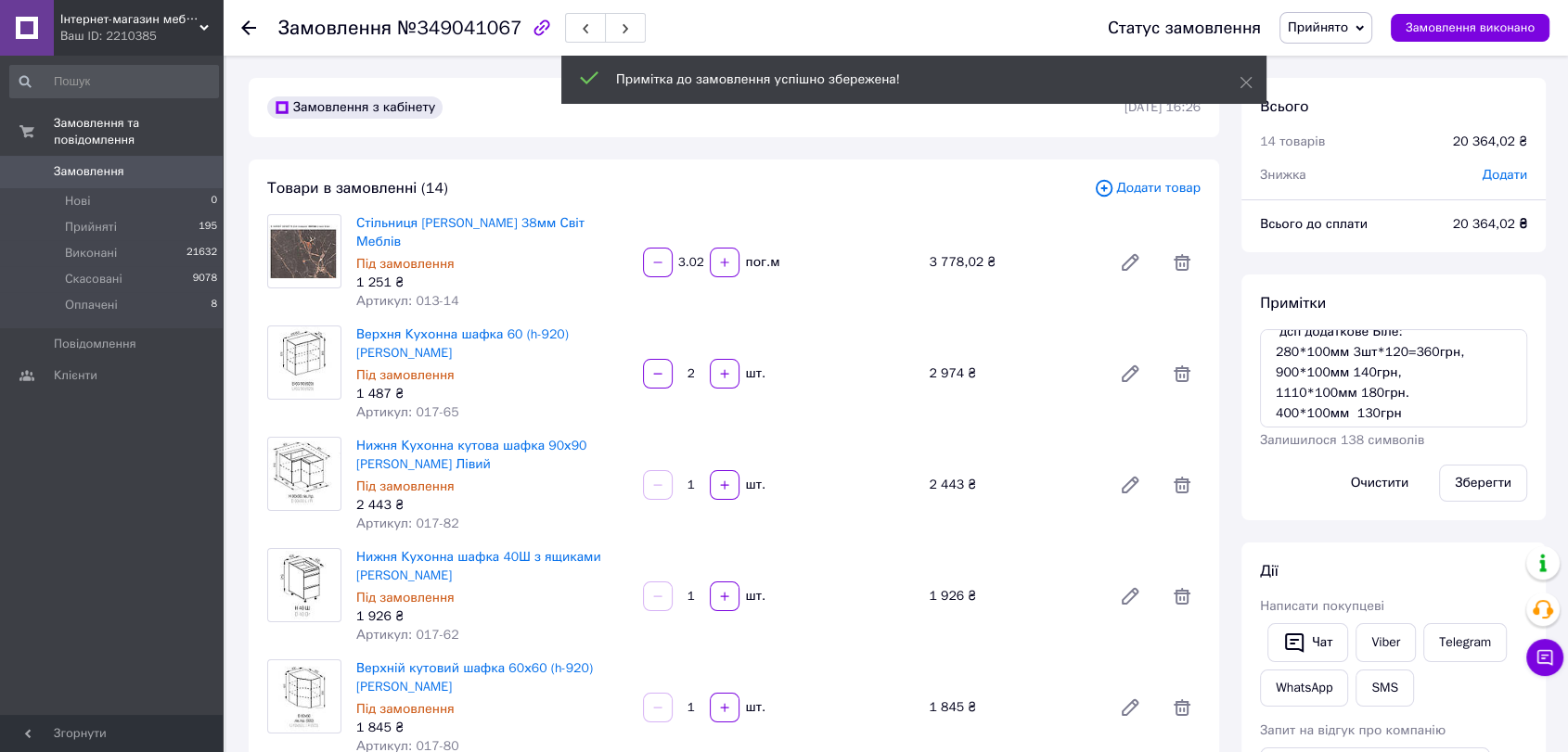 scroll, scrollTop: 1272, scrollLeft: 0, axis: vertical 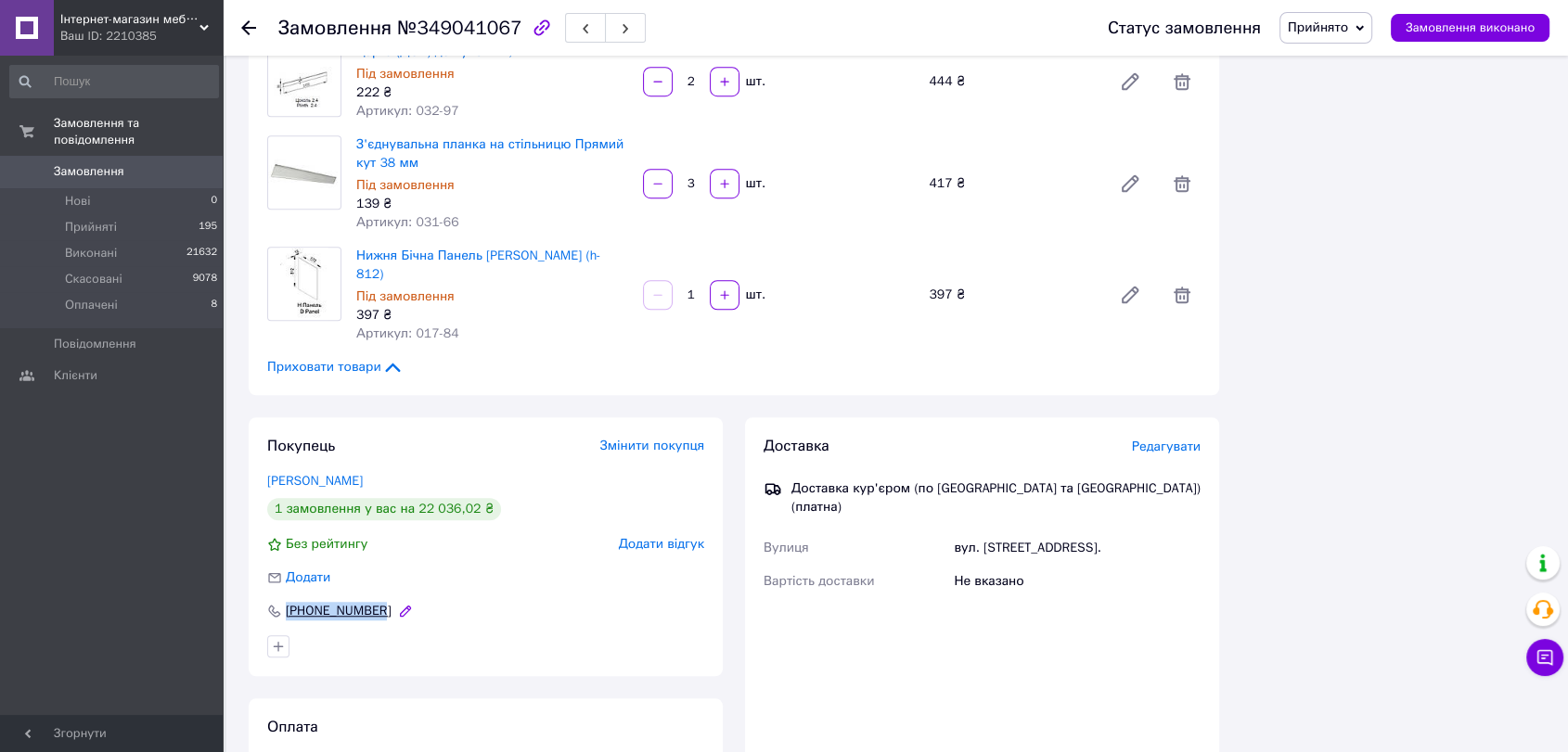 drag, startPoint x: 441, startPoint y: 497, endPoint x: 279, endPoint y: 503, distance: 162.11107 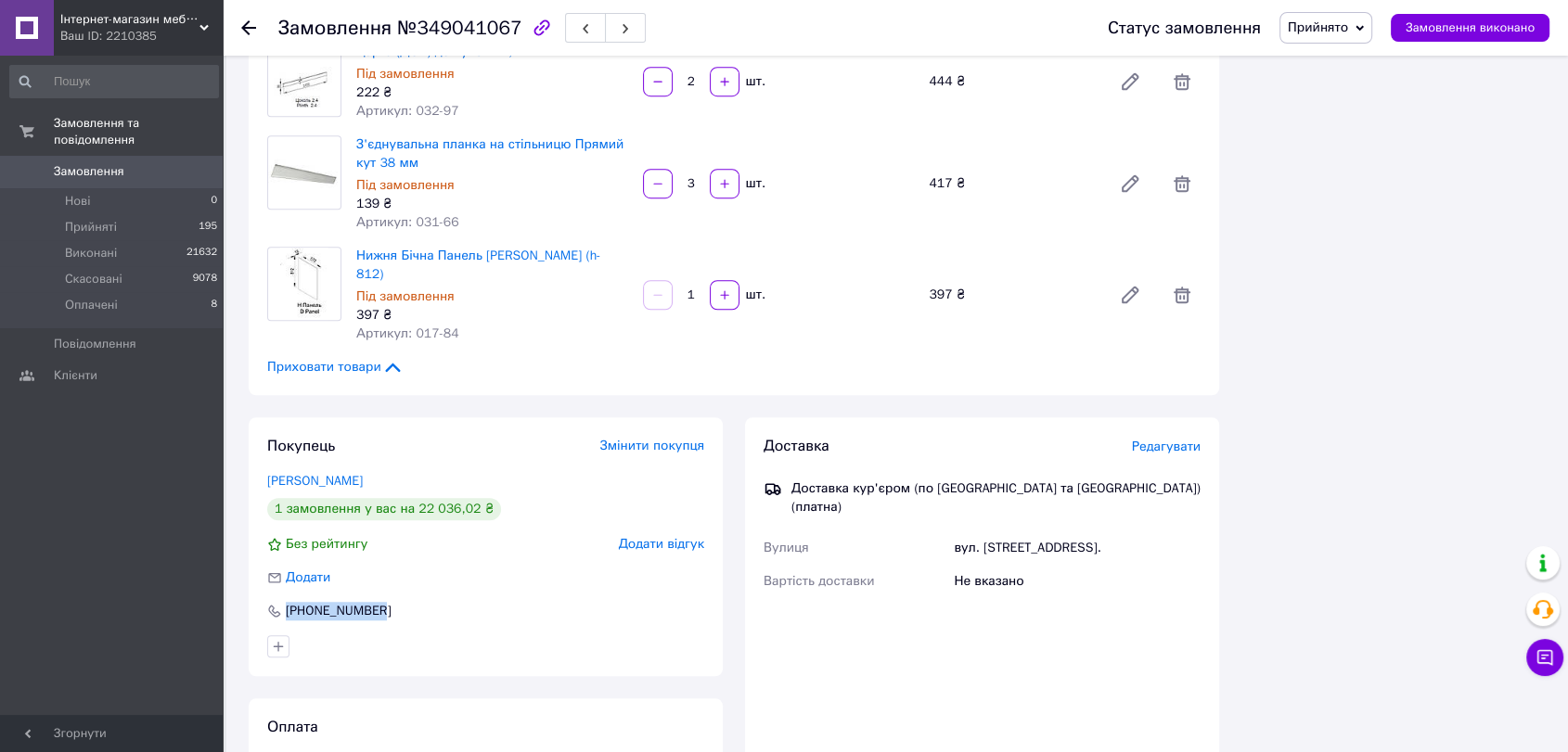 copy on "+380672636362" 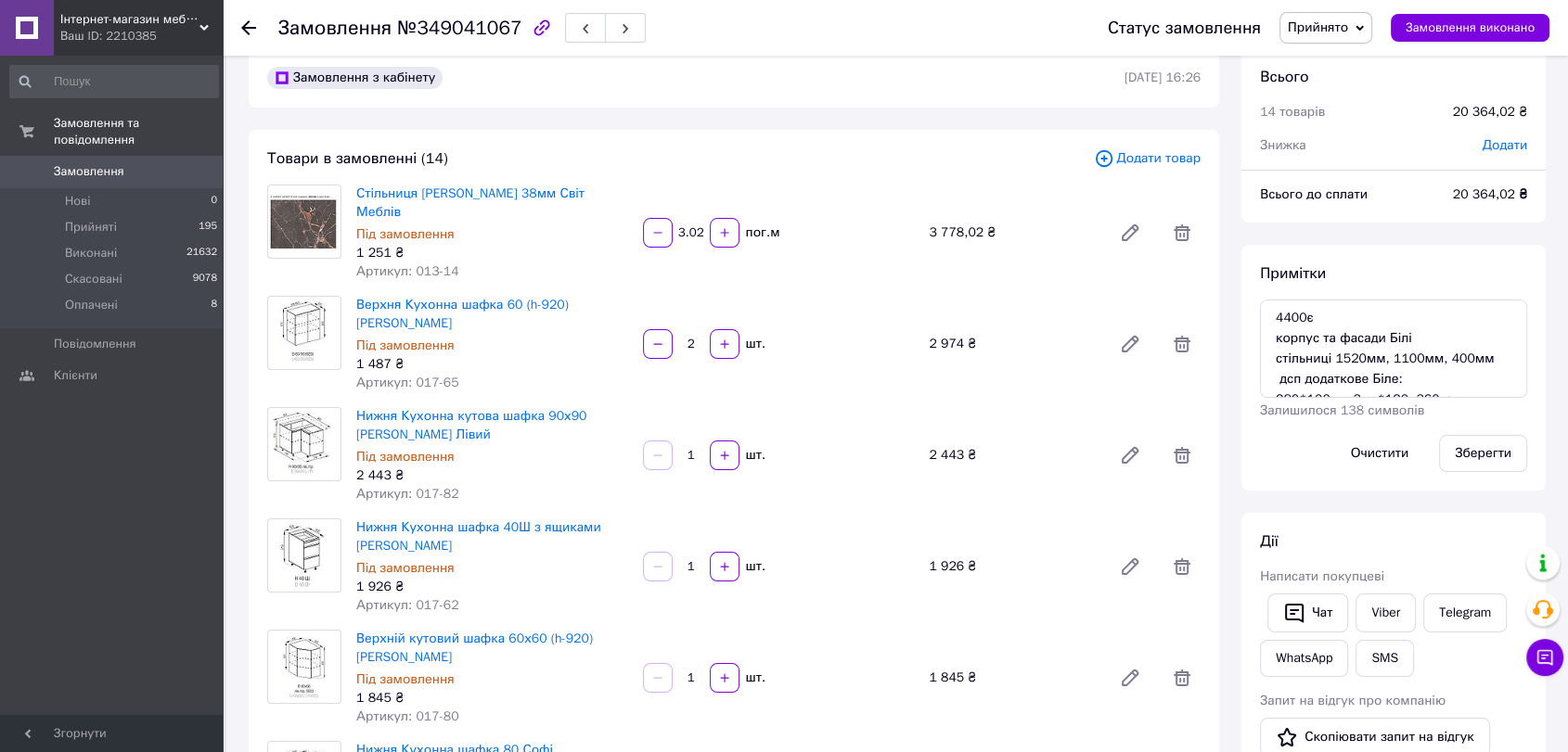scroll, scrollTop: 0, scrollLeft: 0, axis: both 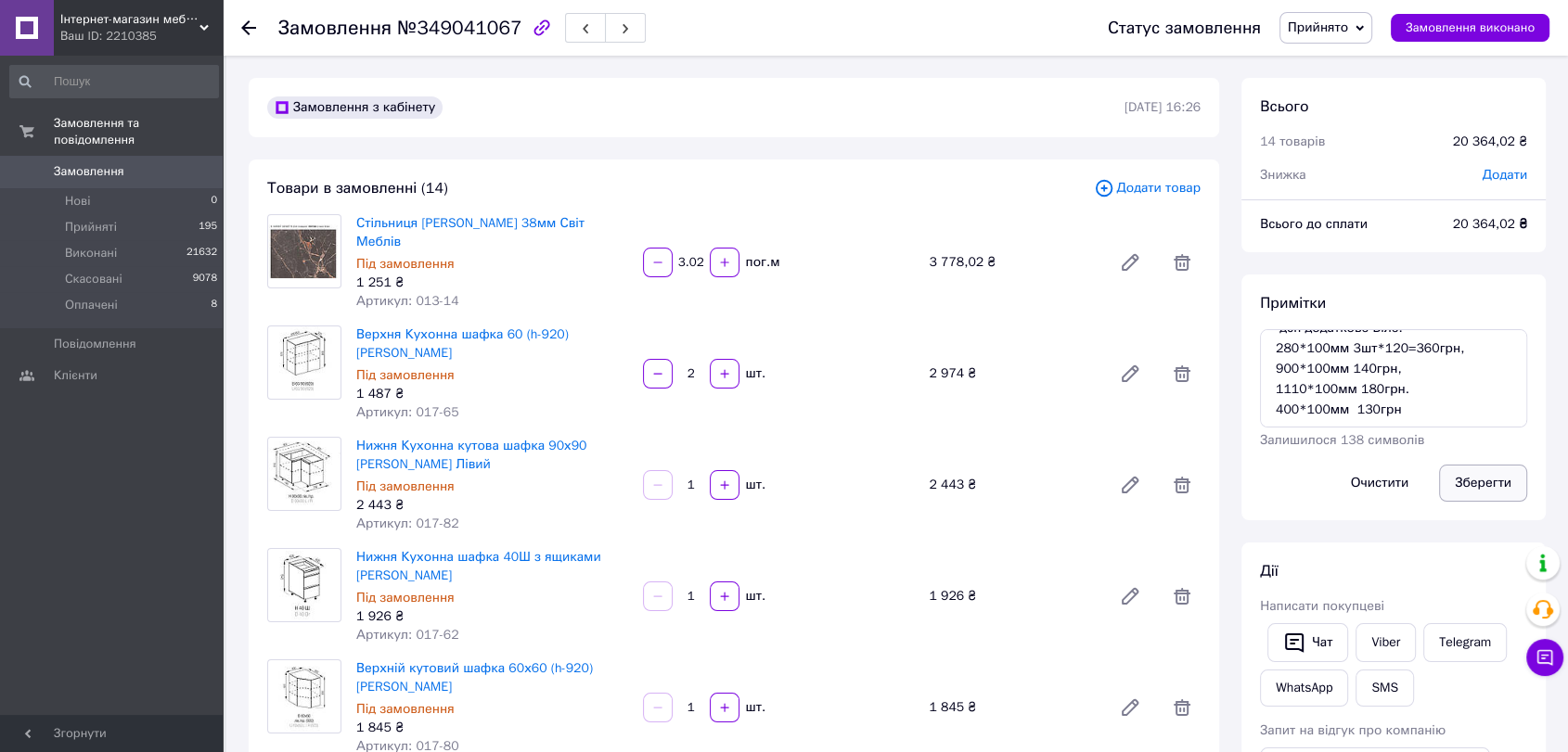 click on "Зберегти" at bounding box center (1483, 483) 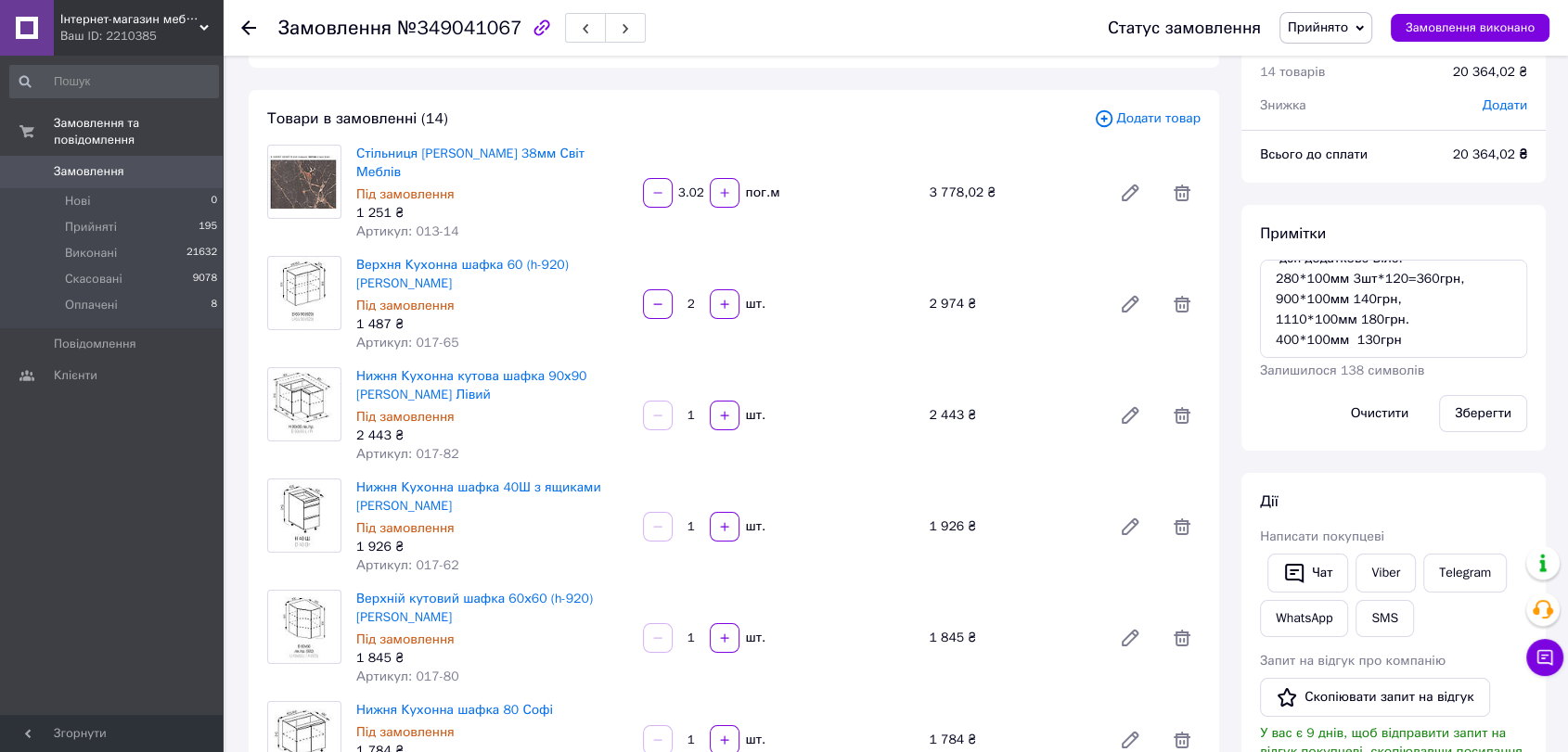 scroll, scrollTop: 103, scrollLeft: 0, axis: vertical 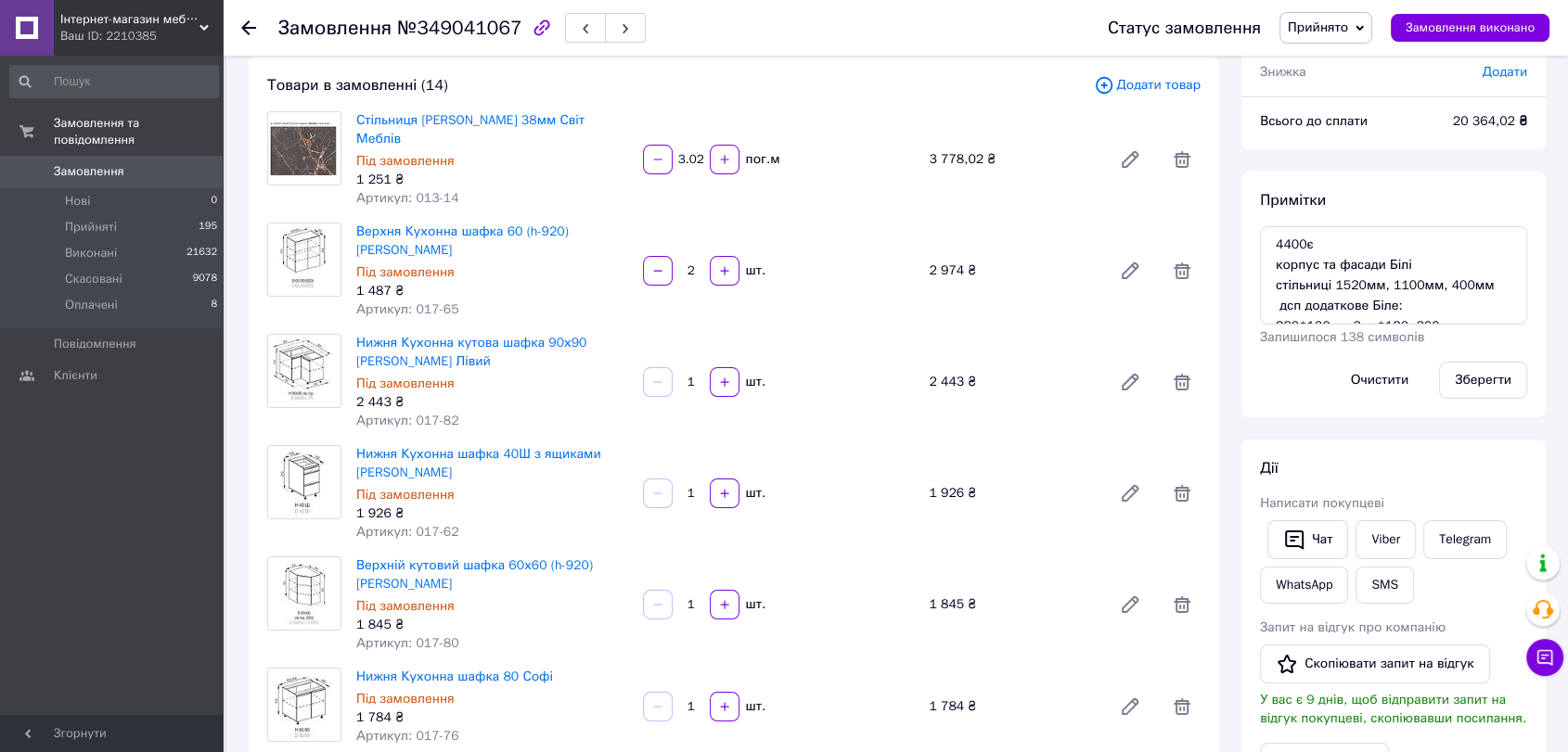 type 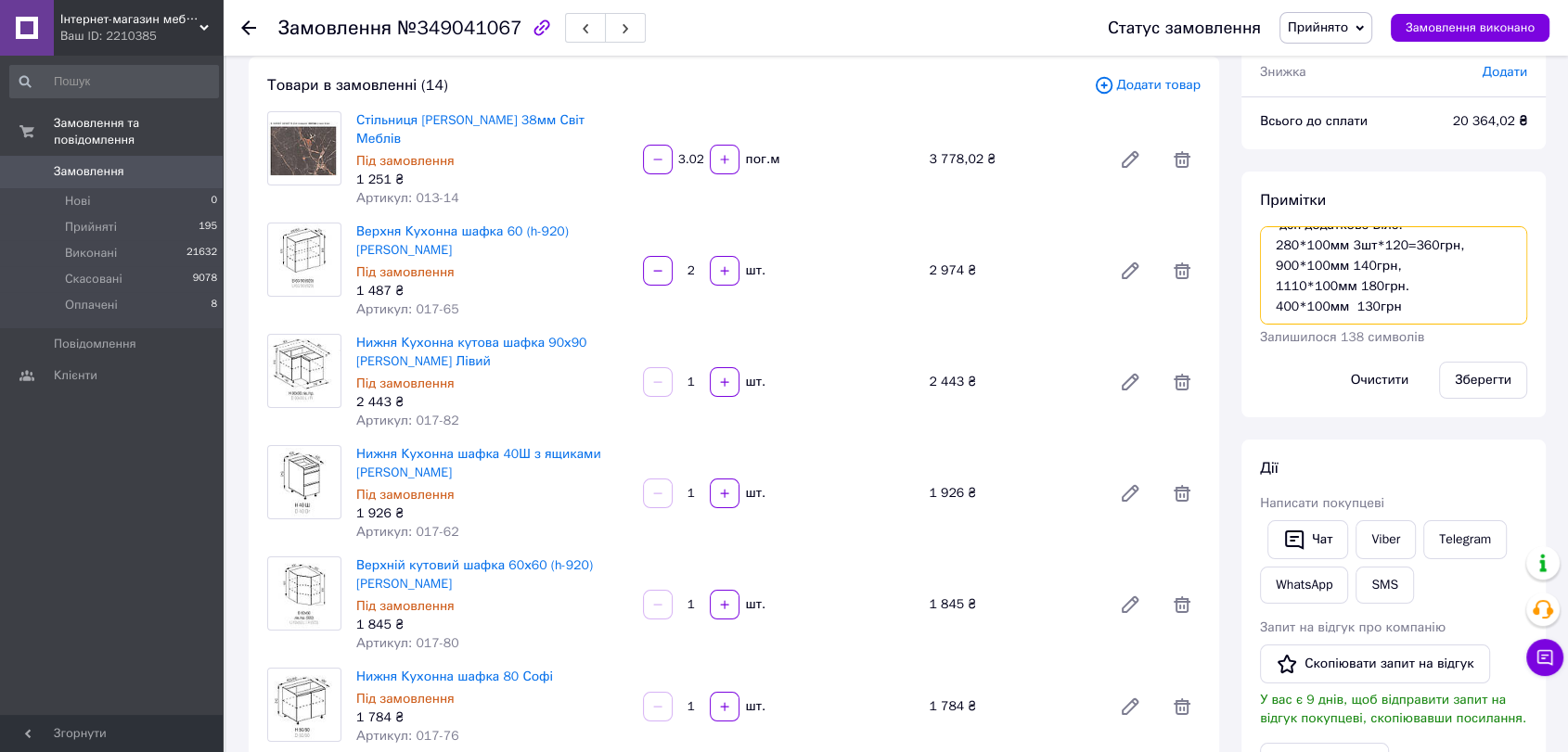 drag, startPoint x: 1408, startPoint y: 306, endPoint x: 1266, endPoint y: 244, distance: 154.94515 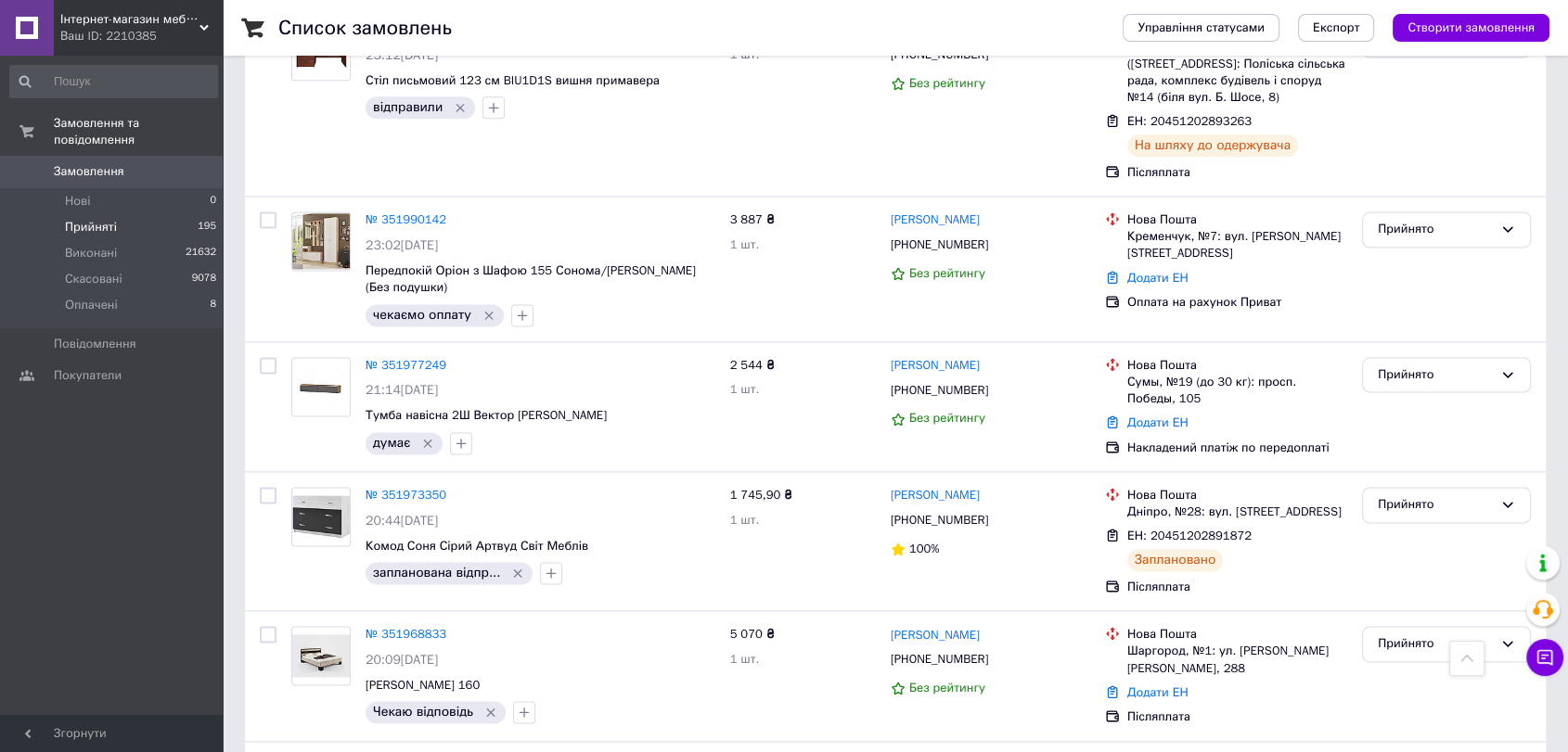 scroll, scrollTop: 2473, scrollLeft: 0, axis: vertical 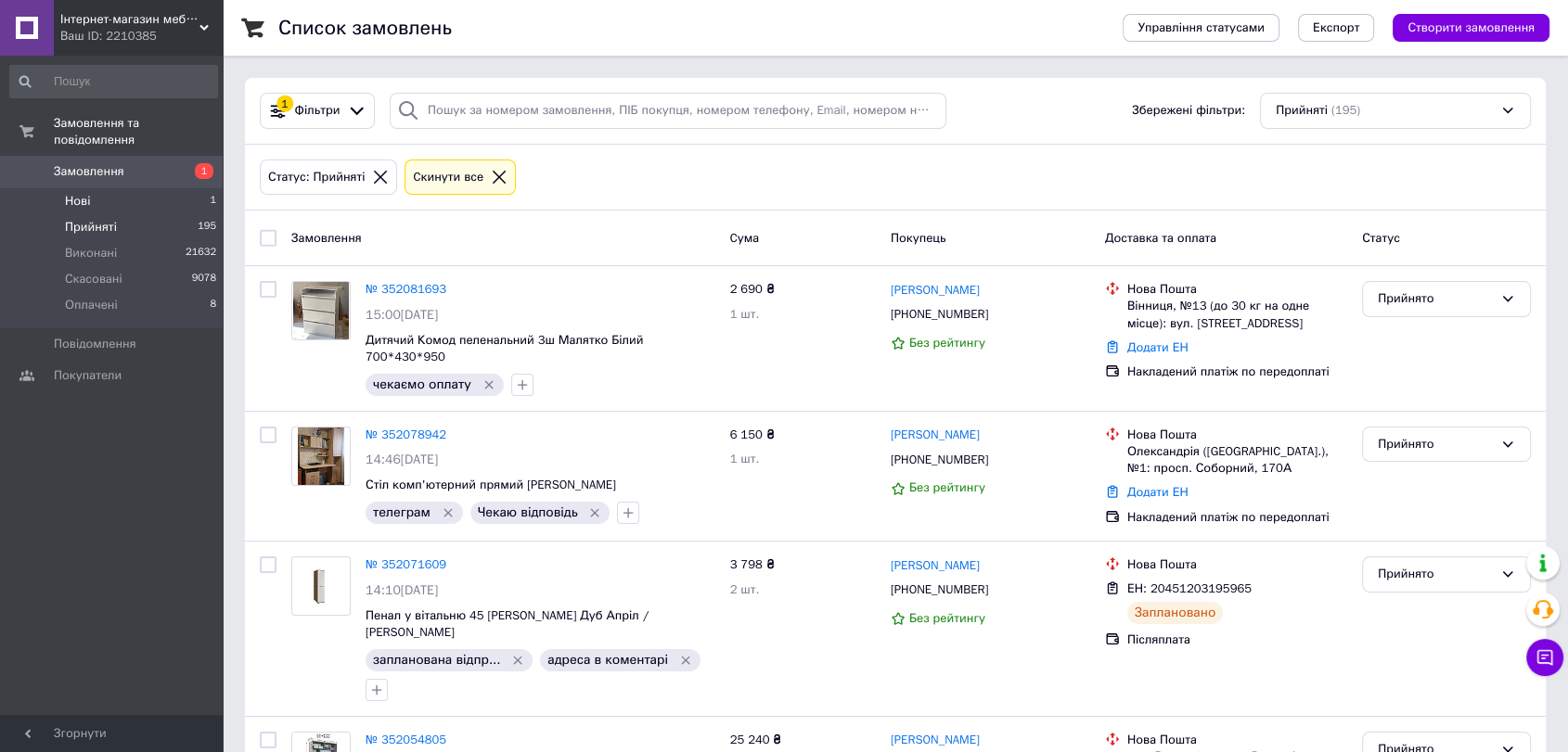 click on "Нові 1" at bounding box center (113, 201) 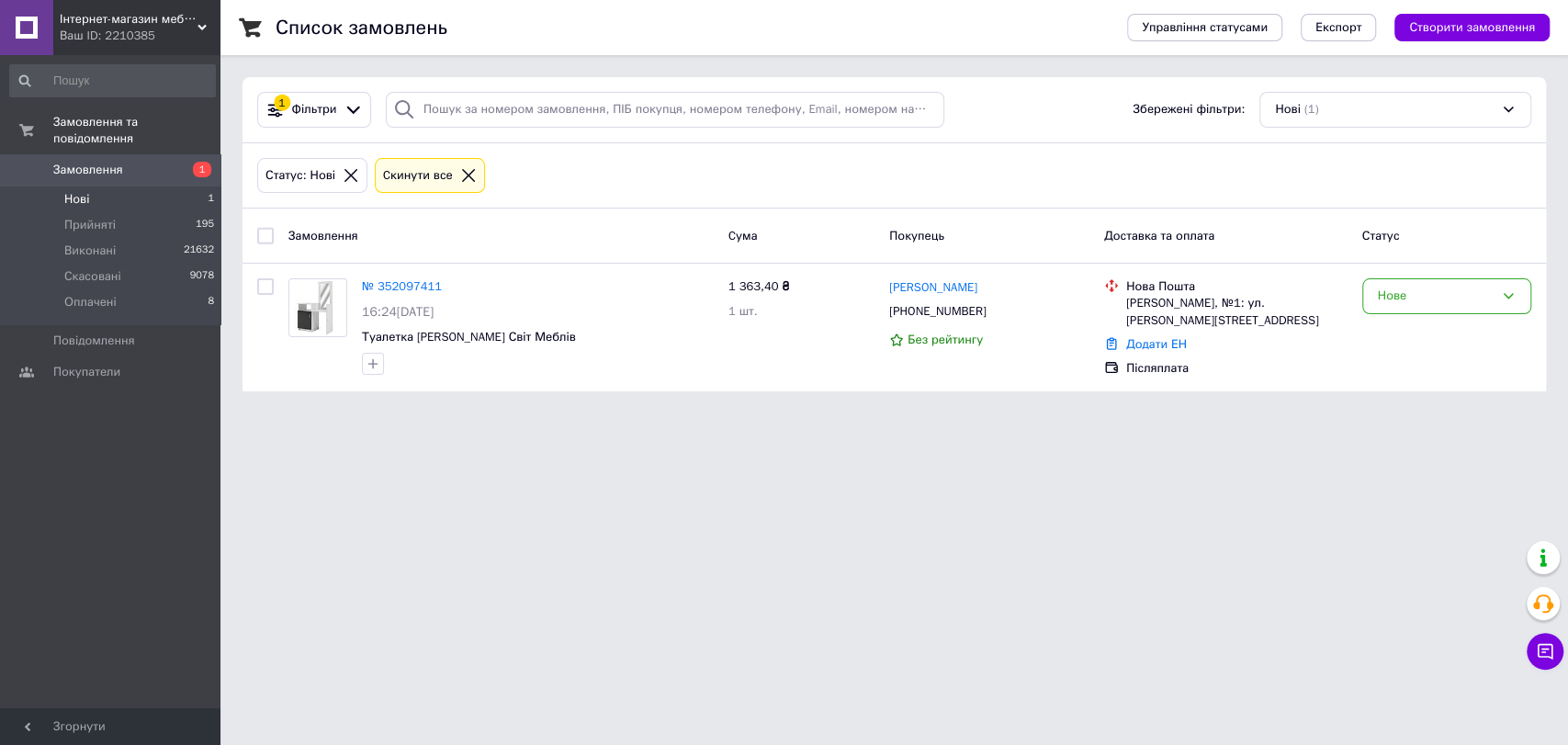 click 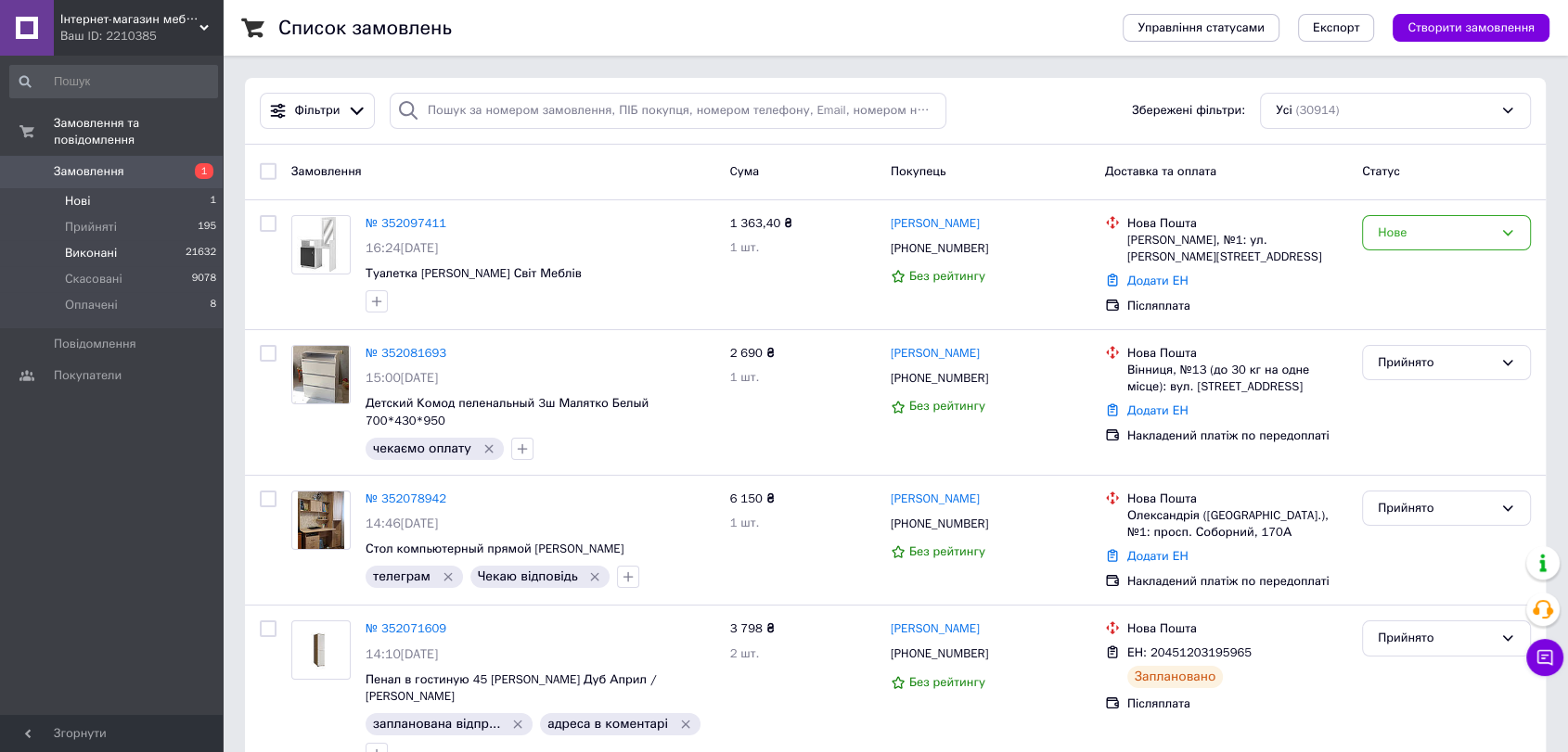 click on "Виконані 21632" at bounding box center [113, 253] 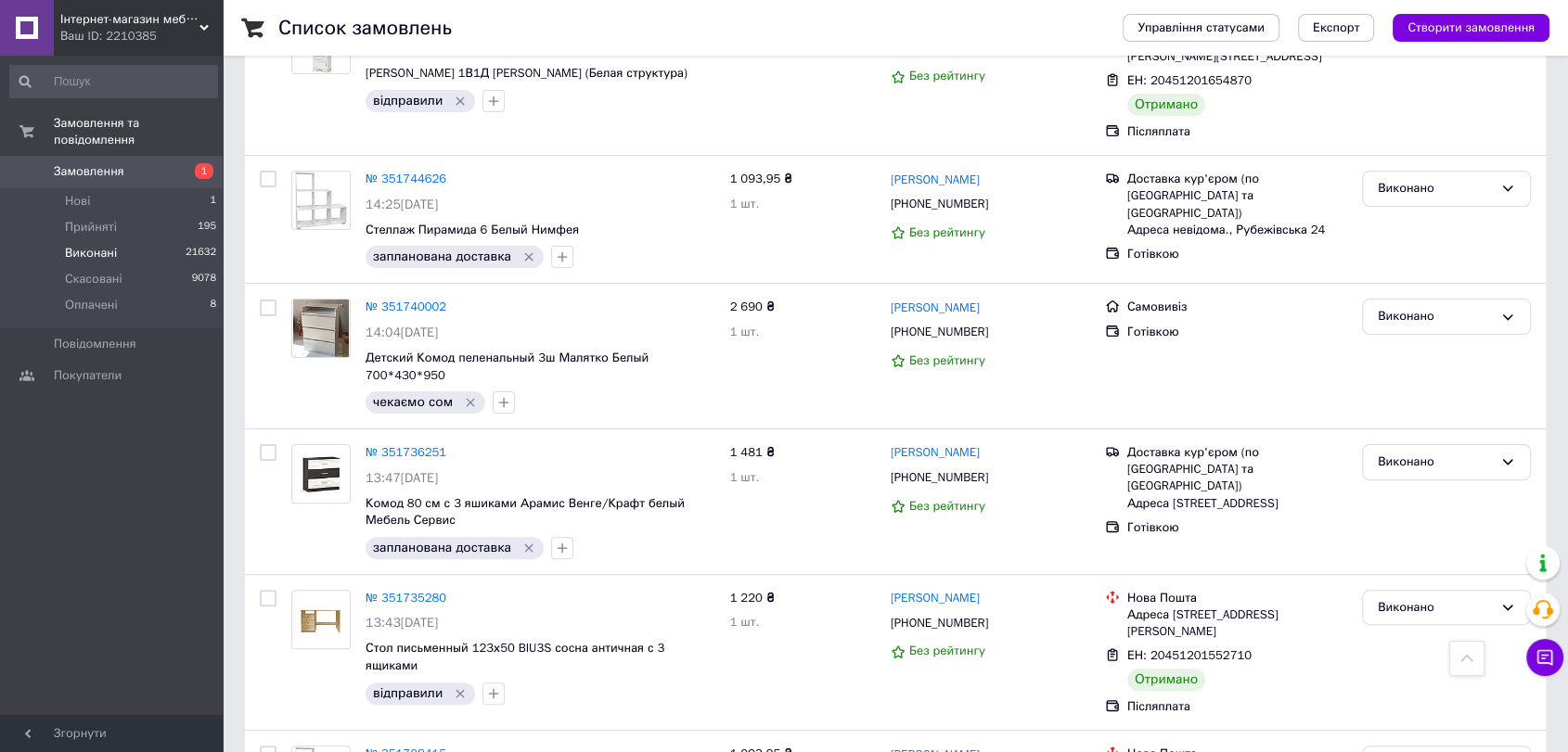 scroll, scrollTop: 103, scrollLeft: 0, axis: vertical 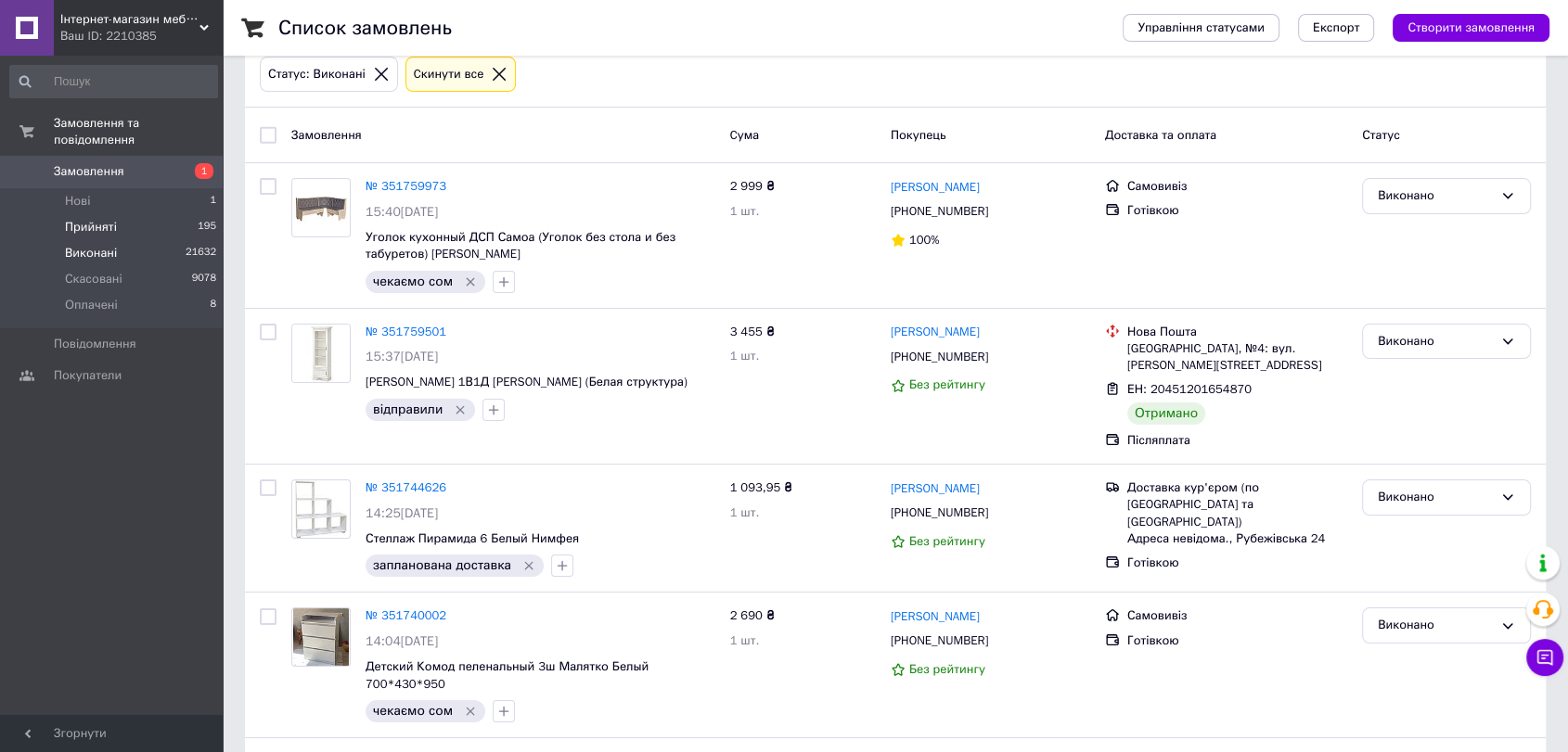 click on "Прийняті" at bounding box center (91, 227) 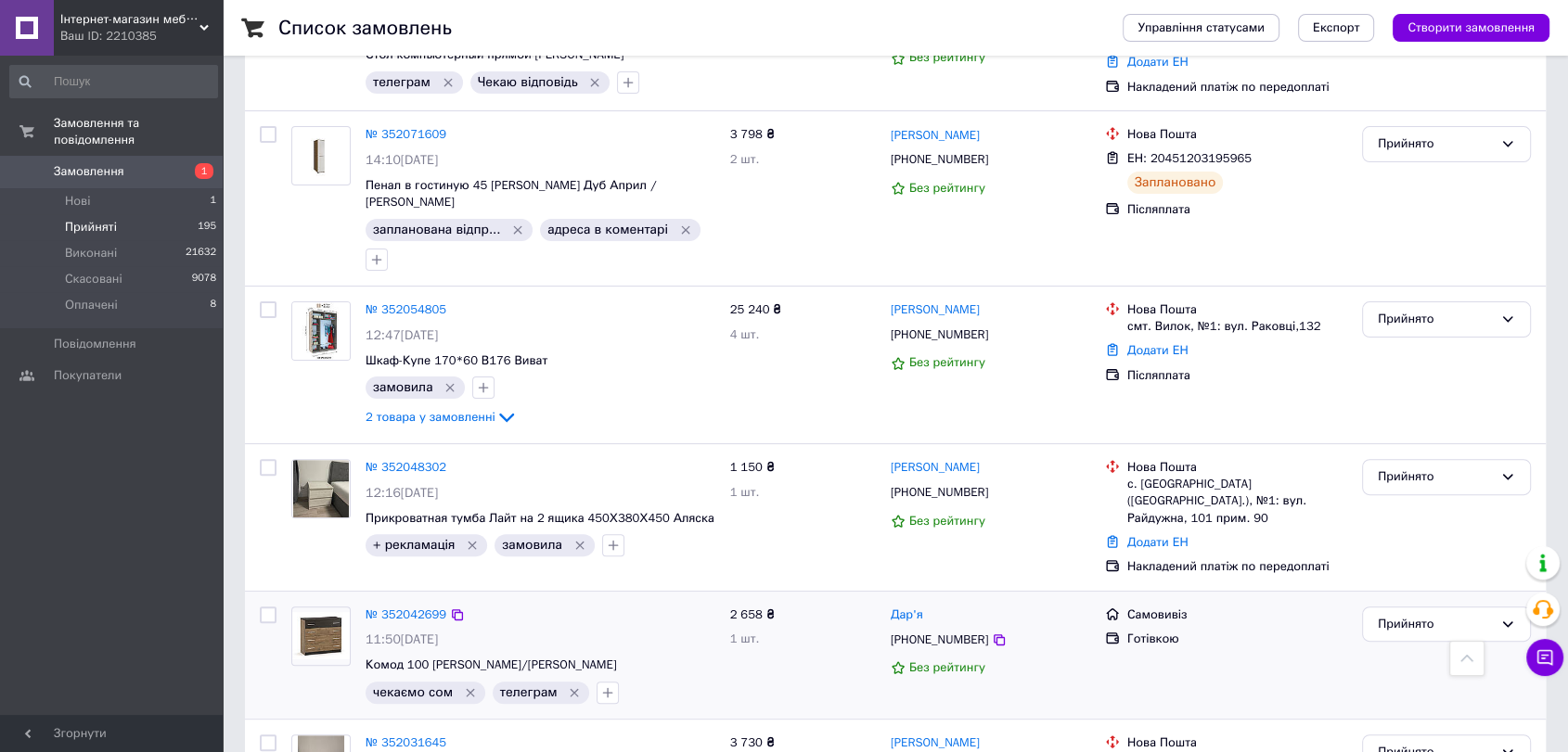 scroll, scrollTop: 413, scrollLeft: 0, axis: vertical 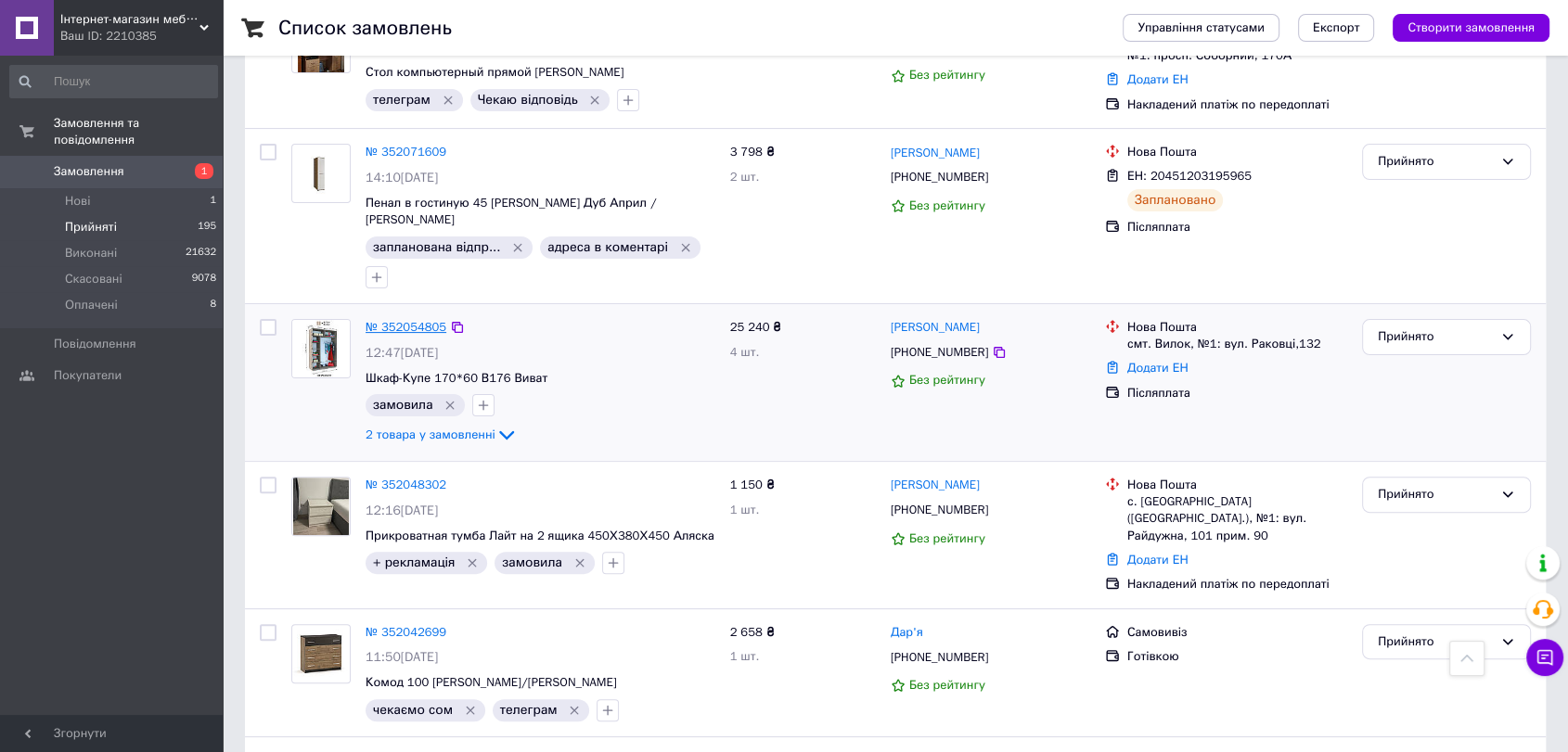 click on "№ 352054805" at bounding box center [405, 326] 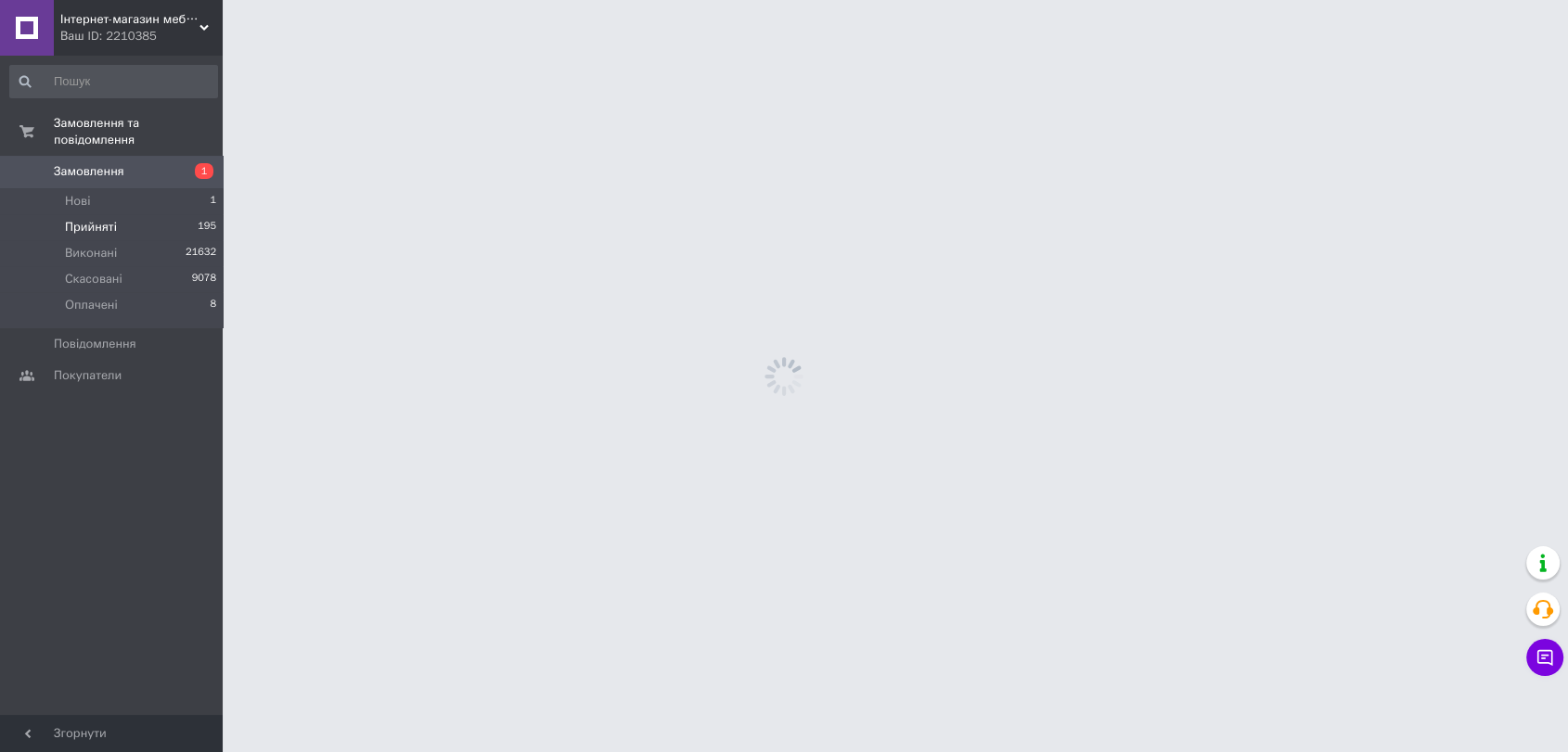 scroll, scrollTop: 0, scrollLeft: 0, axis: both 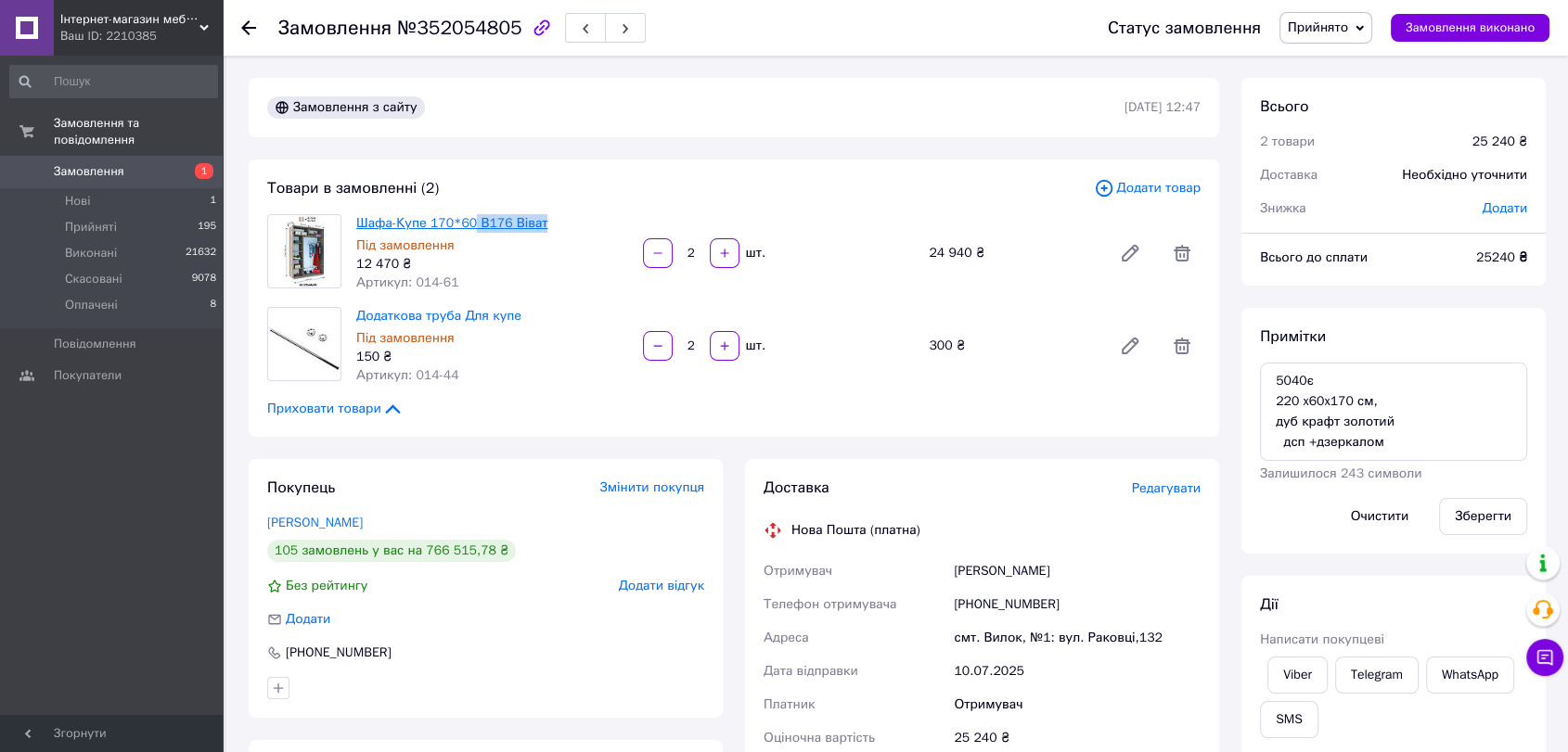 drag, startPoint x: 552, startPoint y: 223, endPoint x: 468, endPoint y: 223, distance: 84 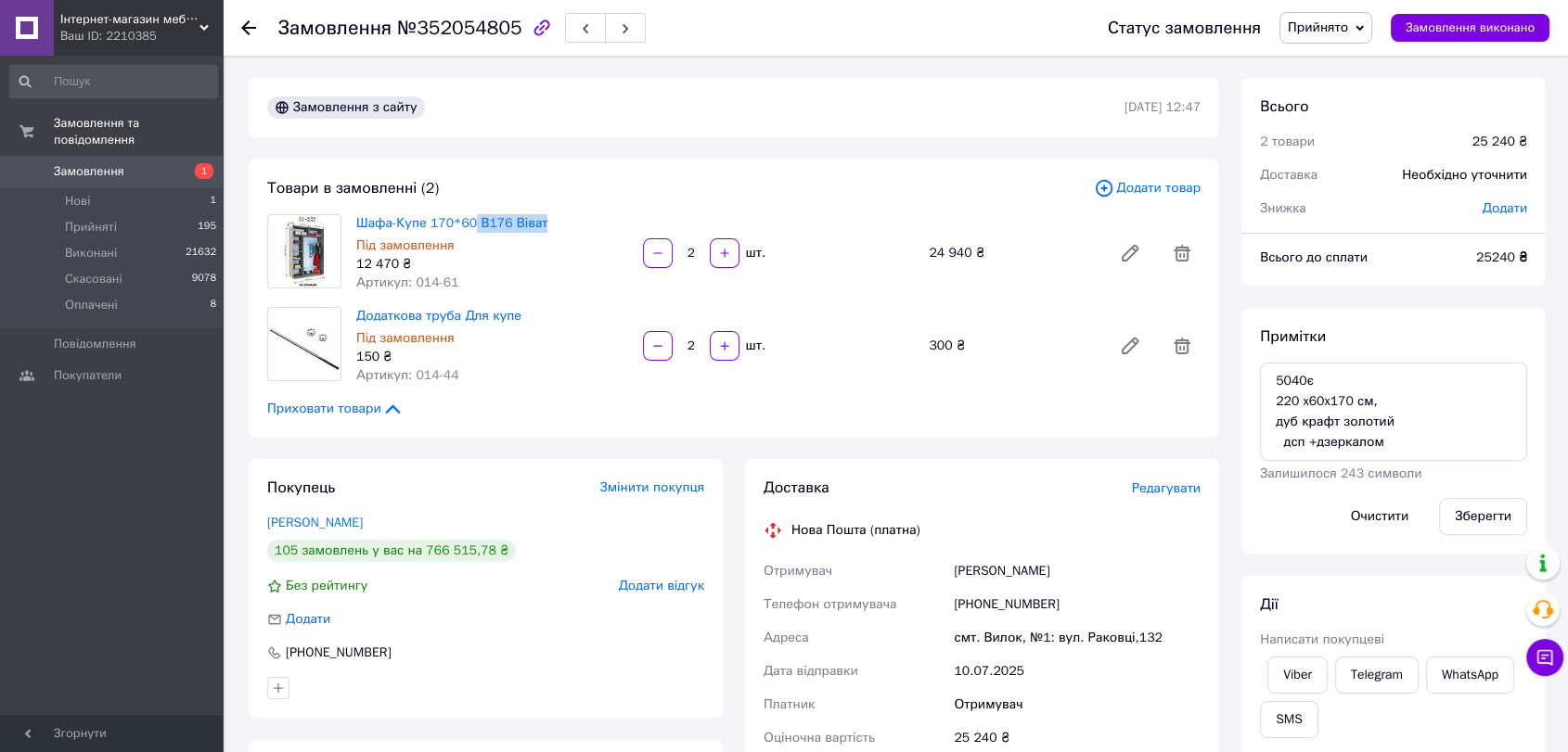 copy on "В176 Віват" 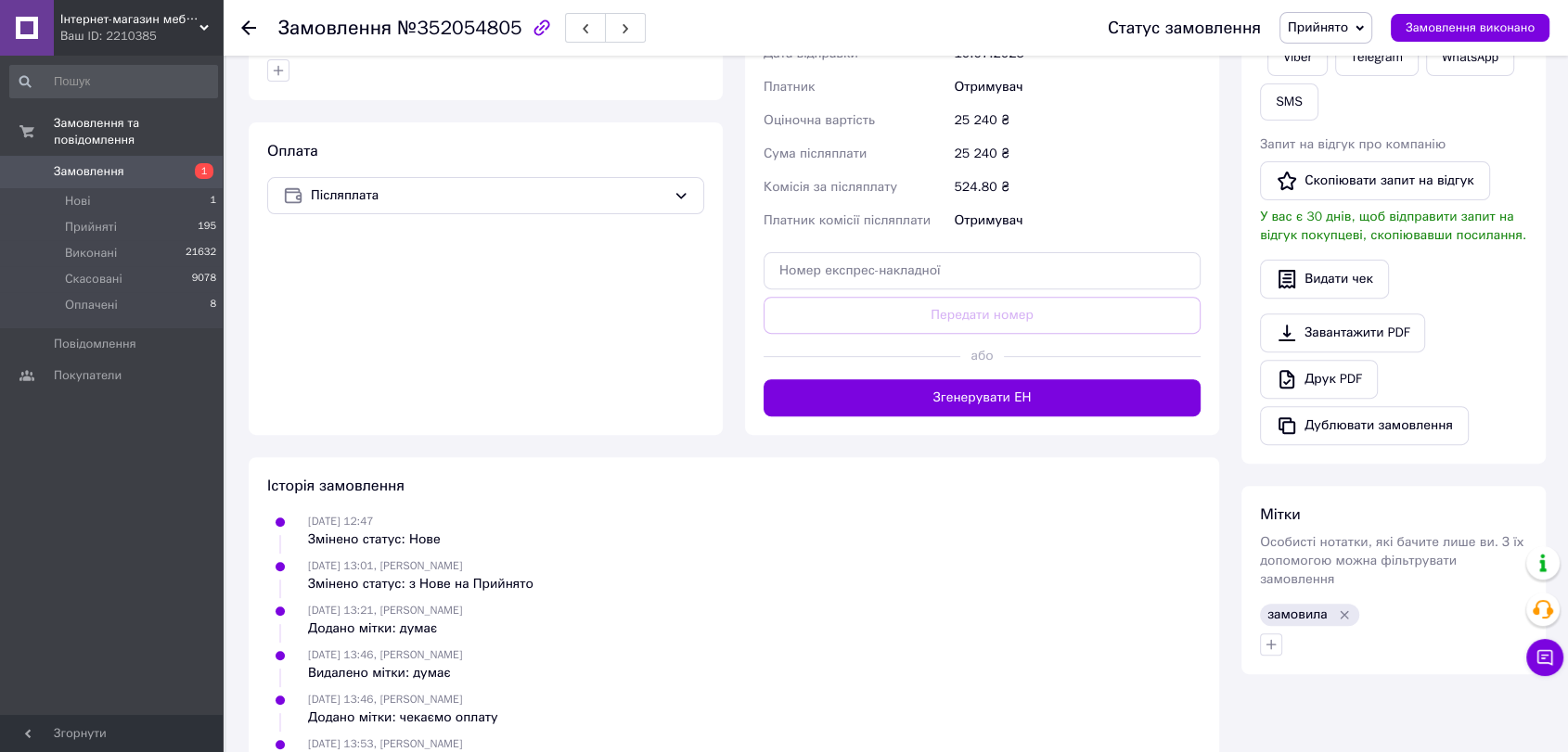 scroll, scrollTop: 823, scrollLeft: 0, axis: vertical 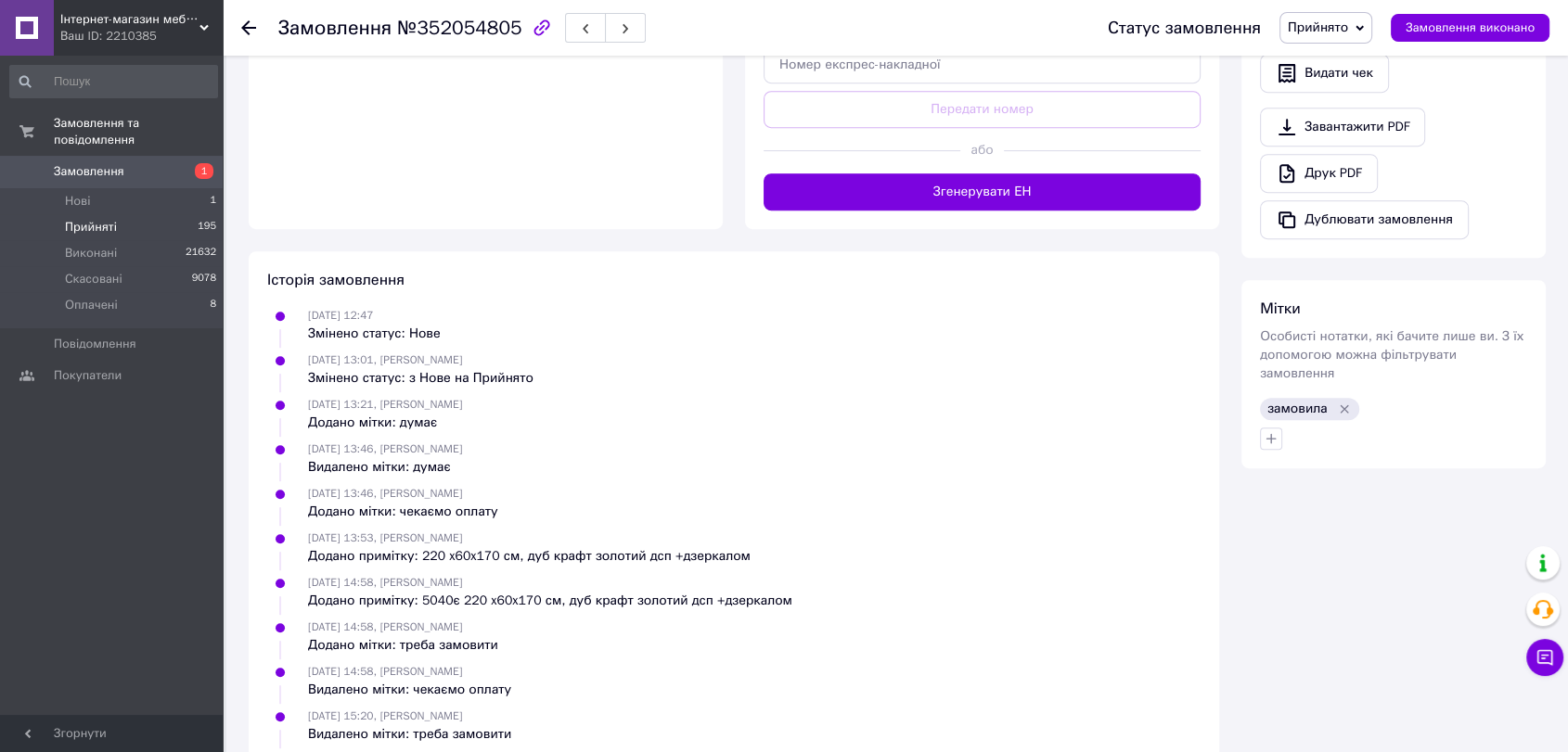 click on "Прийняті 195" at bounding box center [113, 227] 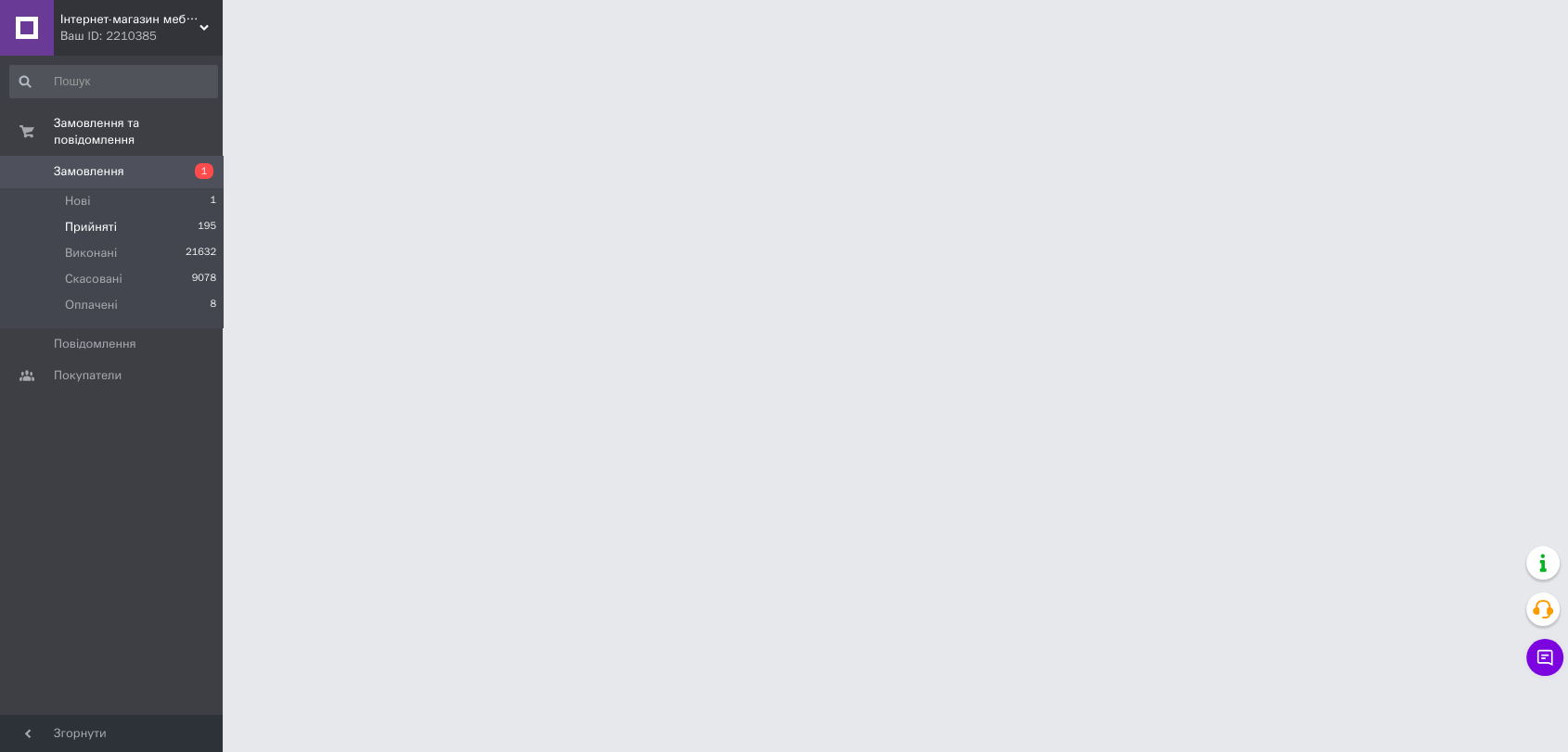 scroll, scrollTop: 0, scrollLeft: 0, axis: both 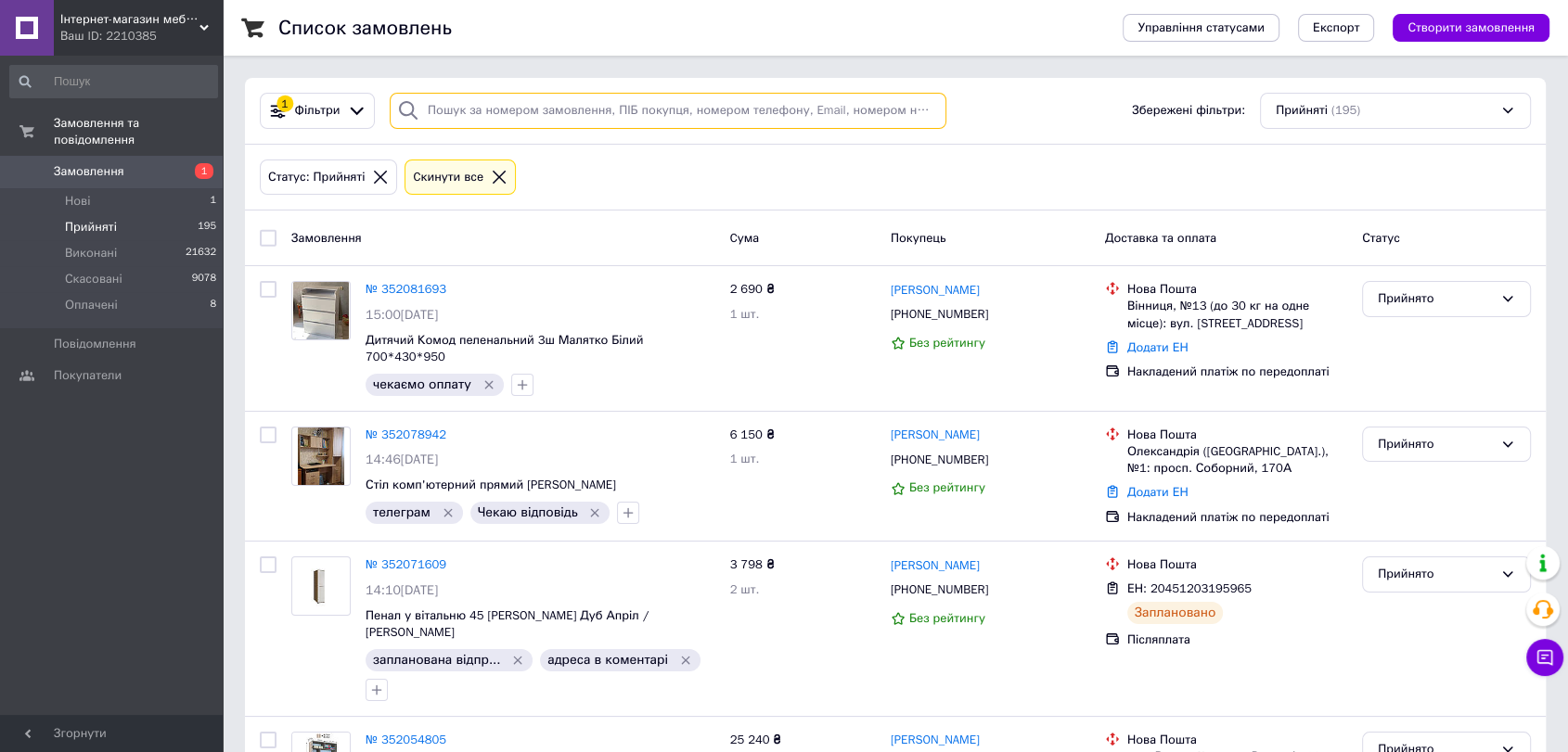 click at bounding box center [668, 110] 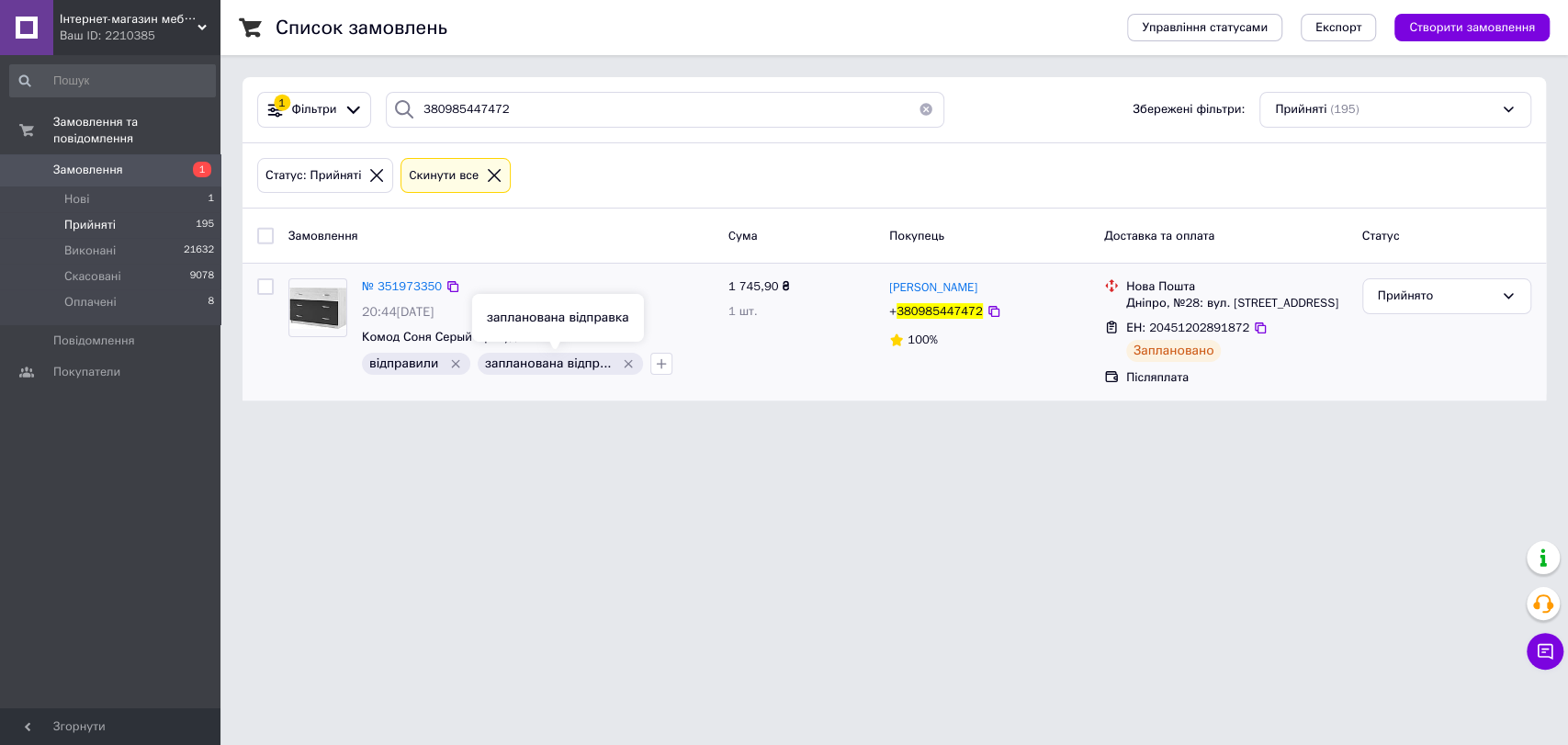 drag, startPoint x: 619, startPoint y: 367, endPoint x: 1032, endPoint y: 367, distance: 413 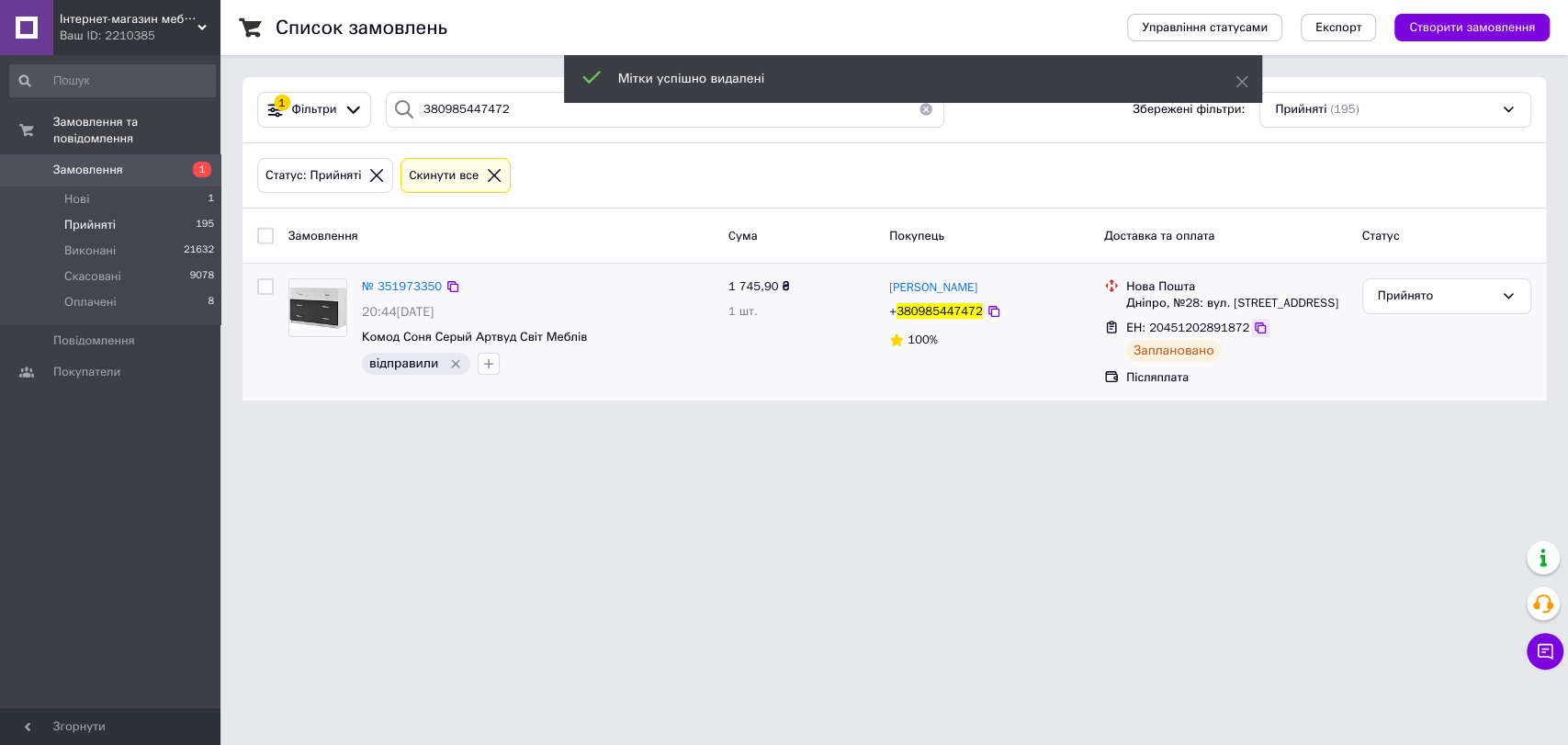 click 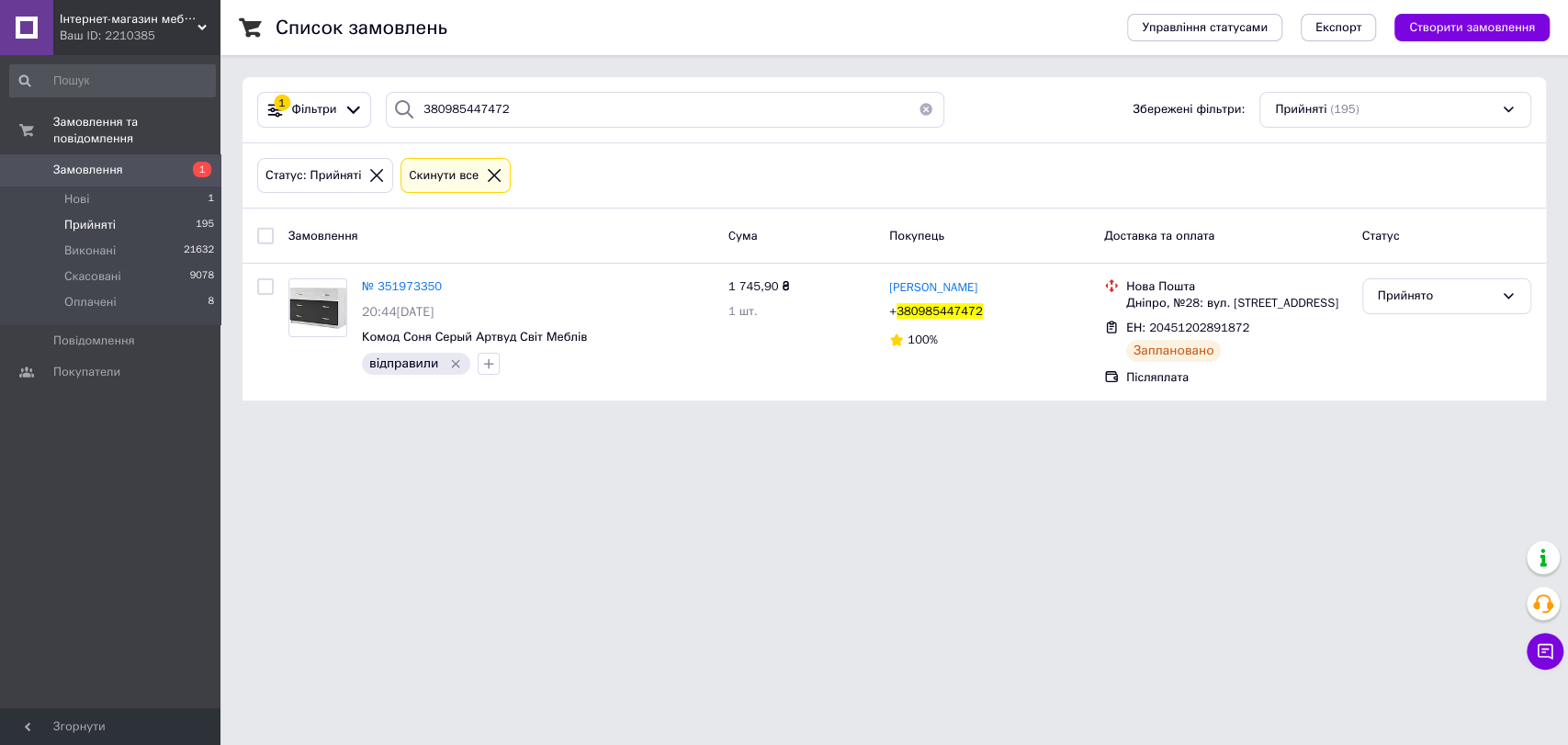 click on "Інтернет-магазин меблів "12 Стільців" Ваш ID: 2210385 Сайт Інтернет-магазин меблів "12 Стільці... Кабінет покупця Перевірити стан системи Сторінка на порталі Юлія Юрдін Довідка Вийти Замовлення та повідомлення Замовлення 1 Нові 1 Прийняті 195 Виконані 21632 Скасовані 9078 Оплачені 8 Повідомлення 0 Покупатели Згорнути
Список замовлень Управління статусами Експорт Створити замовлення 1 Фільтри 380985447472 Збережені фільтри: Прийняті (195) Статус: Прийняті Cкинути все Замовлення Cума Покупець Доставка та оплата   +" at bounding box center (784, 211) 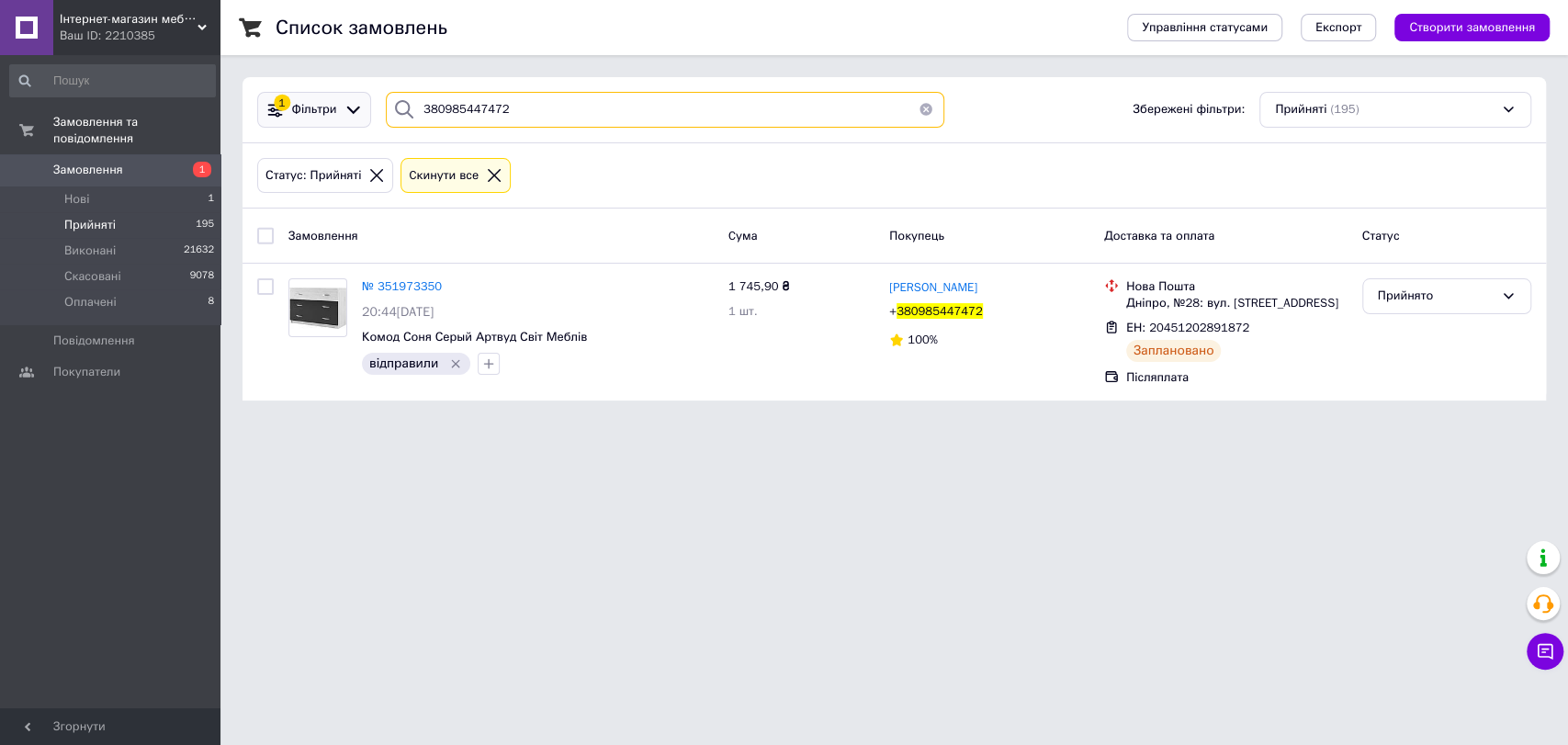 drag, startPoint x: 507, startPoint y: 106, endPoint x: 366, endPoint y: 106, distance: 141 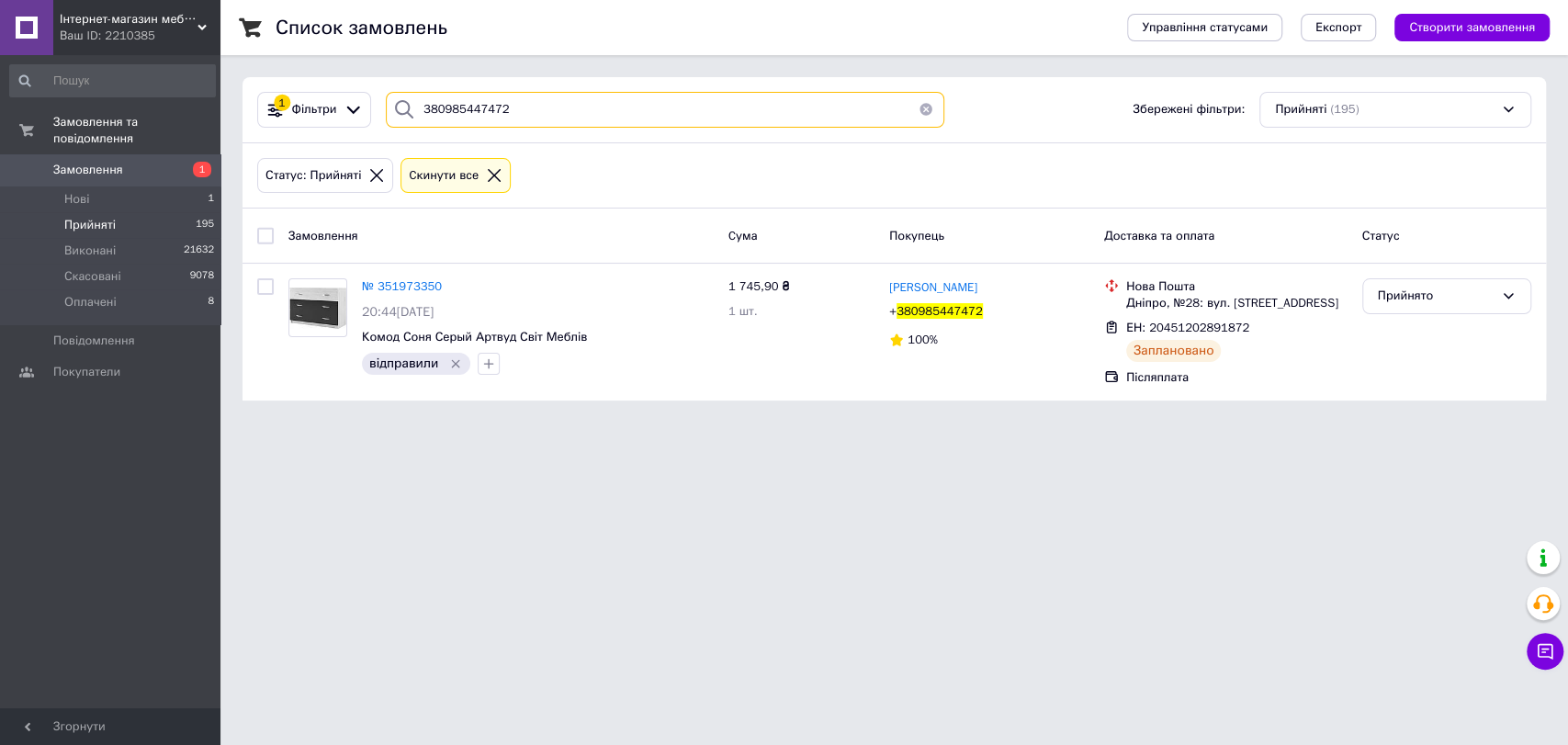 paste on "52453489" 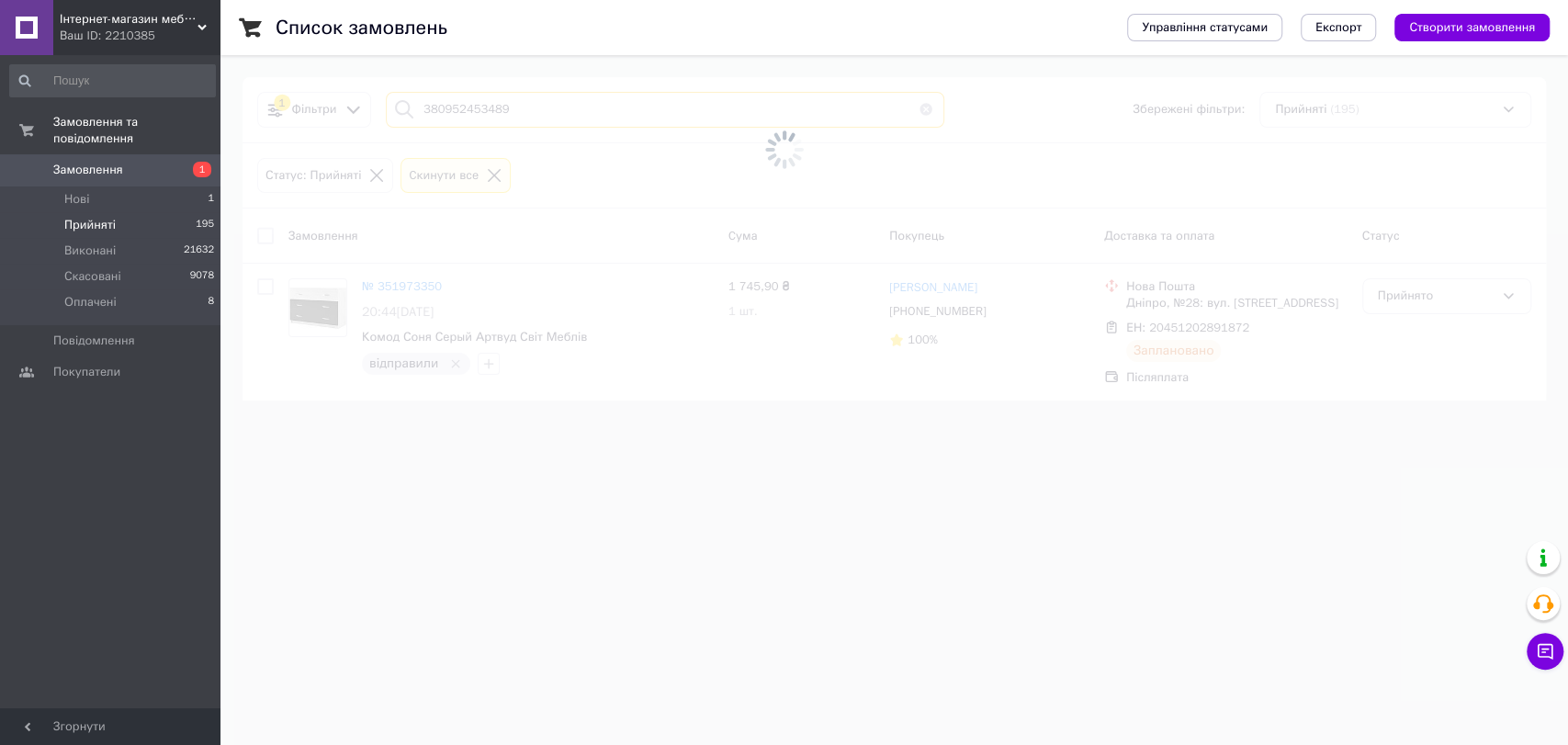 type on "380952453489" 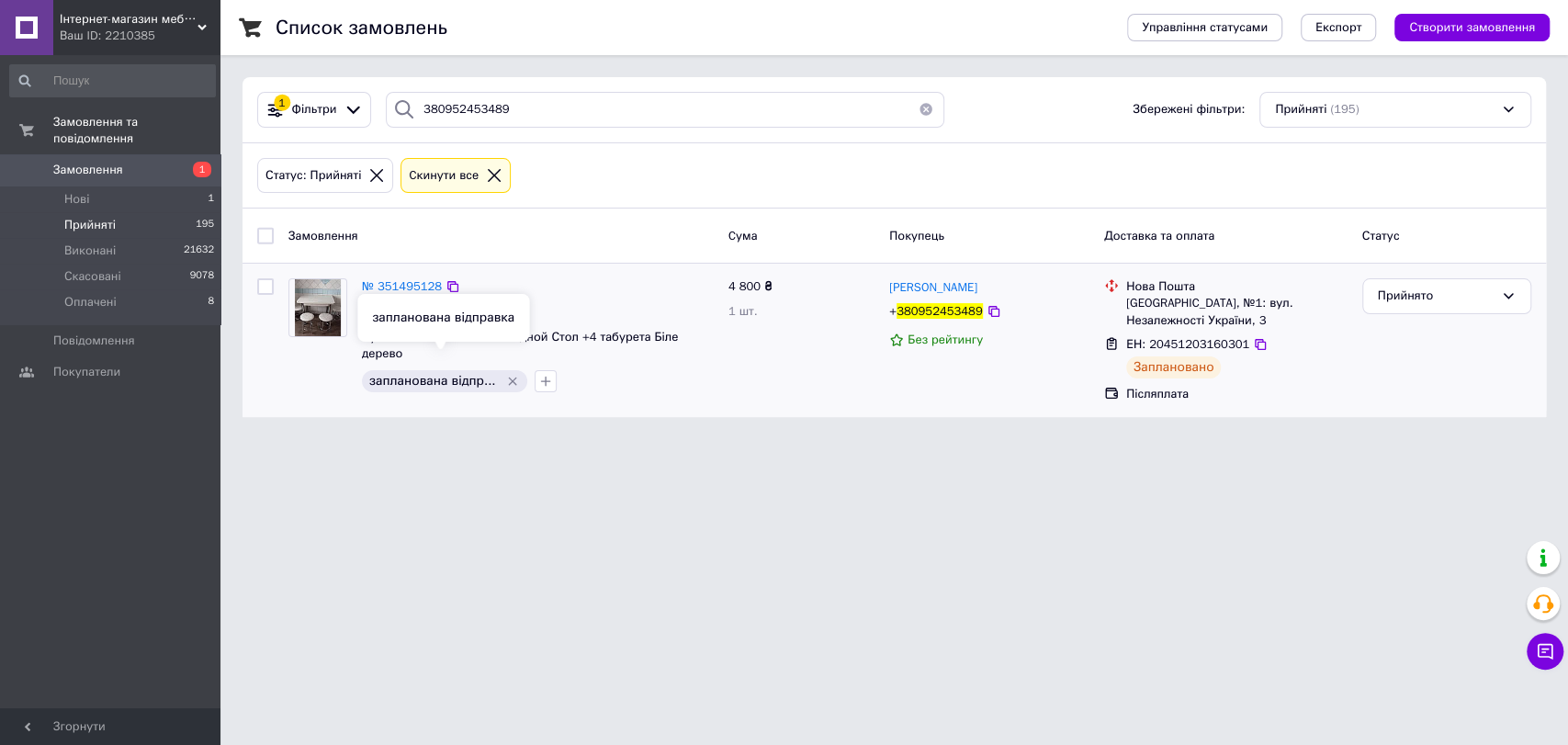 click 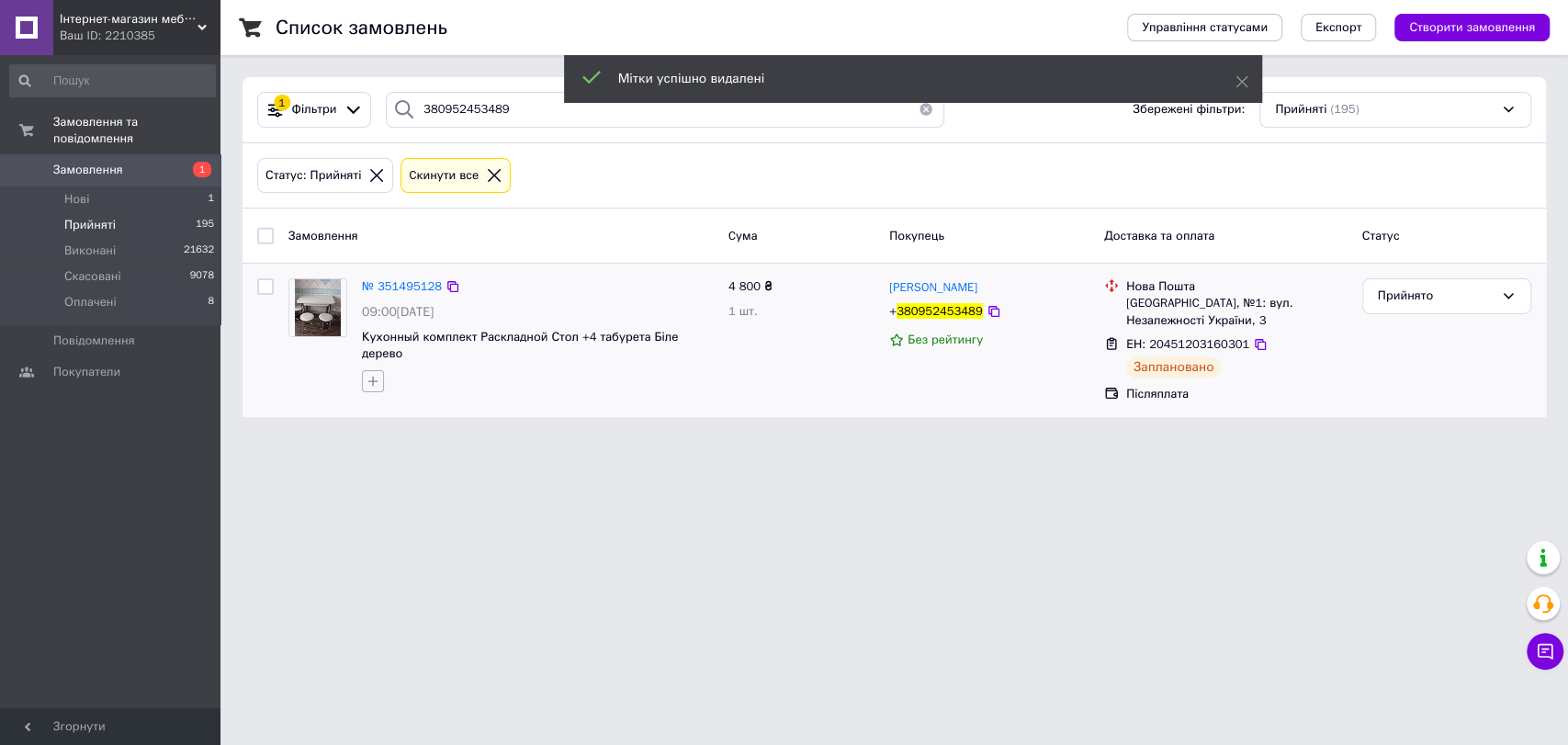 click 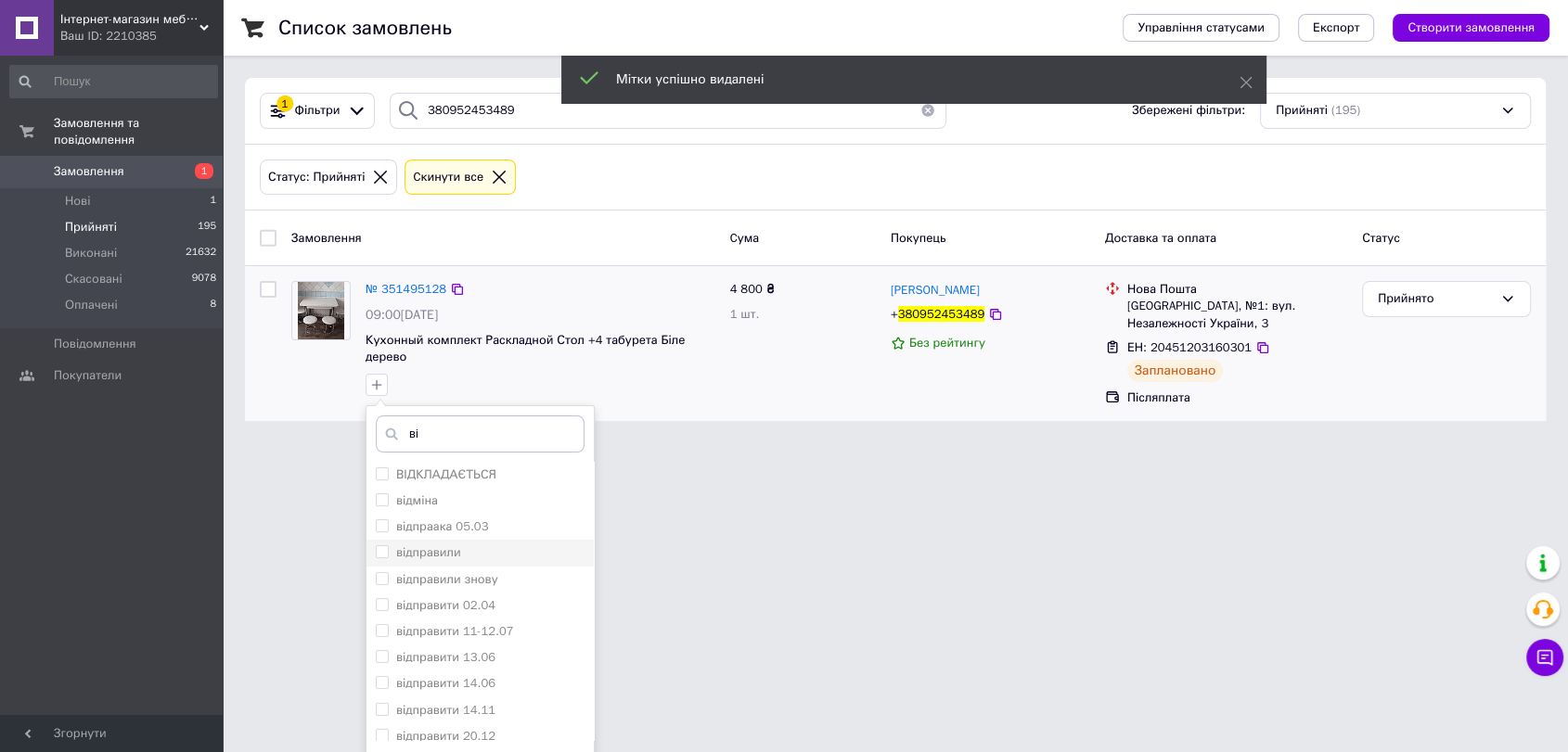 type on "ві" 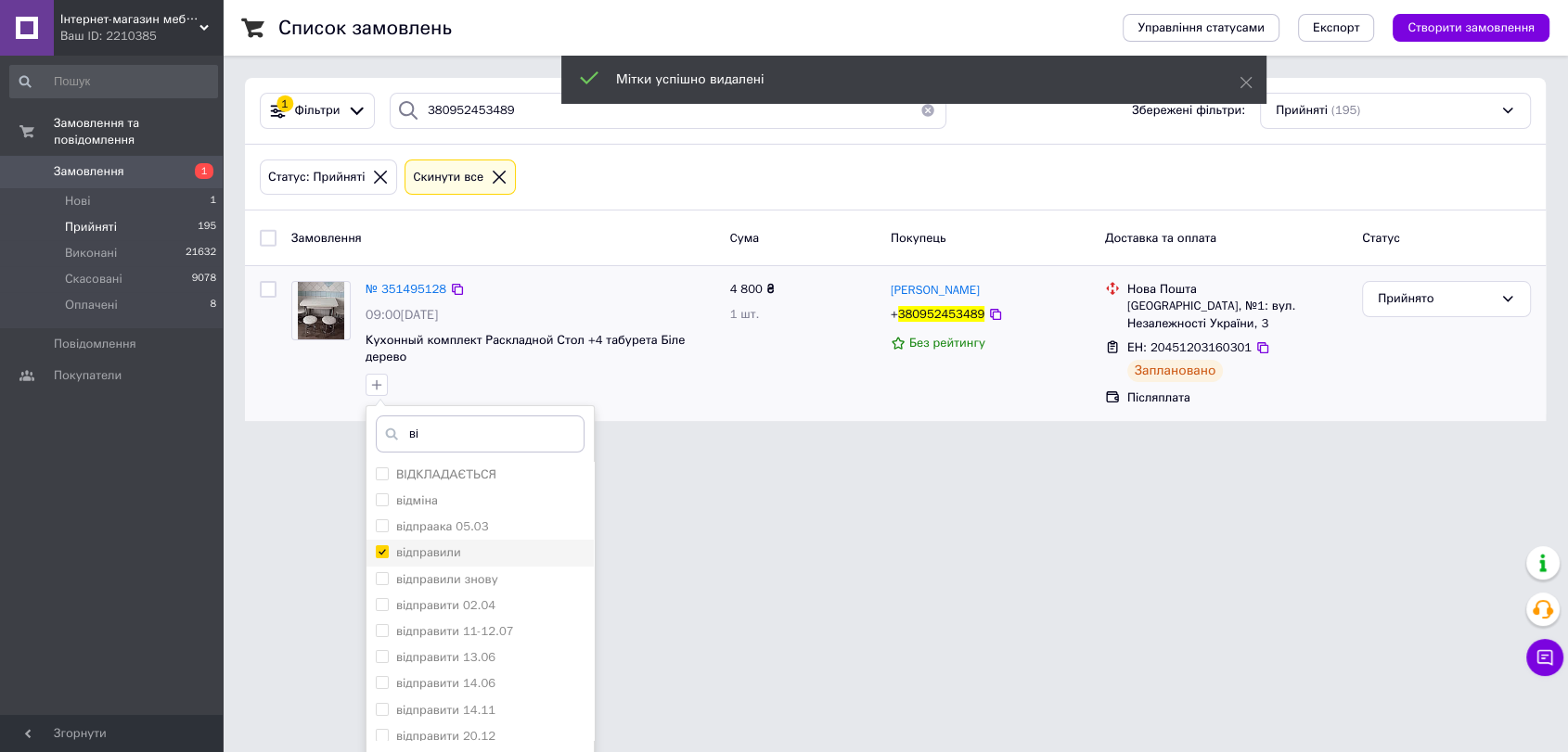 checkbox on "true" 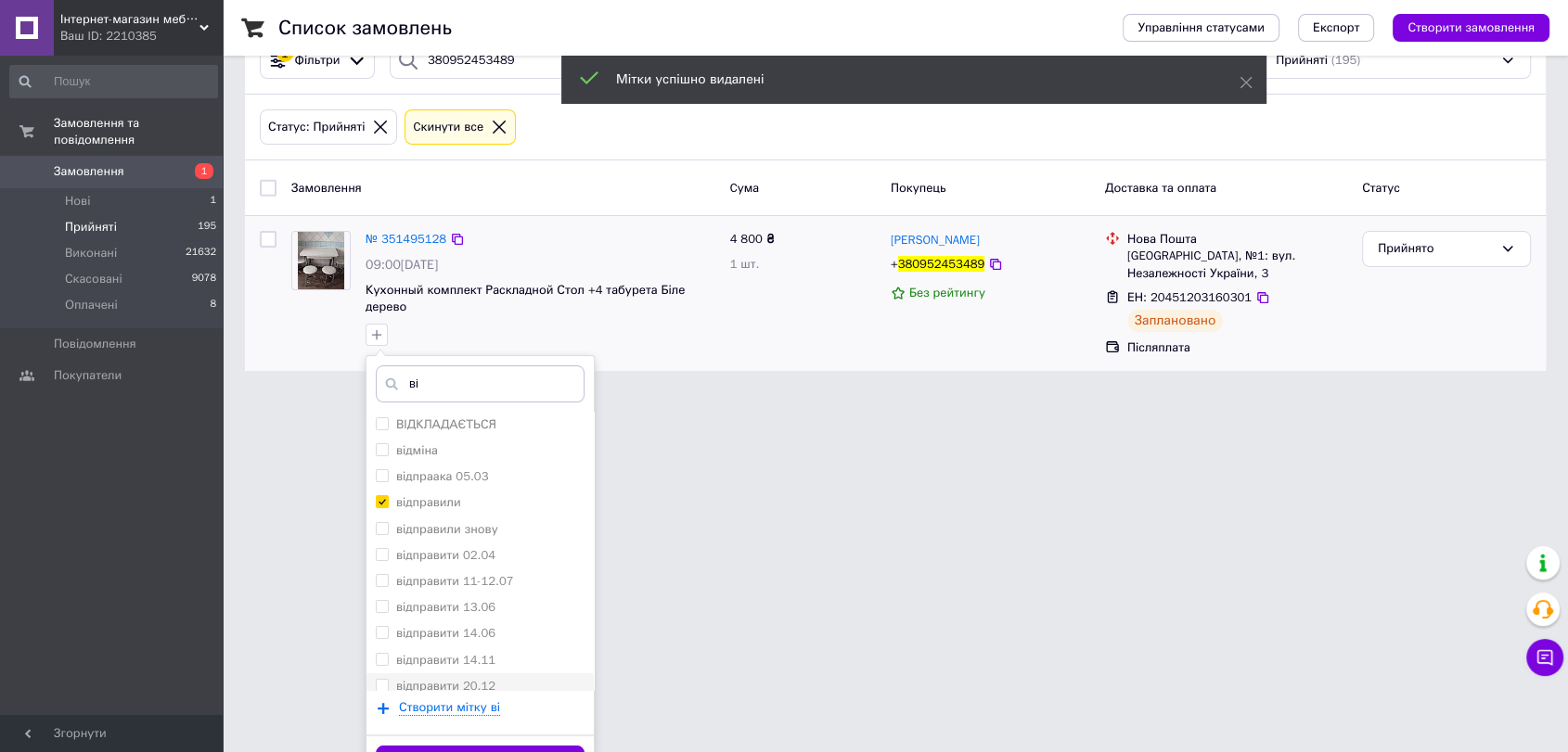 scroll, scrollTop: 71, scrollLeft: 0, axis: vertical 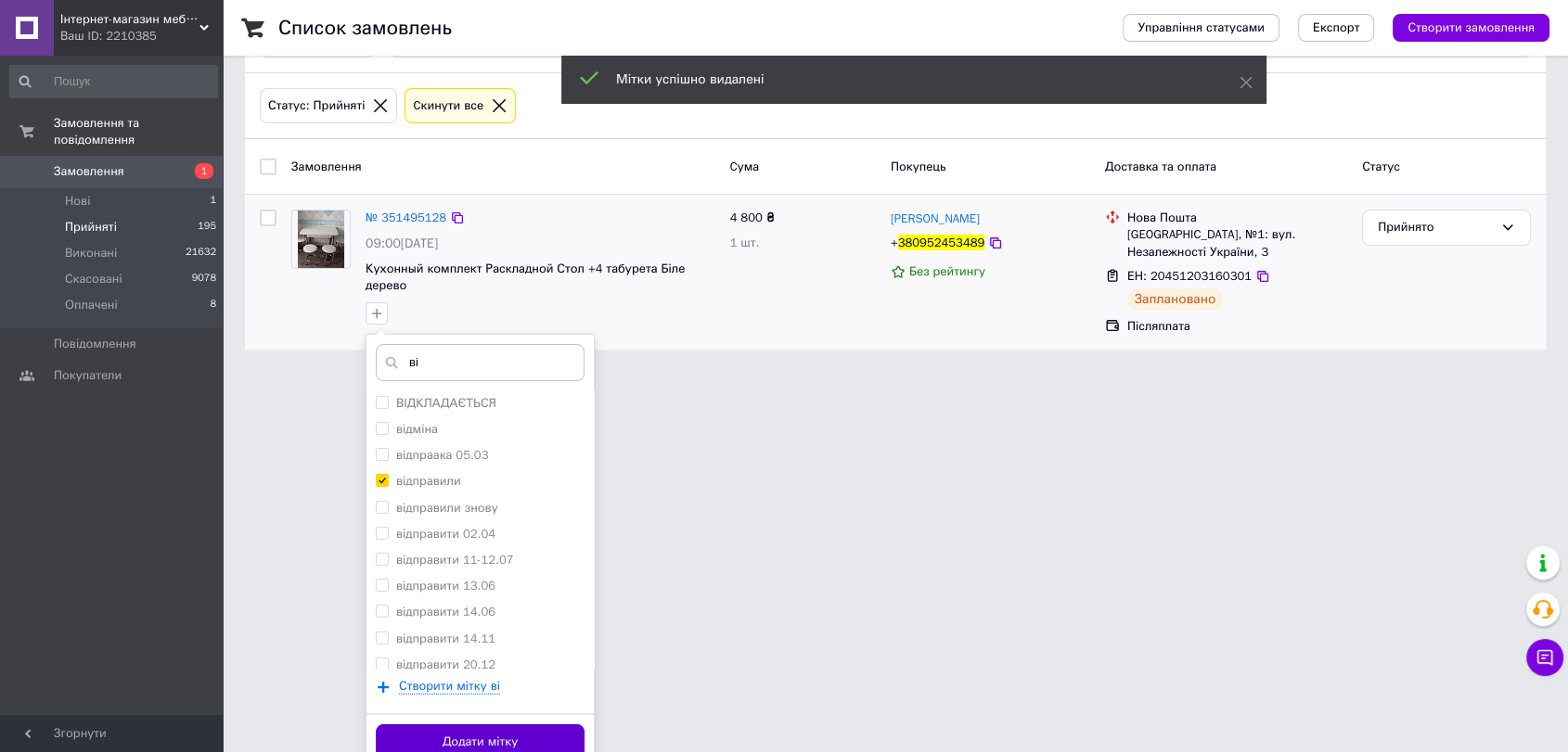 click on "Додати мітку" at bounding box center (480, 742) 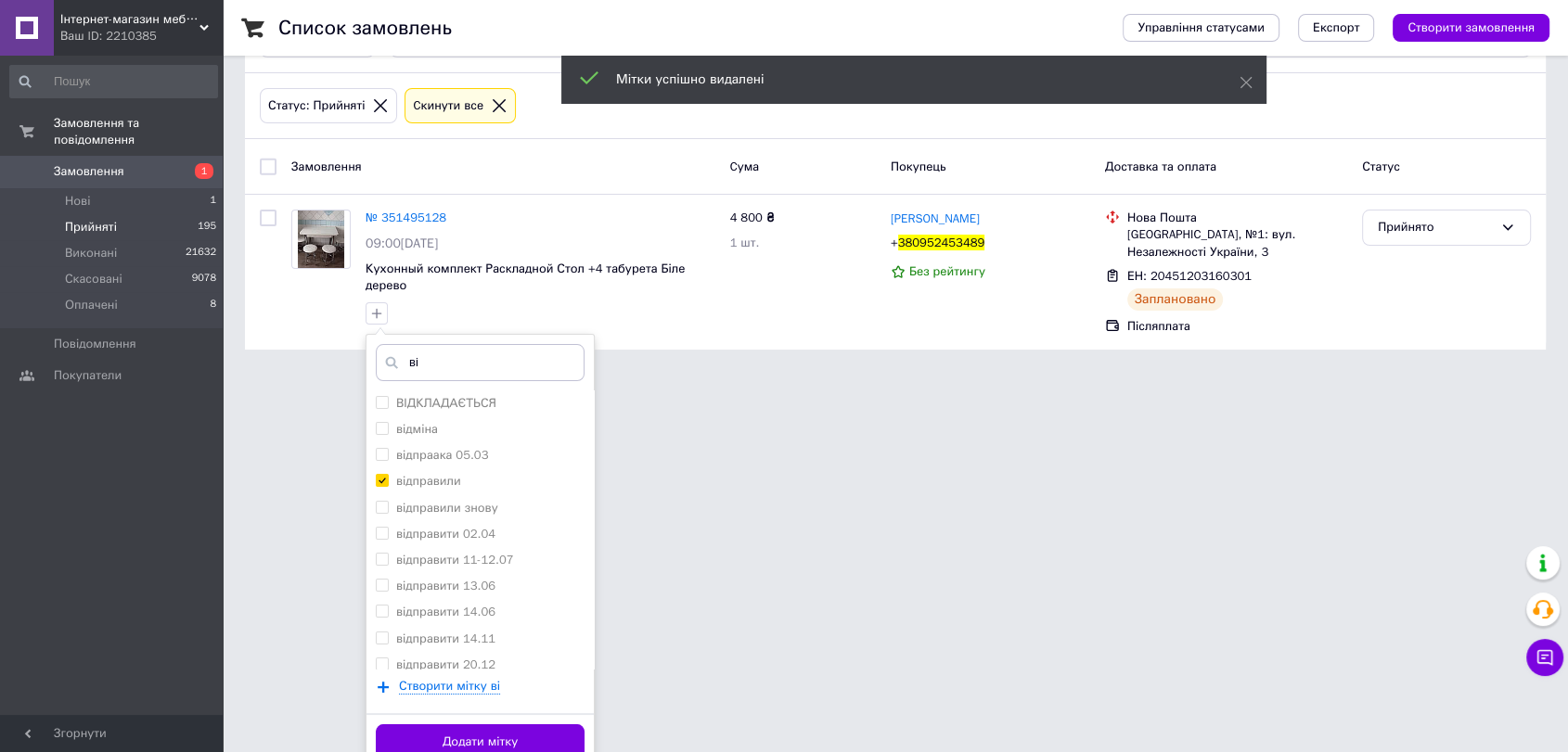 scroll, scrollTop: 0, scrollLeft: 0, axis: both 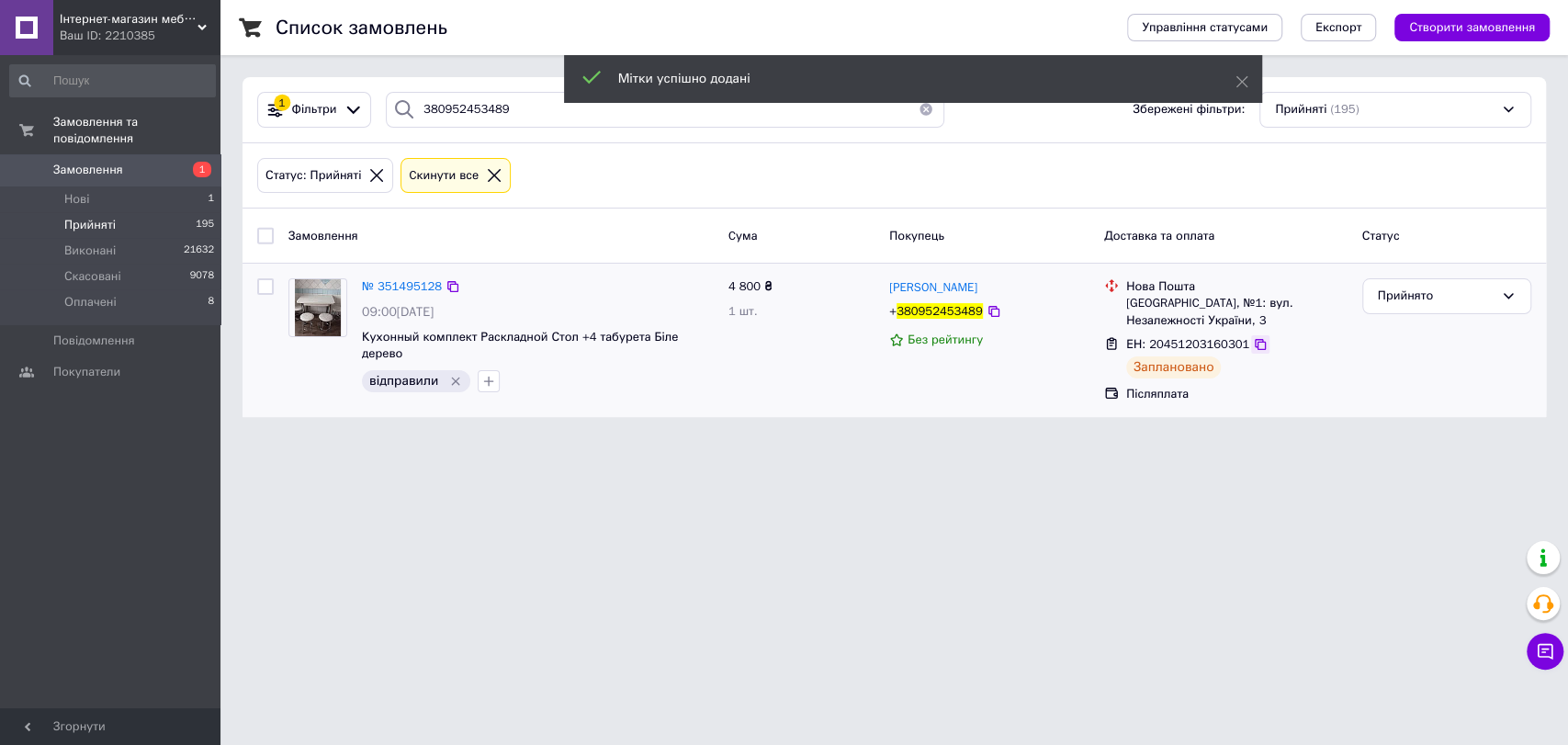 click 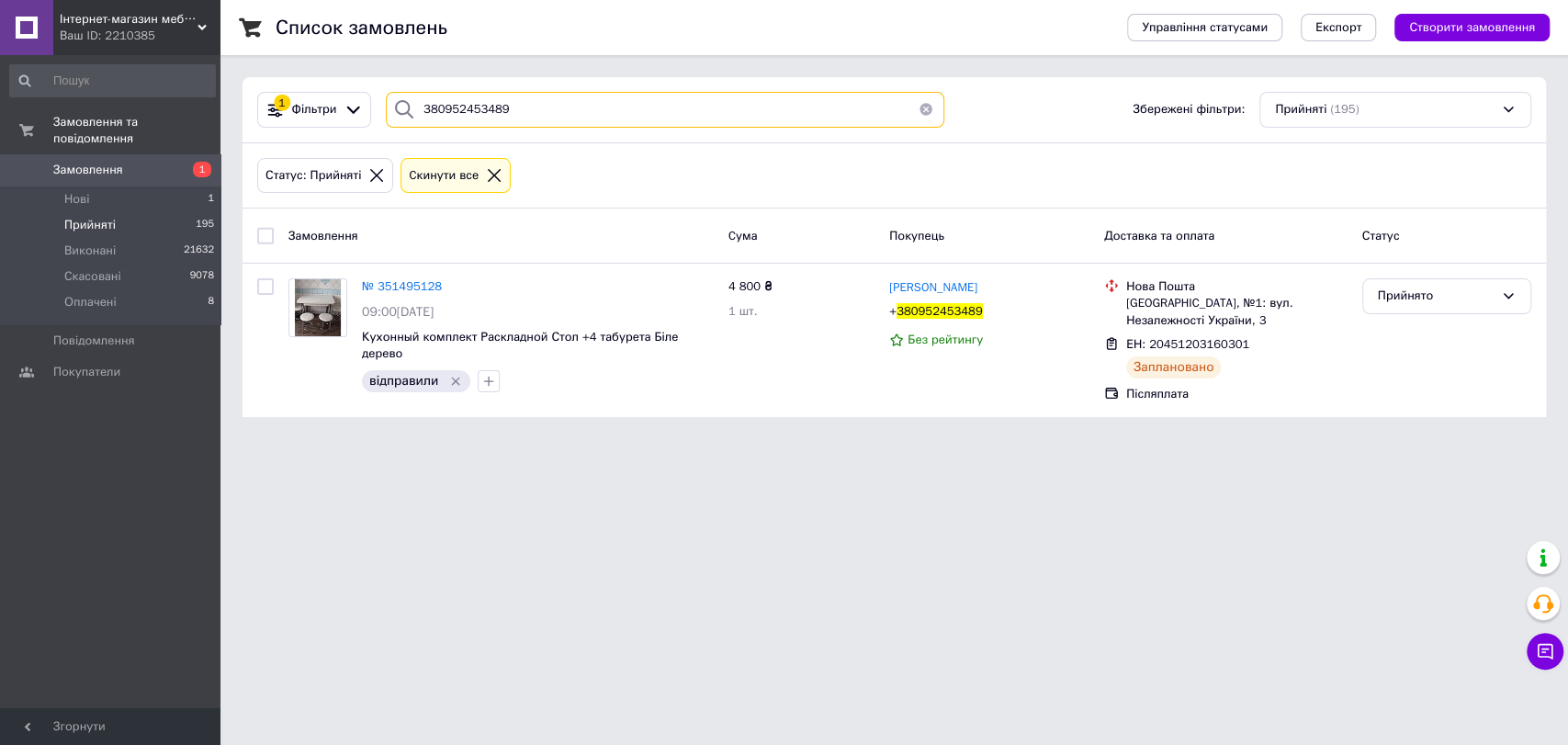 drag, startPoint x: 544, startPoint y: 117, endPoint x: 389, endPoint y: 116, distance: 155.00323 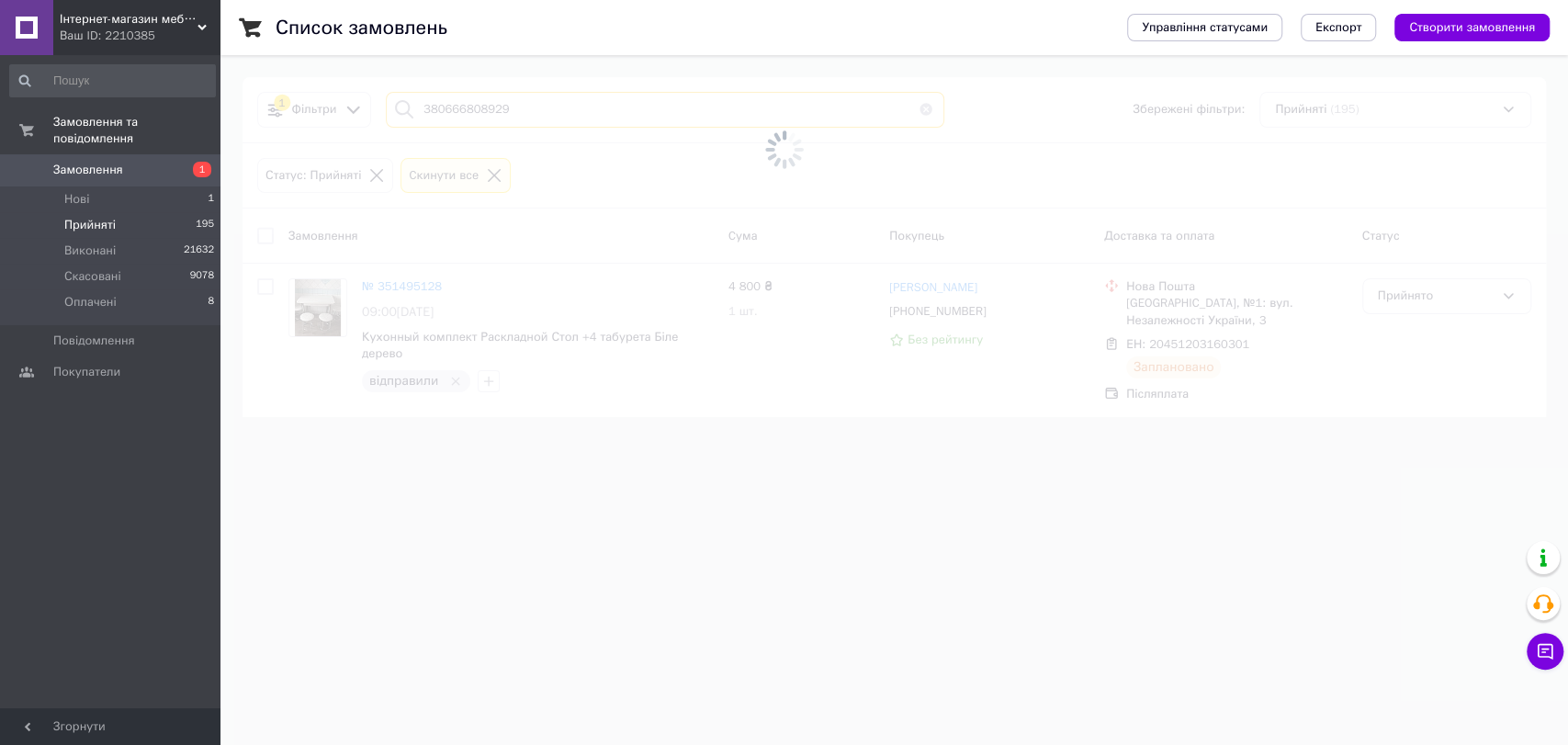 type on "380666808929" 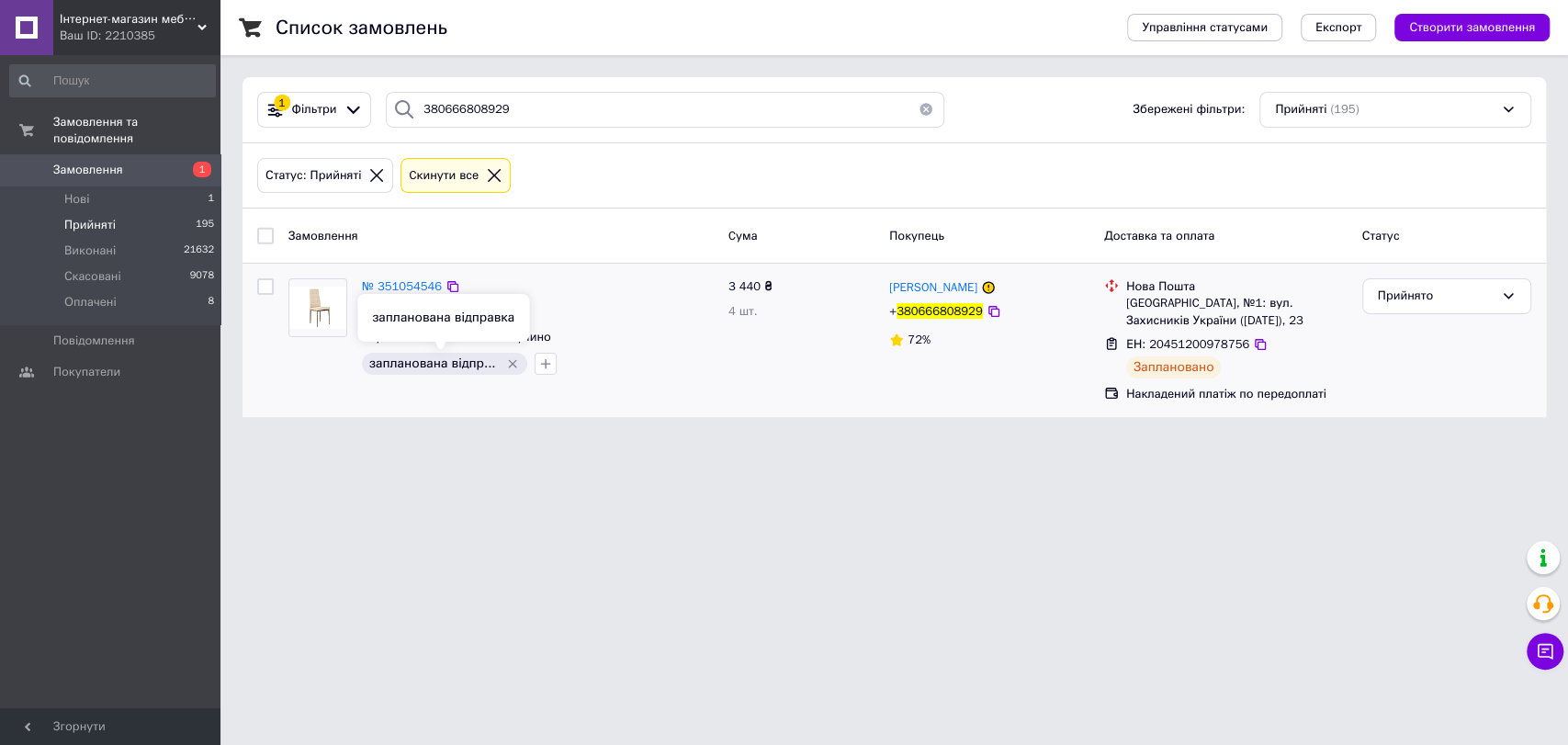 drag, startPoint x: 505, startPoint y: 365, endPoint x: 480, endPoint y: 370, distance: 25.495098 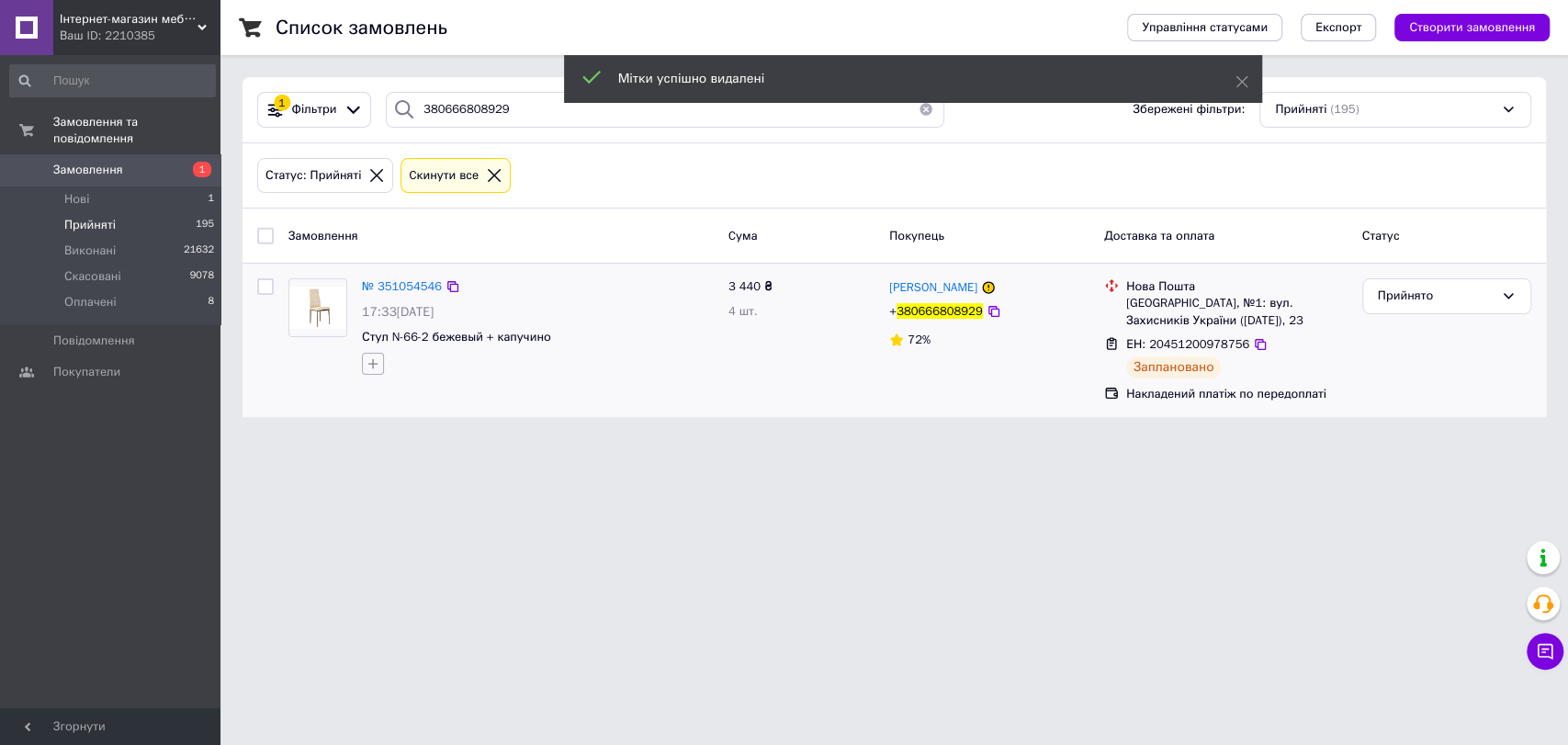 click 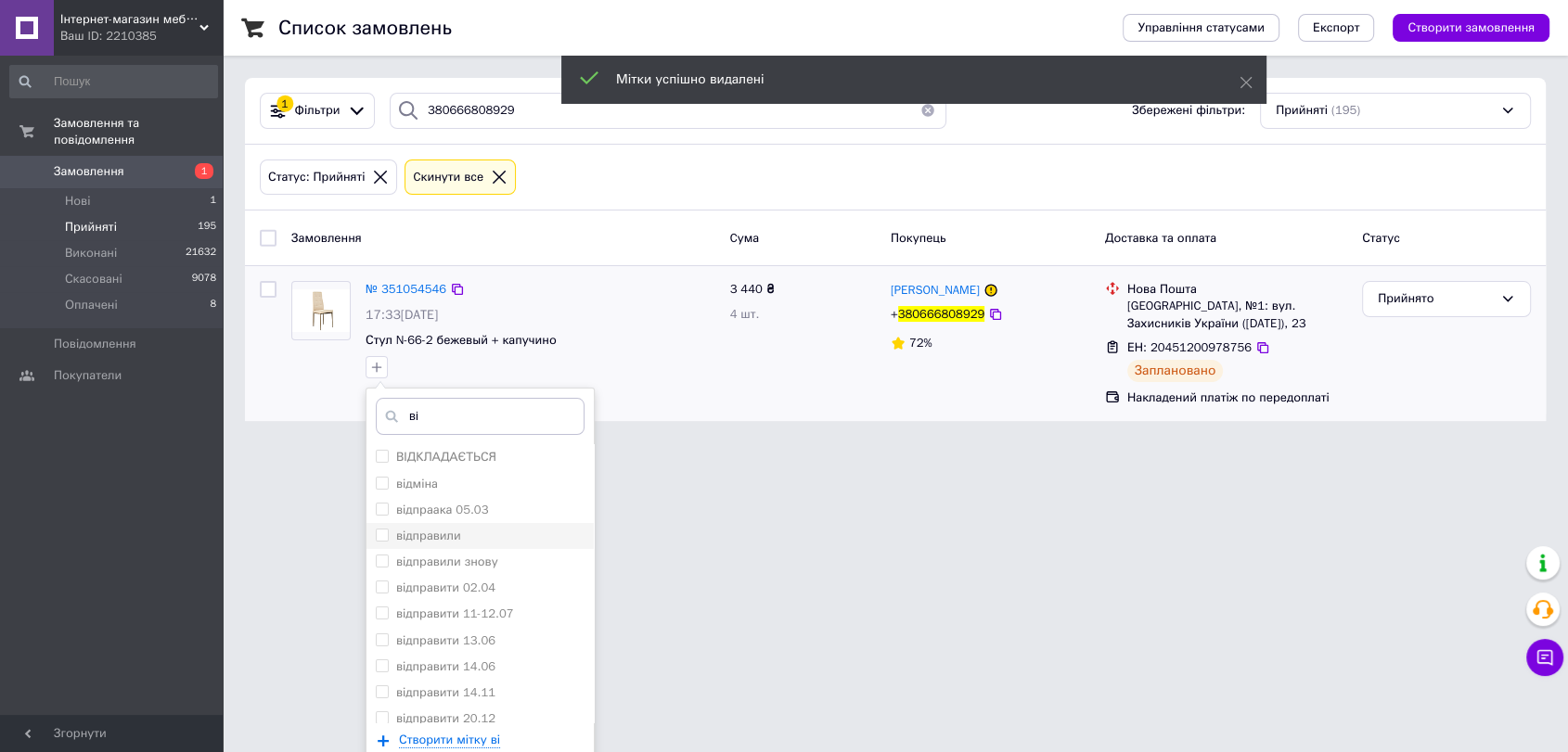 type on "ві" 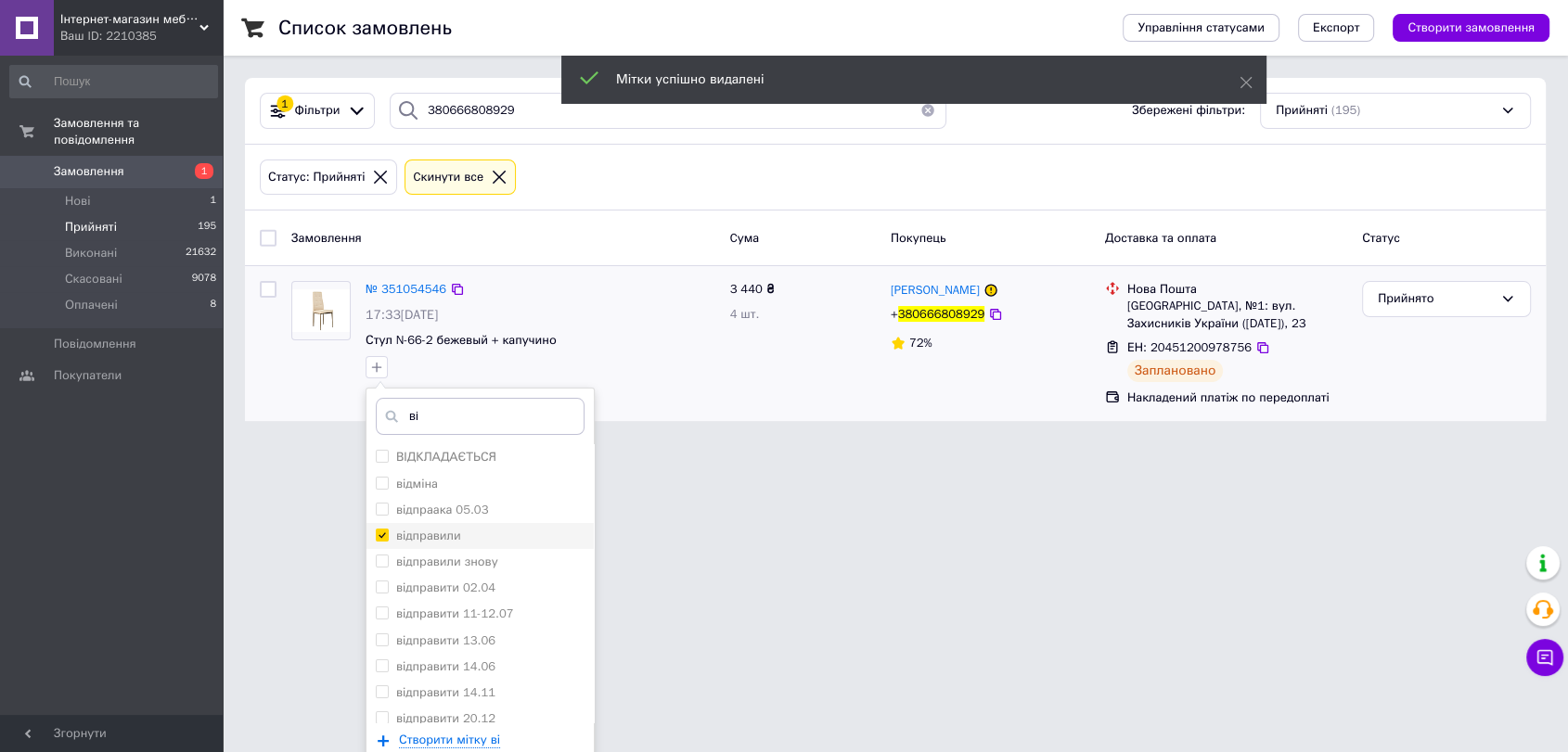 checkbox on "true" 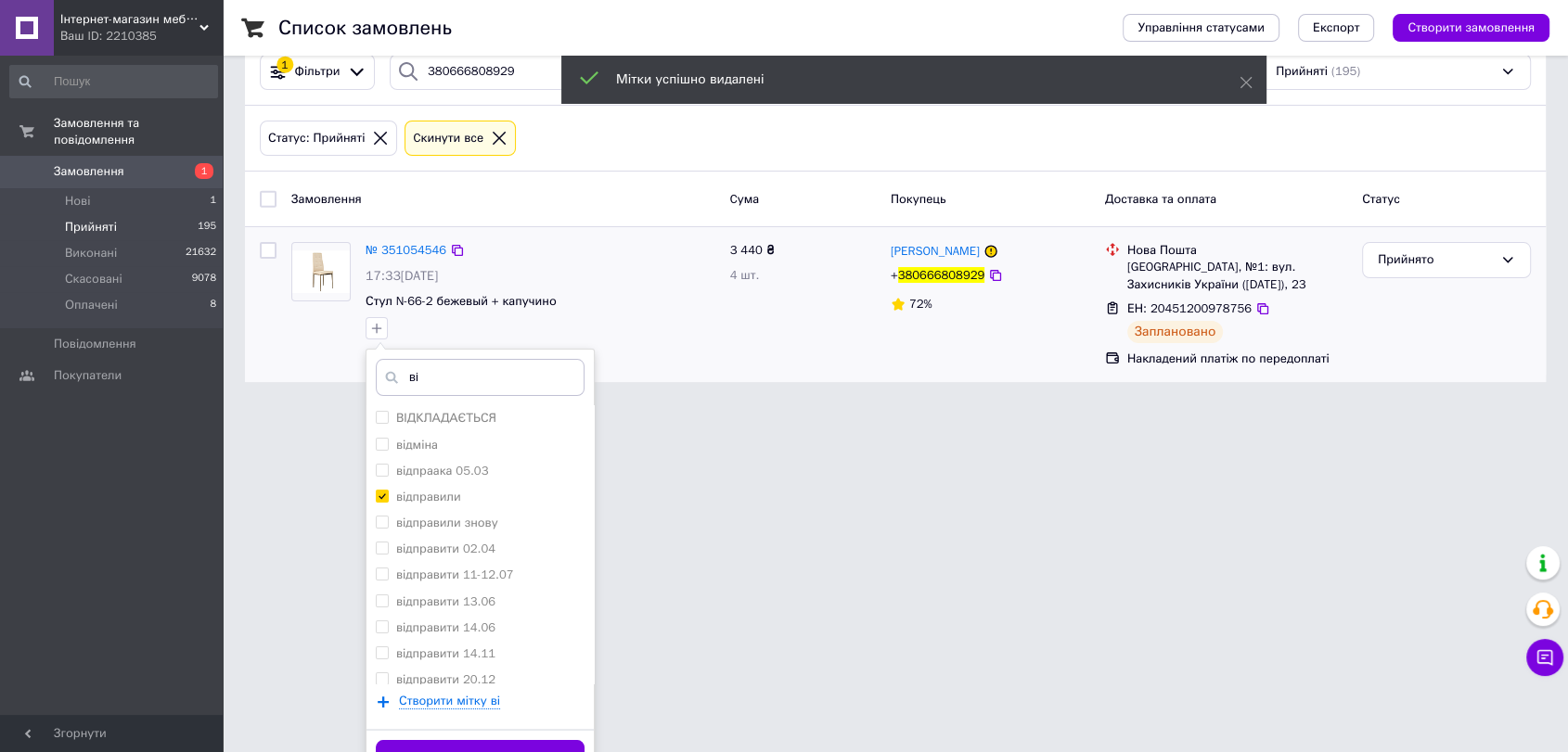 scroll, scrollTop: 71, scrollLeft: 0, axis: vertical 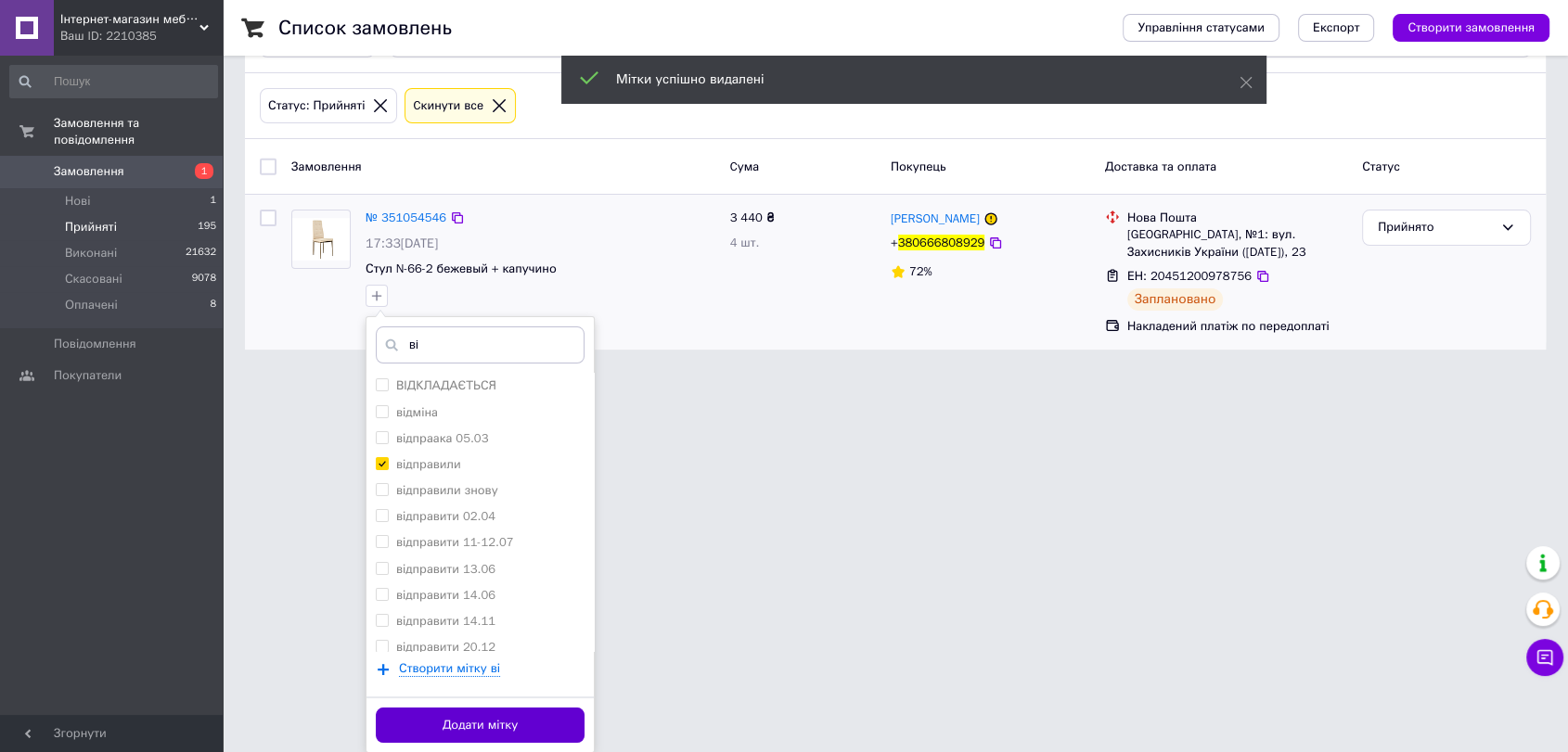 click on "Додати мітку" at bounding box center (480, 725) 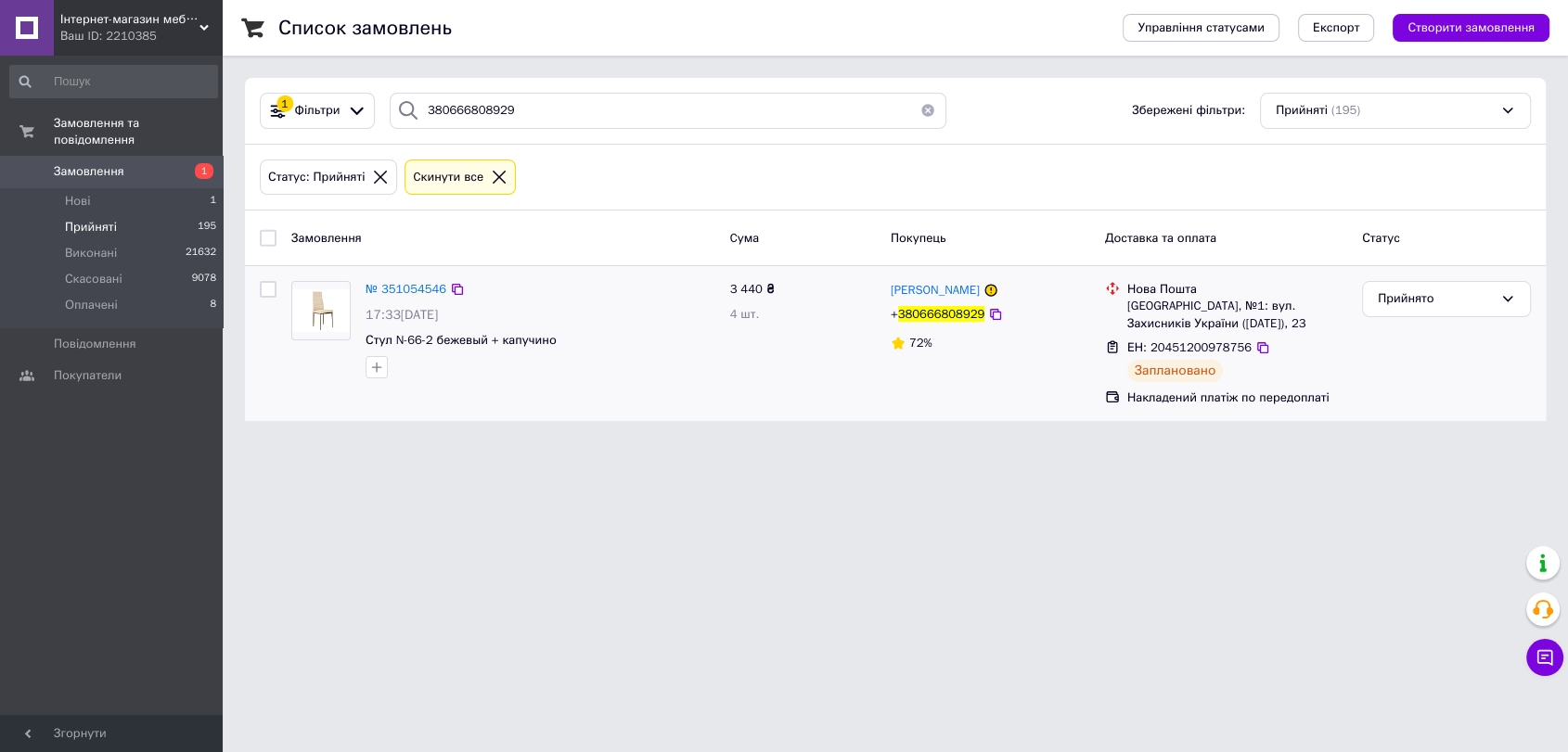scroll, scrollTop: 0, scrollLeft: 0, axis: both 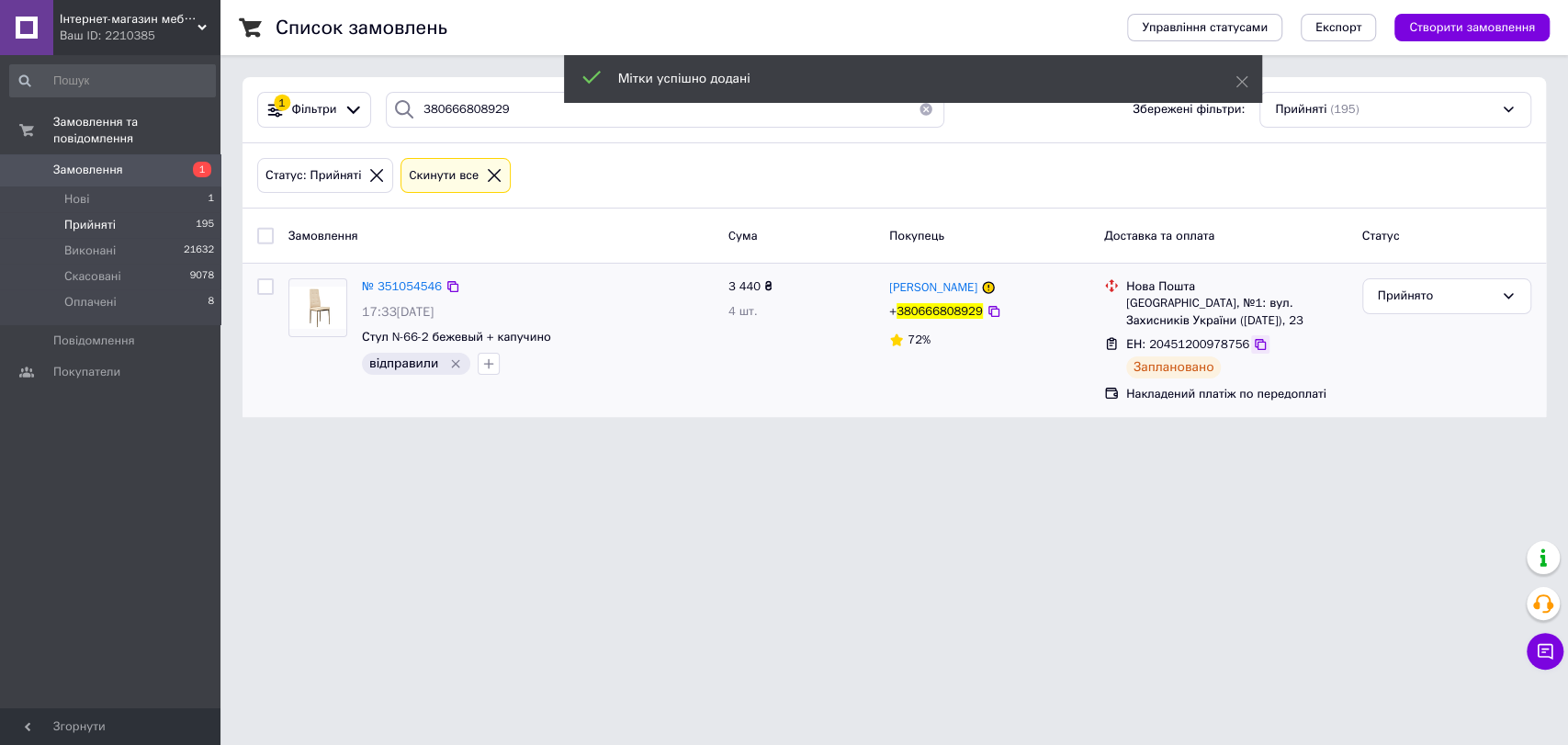 click 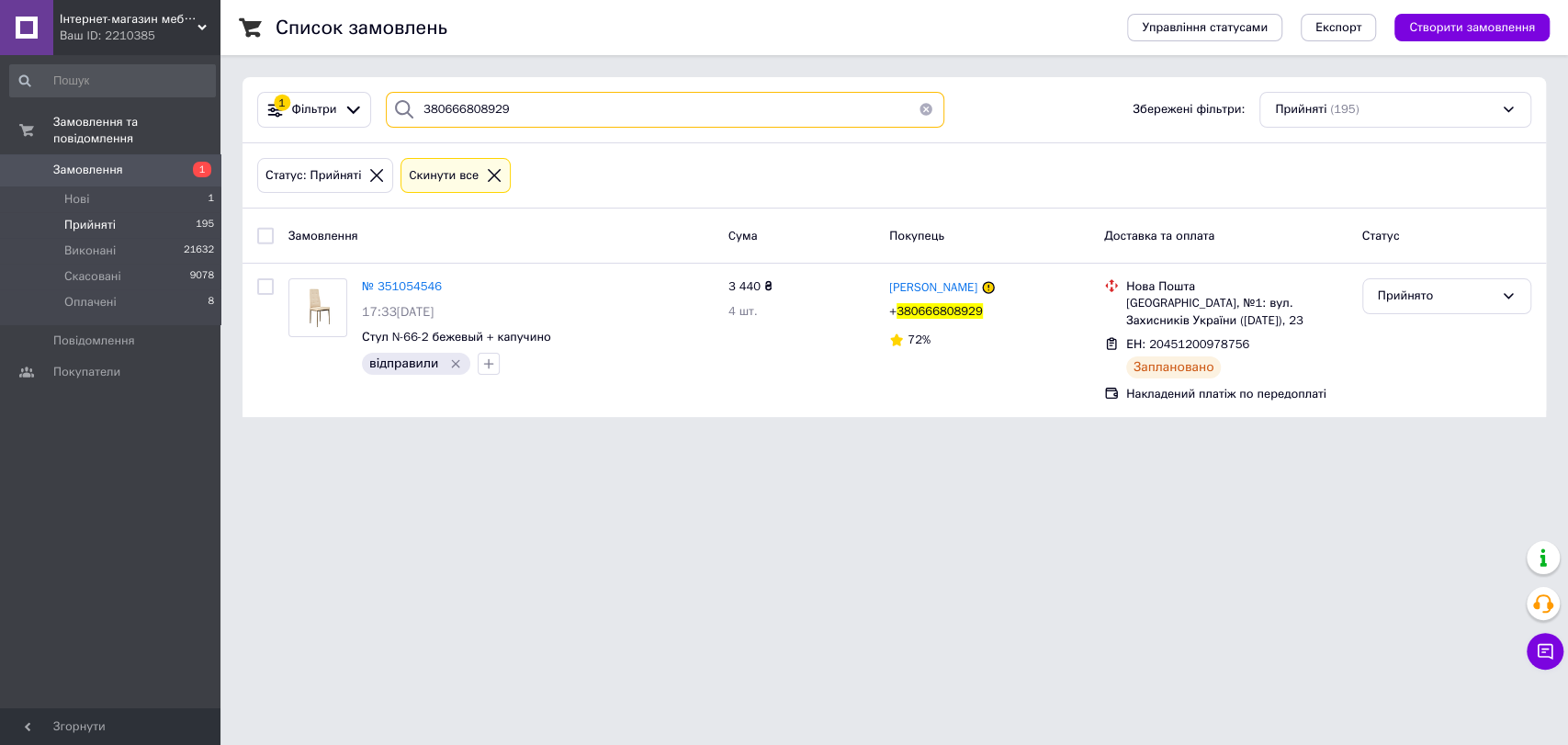 drag, startPoint x: 558, startPoint y: 120, endPoint x: 389, endPoint y: 112, distance: 169.18924 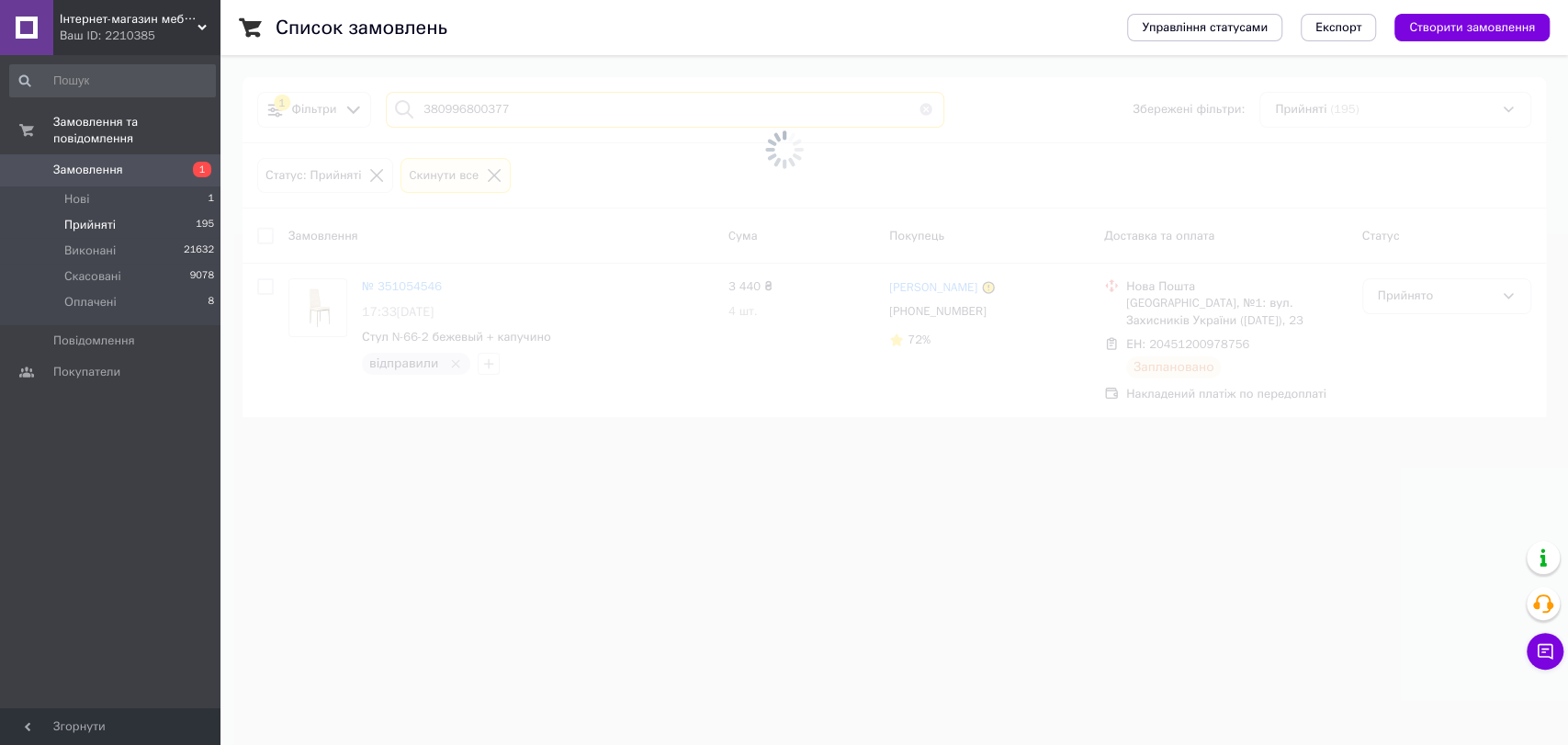 type on "380996800377" 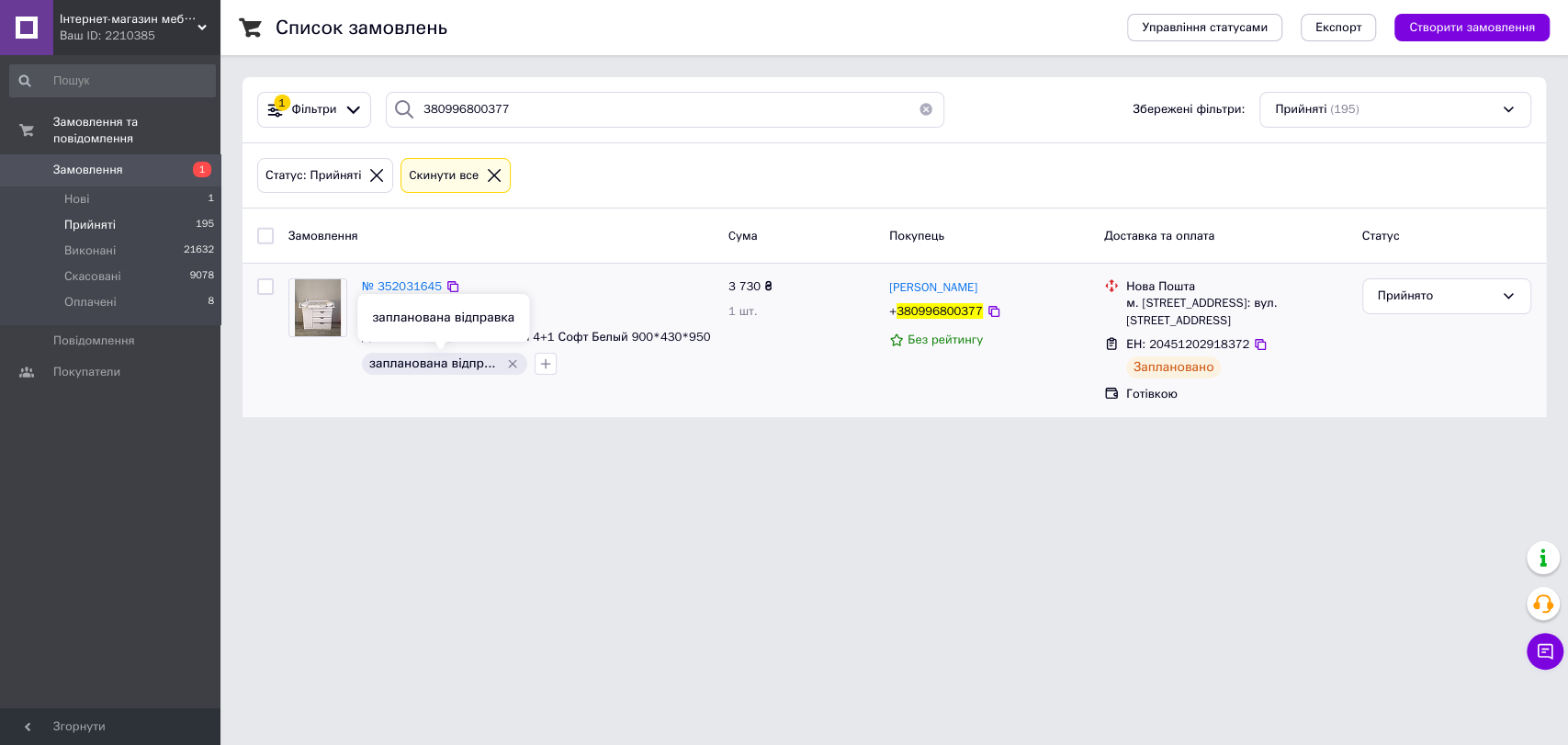 drag, startPoint x: 502, startPoint y: 356, endPoint x: 481, endPoint y: 372, distance: 26.40076 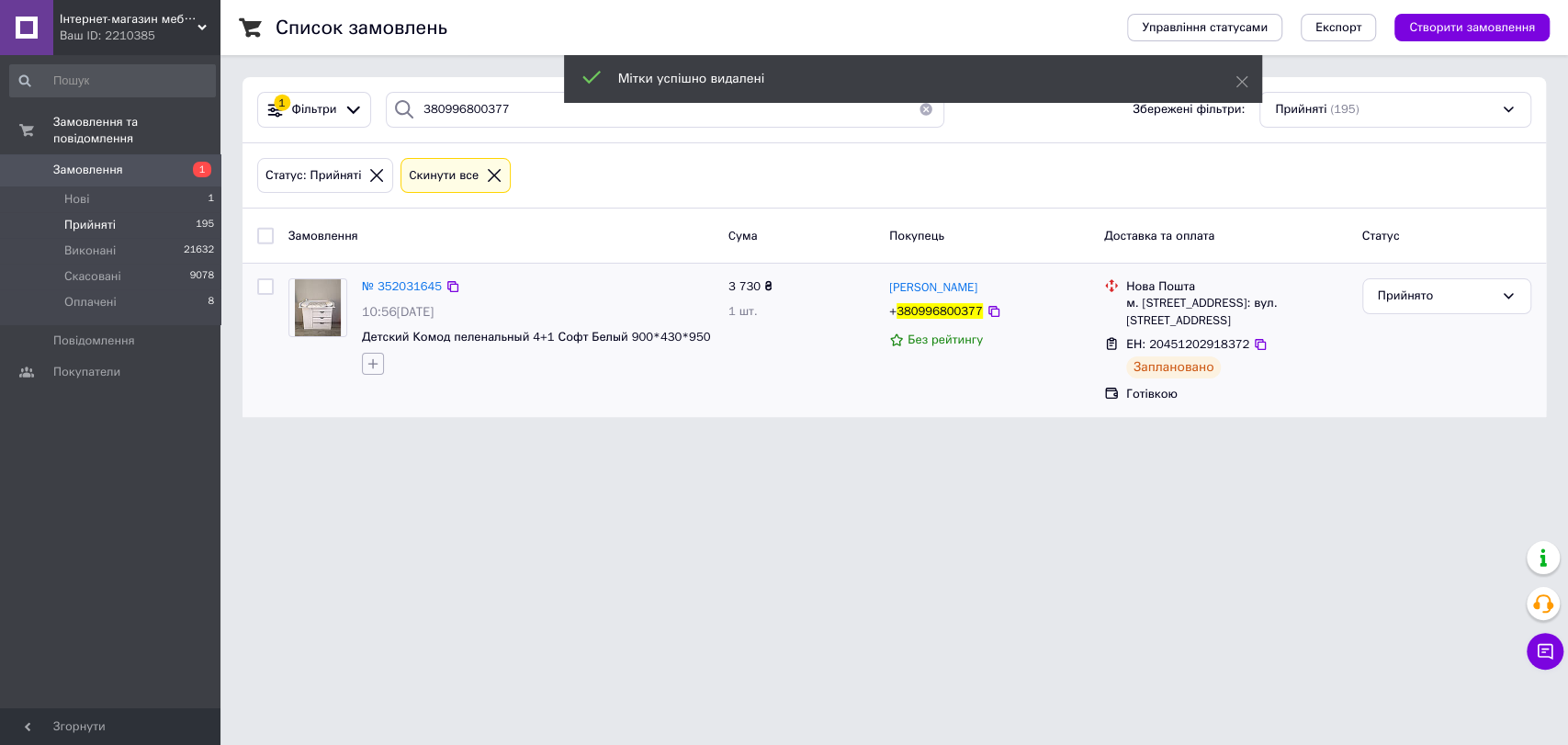 click 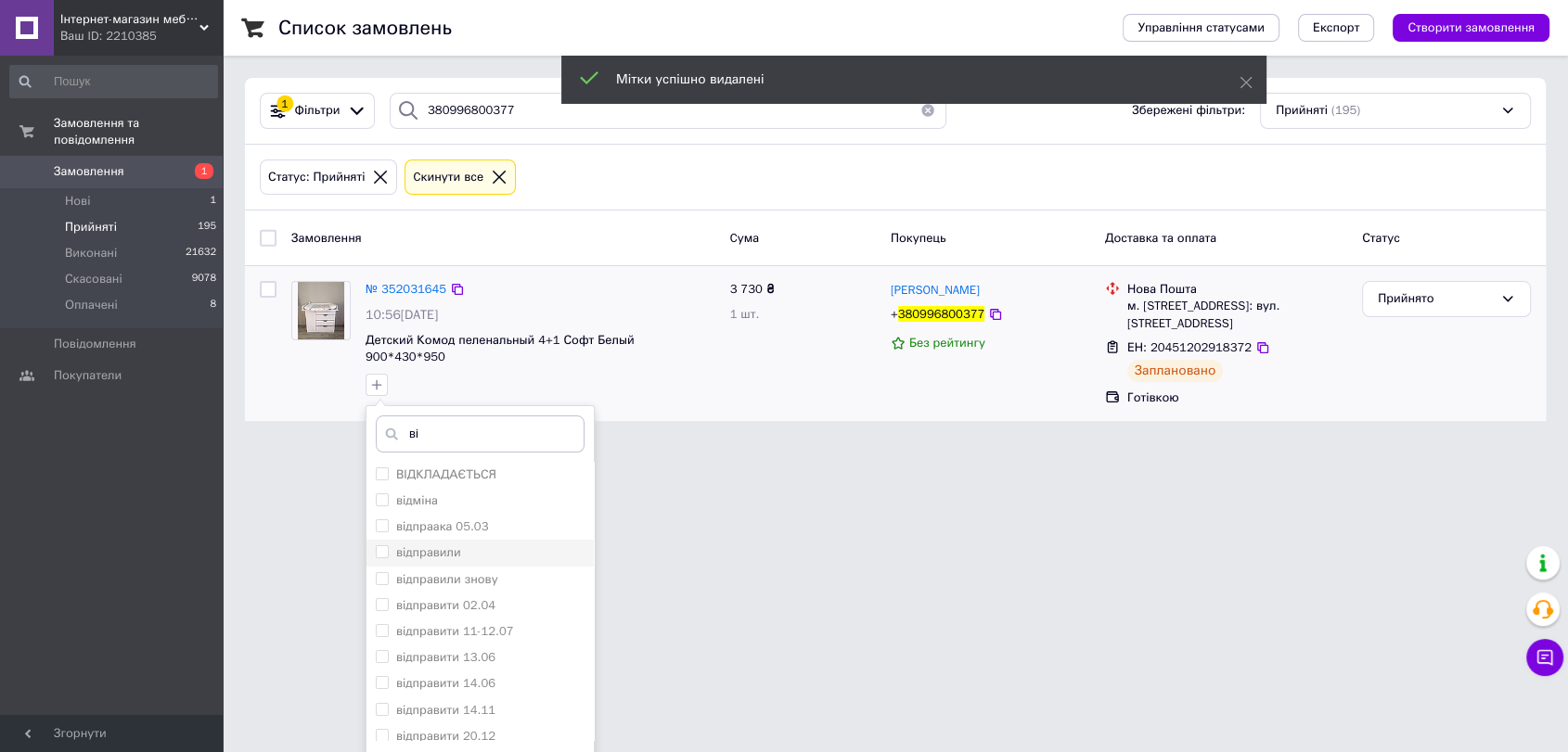 type on "ві" 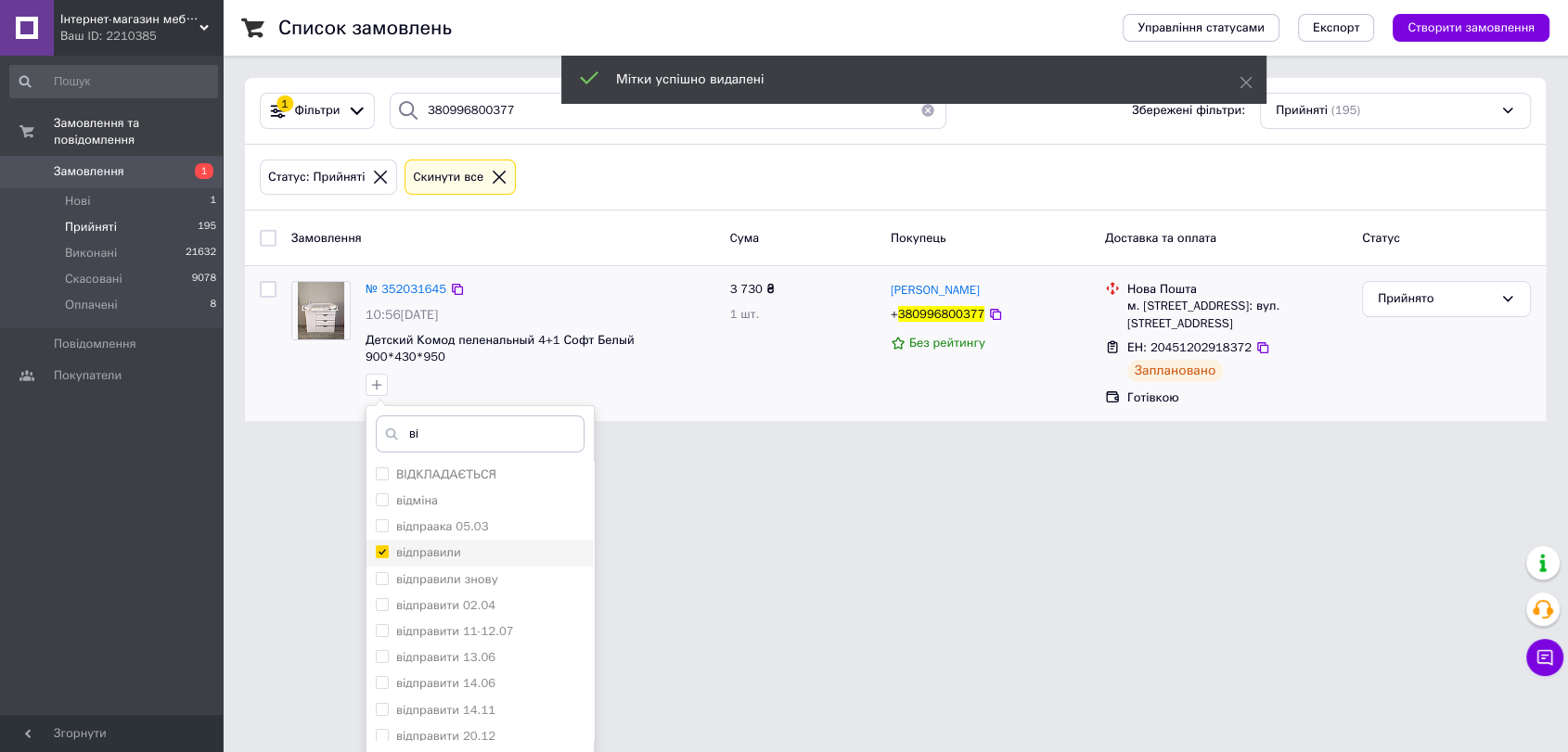 checkbox on "true" 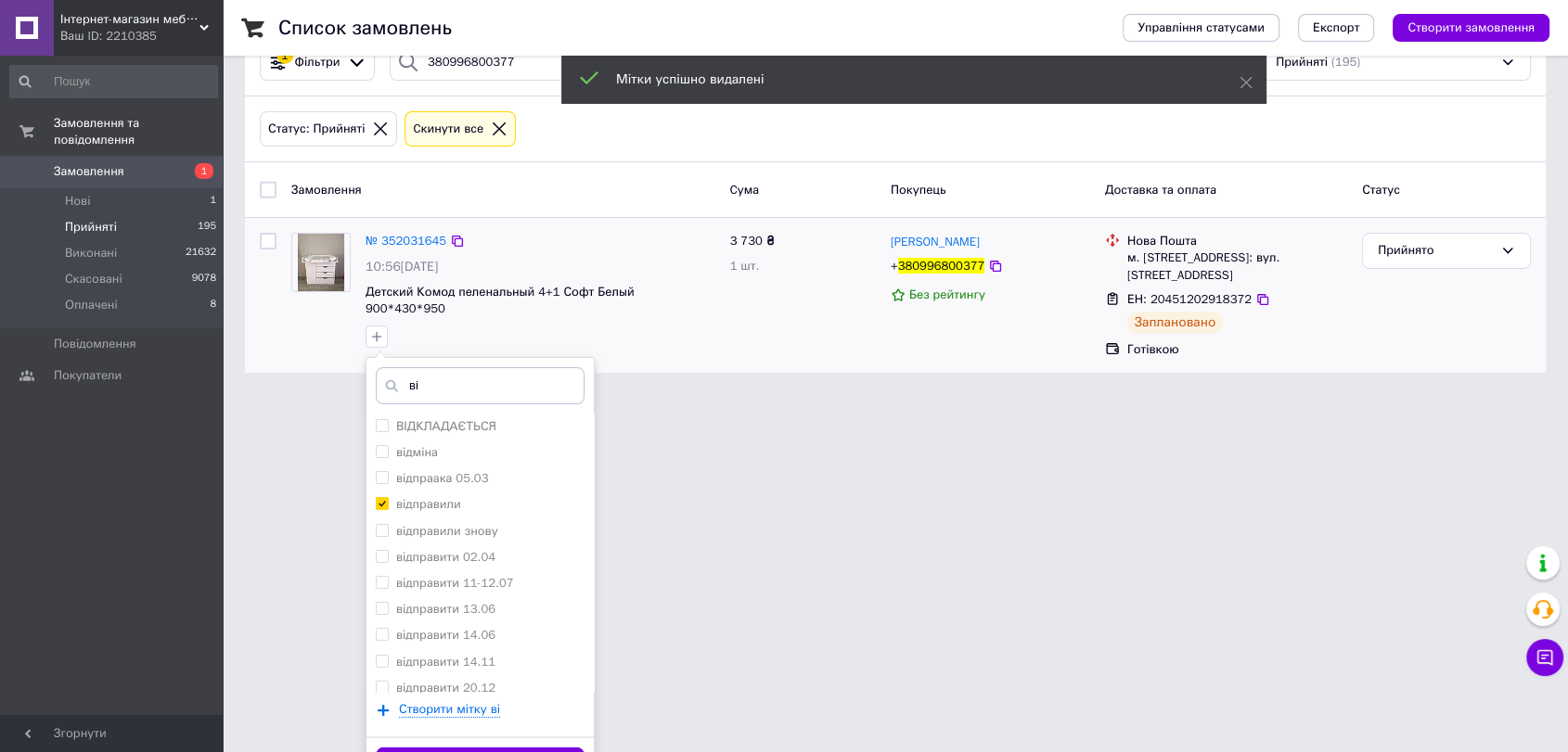 scroll, scrollTop: 71, scrollLeft: 0, axis: vertical 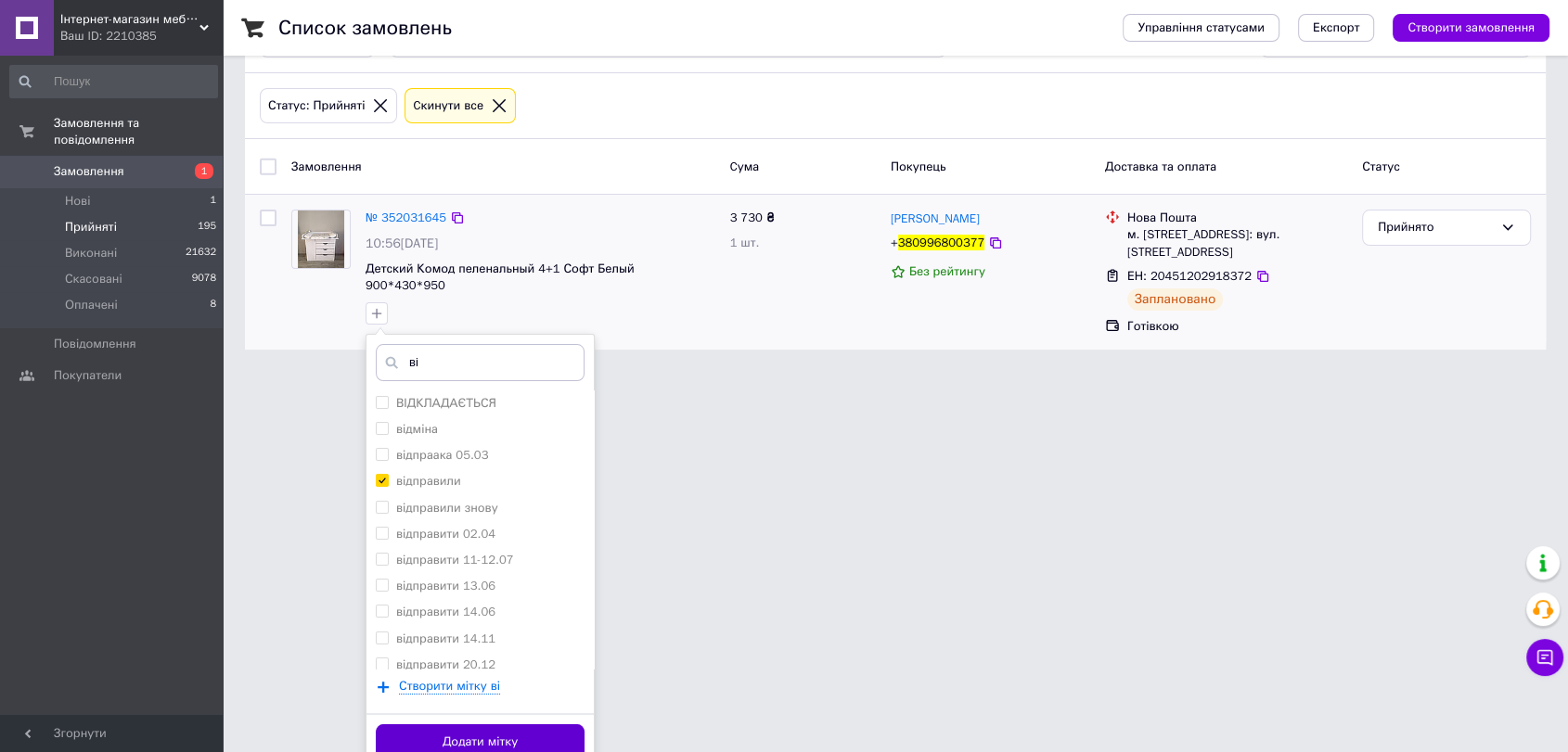 click on "Додати мітку" at bounding box center (480, 742) 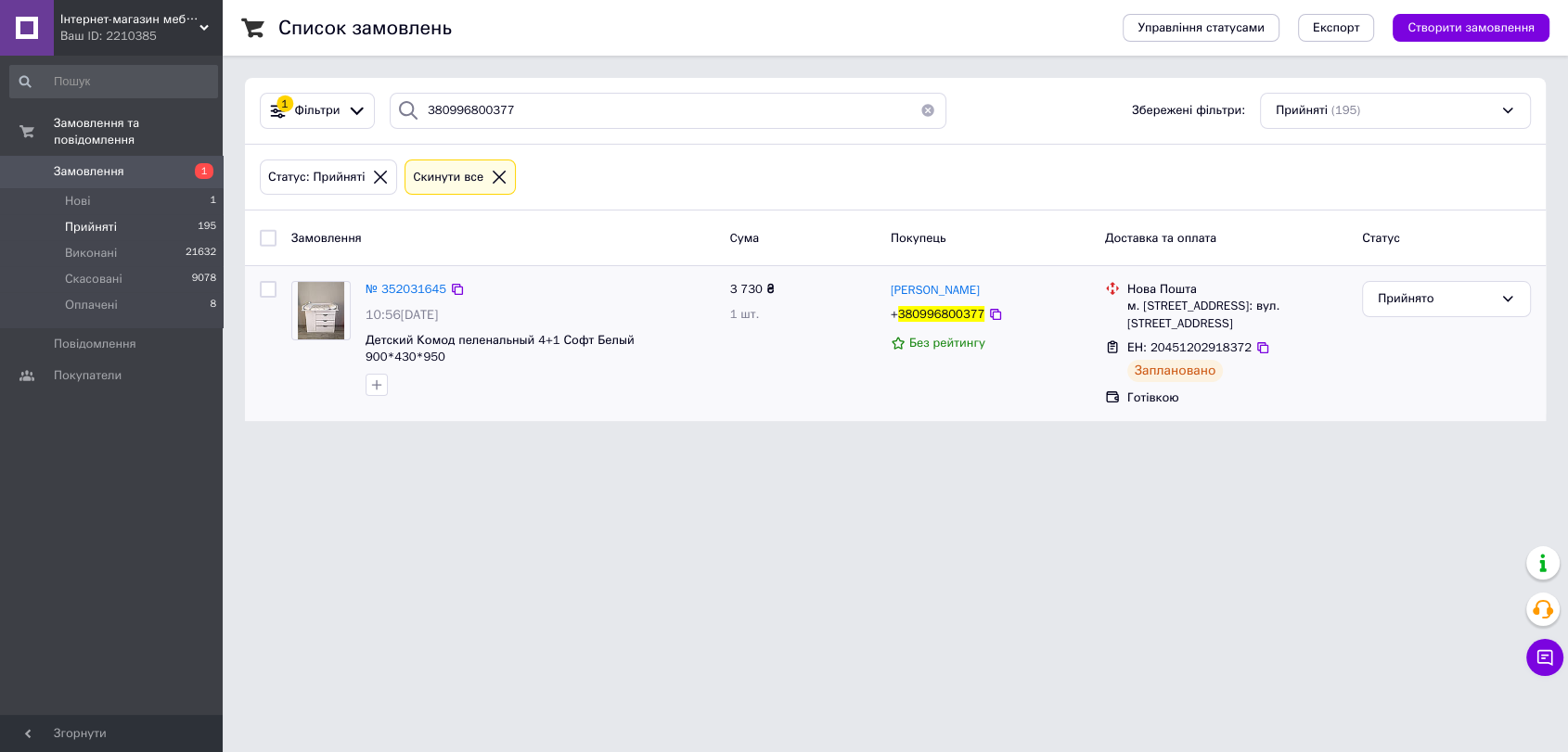 scroll, scrollTop: 0, scrollLeft: 0, axis: both 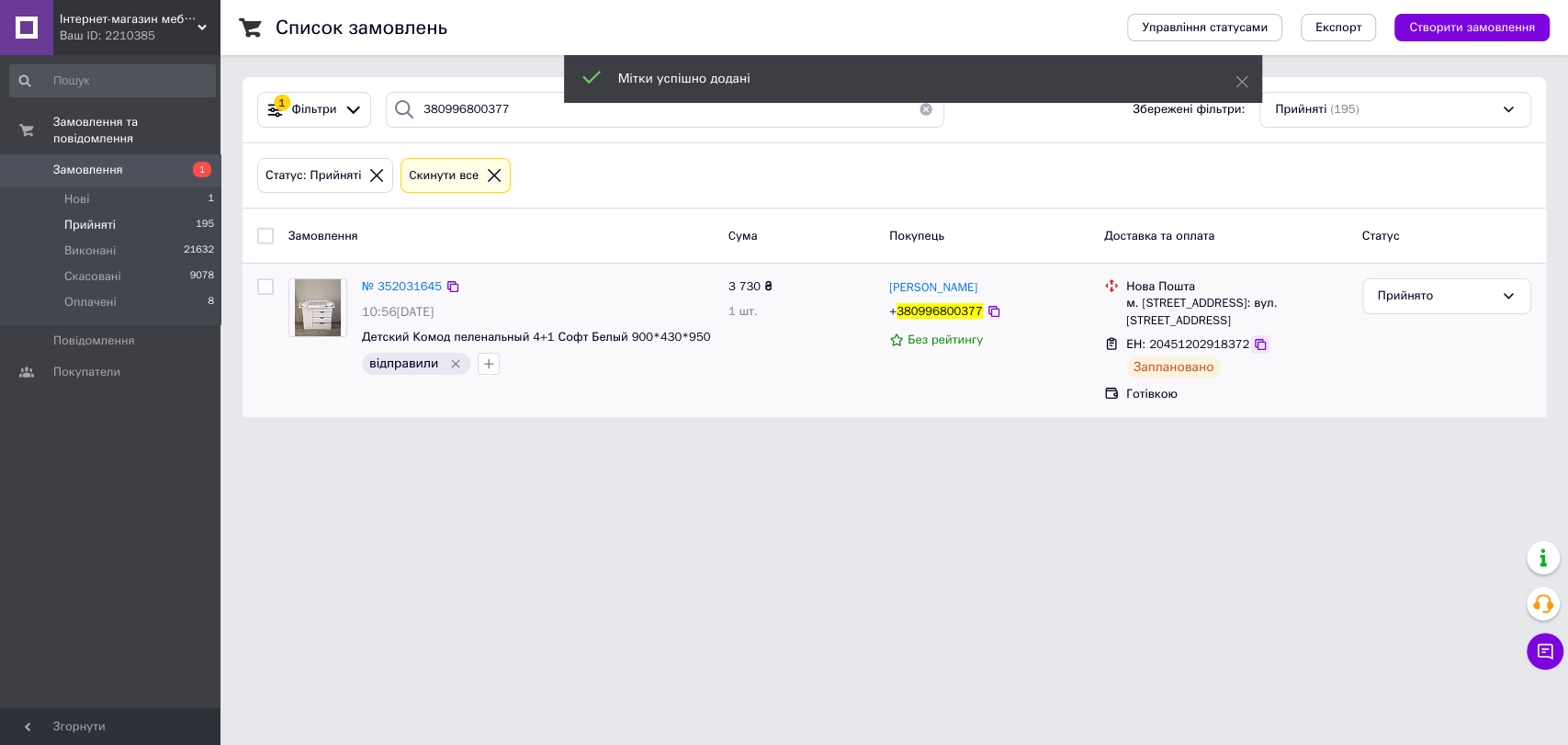 click 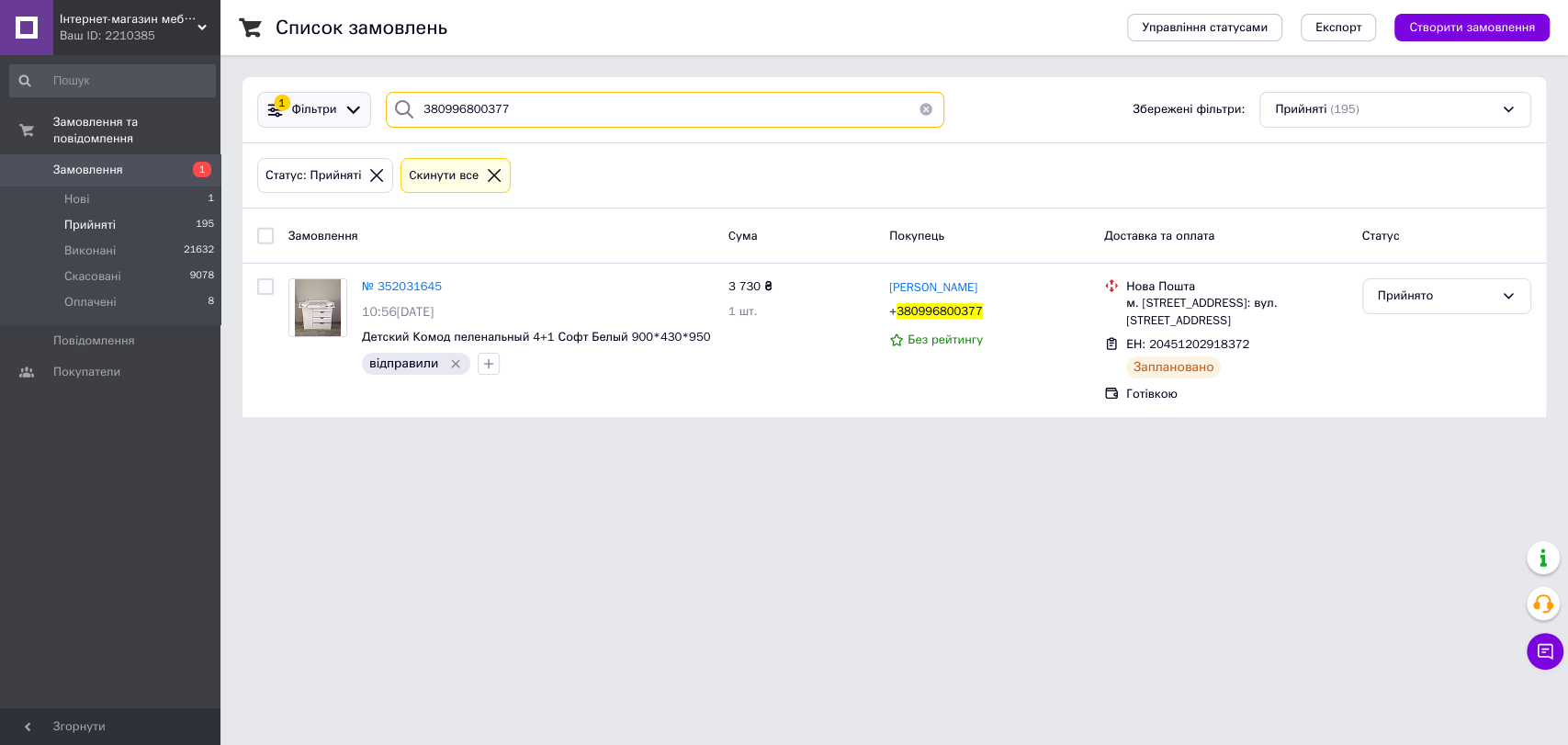 drag, startPoint x: 547, startPoint y: 104, endPoint x: 355, endPoint y: 107, distance: 192.02344 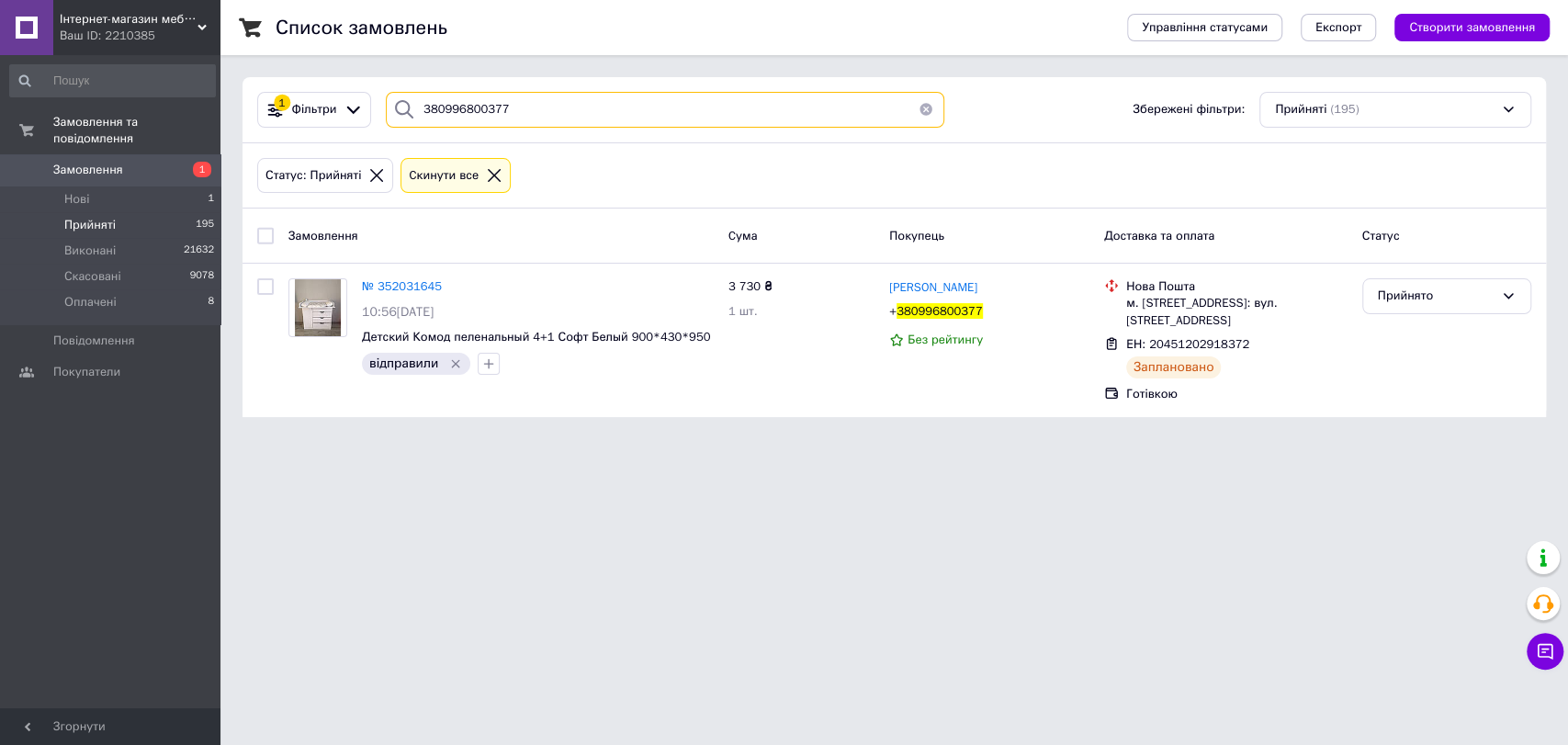 paste on "634537925" 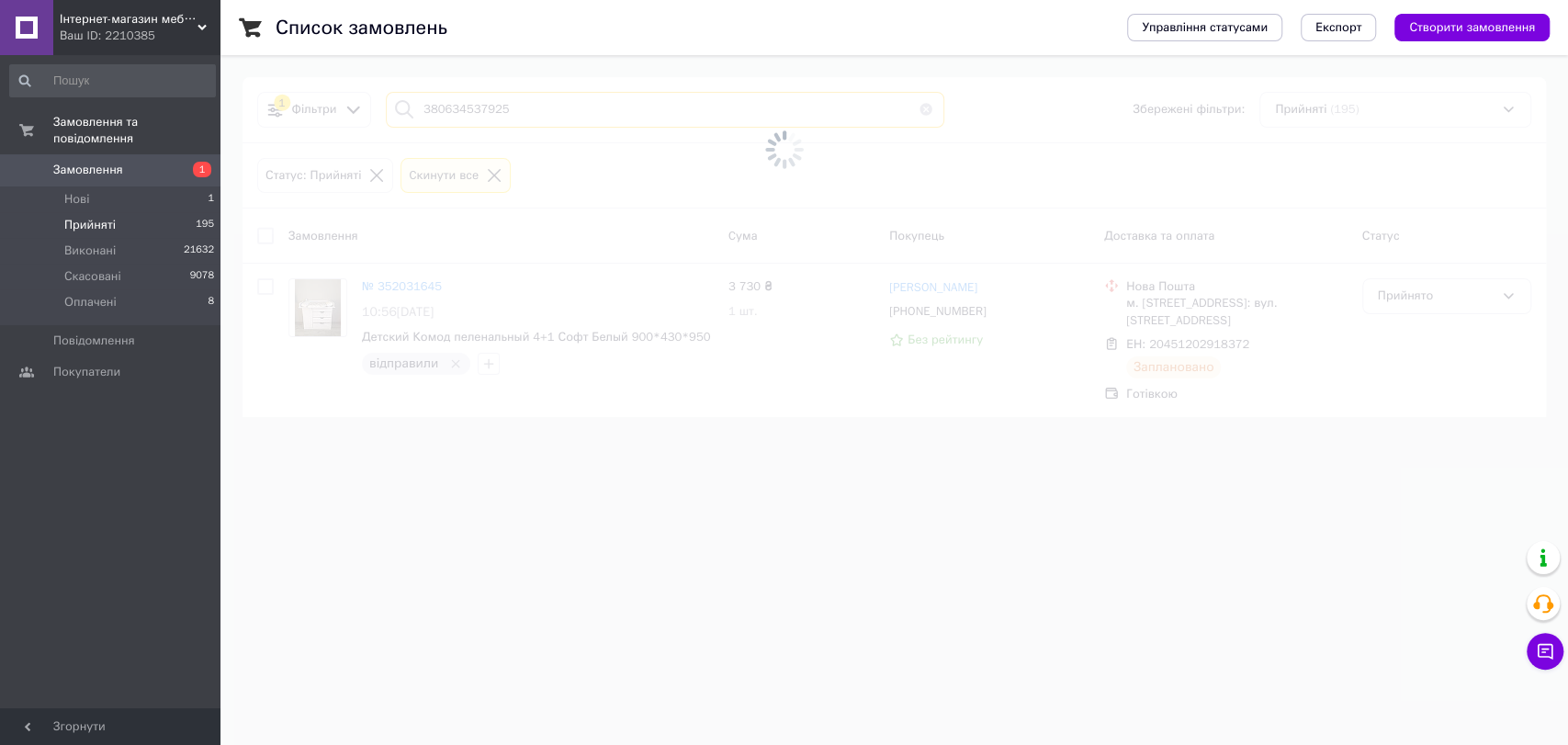 type on "380634537925" 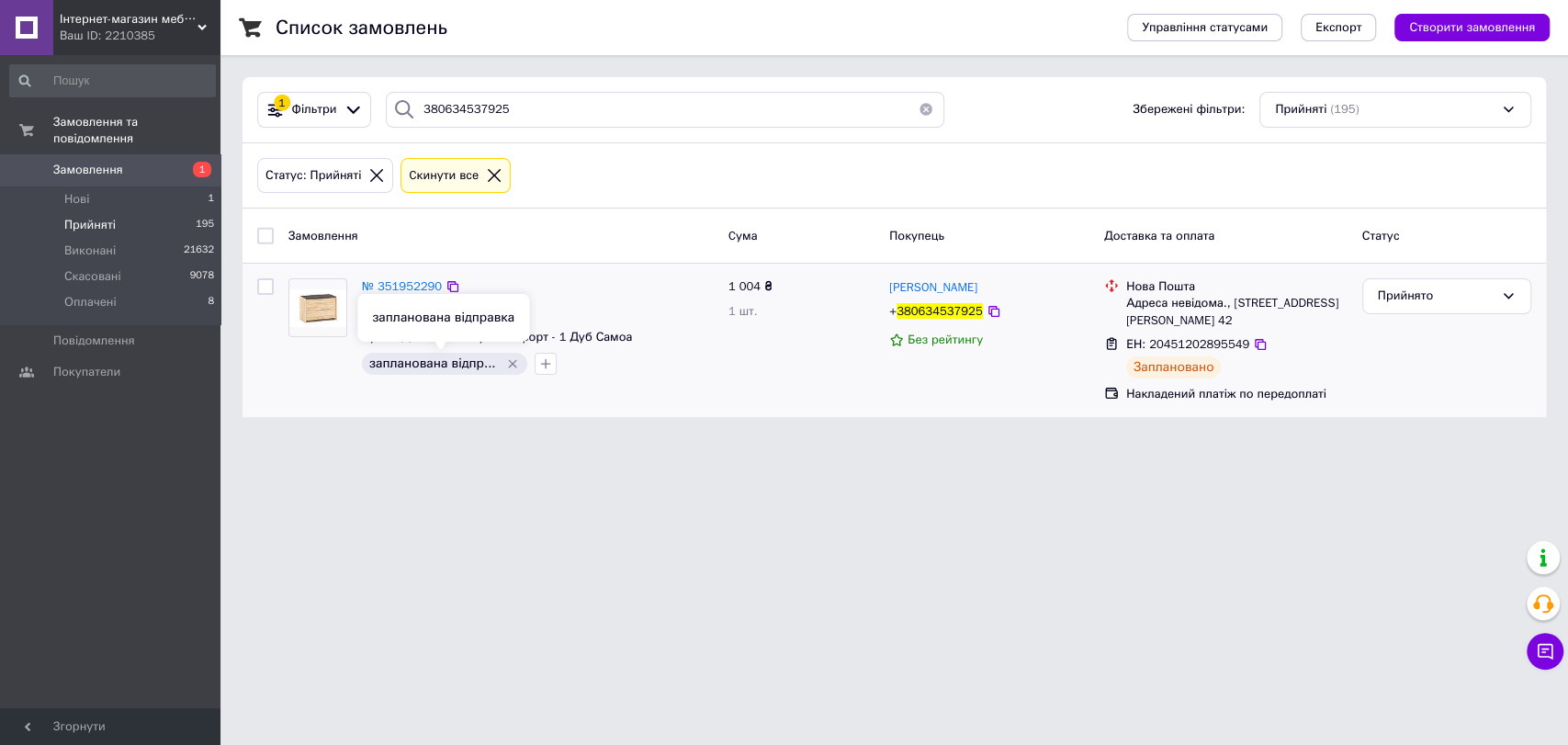 click 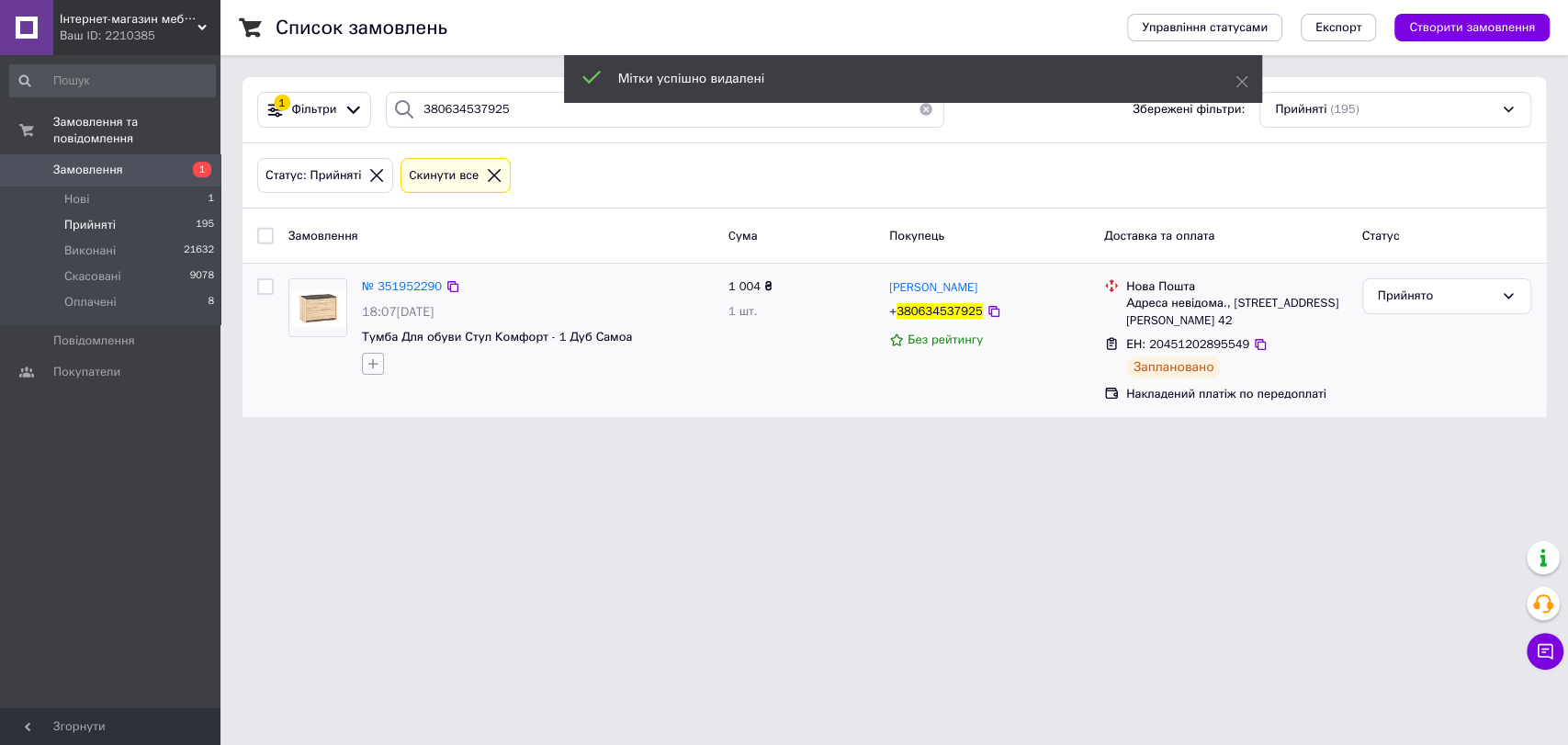 click 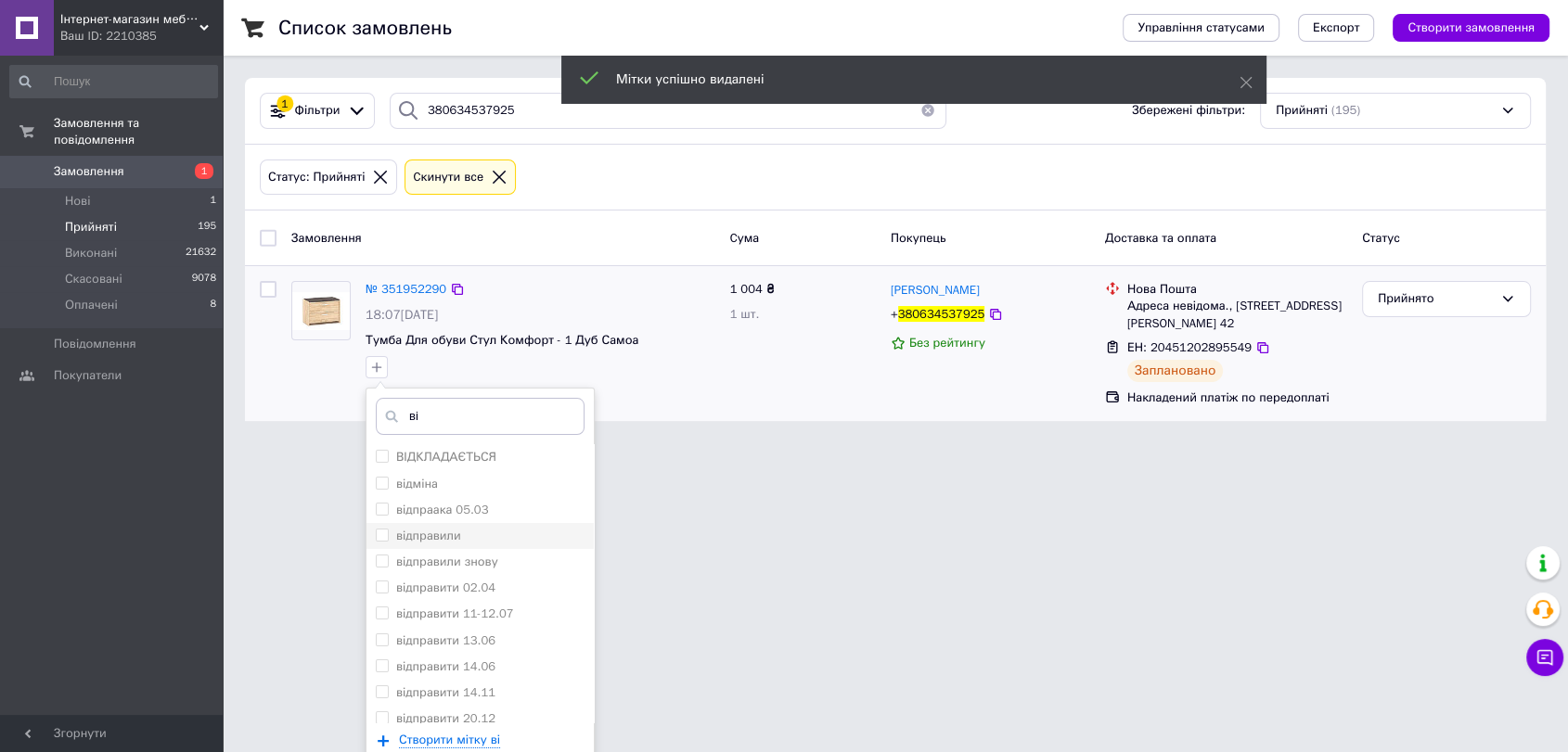 type on "ві" 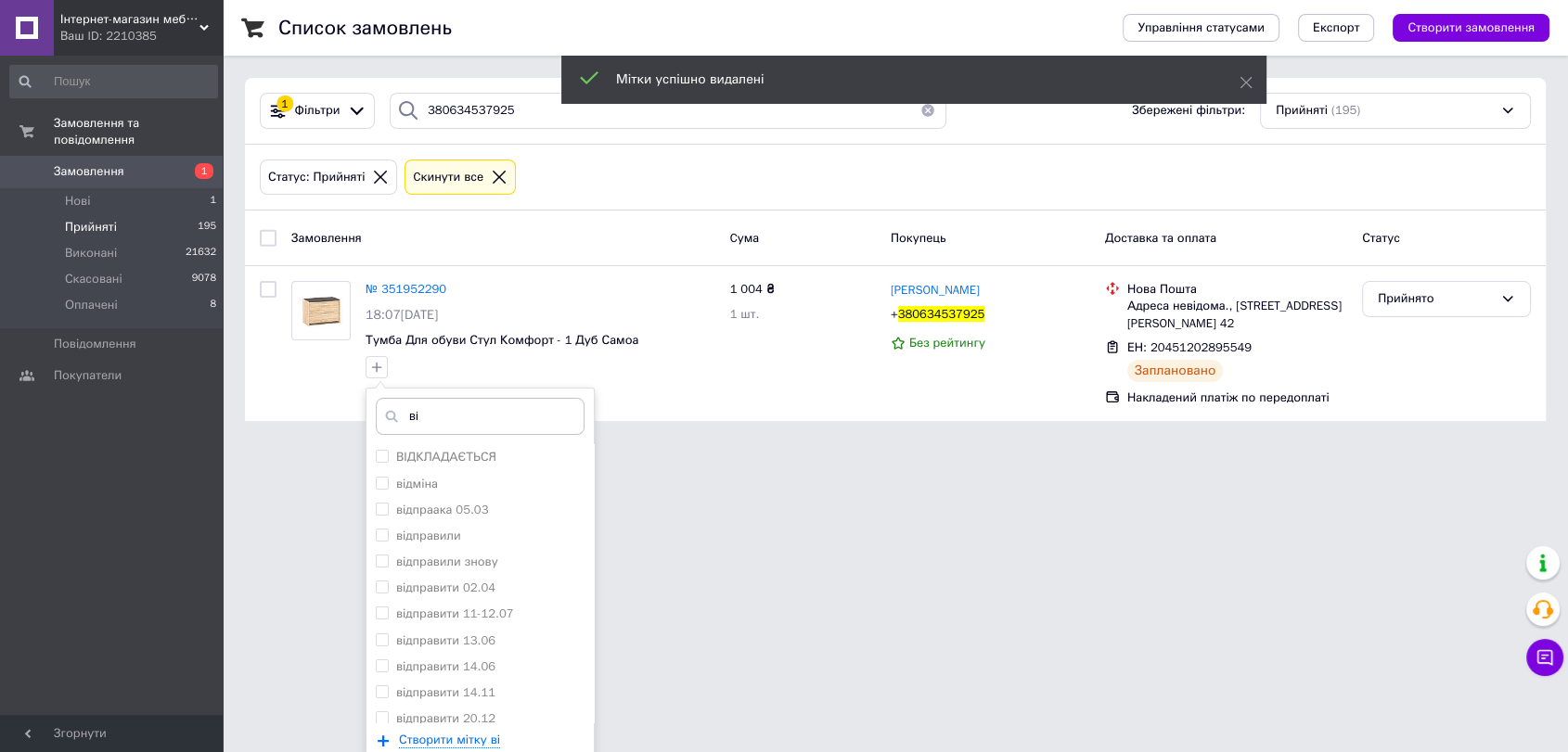 drag, startPoint x: 497, startPoint y: 534, endPoint x: 638, endPoint y: 548, distance: 141.69333 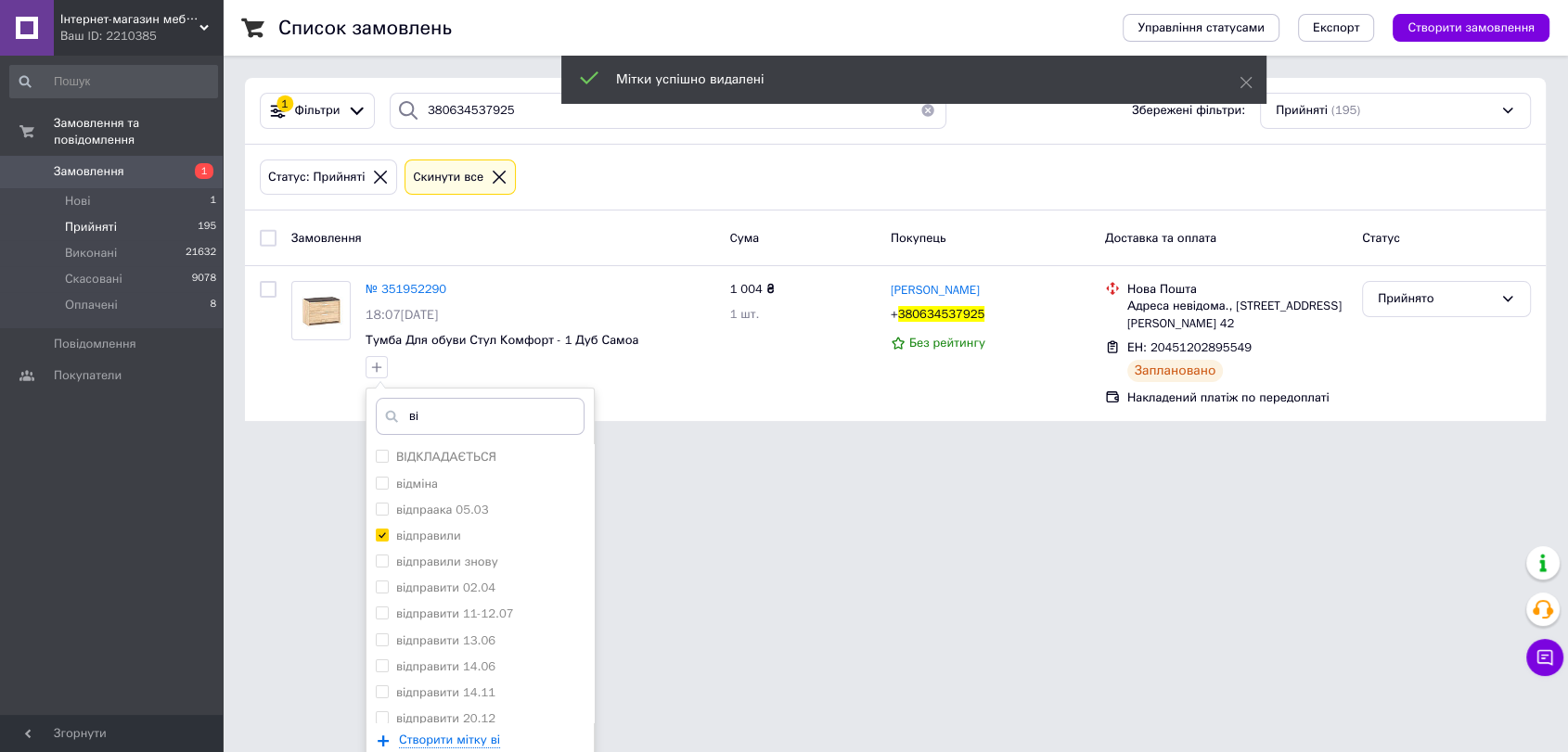 checkbox on "true" 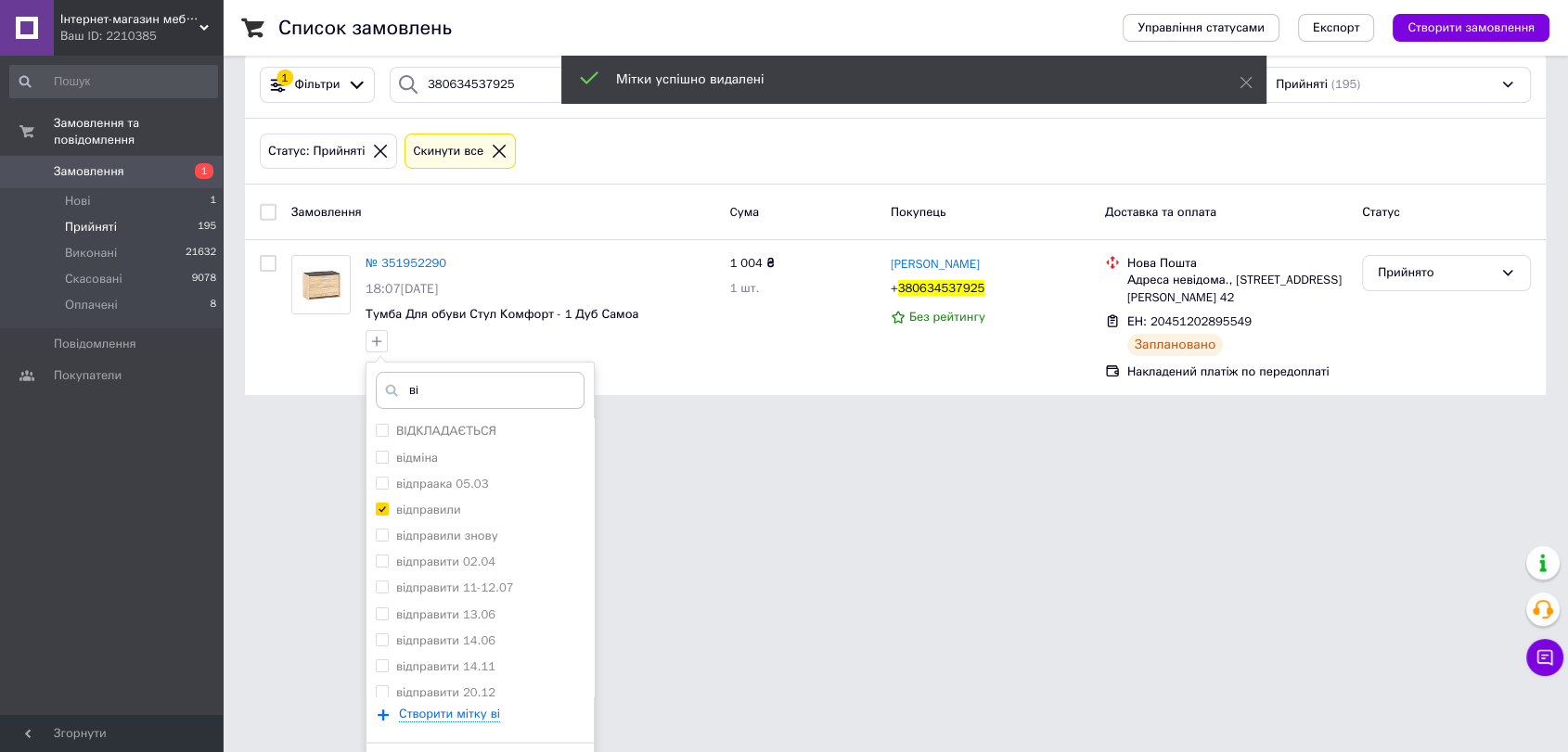 scroll, scrollTop: 71, scrollLeft: 0, axis: vertical 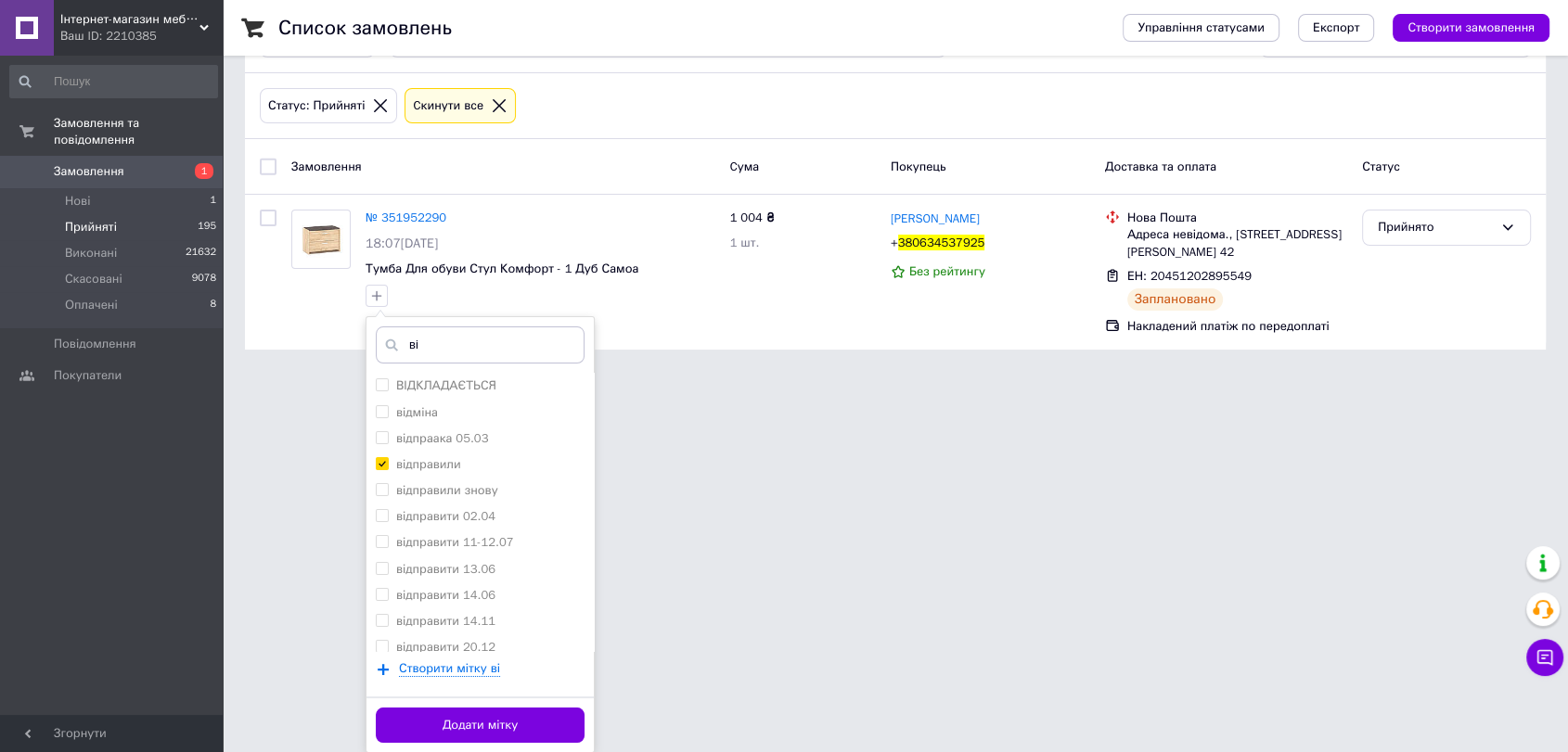 click on "Додати мітку" at bounding box center (480, 725) 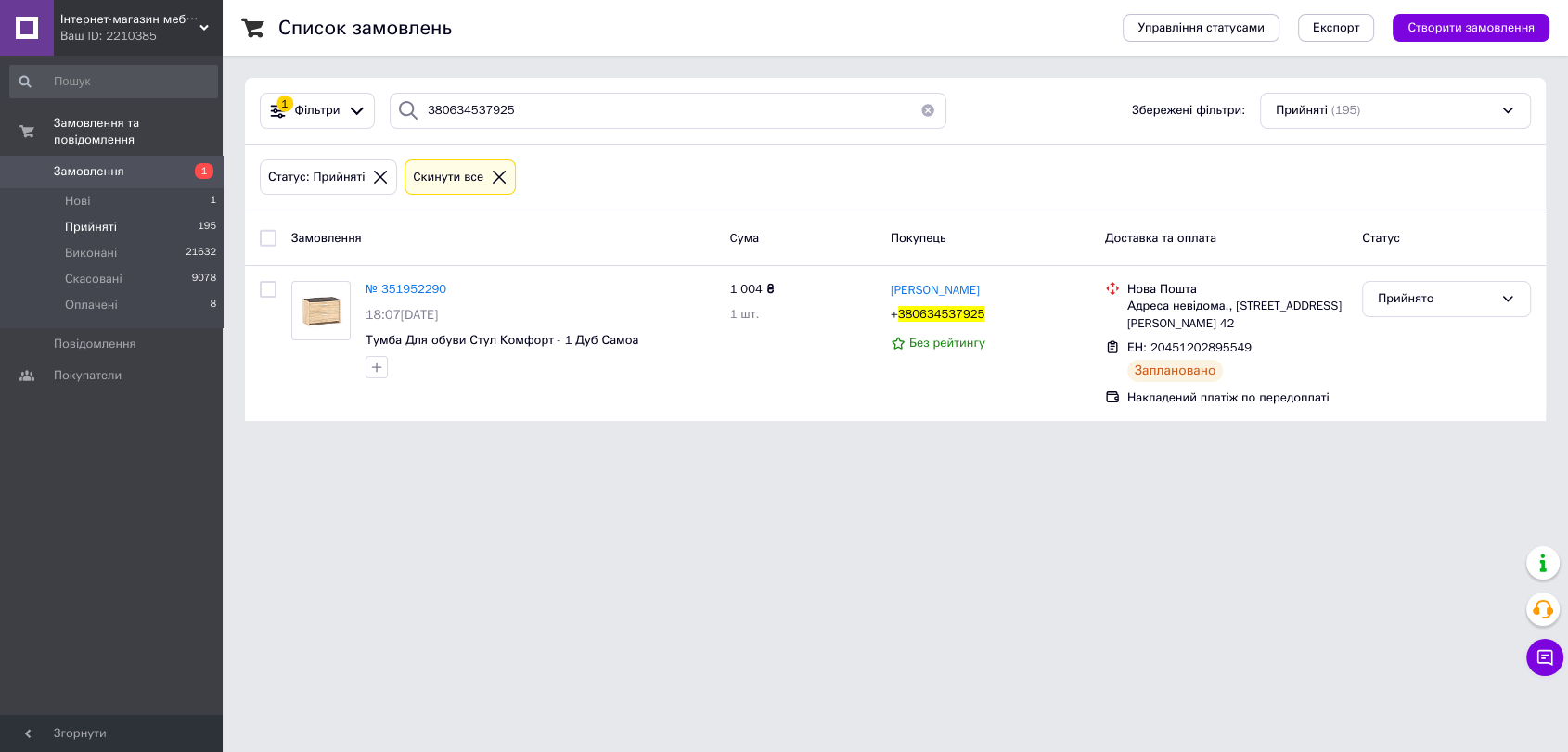 scroll, scrollTop: 0, scrollLeft: 0, axis: both 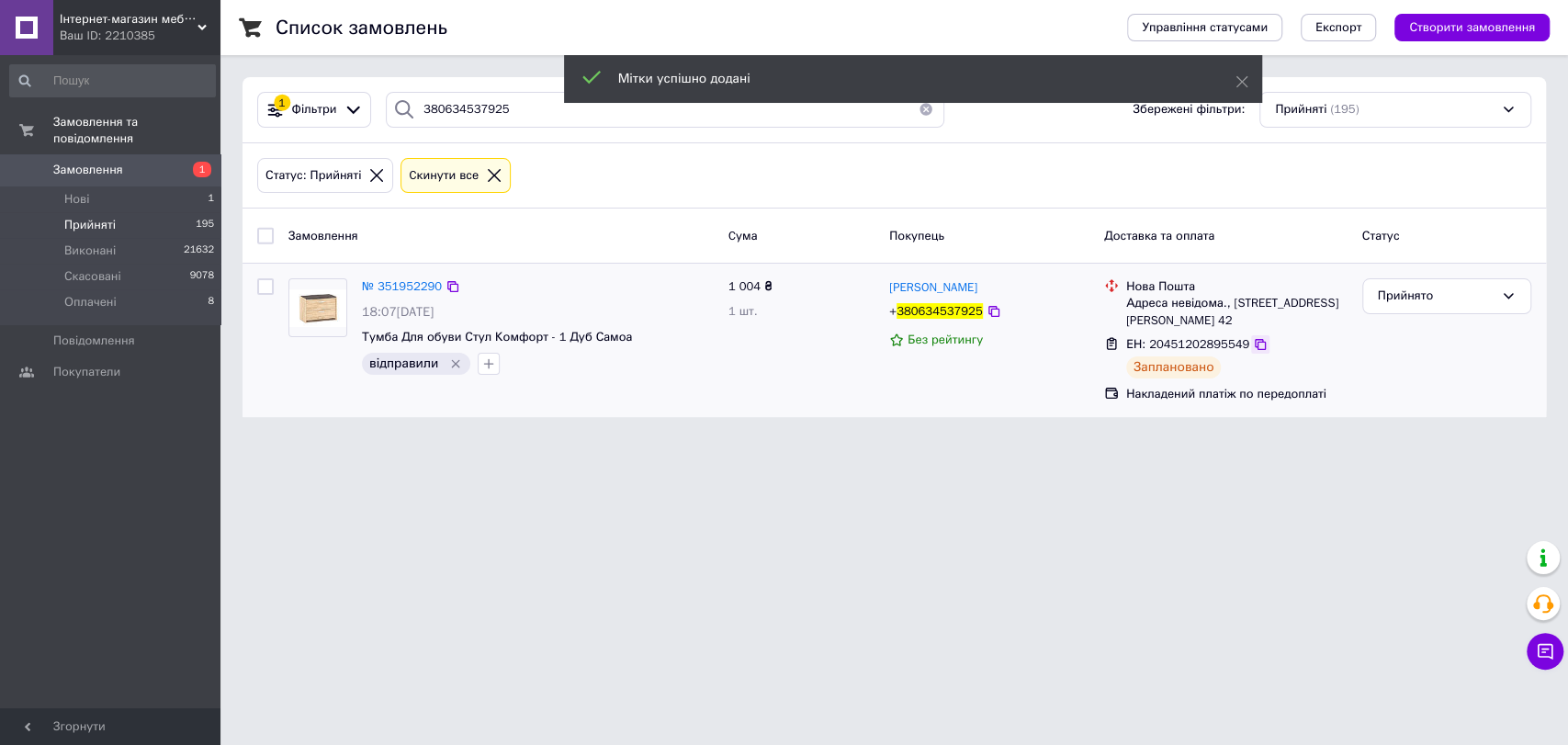 click 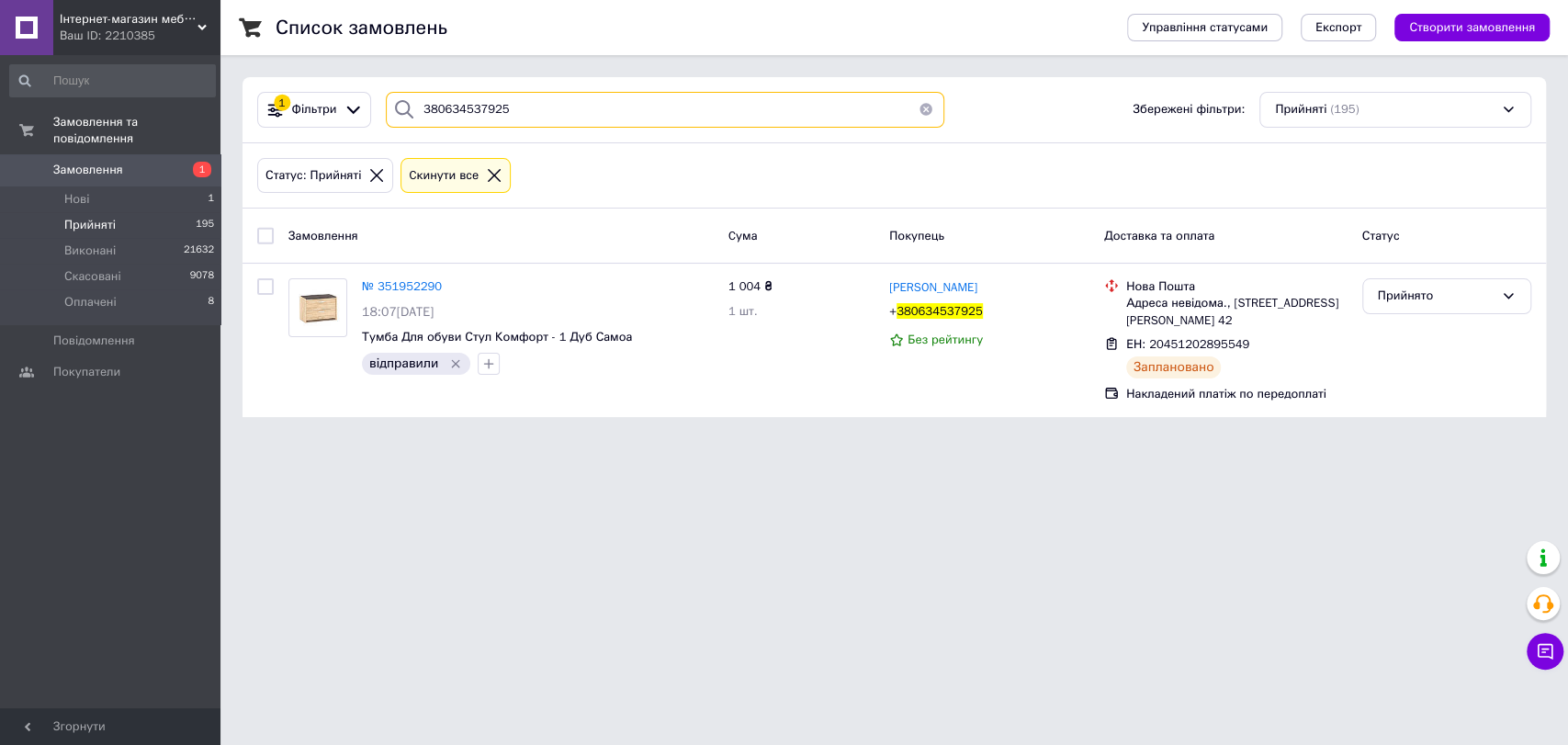 drag, startPoint x: 532, startPoint y: 112, endPoint x: 400, endPoint y: 90, distance: 133.8208 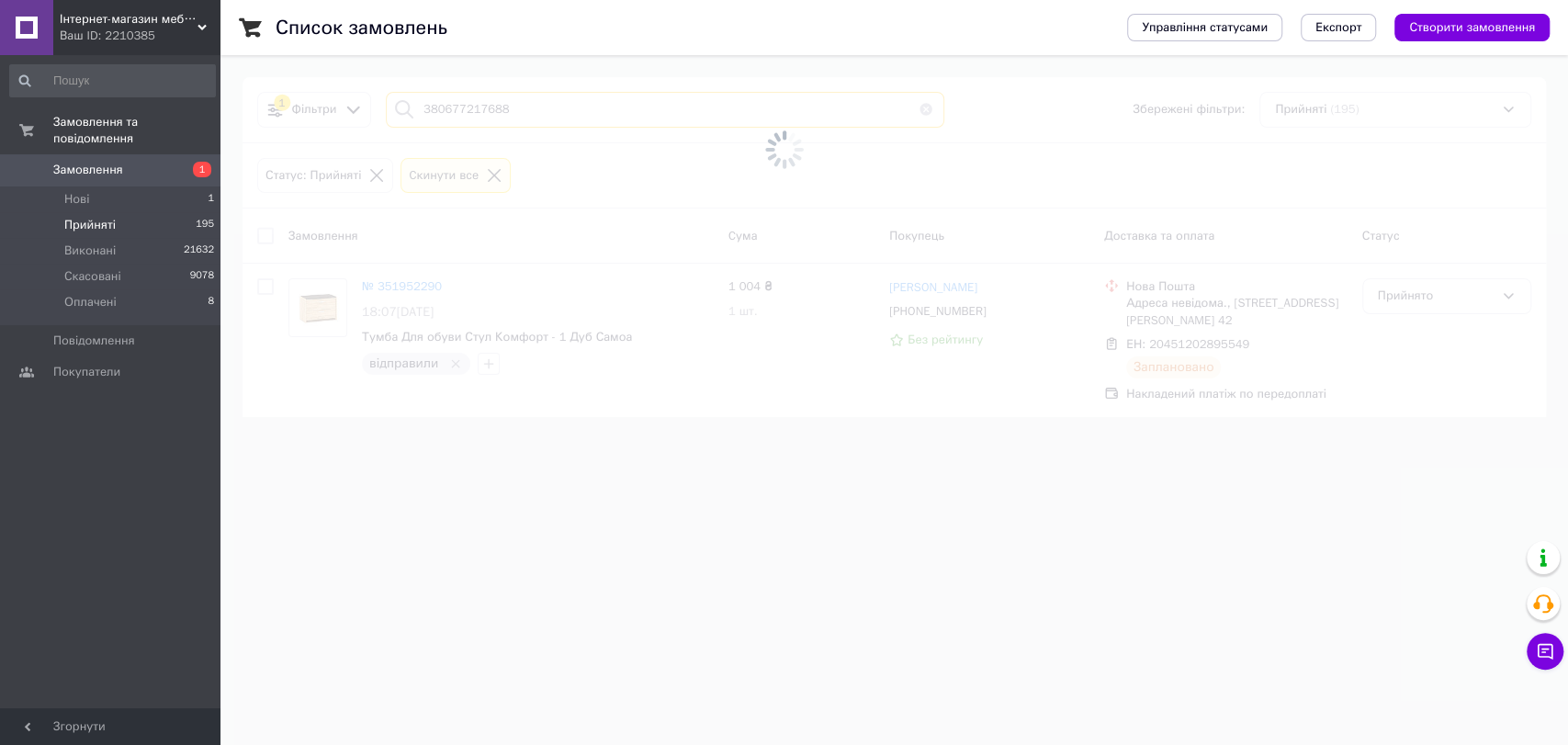 type on "380677217688" 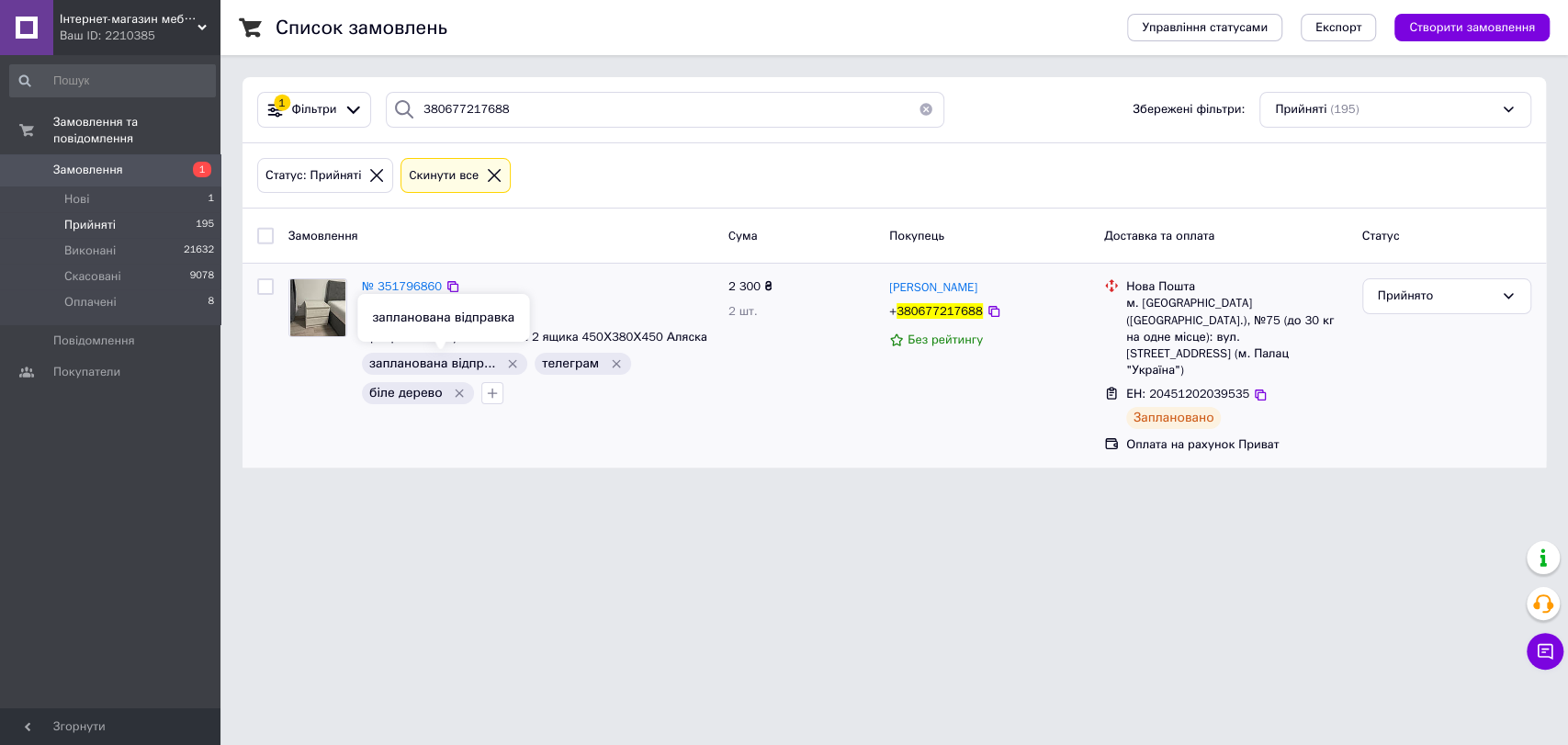 click 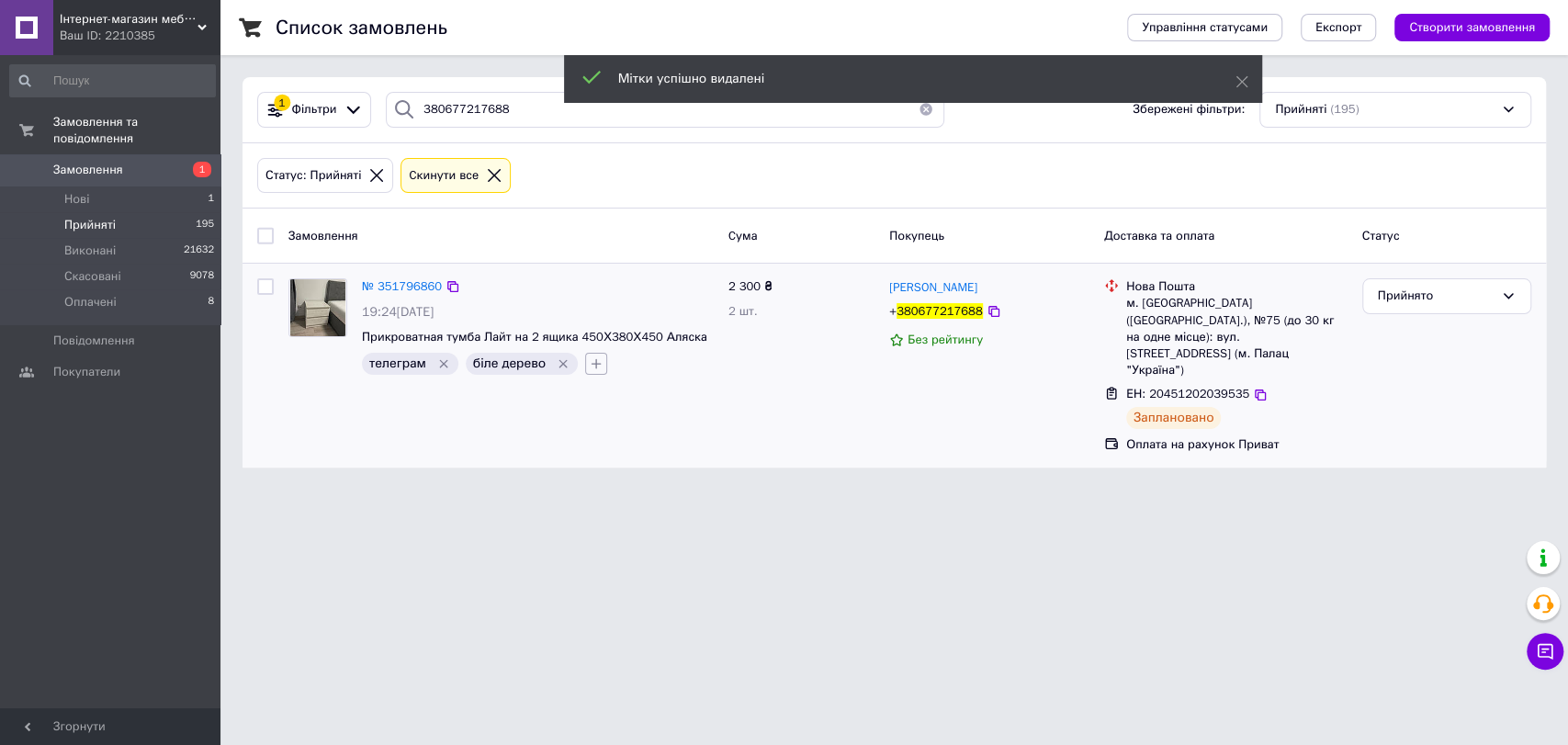 click 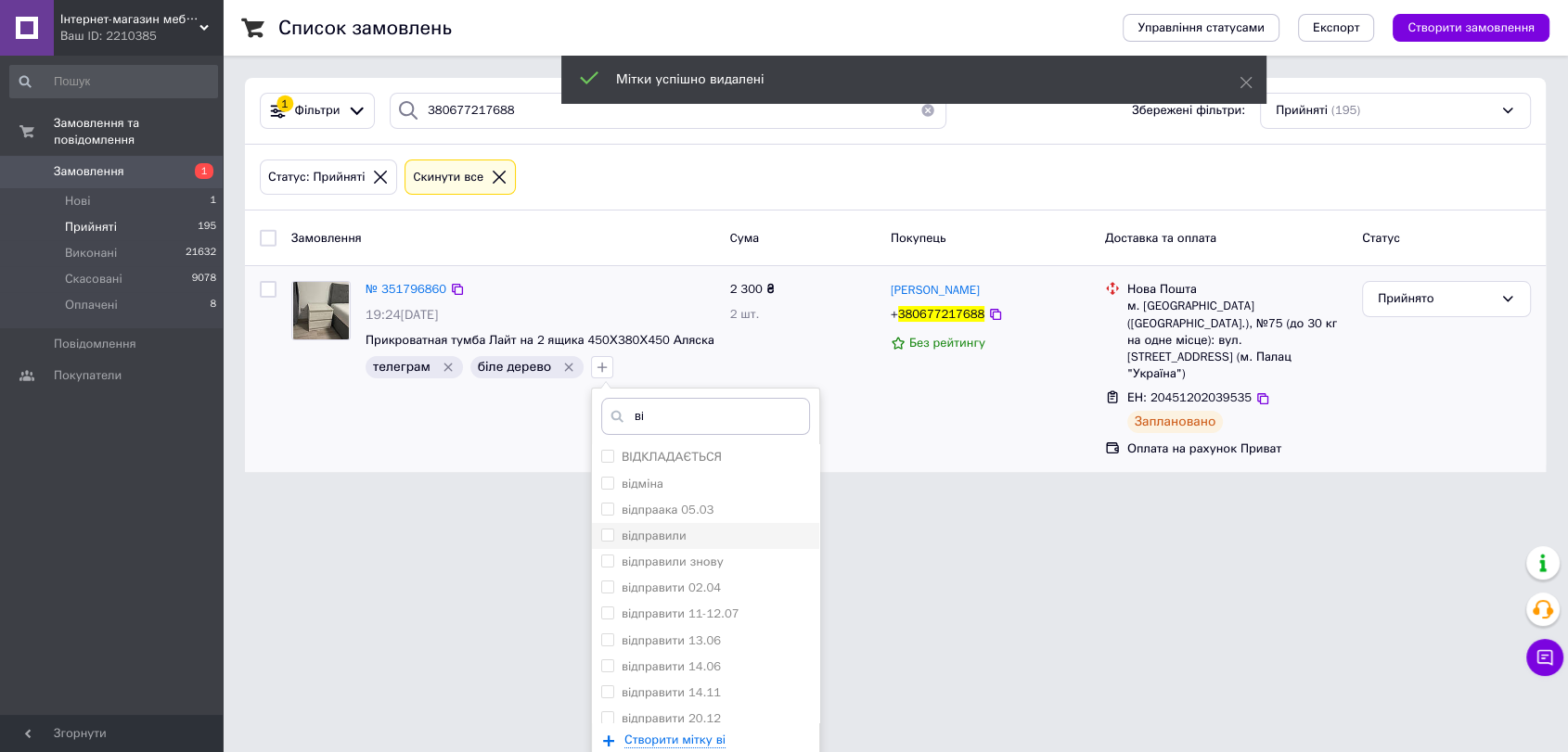 type on "ві" 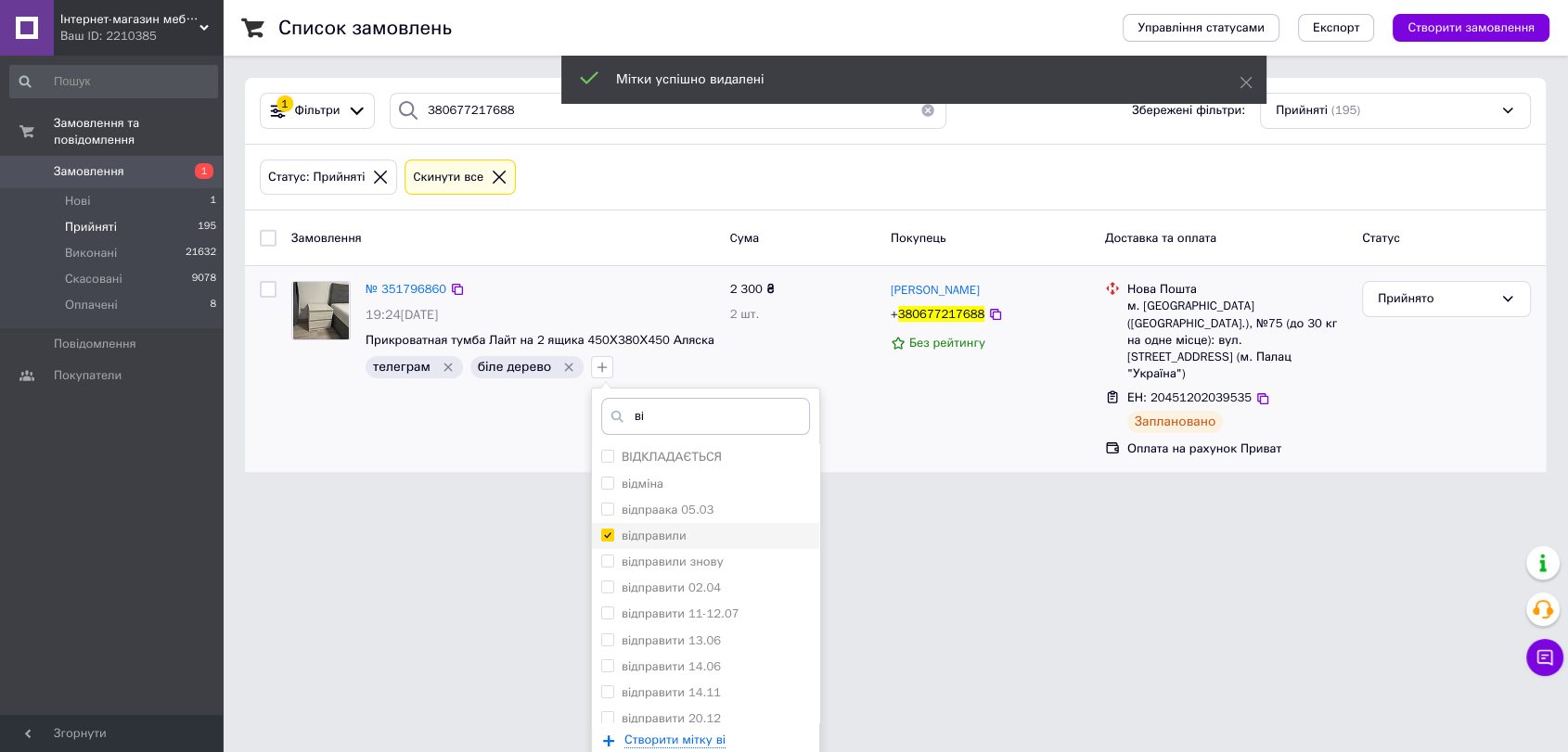 checkbox on "true" 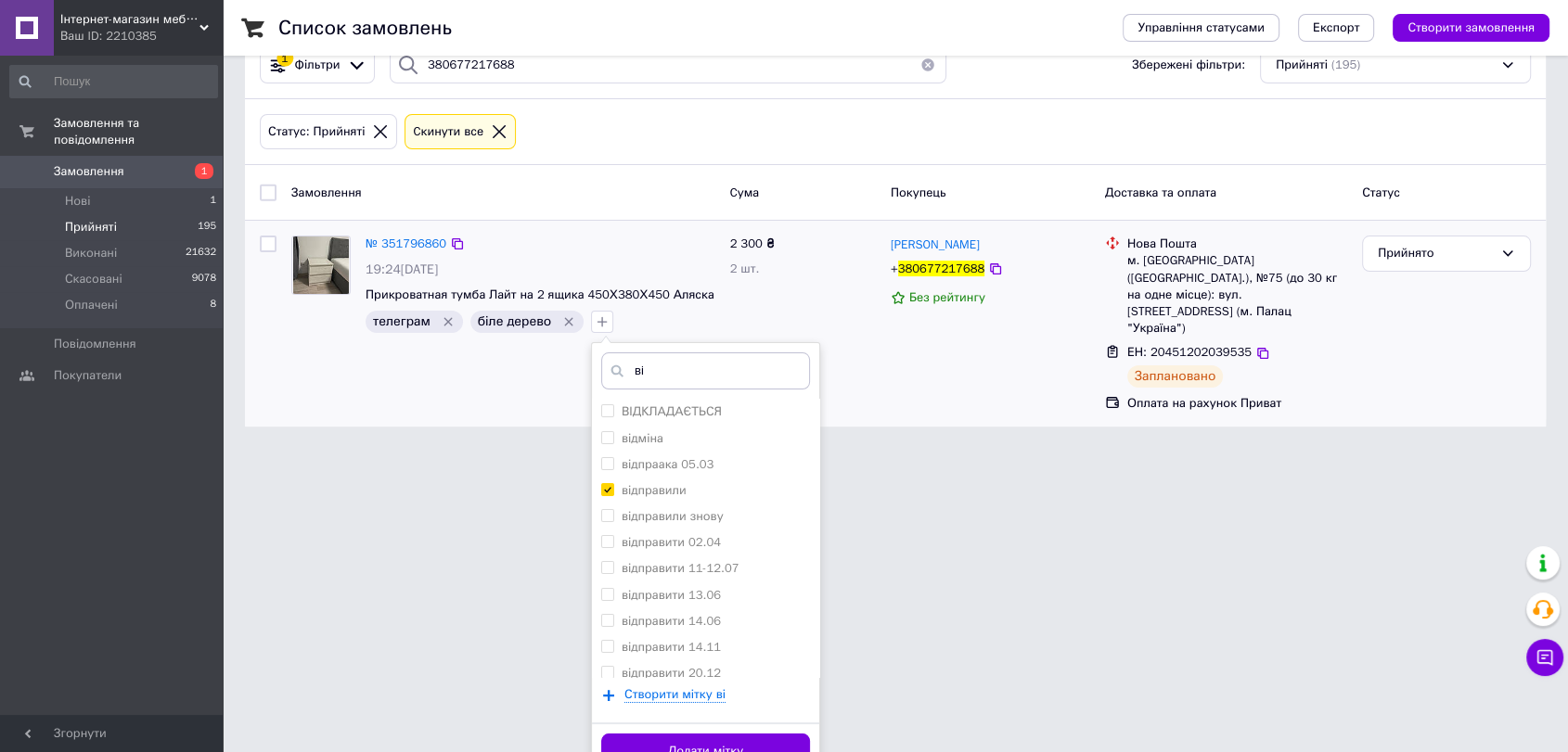 scroll, scrollTop: 71, scrollLeft: 0, axis: vertical 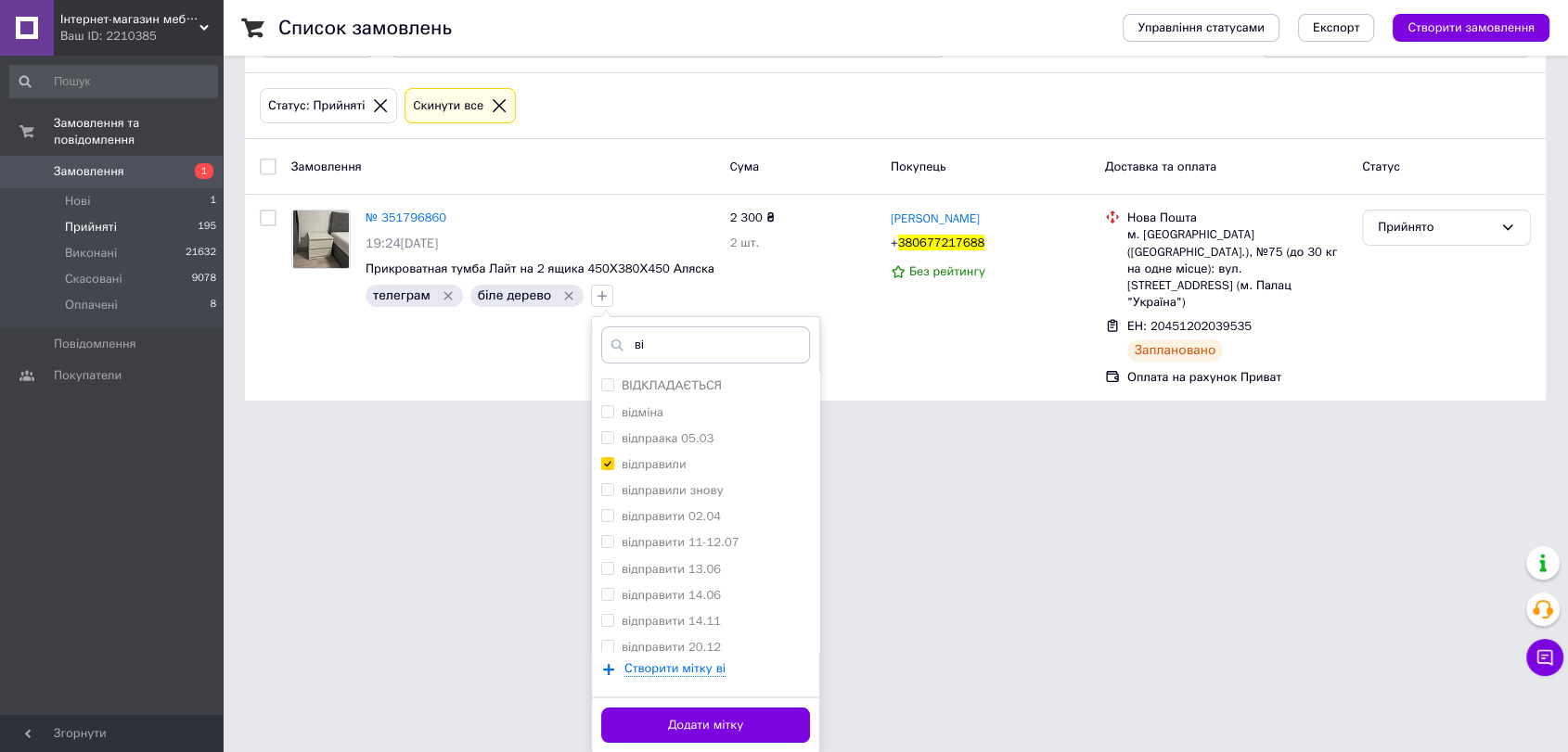 drag, startPoint x: 720, startPoint y: 724, endPoint x: 757, endPoint y: 707, distance: 40.71855 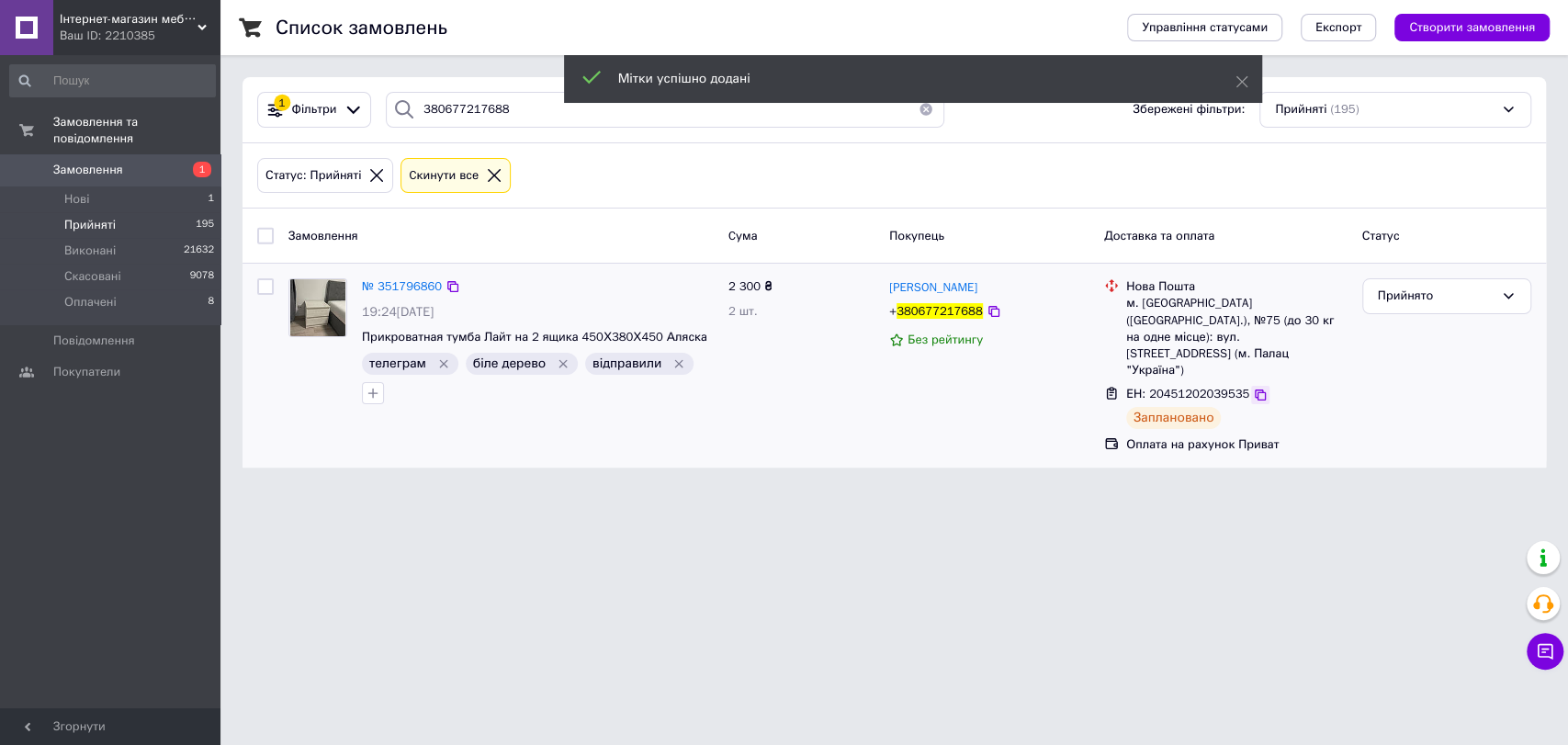 click 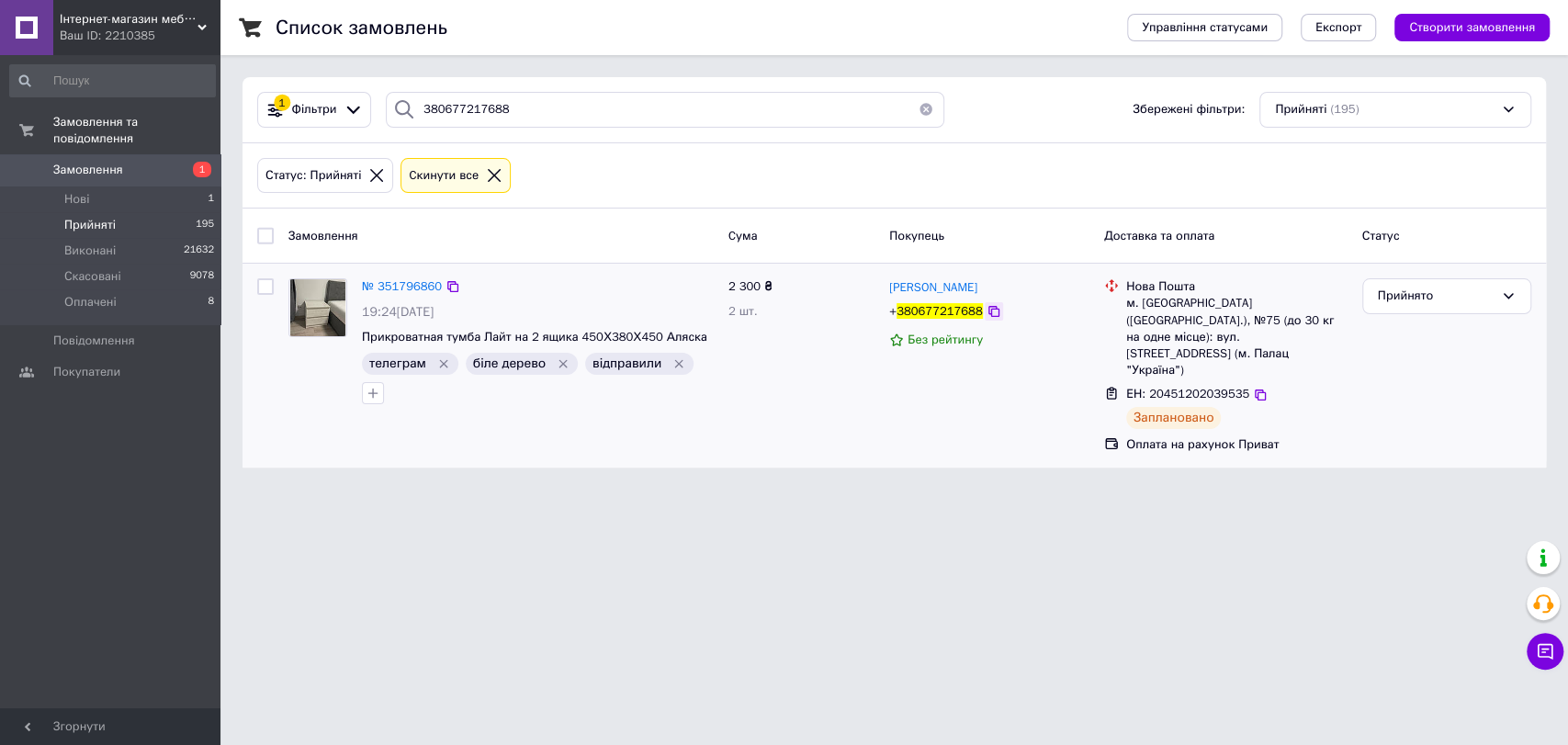 click 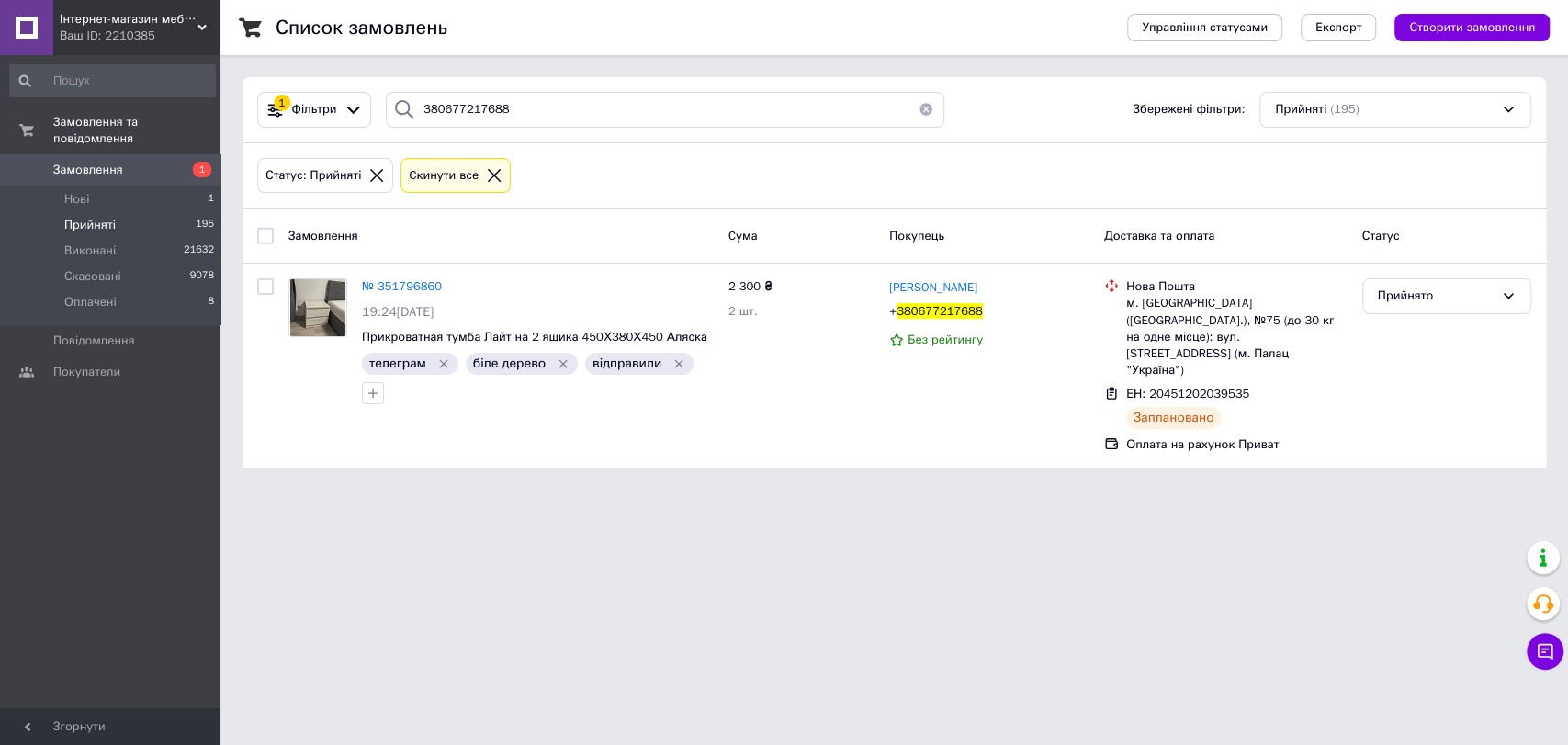 click on "Замовлення та повідомлення Замовлення 1 Нові 1 Прийняті 195 Виконані 21632 Скасовані 9078 Оплачені 8 Повідомлення 0 Покупатели" at bounding box center [112, 384] 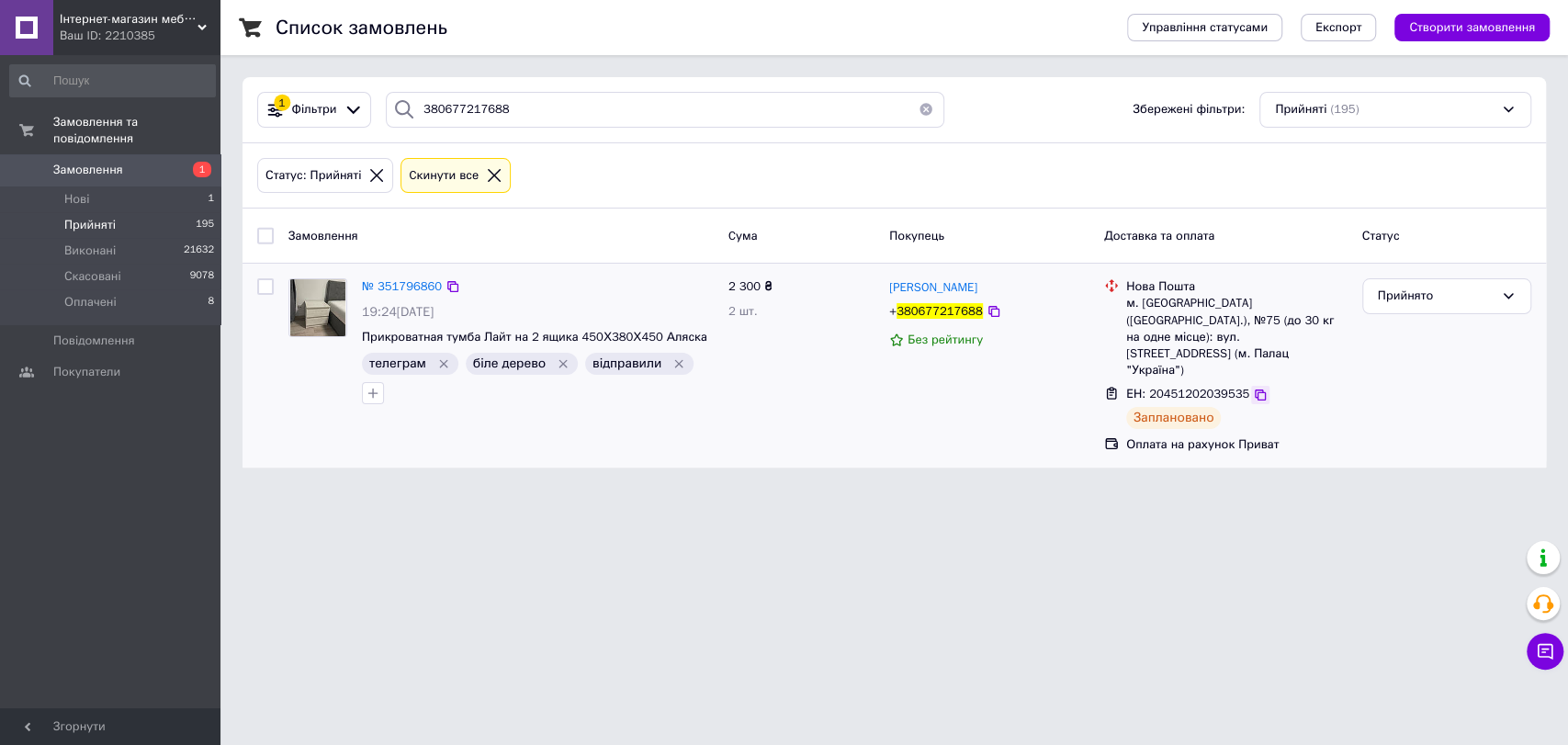 click at bounding box center [1260, 395] 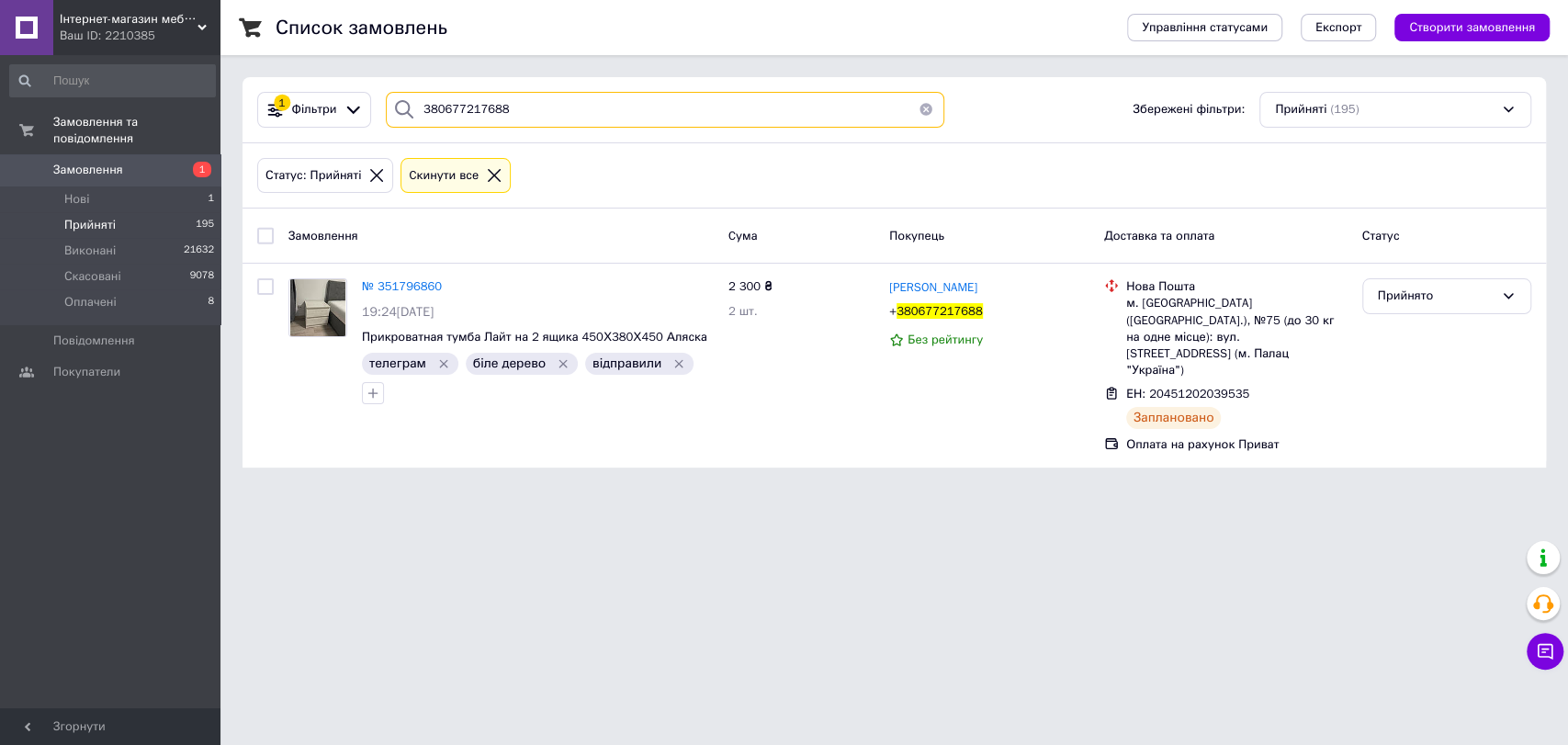 drag, startPoint x: 521, startPoint y: 125, endPoint x: 412, endPoint y: 122, distance: 109.04128 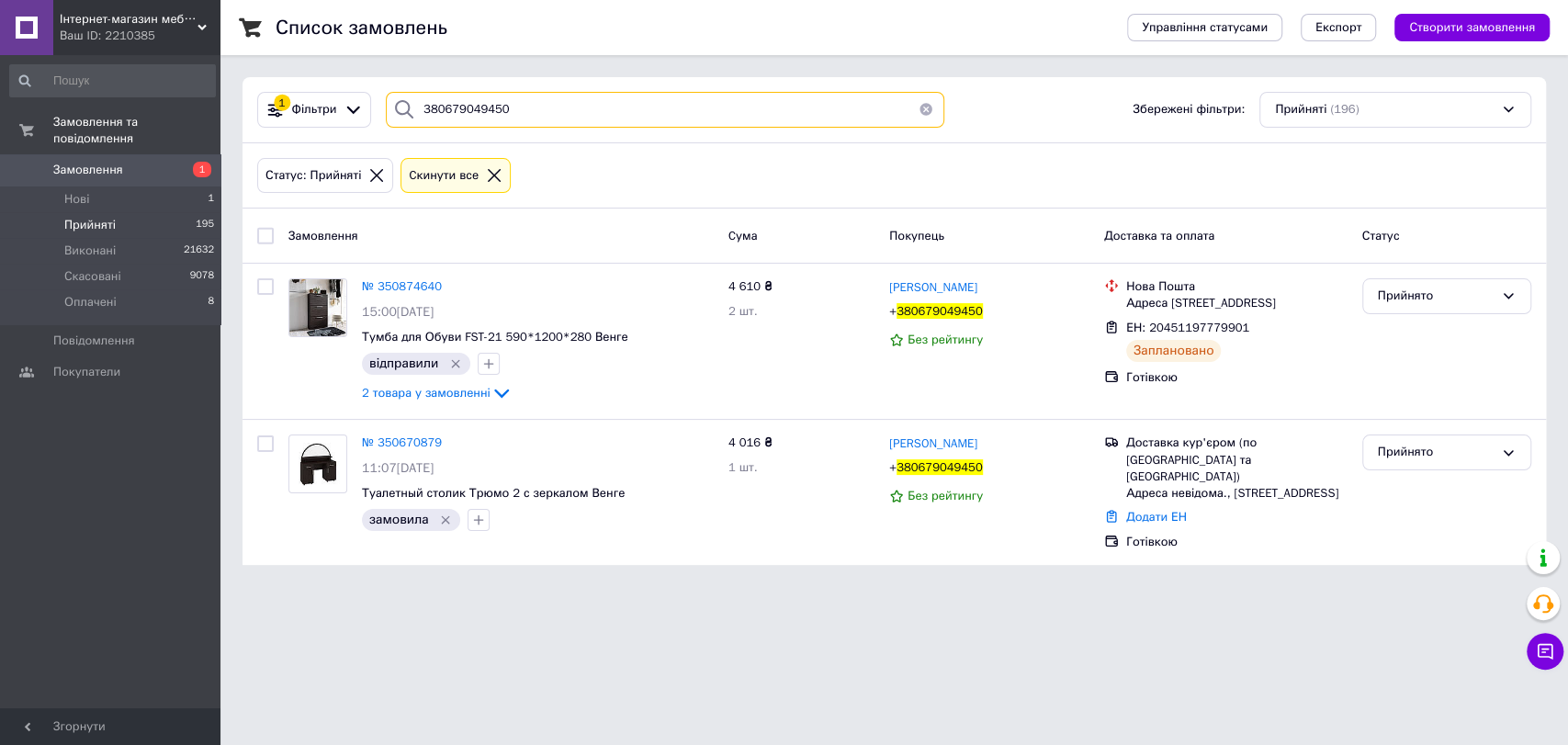 type on "380679049450" 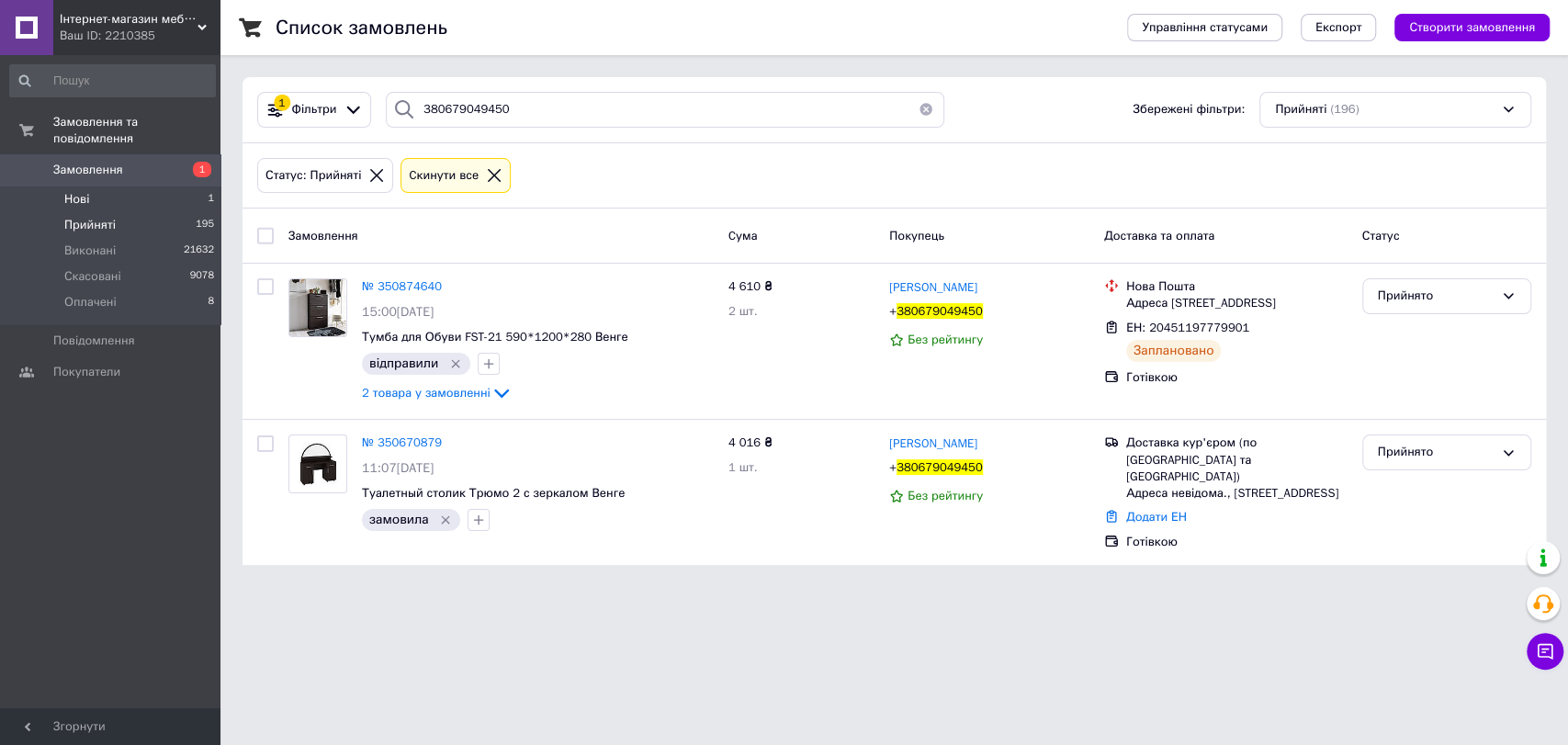 click on "Нові 1" at bounding box center (112, 199) 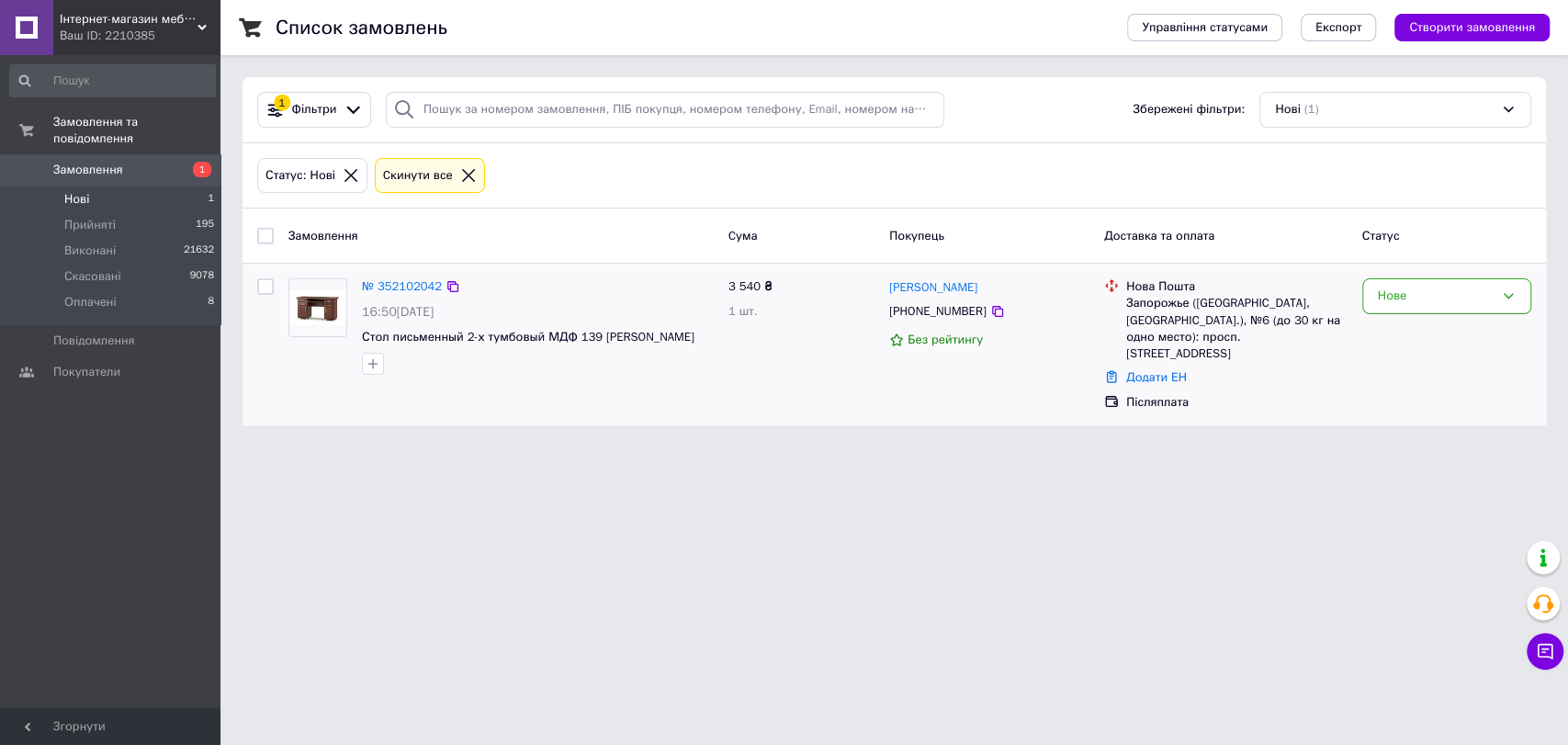 click on "Нове" at bounding box center (1447, 344) 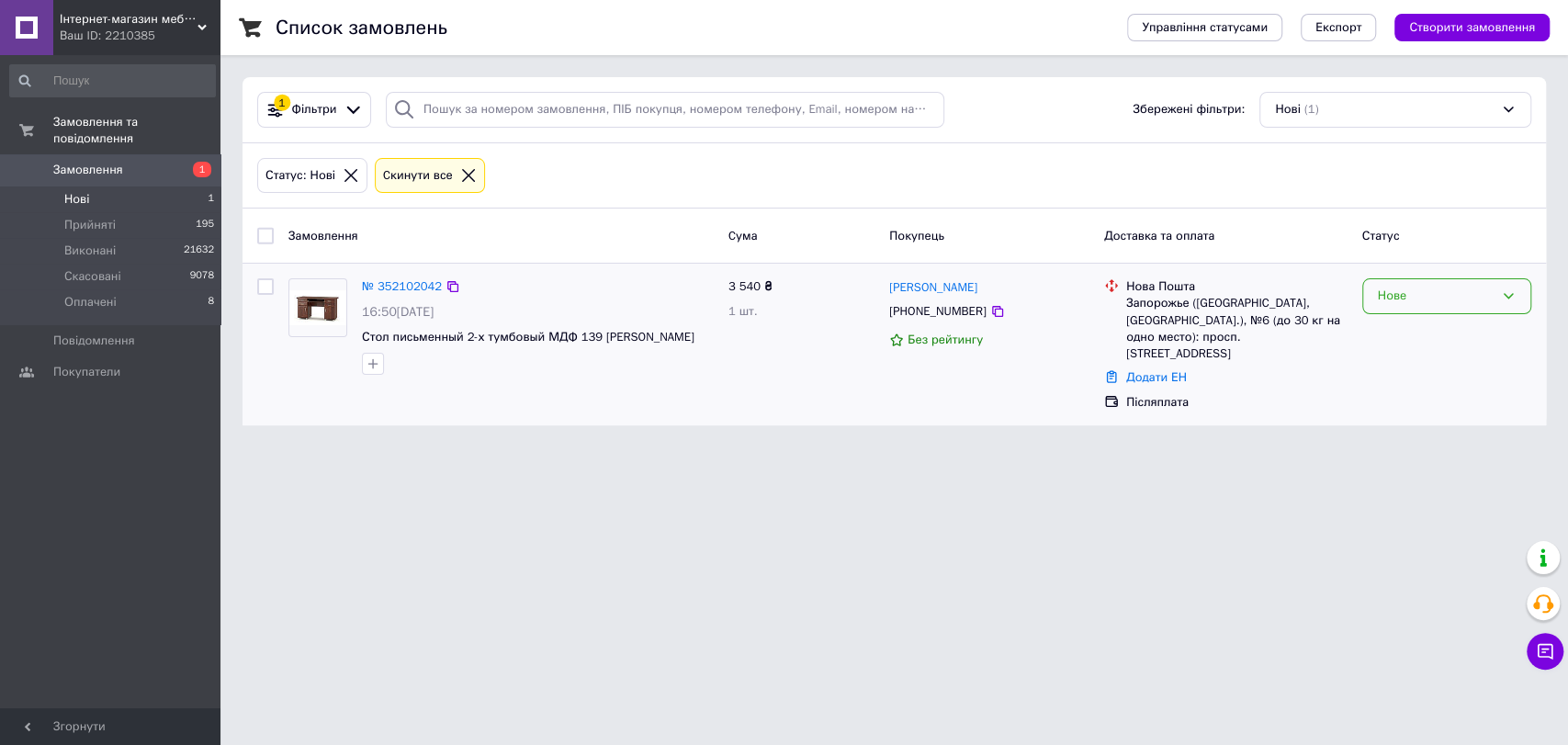 click on "Нове" at bounding box center (1436, 296) 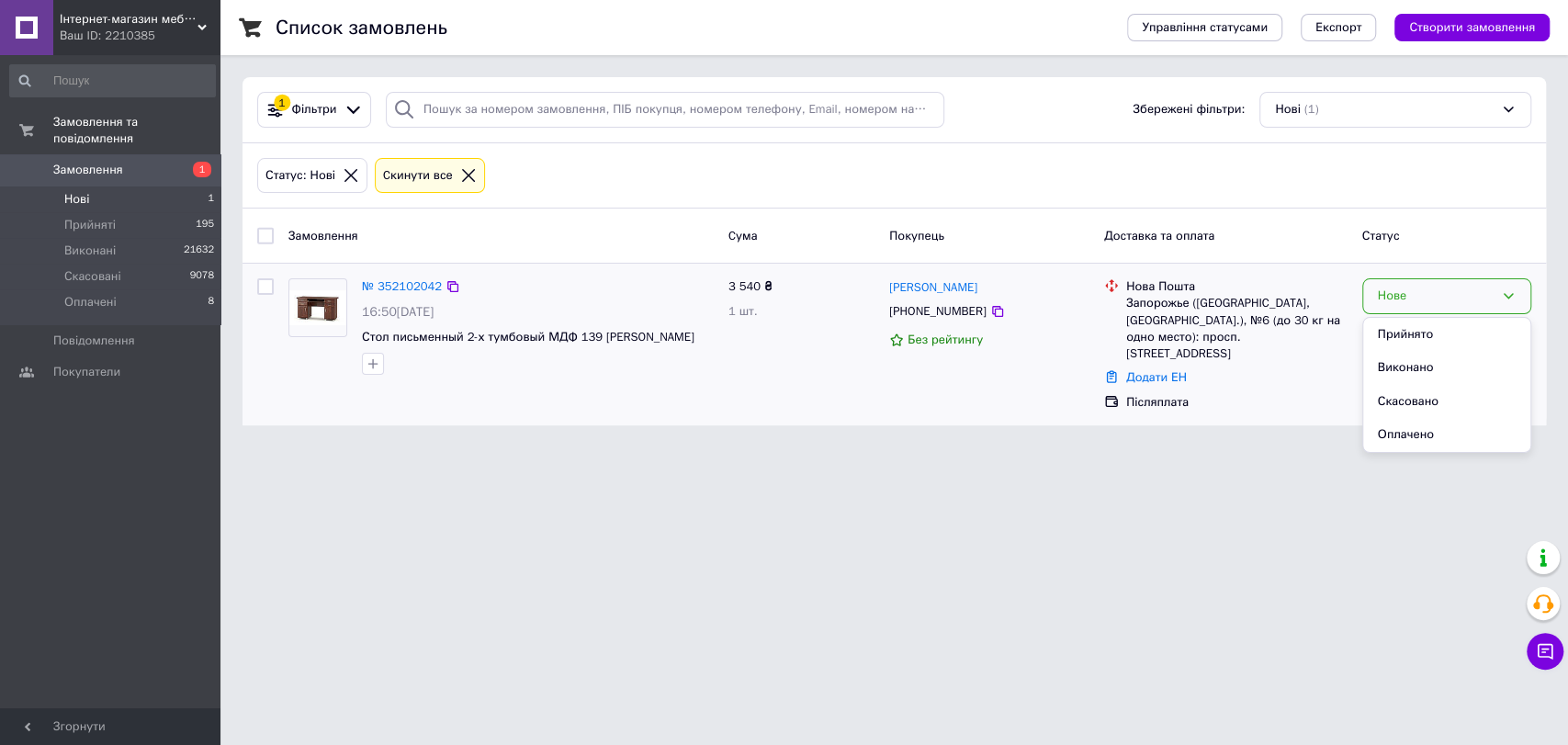 drag, startPoint x: 1411, startPoint y: 314, endPoint x: 1390, endPoint y: 341, distance: 34.20526 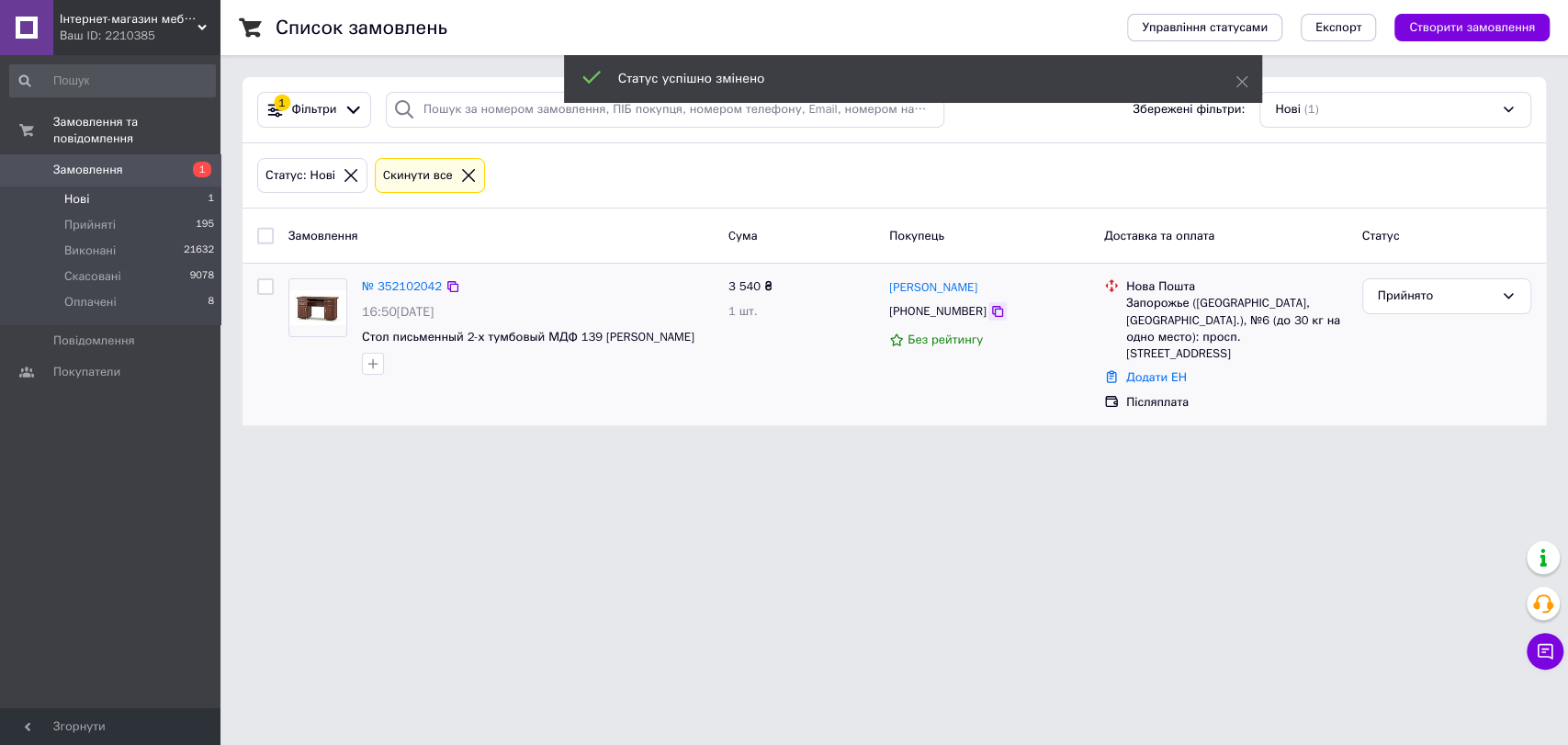 click 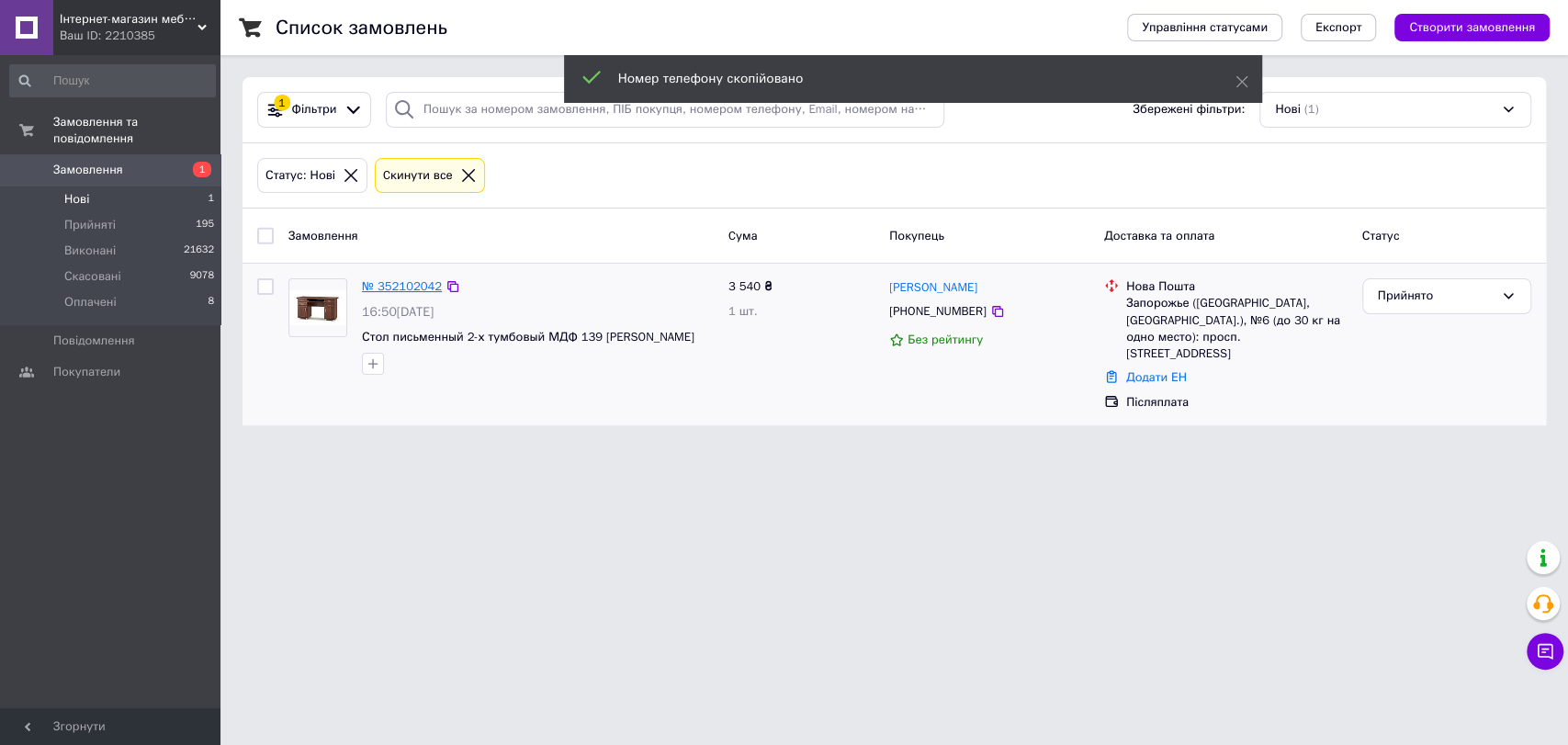 click on "№ 352102042" at bounding box center [401, 286] 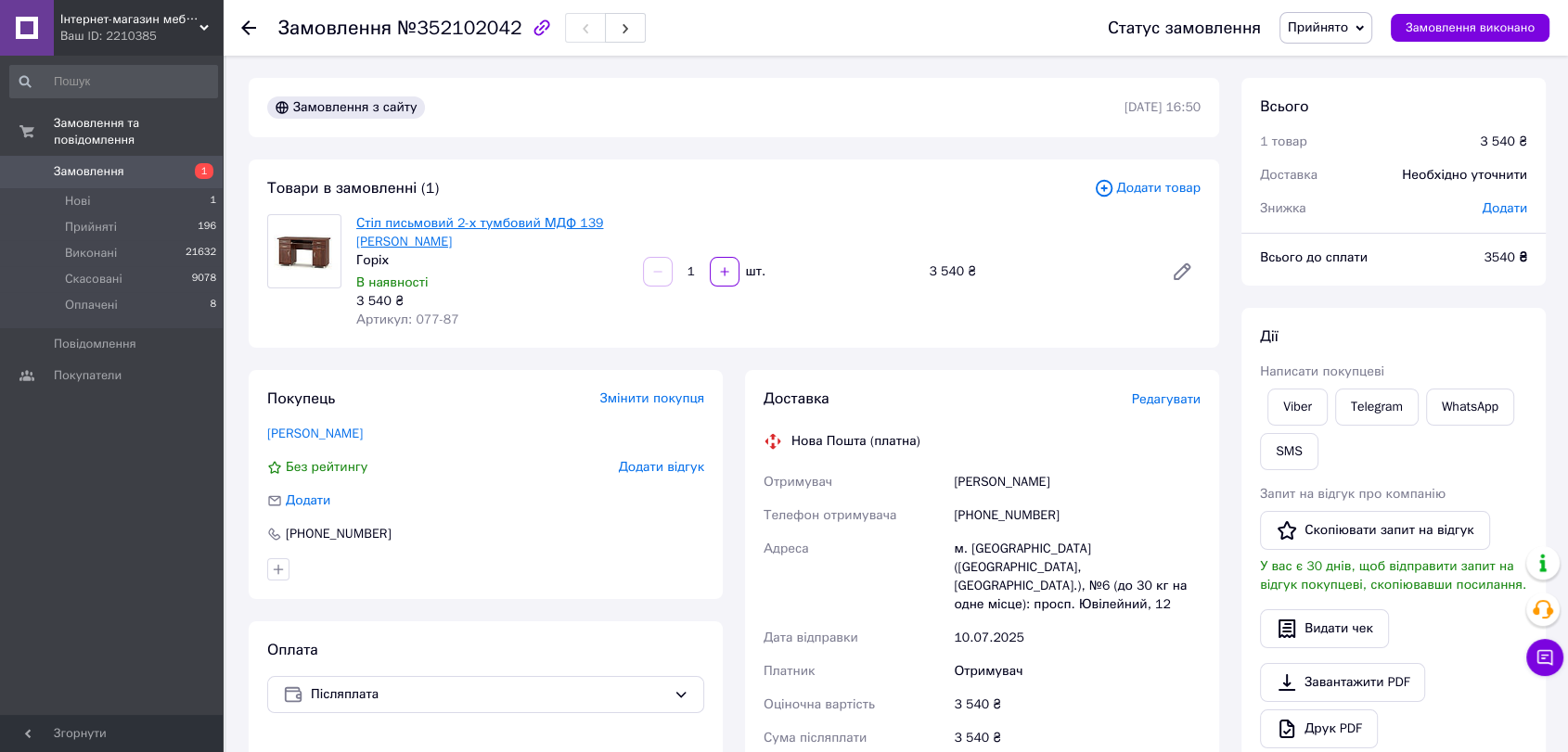 click on "Стіл письмовий 2-х тумбовий МДФ 139 [PERSON_NAME]" at bounding box center (480, 232) 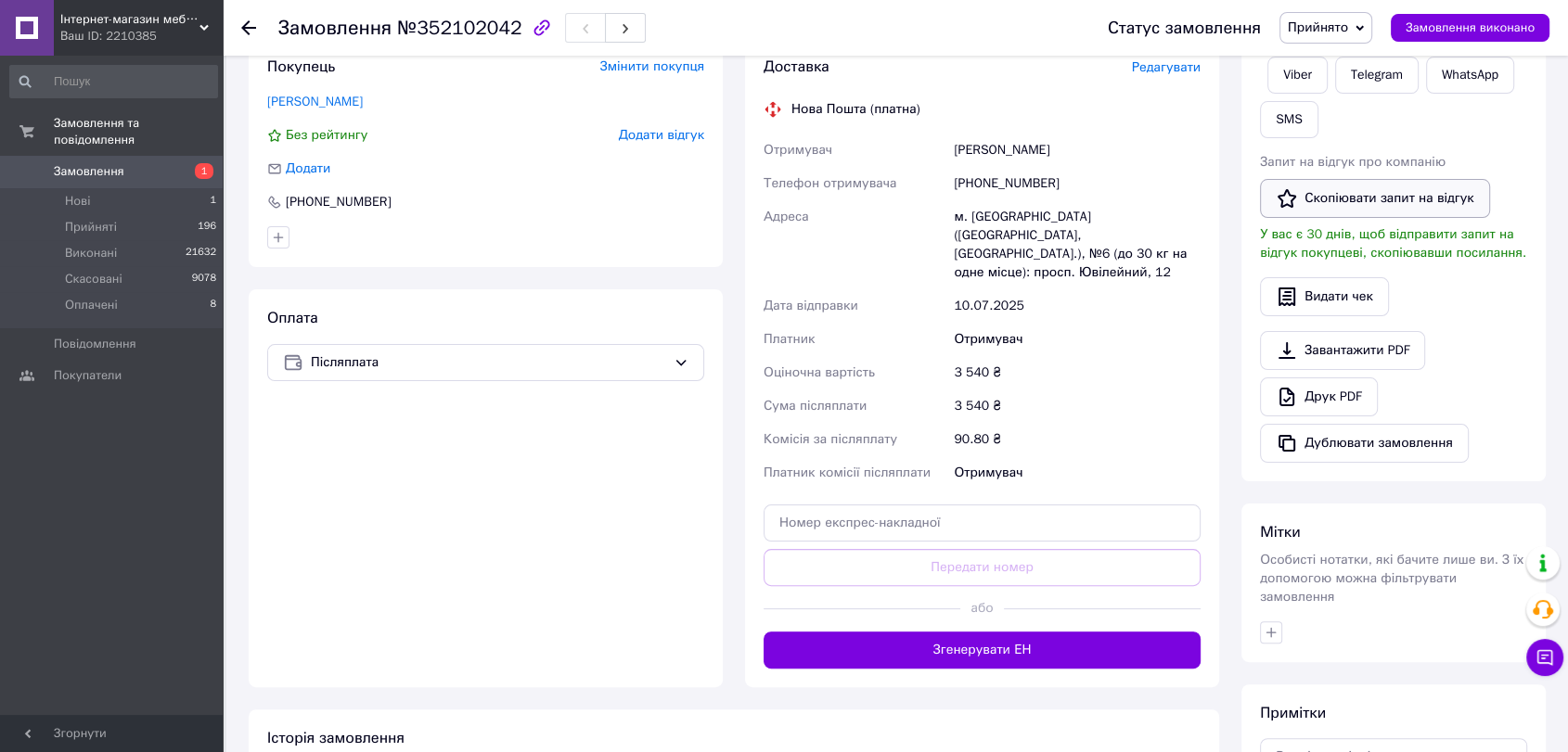 scroll, scrollTop: 412, scrollLeft: 0, axis: vertical 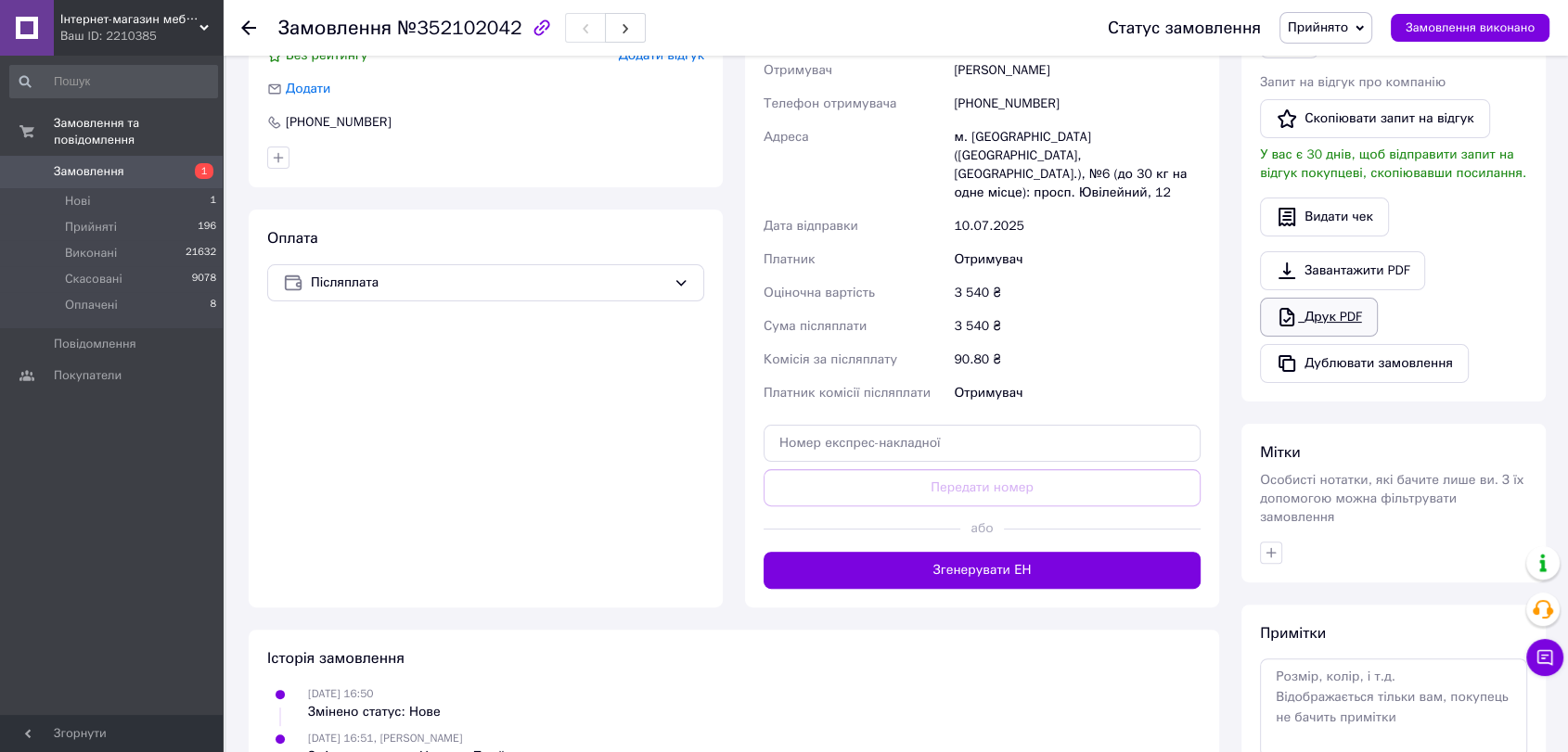 click on "Друк PDF" at bounding box center [1318, 317] 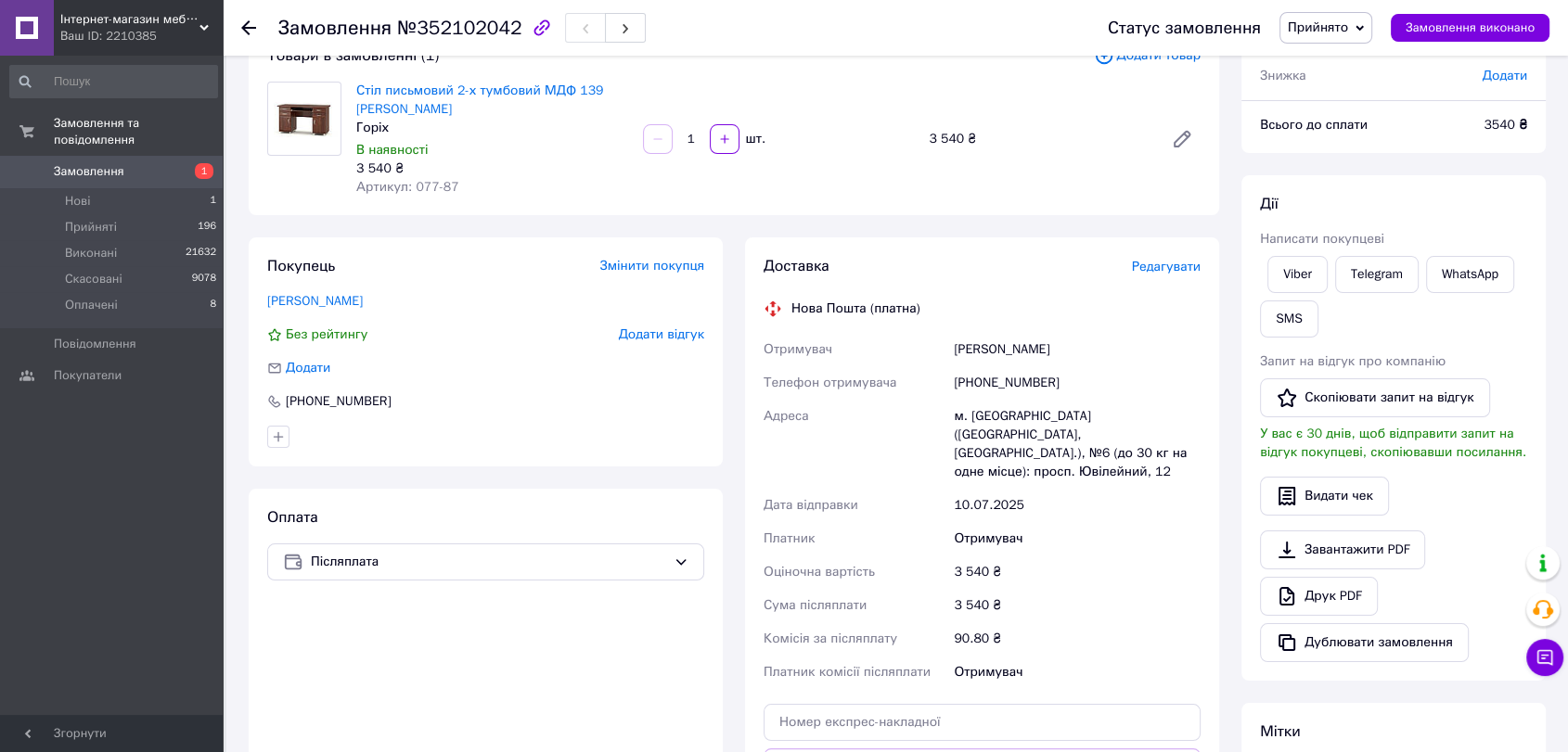 scroll, scrollTop: 0, scrollLeft: 0, axis: both 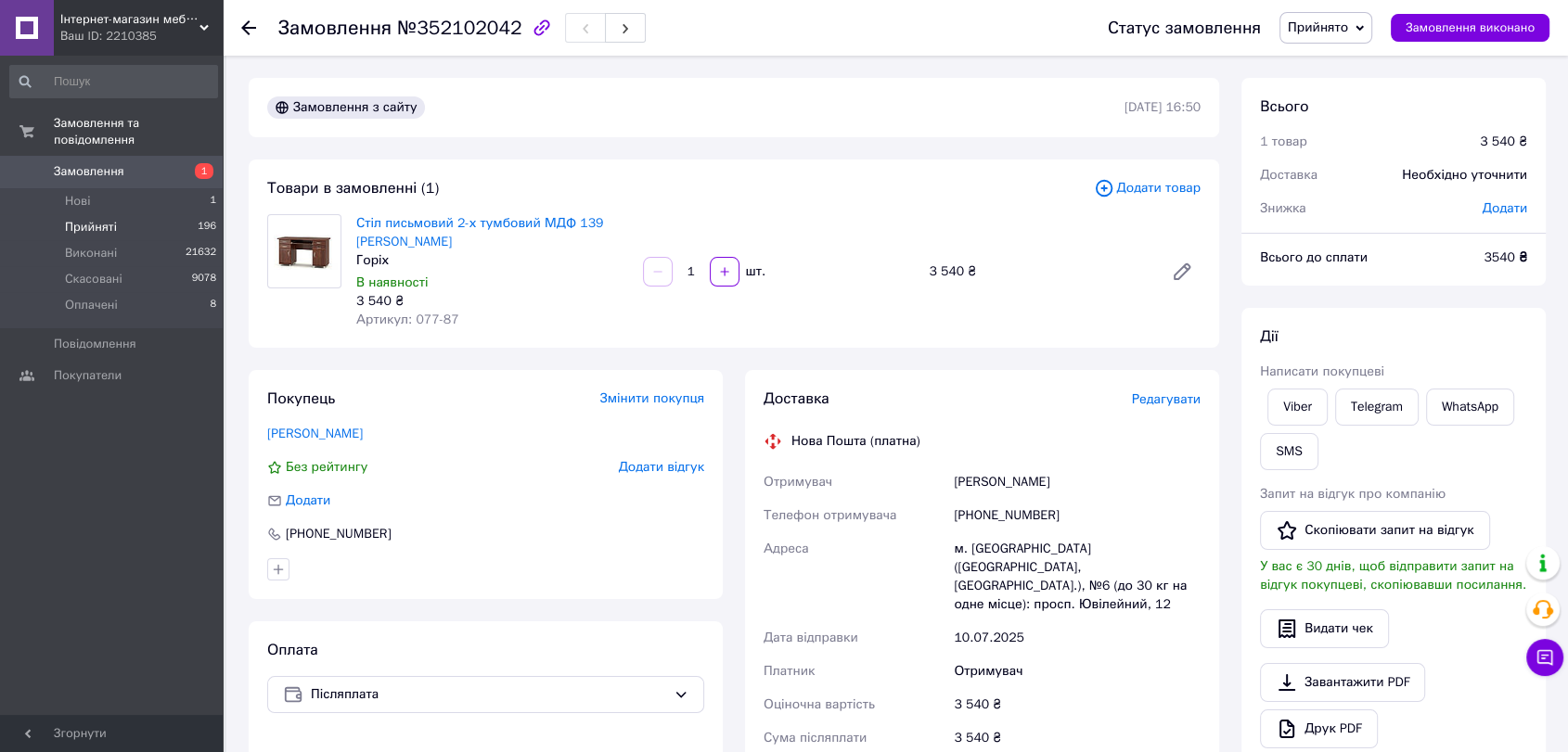 click on "Прийняті 196" at bounding box center [113, 227] 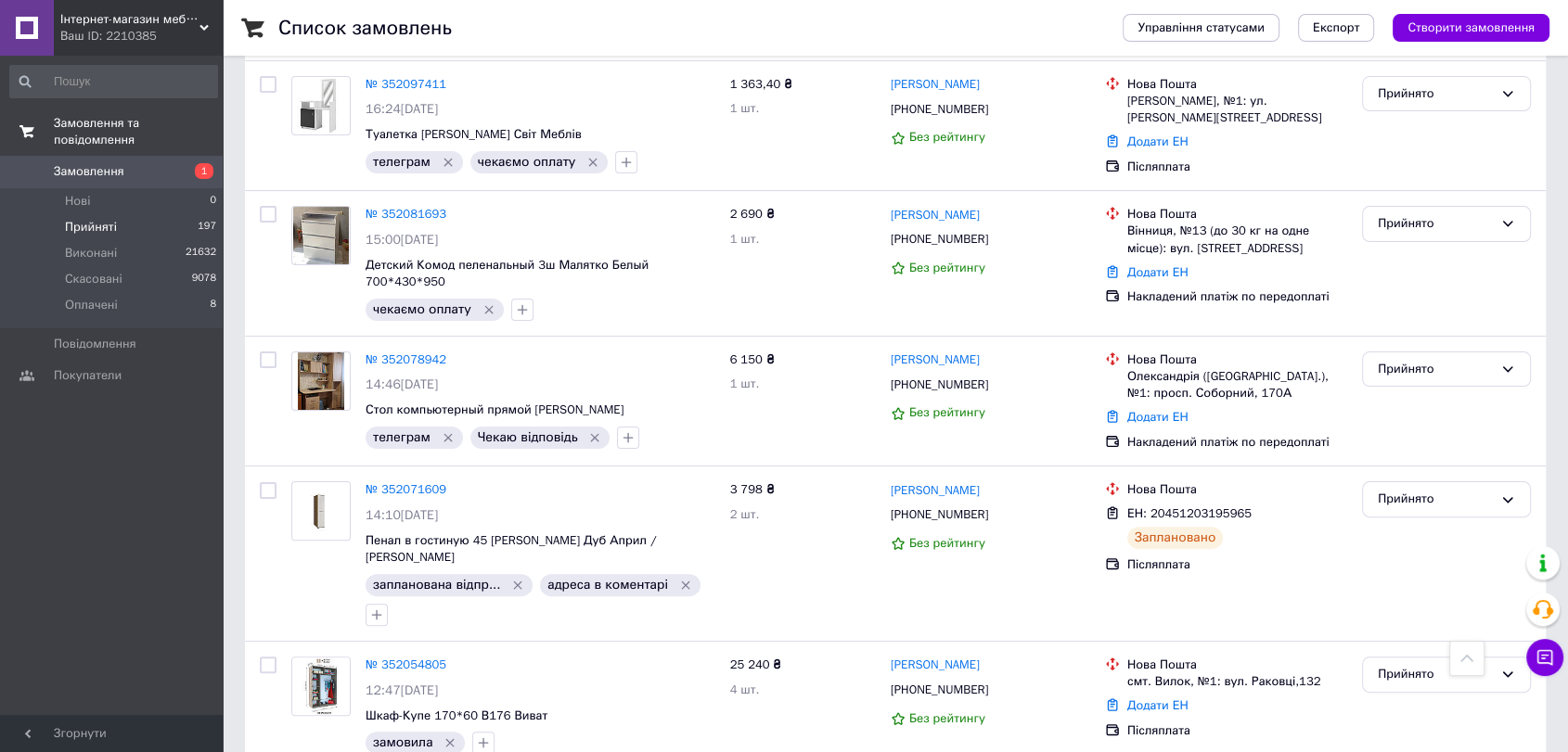 scroll, scrollTop: 206, scrollLeft: 0, axis: vertical 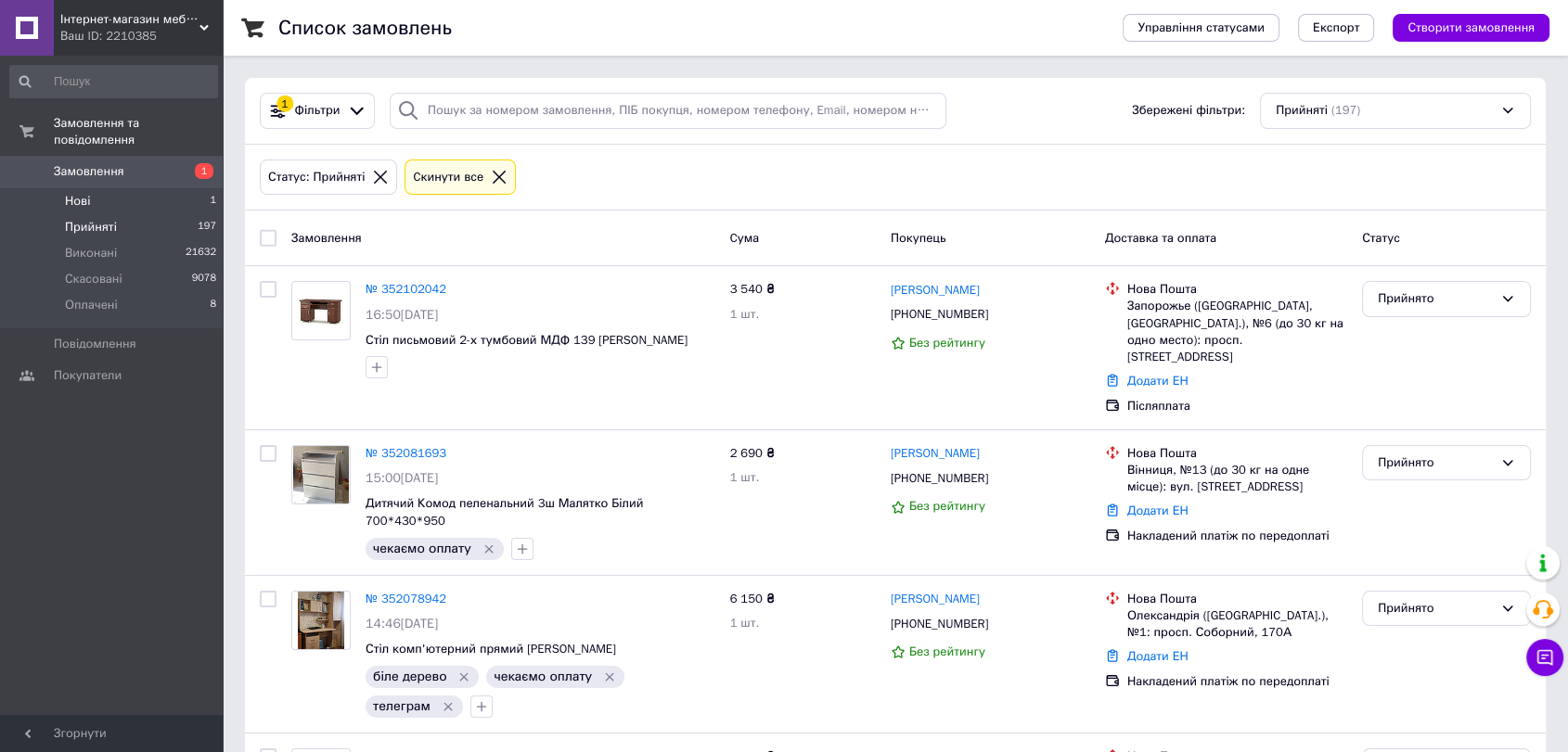 click on "Нові 1" at bounding box center [113, 201] 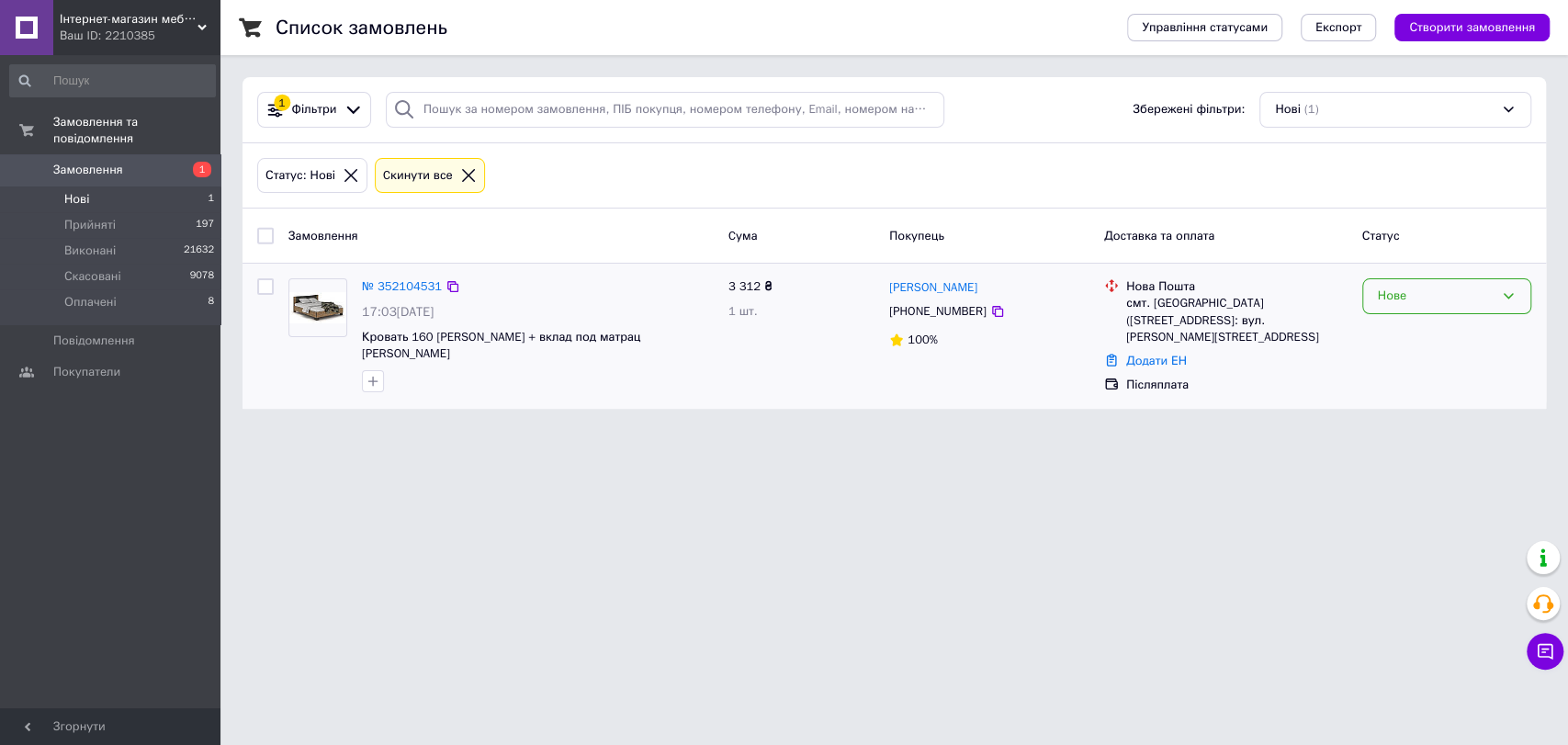 click on "Нове" at bounding box center (1436, 296) 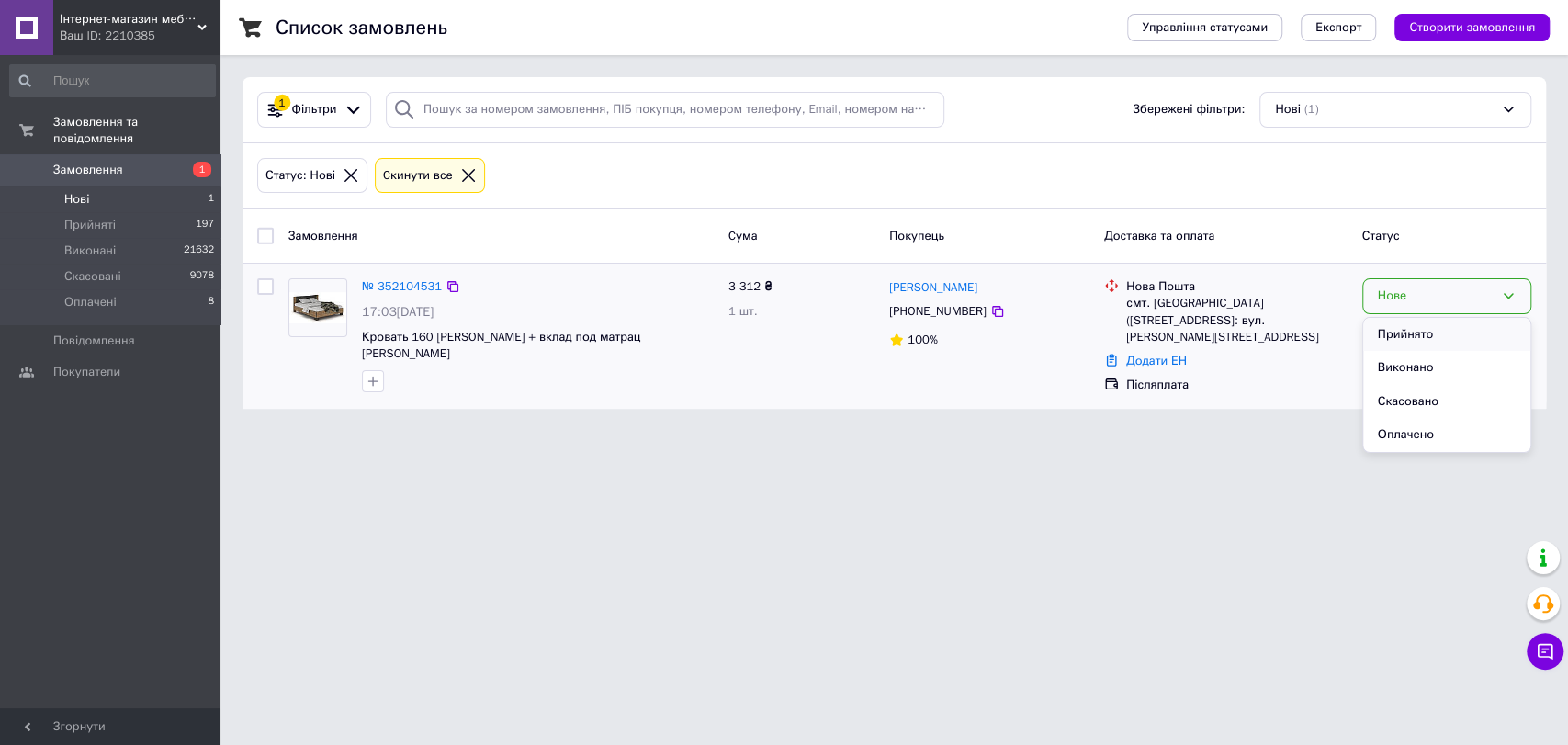 click on "Прийнято" at bounding box center (1447, 334) 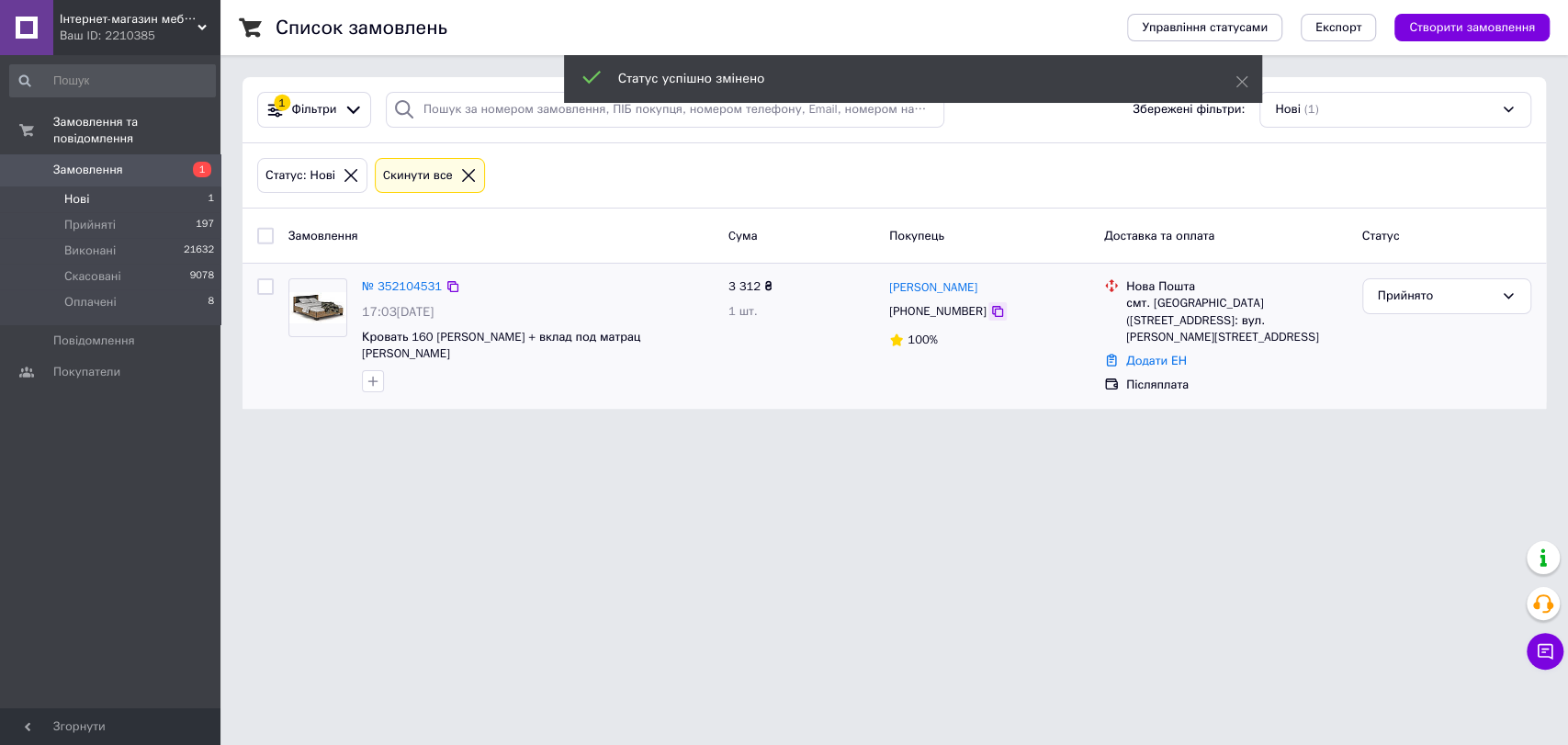 click 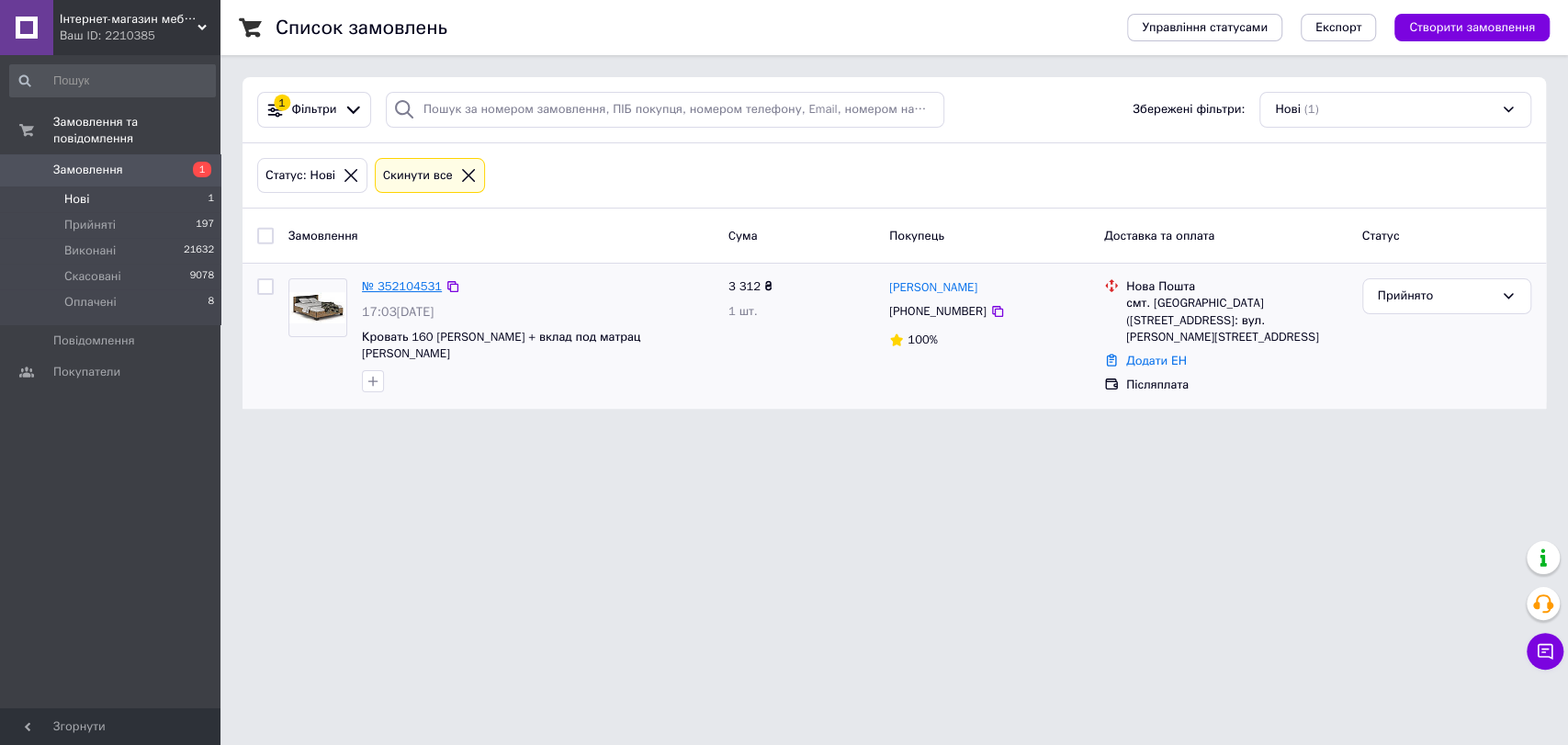 click on "№ 352104531" at bounding box center [401, 286] 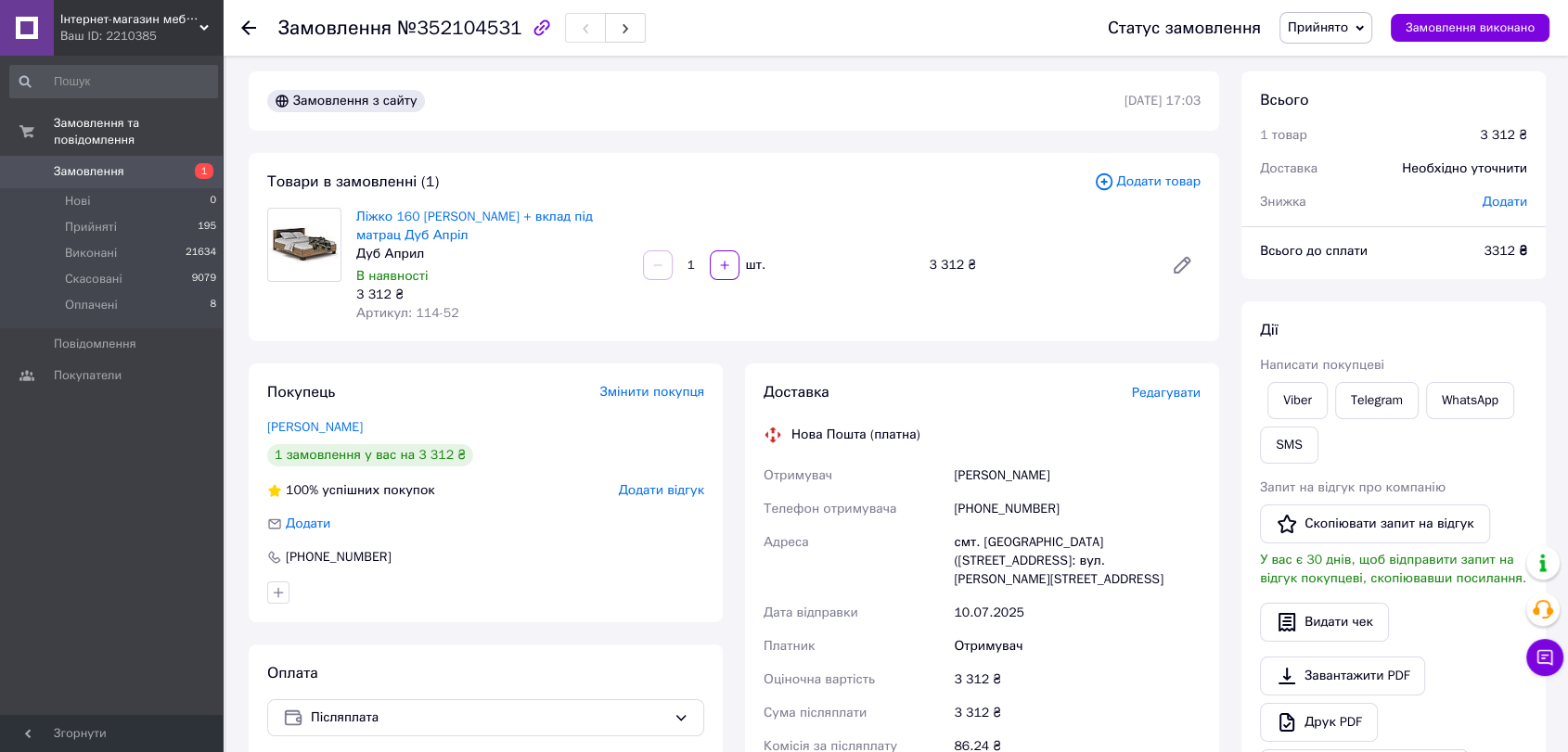 scroll, scrollTop: 512, scrollLeft: 0, axis: vertical 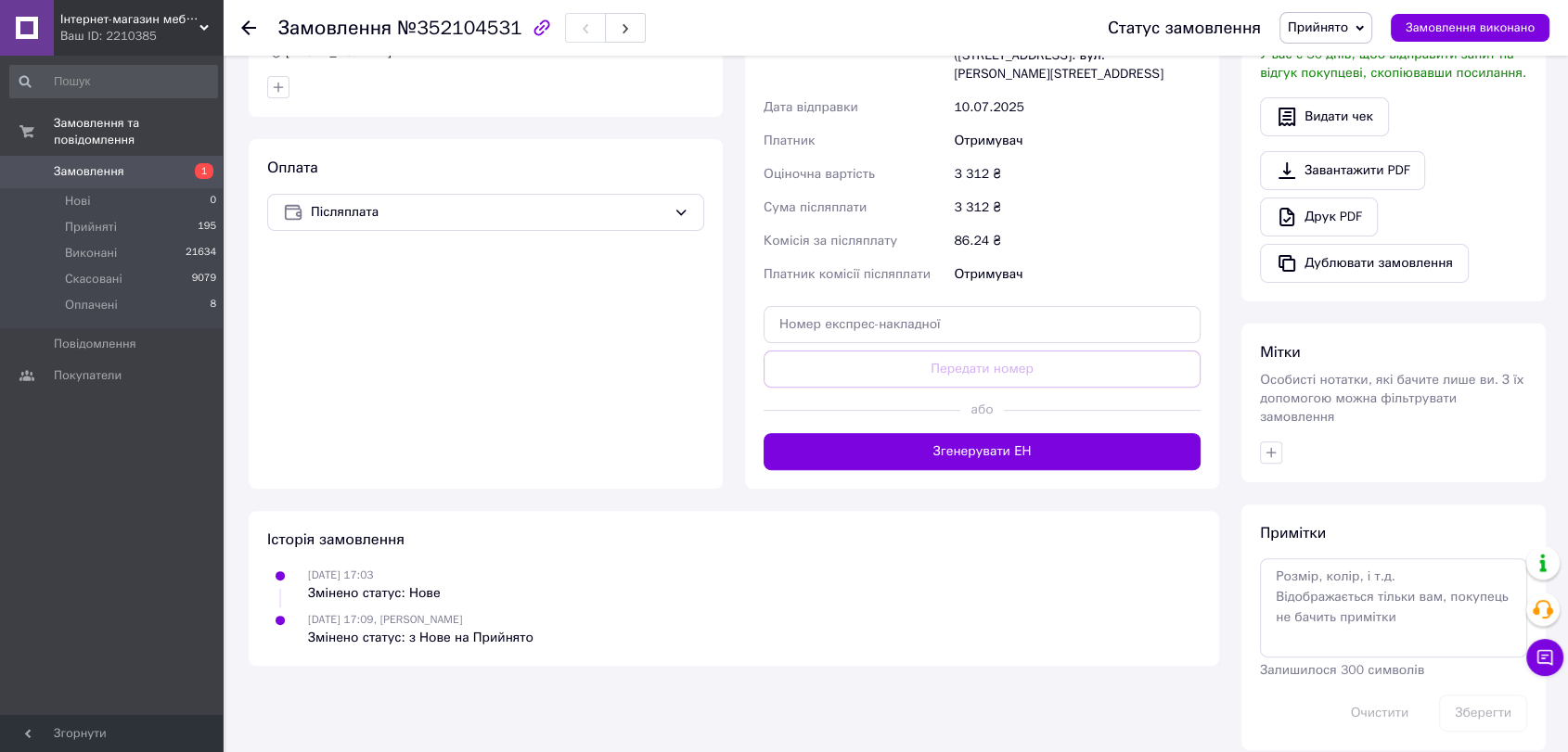 click on "Друк PDF" at bounding box center [1394, 217] 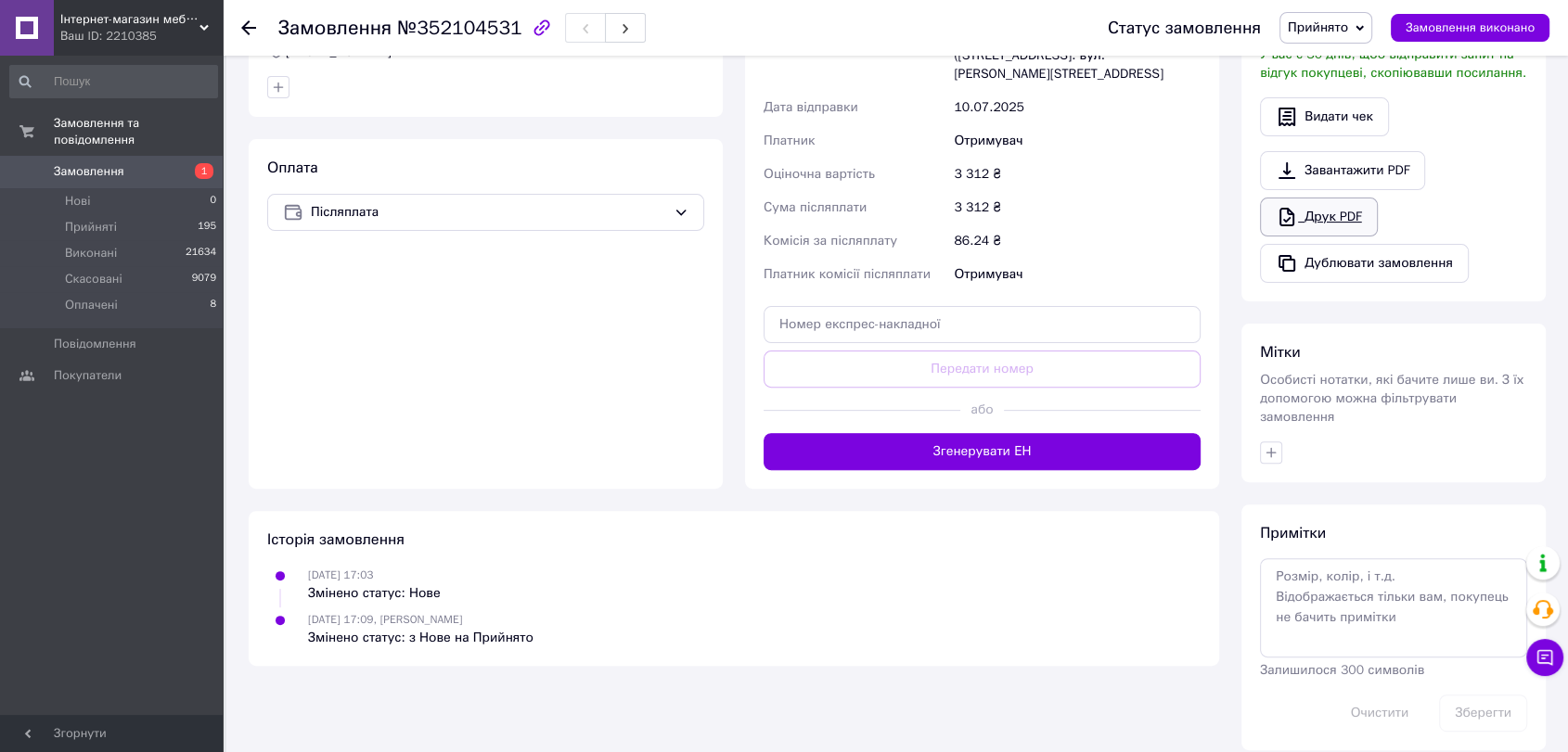 click on "Друк PDF" at bounding box center (1318, 217) 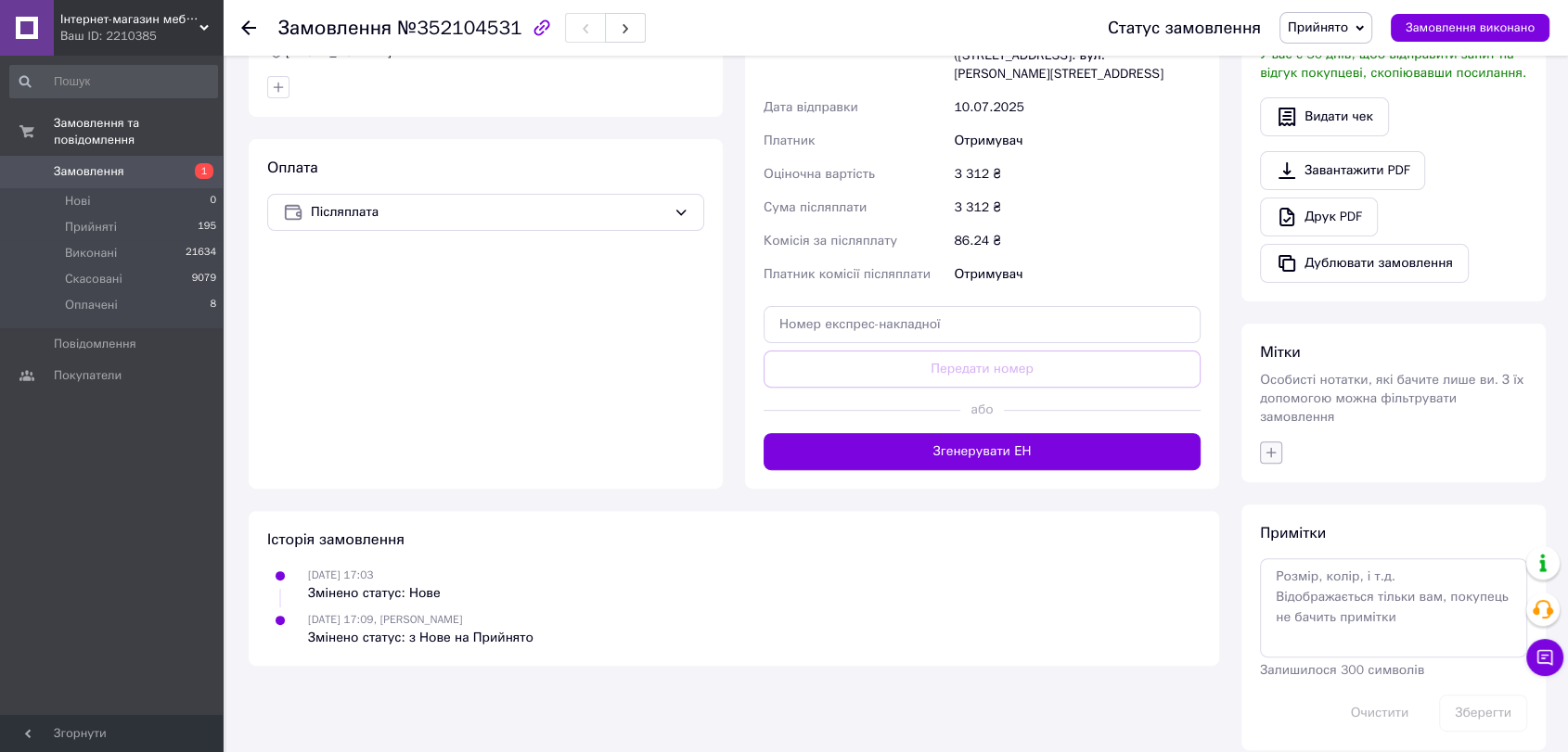 click 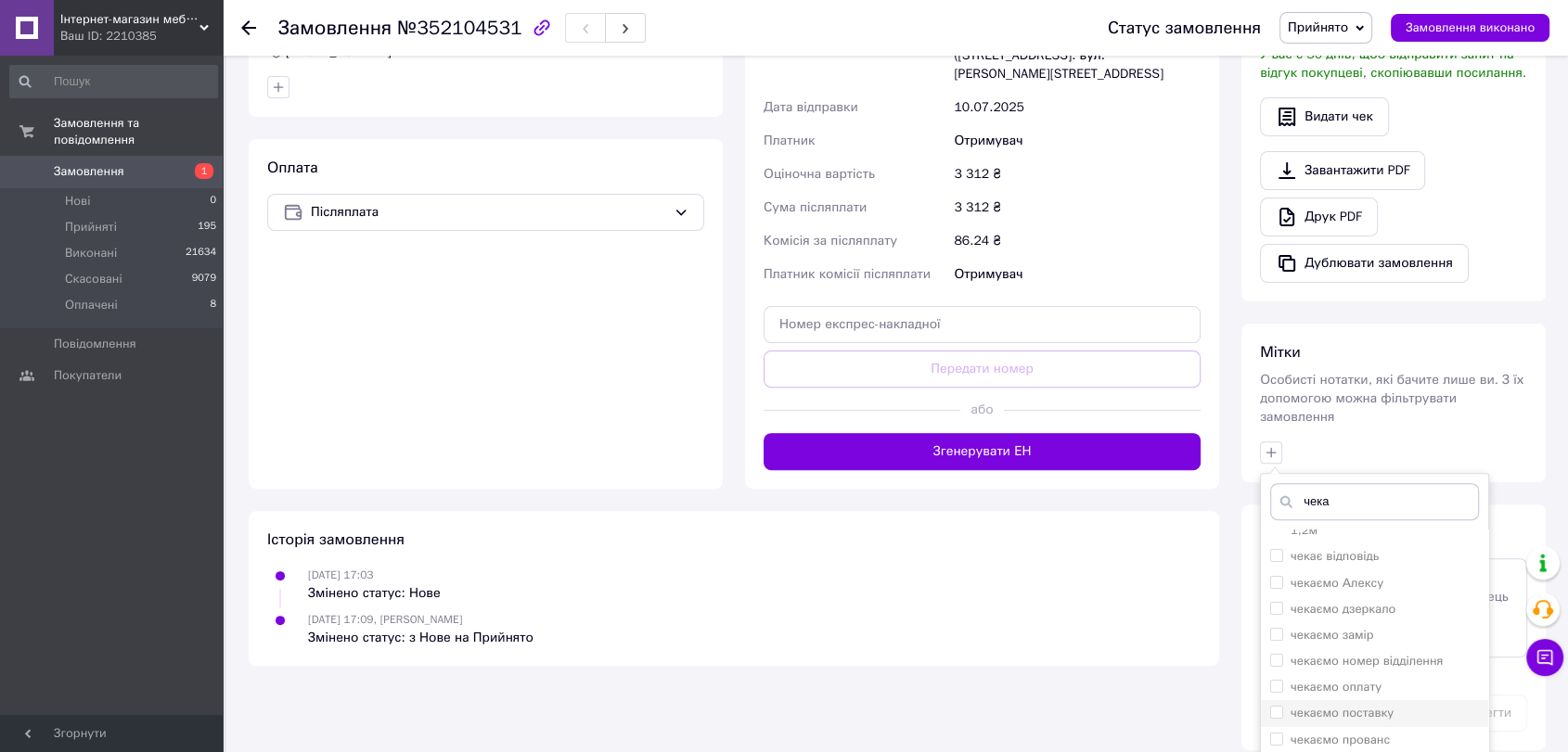 scroll, scrollTop: 103, scrollLeft: 0, axis: vertical 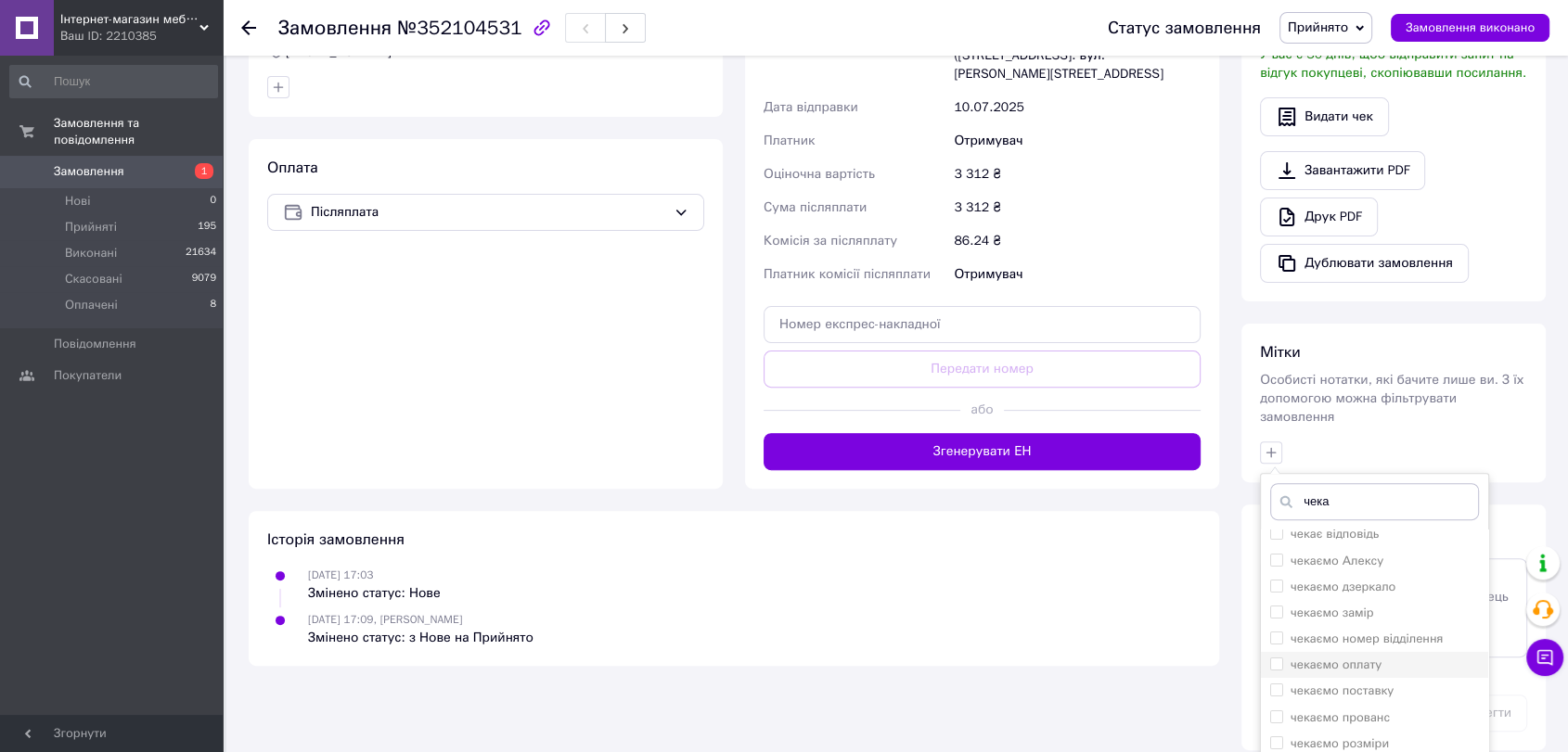type on "чека" 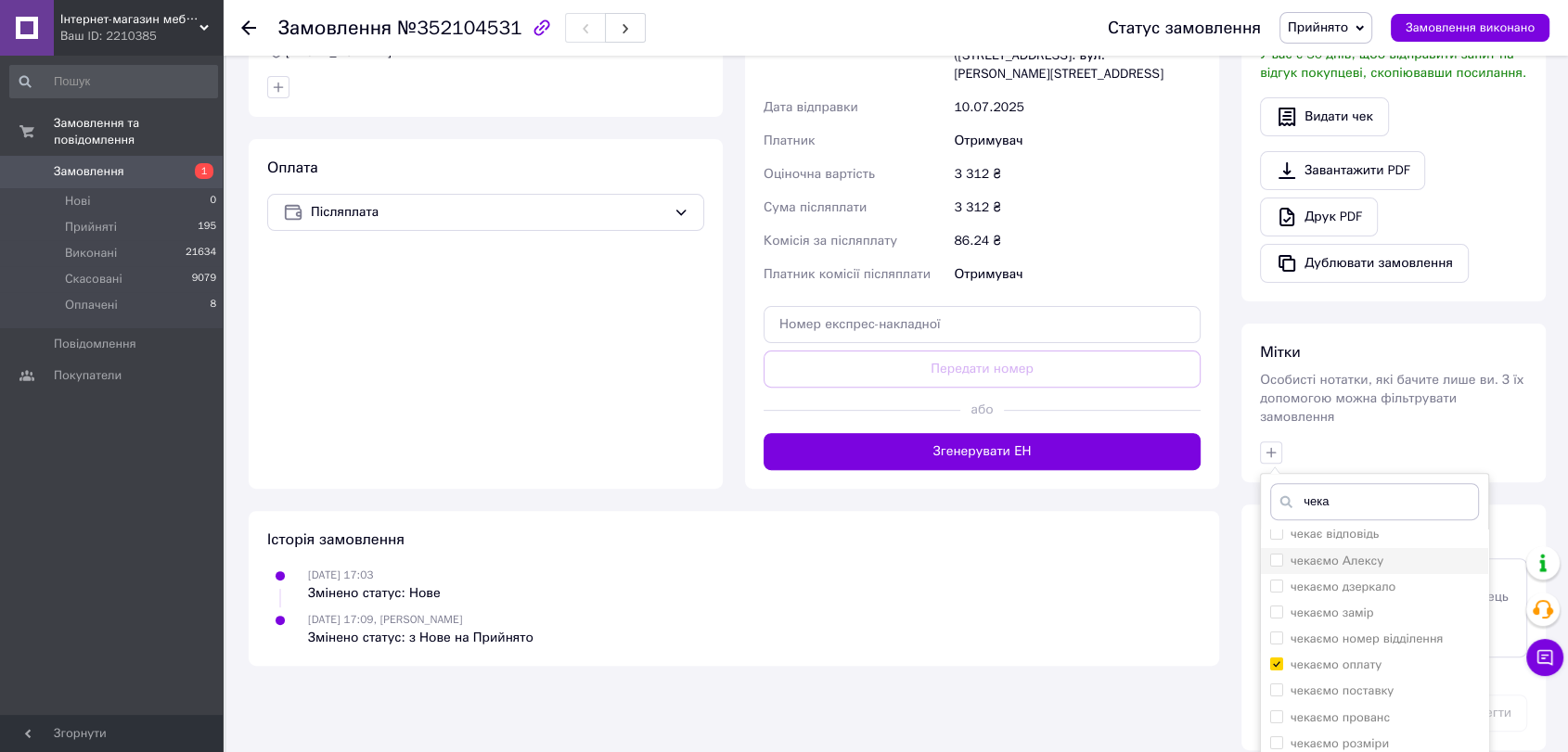 checkbox on "true" 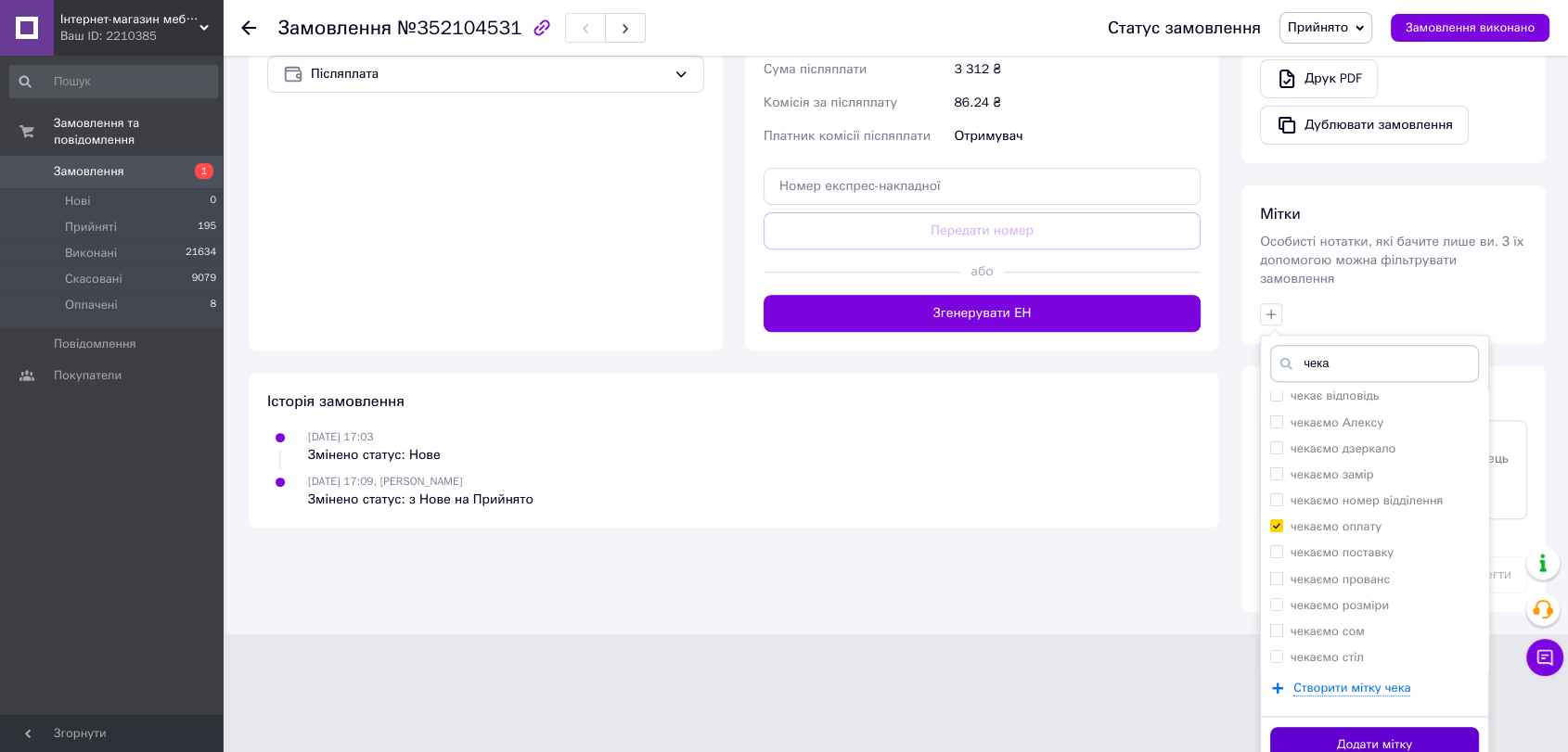 click on "Додати мітку" at bounding box center [1374, 745] 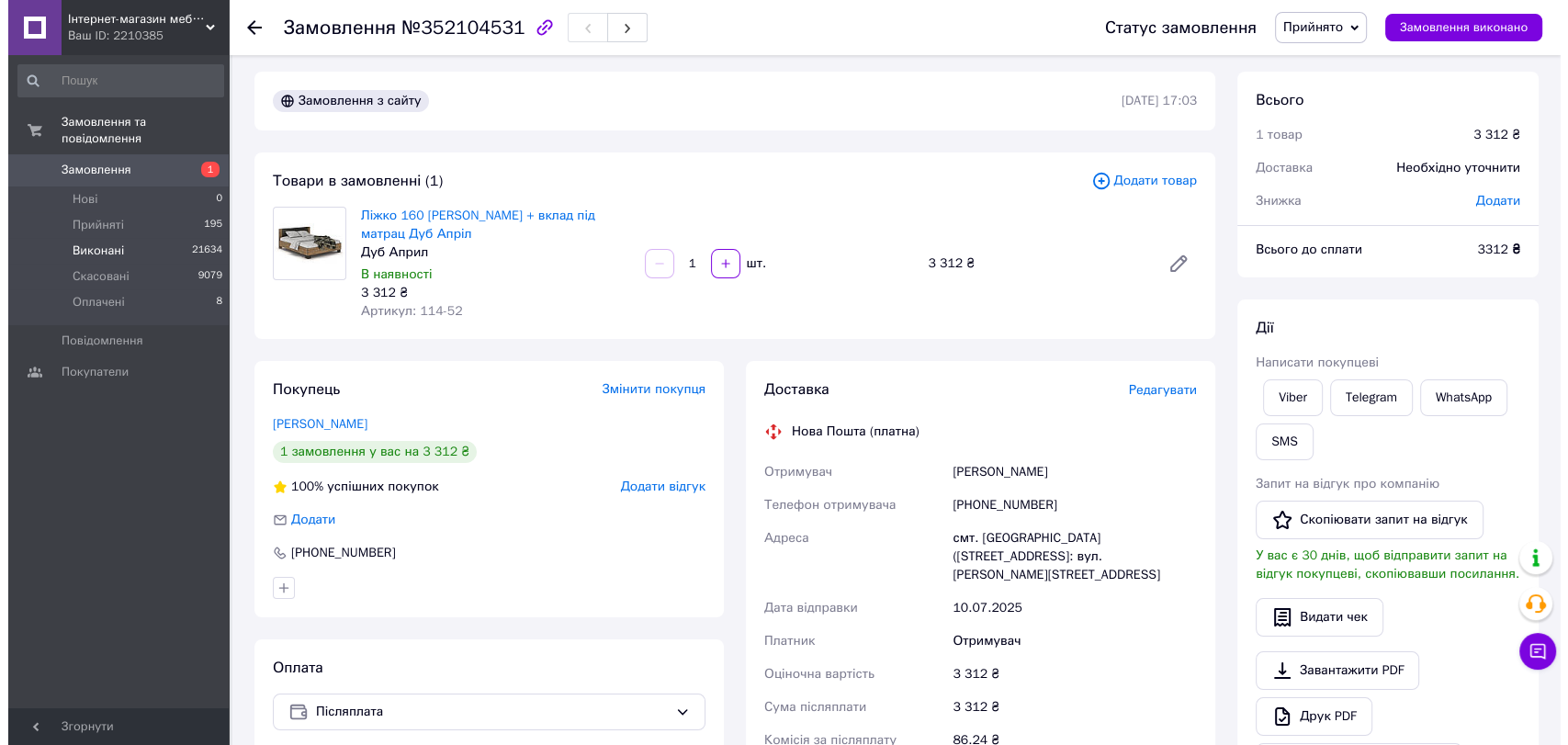 scroll, scrollTop: 0, scrollLeft: 0, axis: both 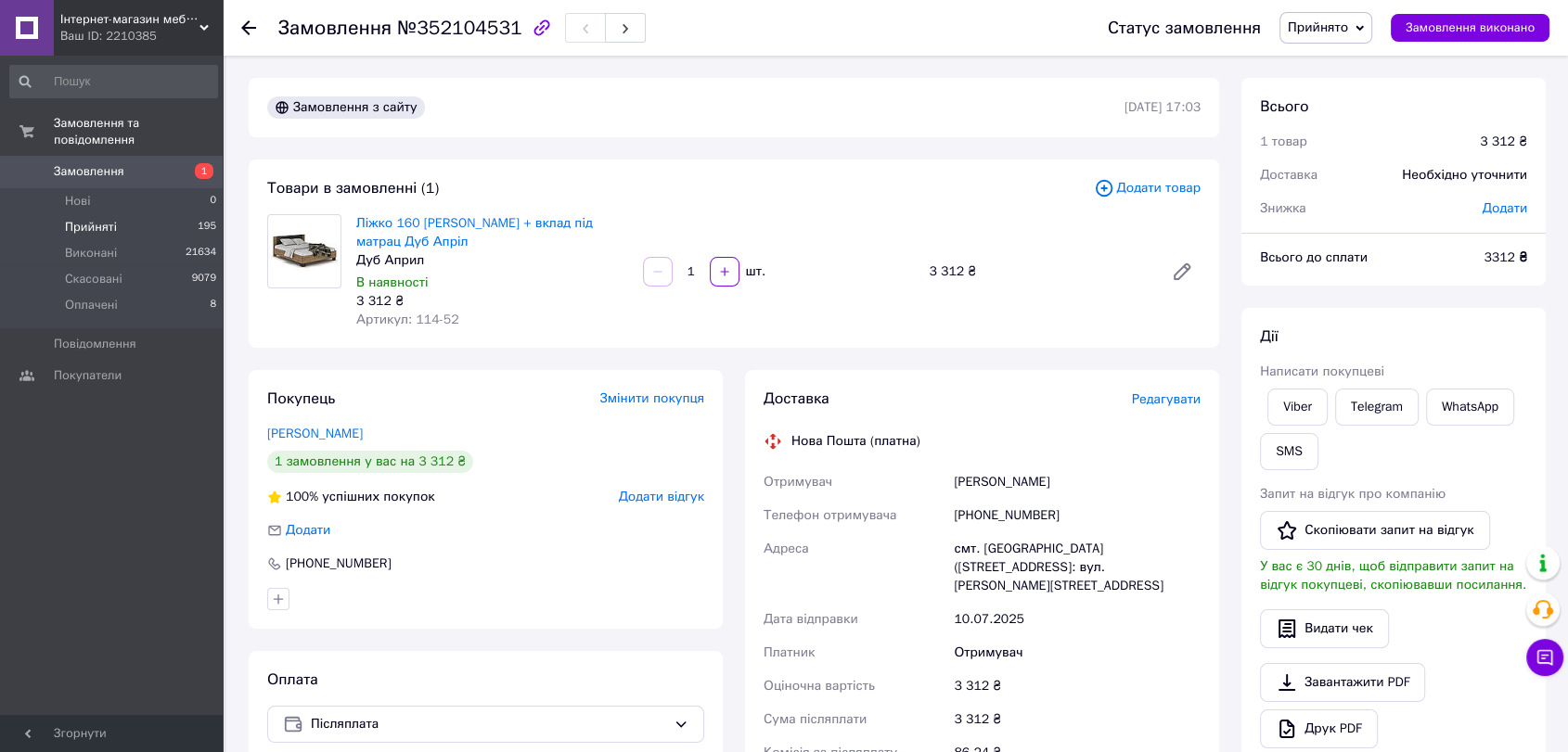 click on "195" at bounding box center (207, 227) 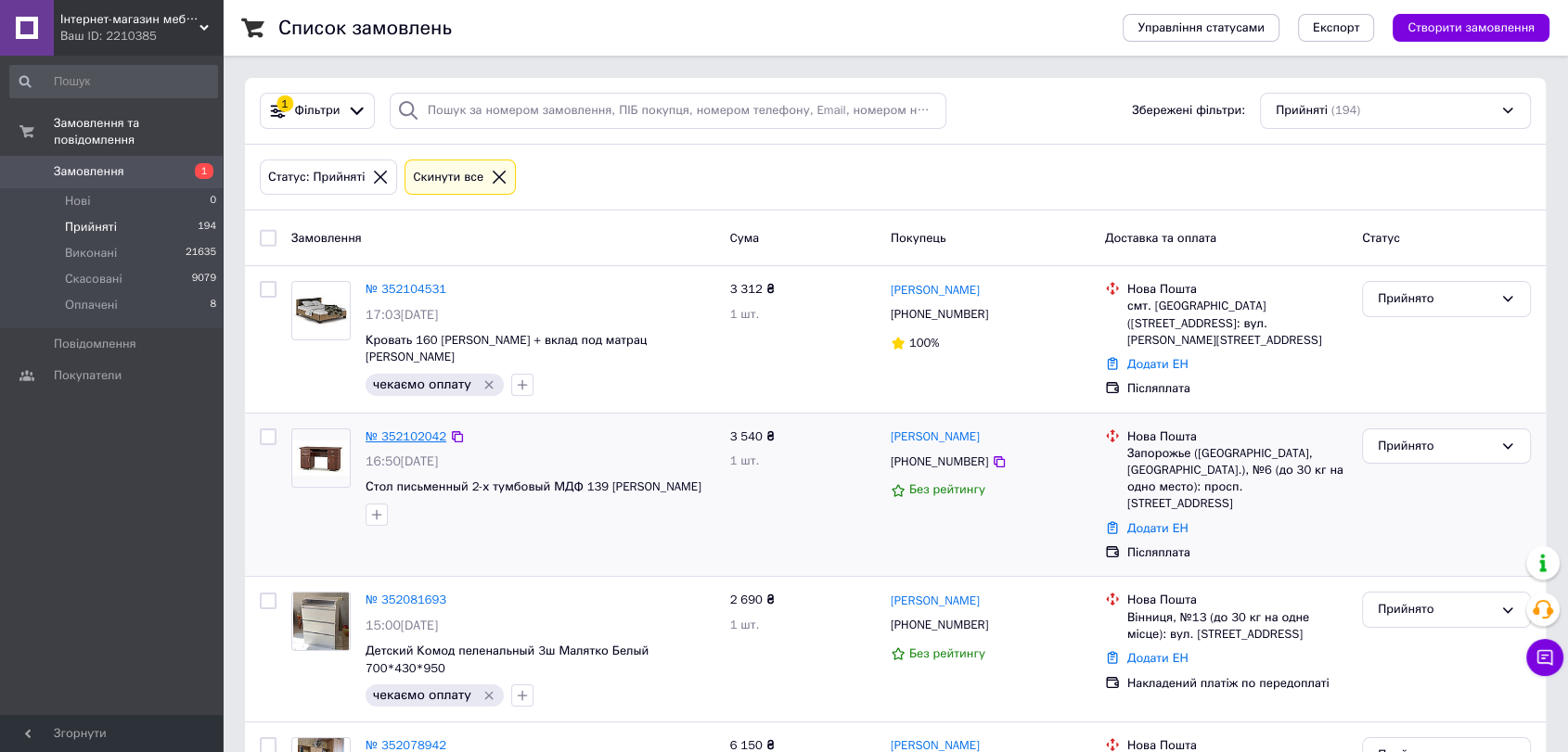 click on "№ 352102042" at bounding box center [405, 436] 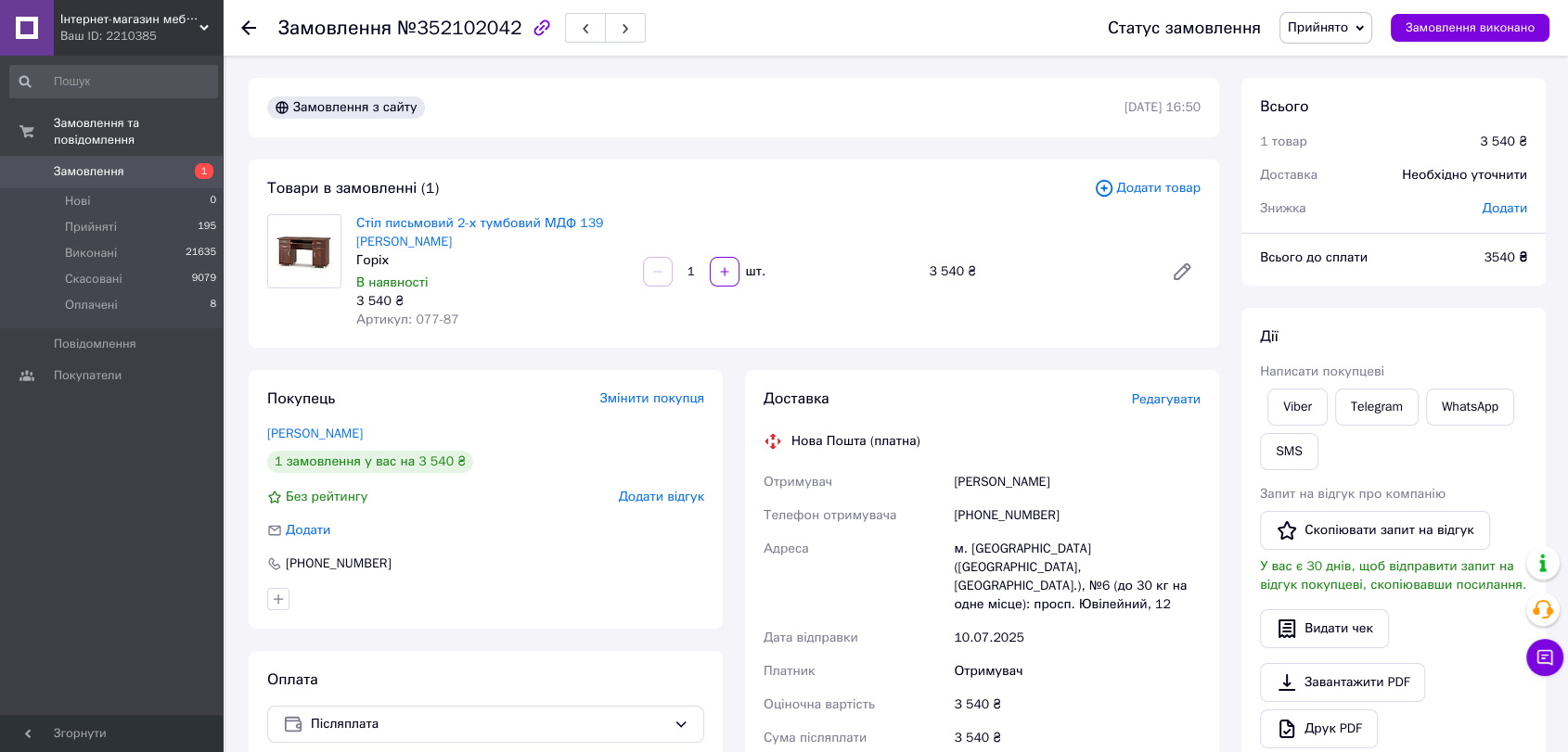 click on "Редагувати" at bounding box center [1166, 399] 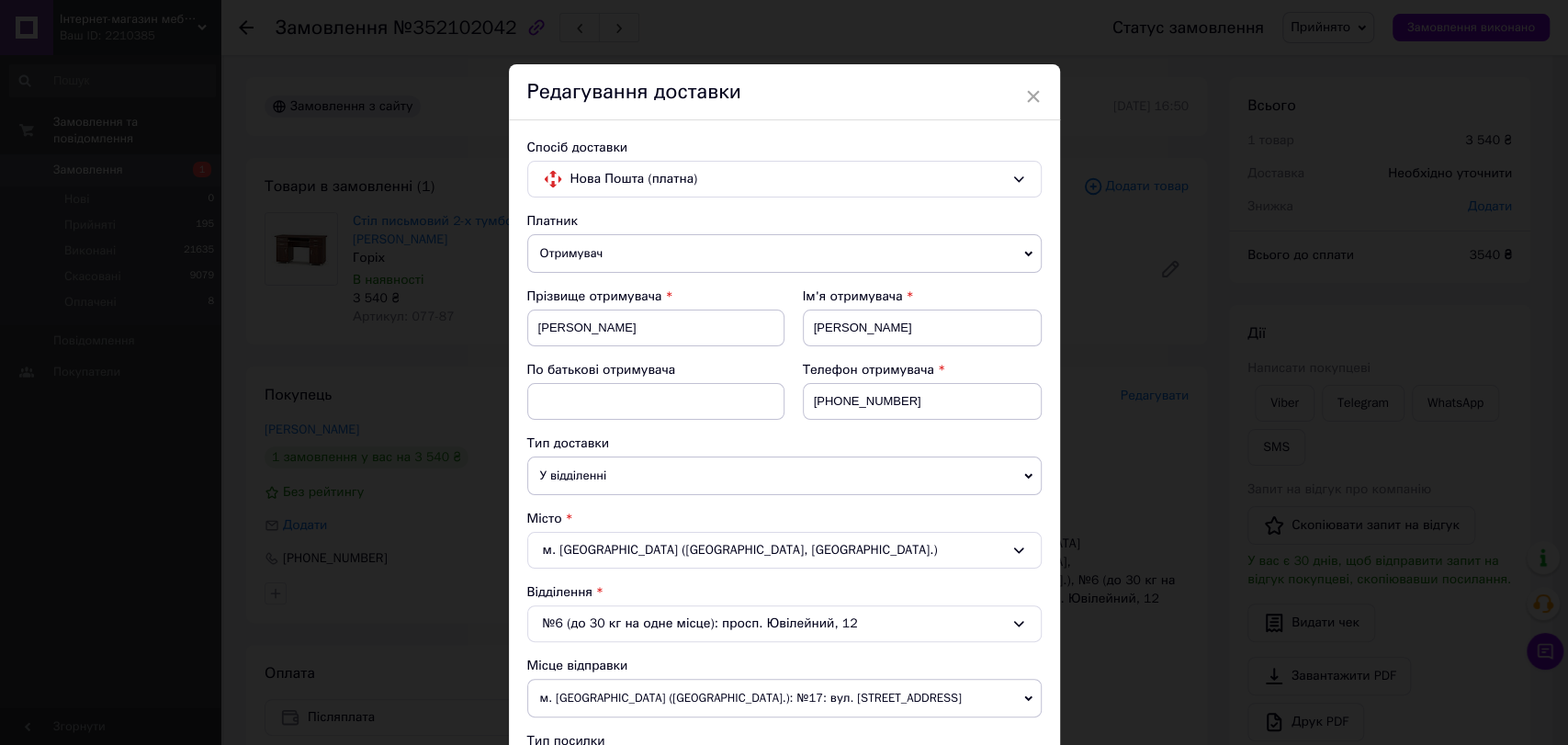 click on "№6 (до 30 кг на одне місце): просп. Ювілейний, 12" at bounding box center [784, 624] 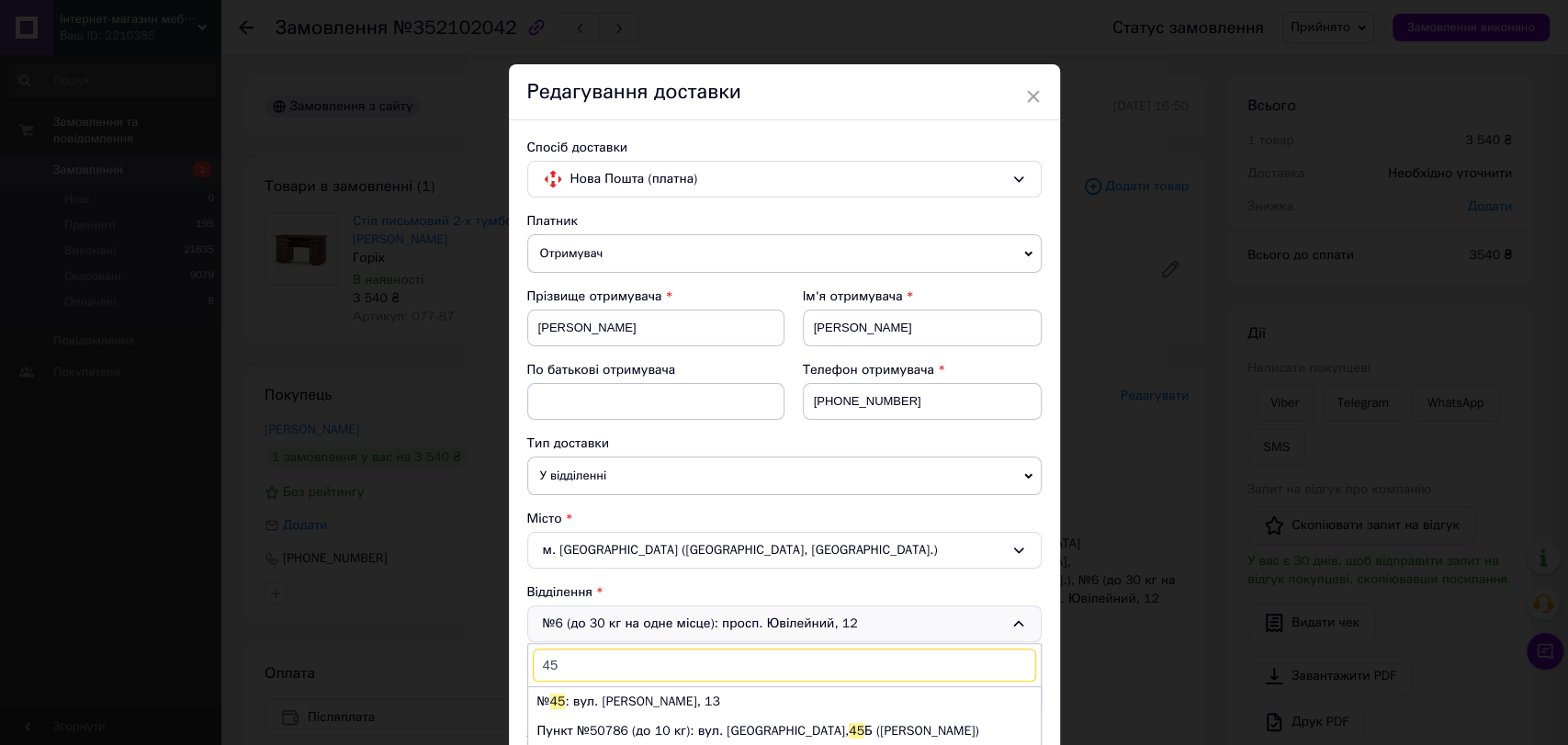 scroll, scrollTop: 0, scrollLeft: 0, axis: both 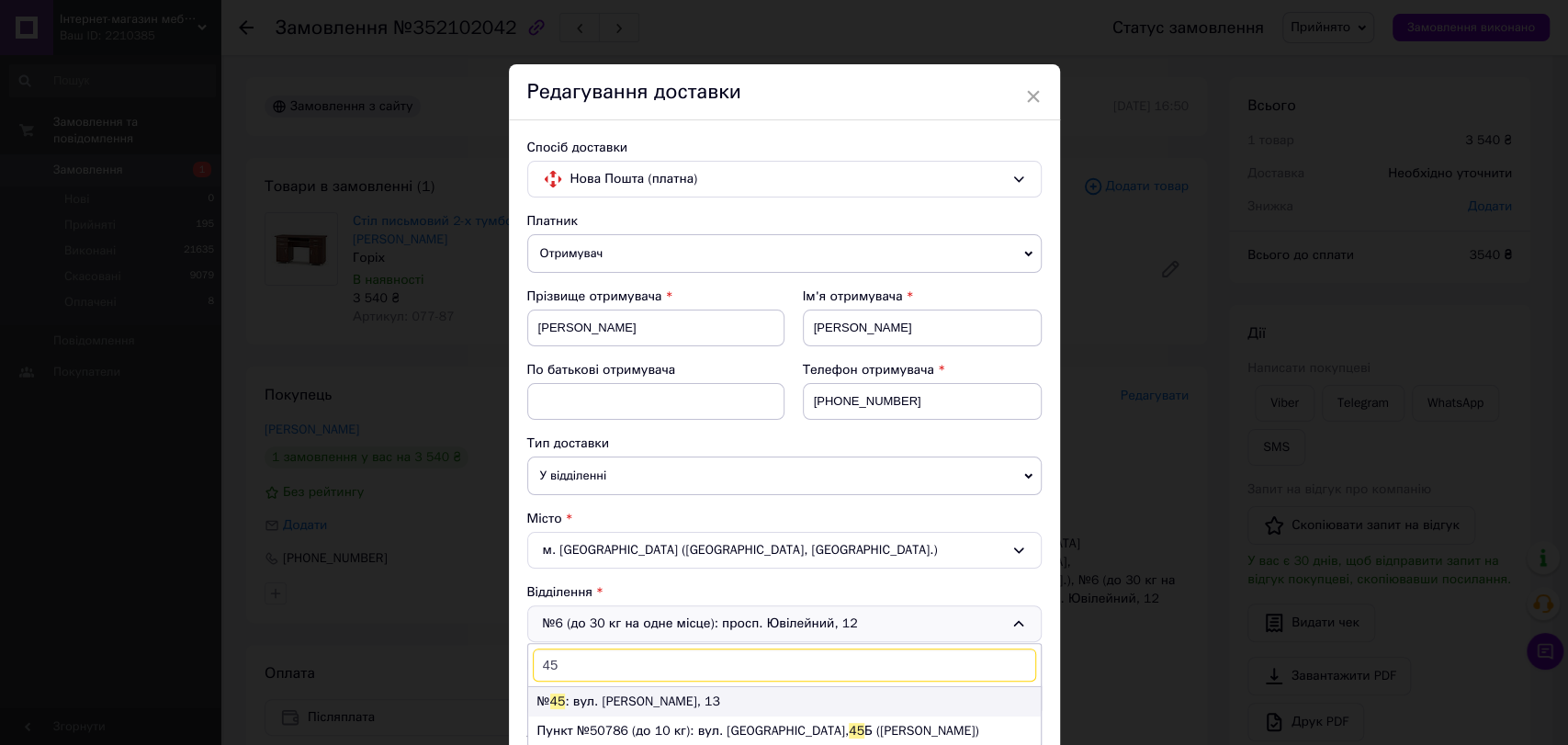 type on "45" 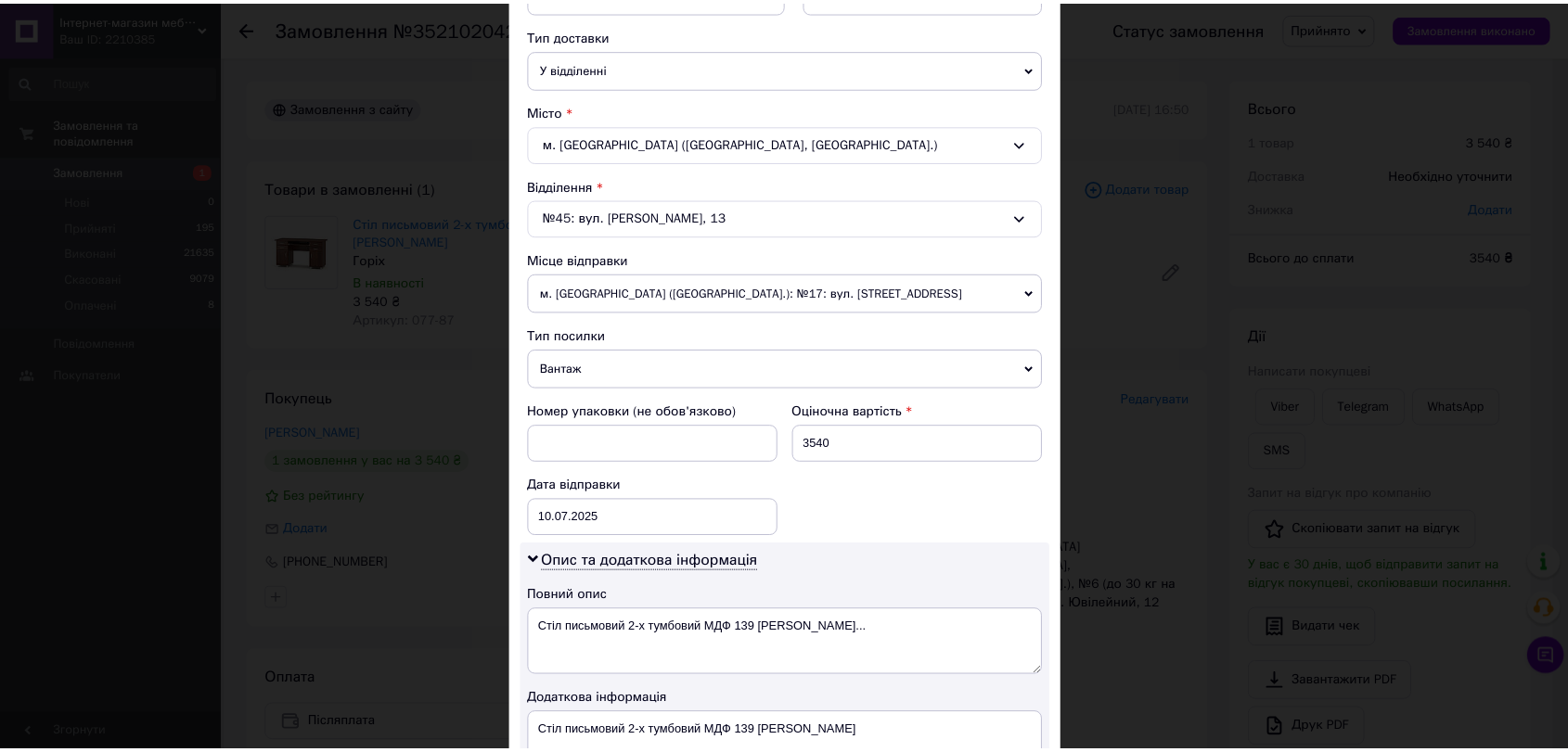 scroll, scrollTop: 823, scrollLeft: 0, axis: vertical 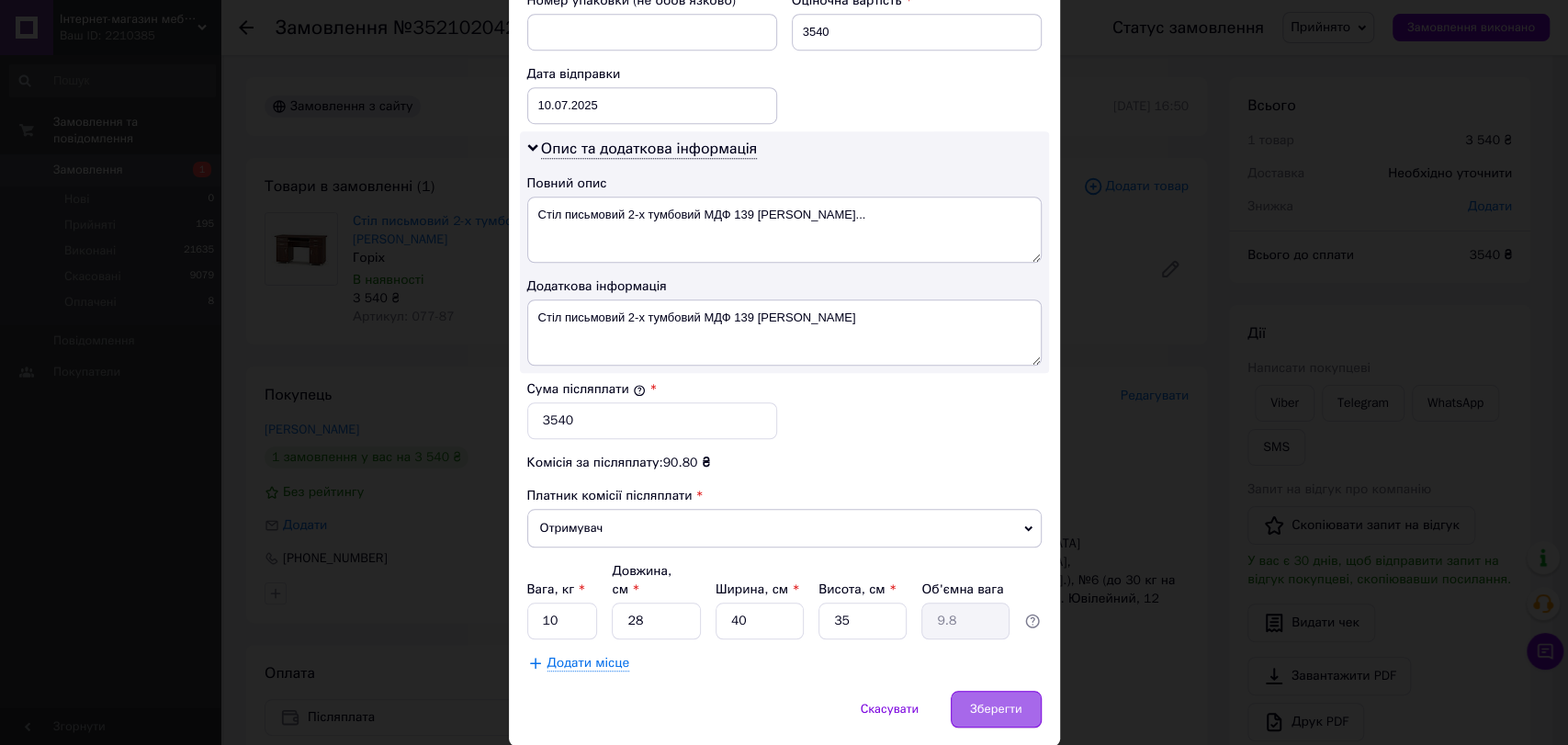 click on "Зберегти" at bounding box center [996, 709] 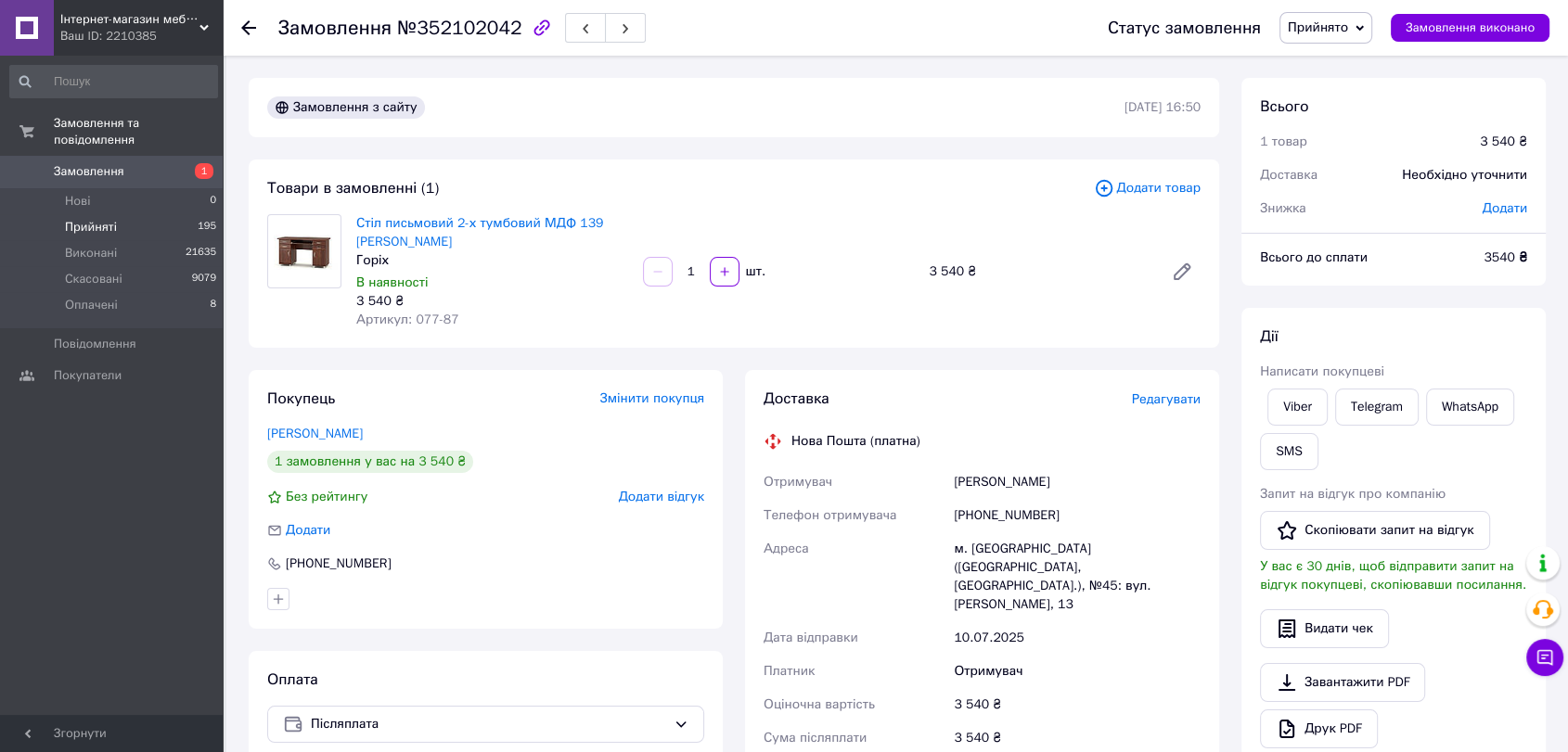 click on "Прийняті 195" at bounding box center [113, 227] 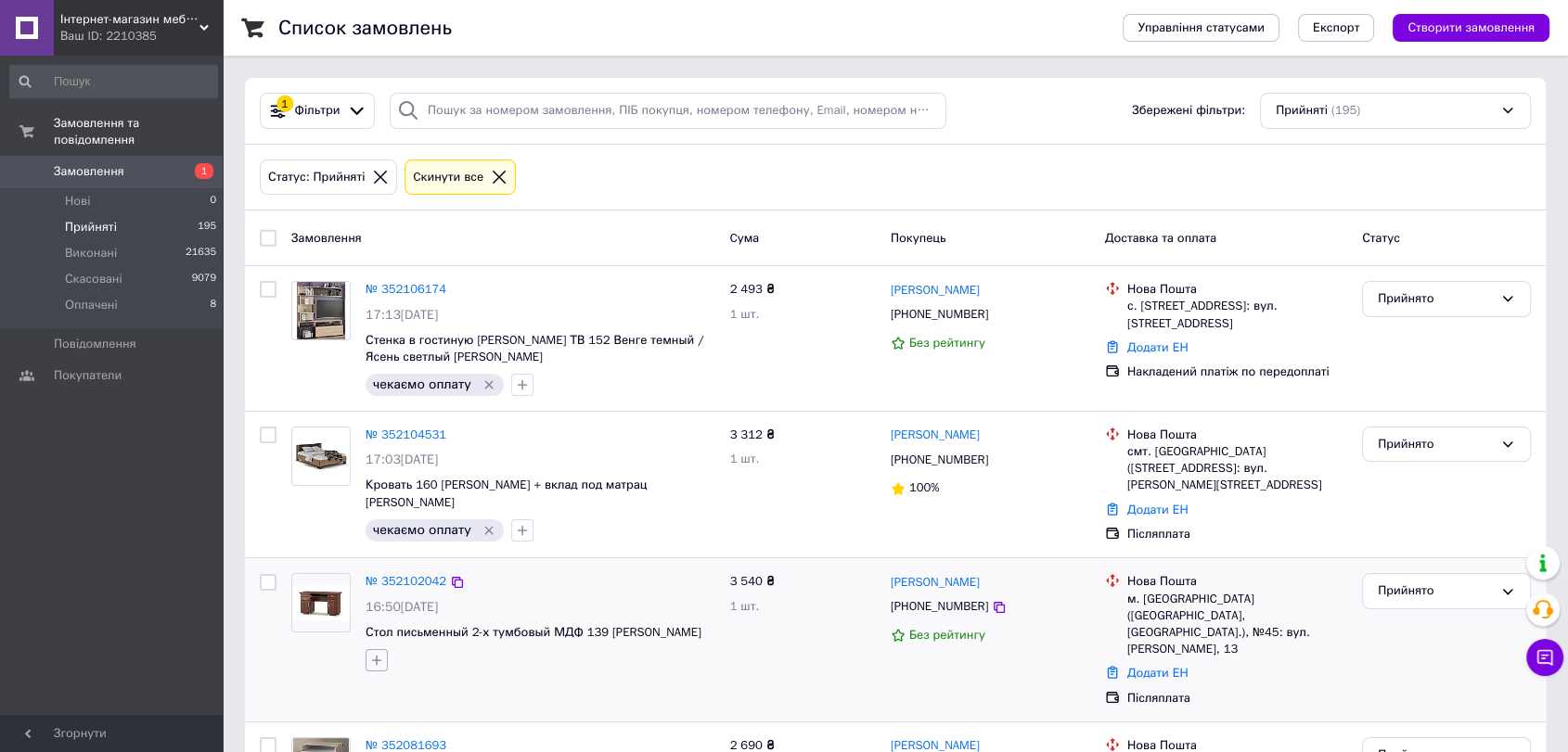 click at bounding box center [377, 660] 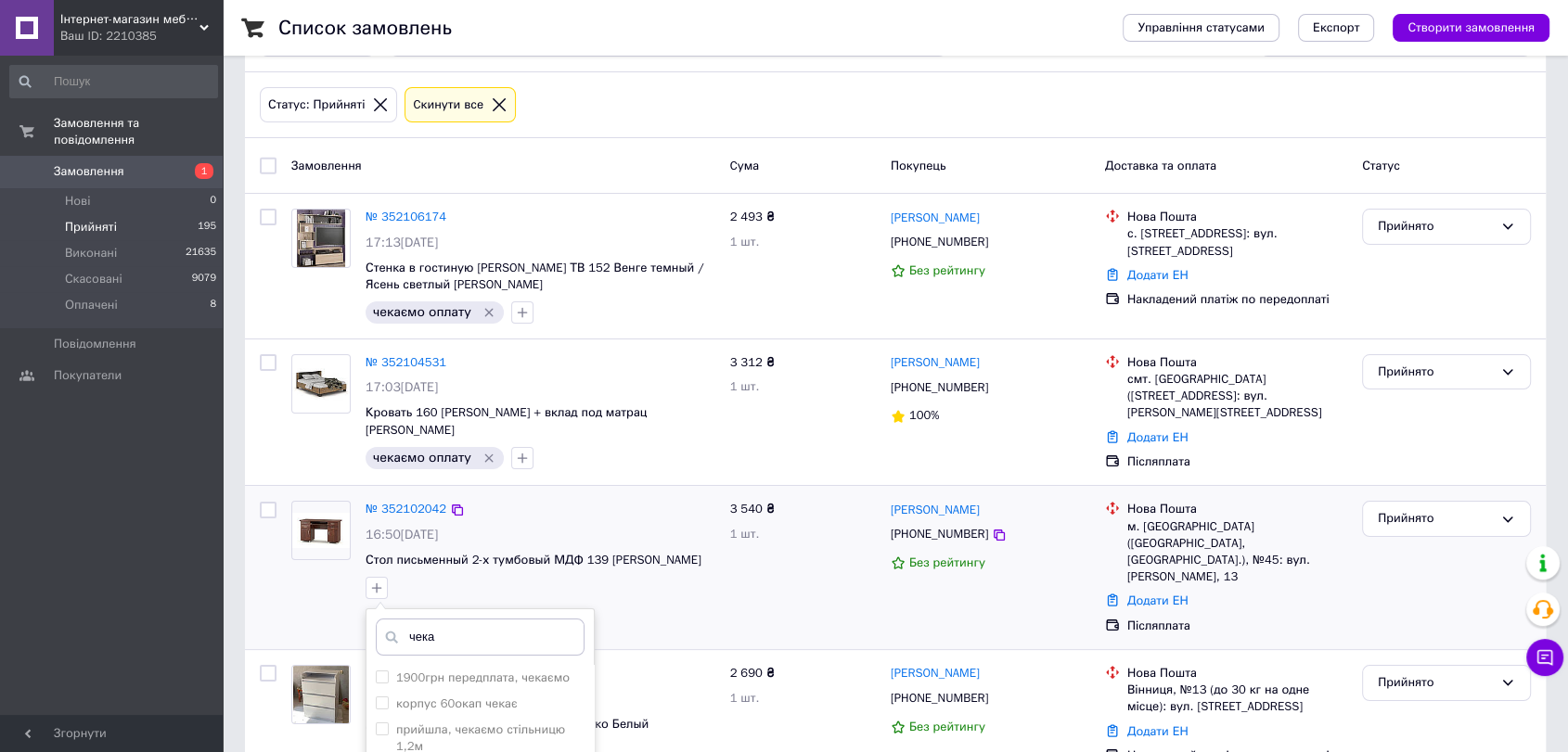 scroll, scrollTop: 103, scrollLeft: 0, axis: vertical 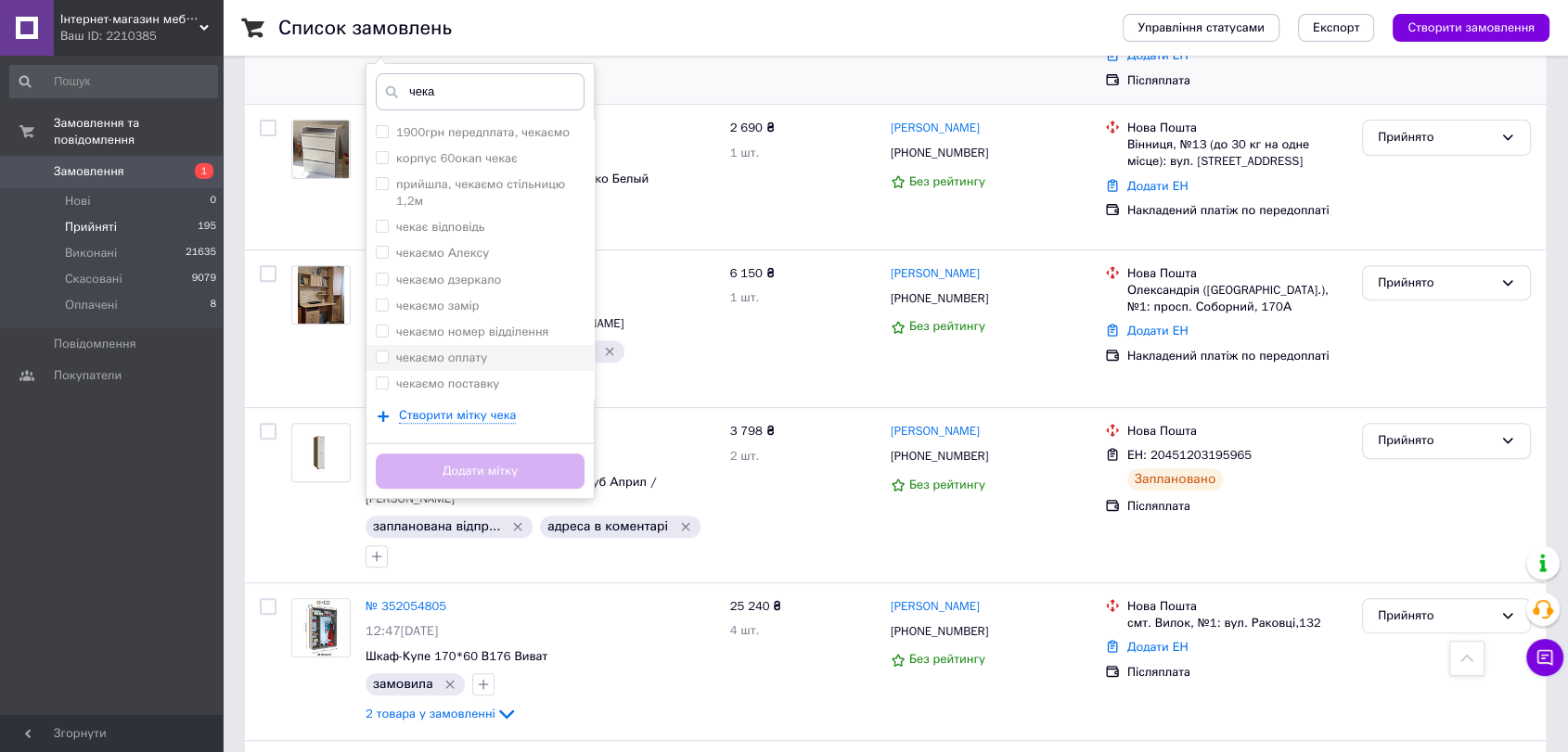type on "чека" 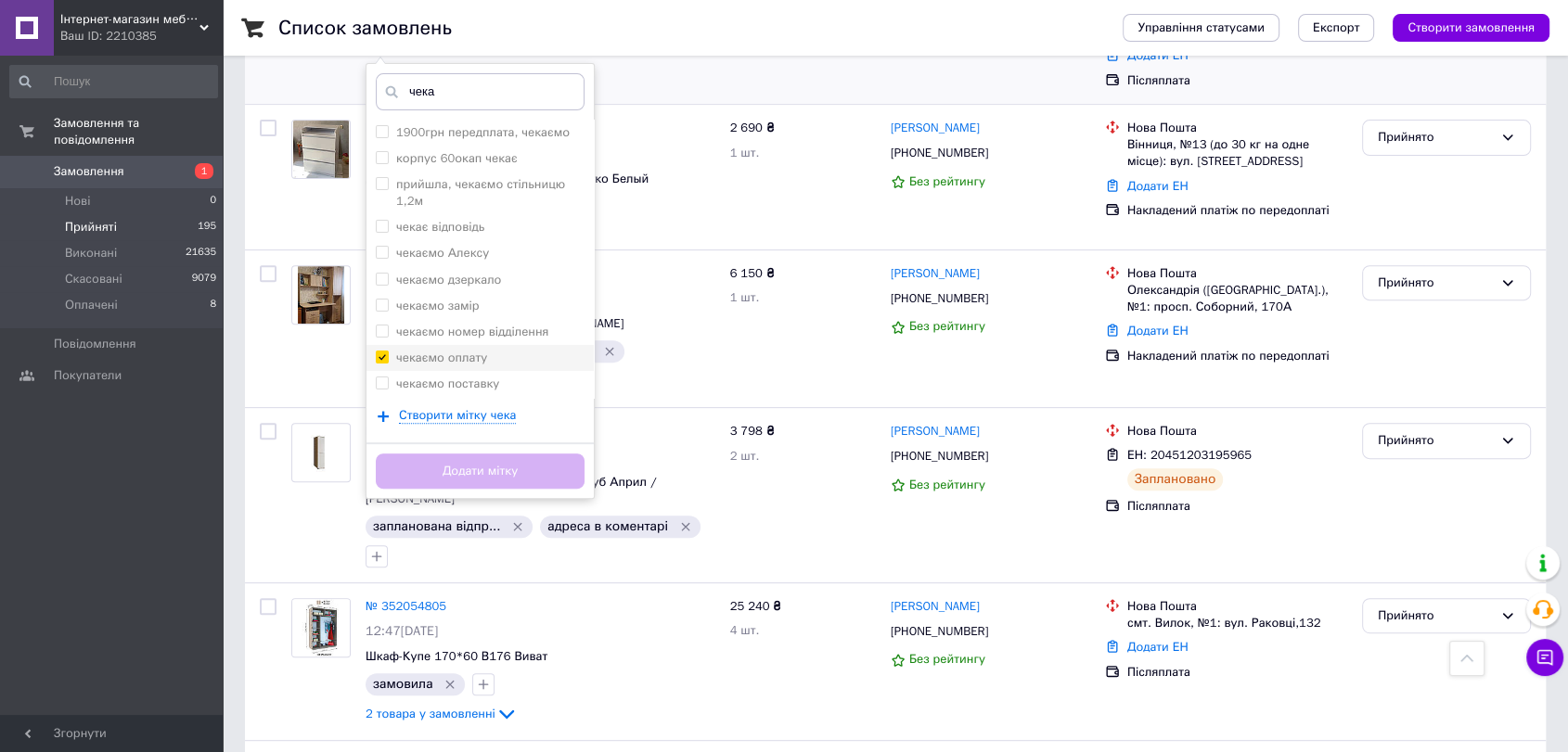 checkbox on "true" 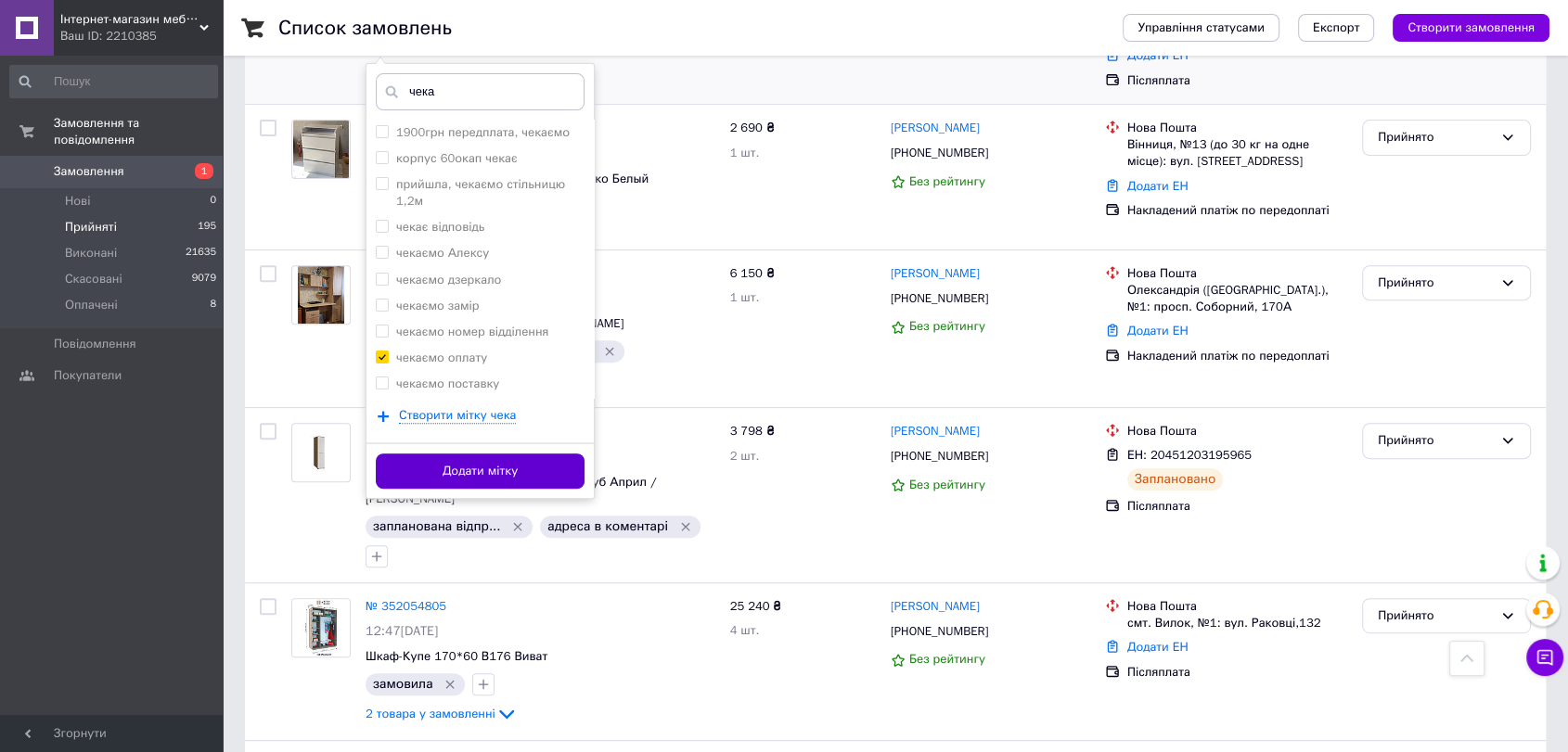 click on "Додати мітку" at bounding box center [480, 471] 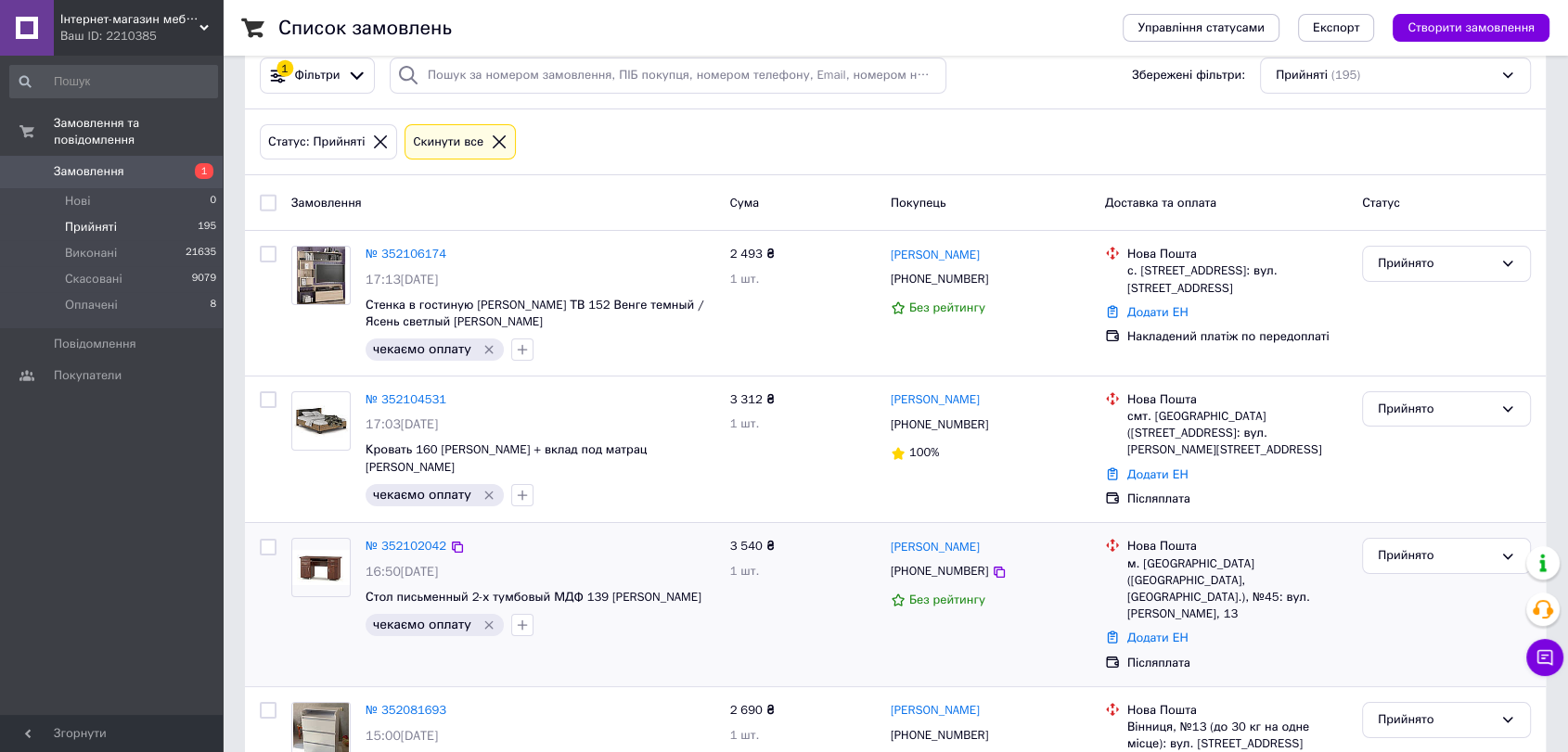 scroll, scrollTop: 0, scrollLeft: 0, axis: both 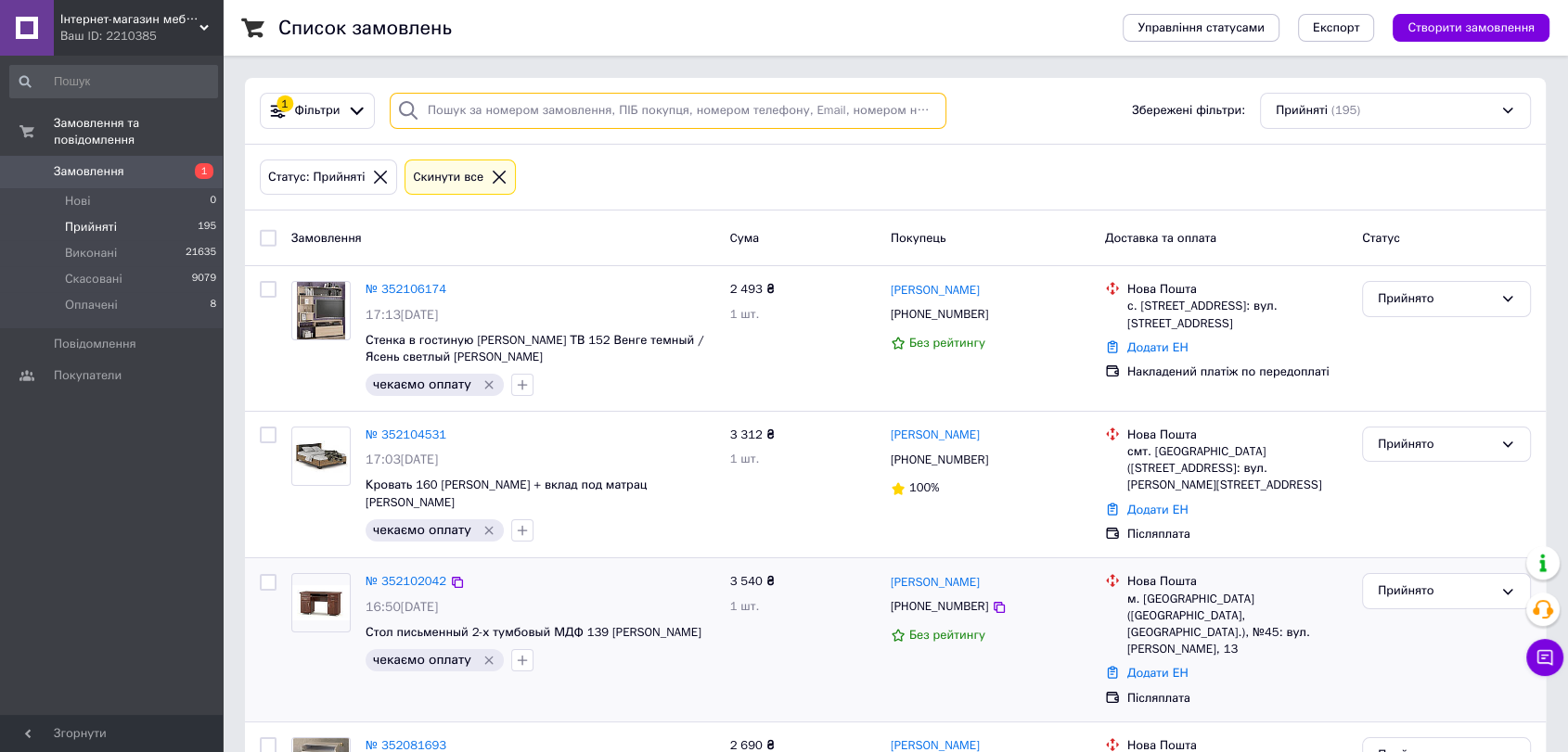 click at bounding box center (668, 110) 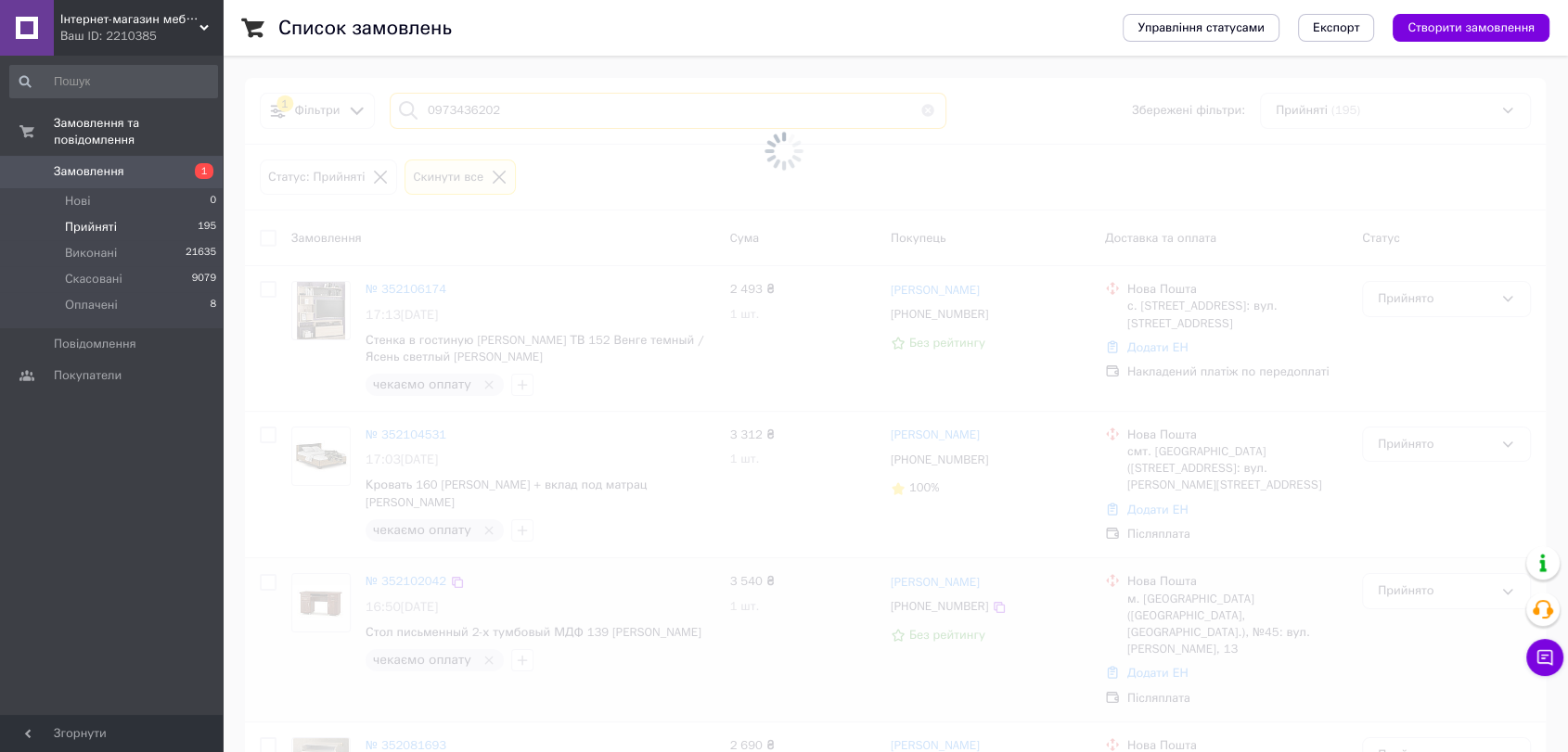 type on "0973436202" 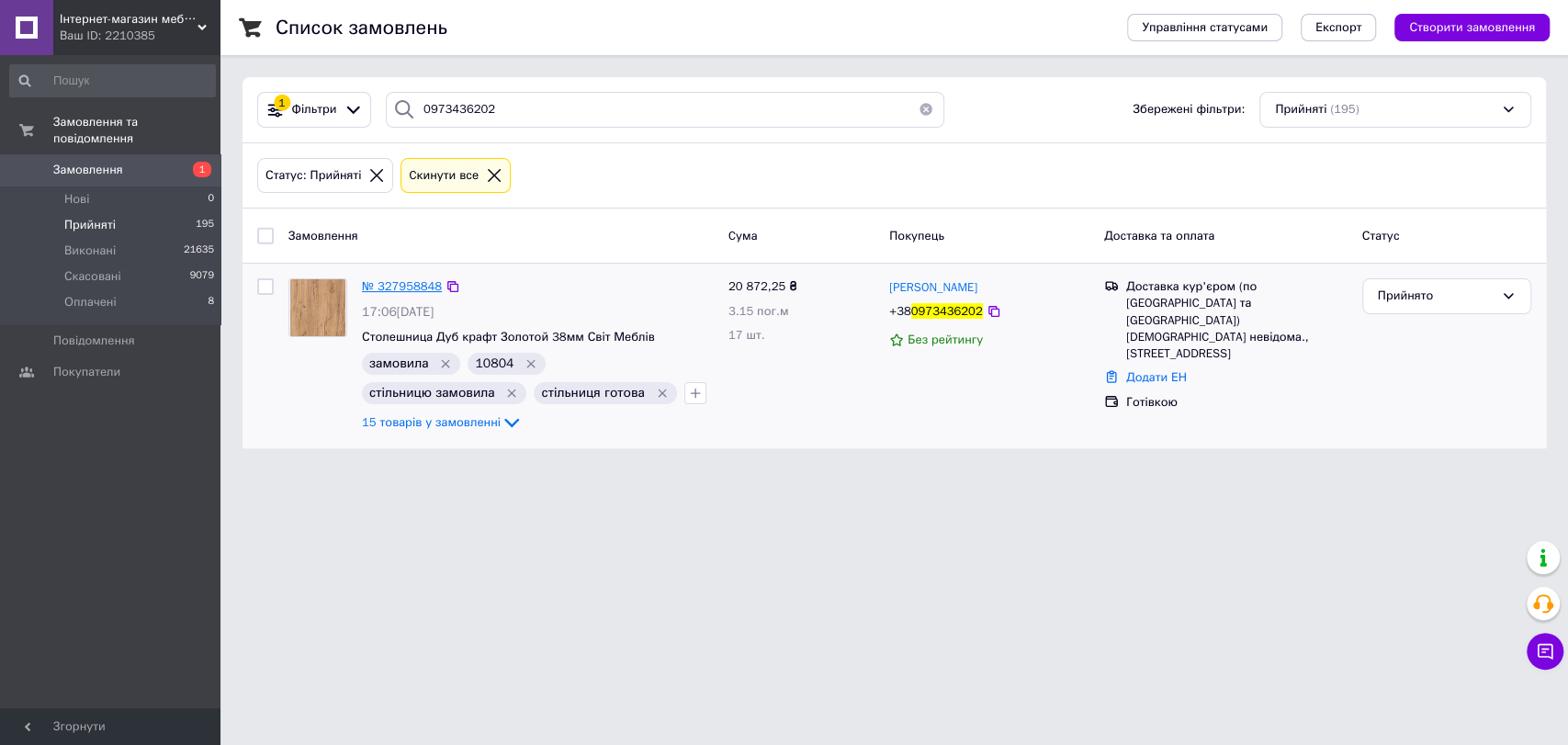 click on "№ 327958848" at bounding box center [401, 286] 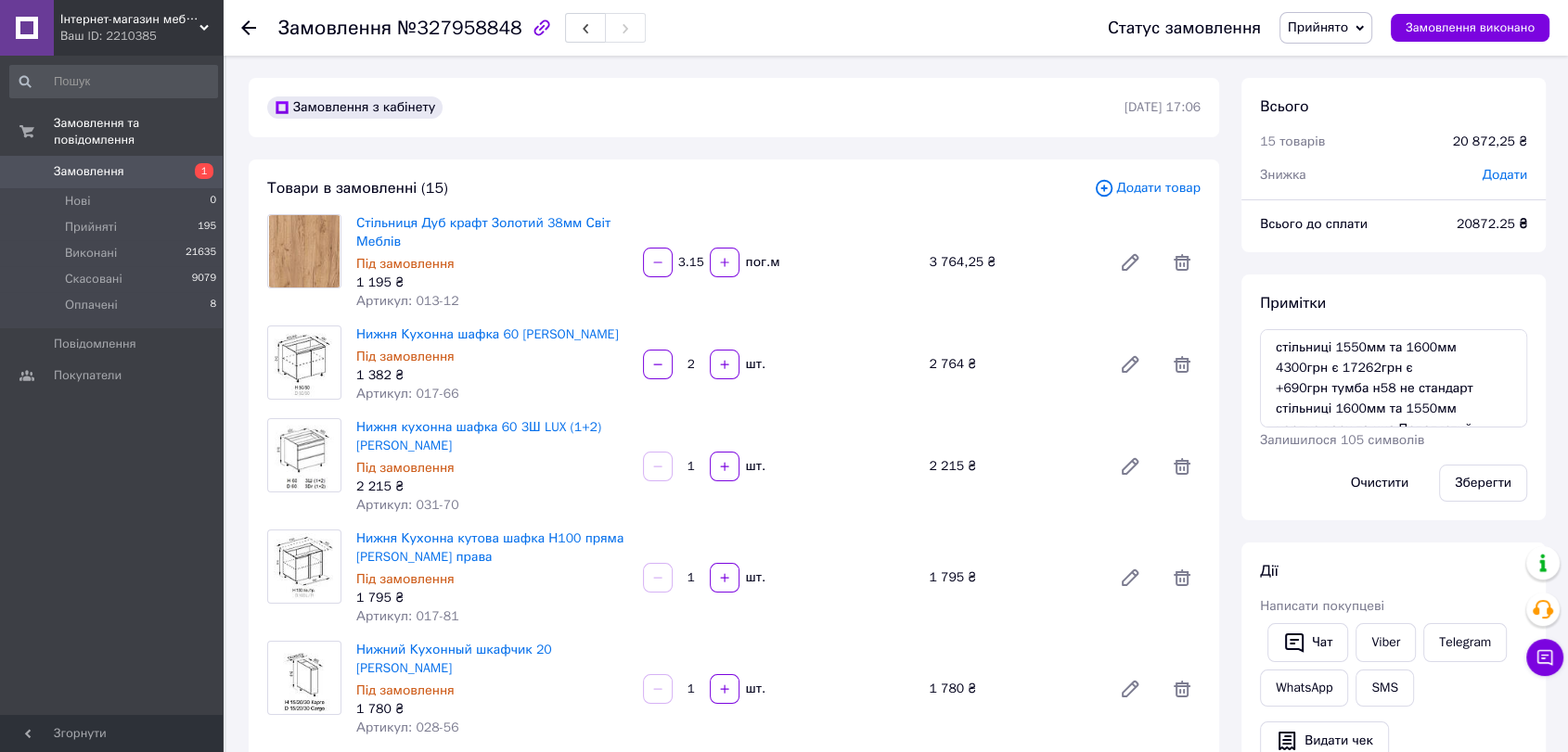 scroll, scrollTop: 1213, scrollLeft: 0, axis: vertical 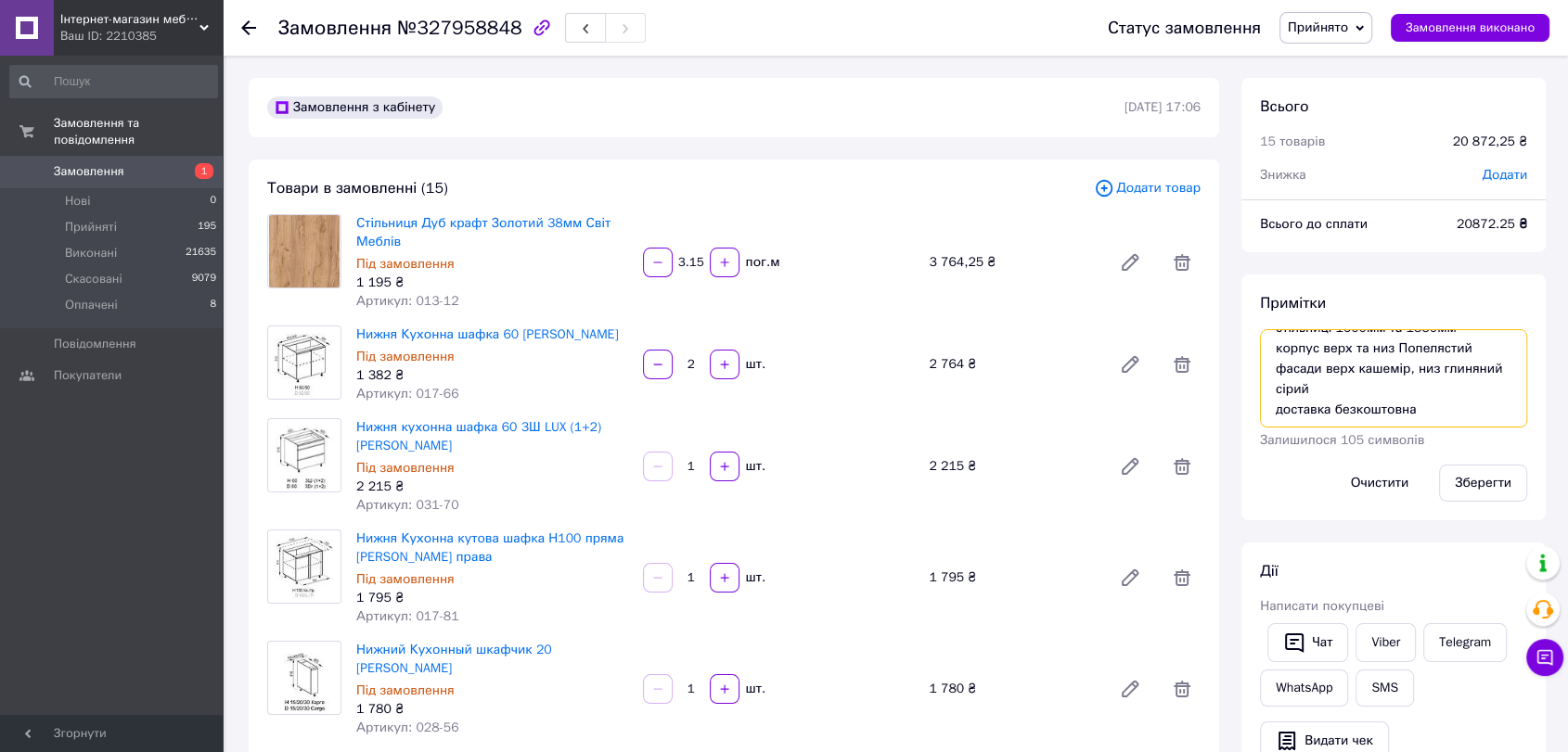 click on "стільниці 1550мм та 1600мм
4300грн є 17262грн є
+690грн тумба н58 не стандарт
стільниці 1600мм та 1550мм
корпус верх та низ Попелястий
фасади верх кашемір, низ глиняний сірий
доставка безкоштовна" at bounding box center [1394, 378] 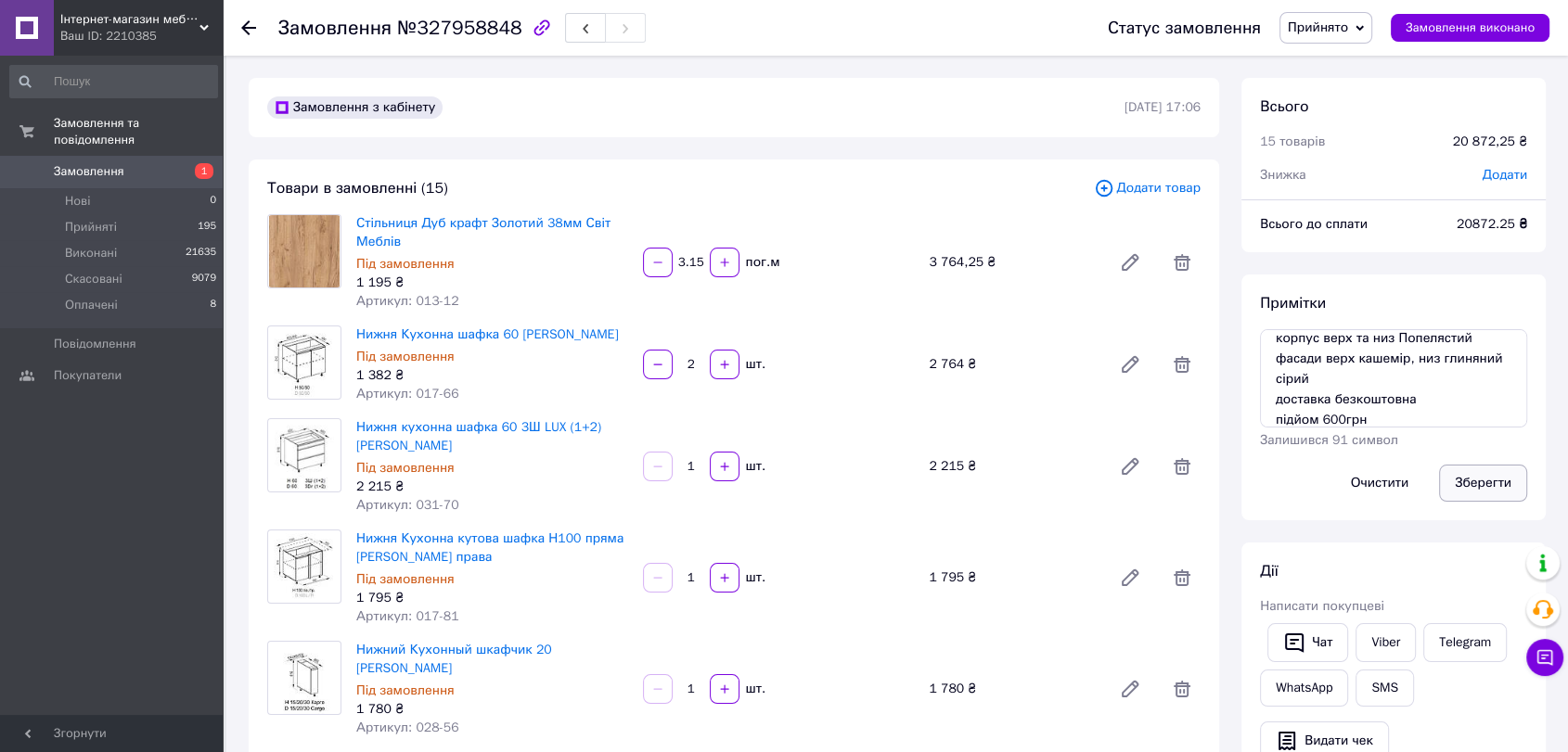 click on "Зберегти" at bounding box center [1483, 483] 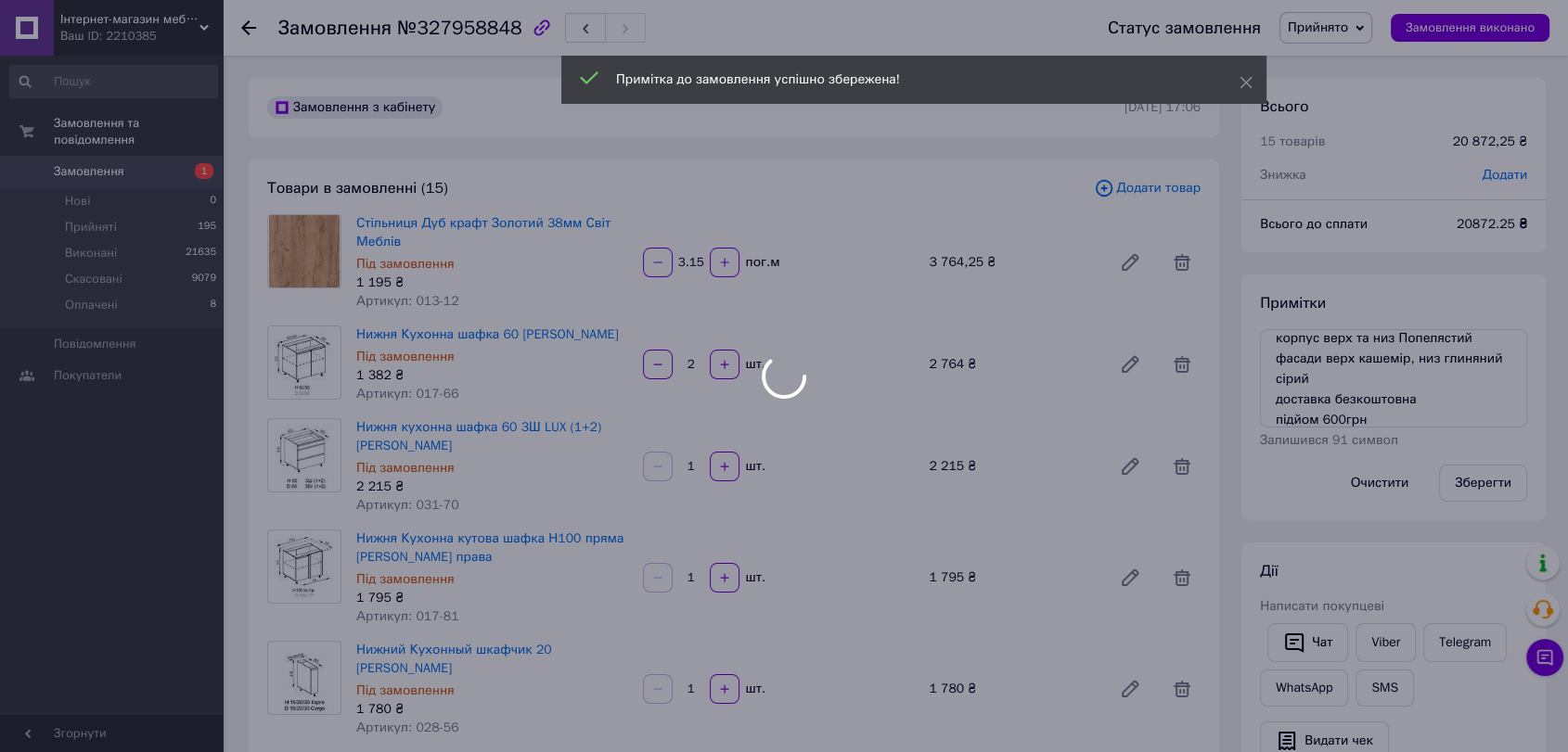 scroll, scrollTop: 1276, scrollLeft: 0, axis: vertical 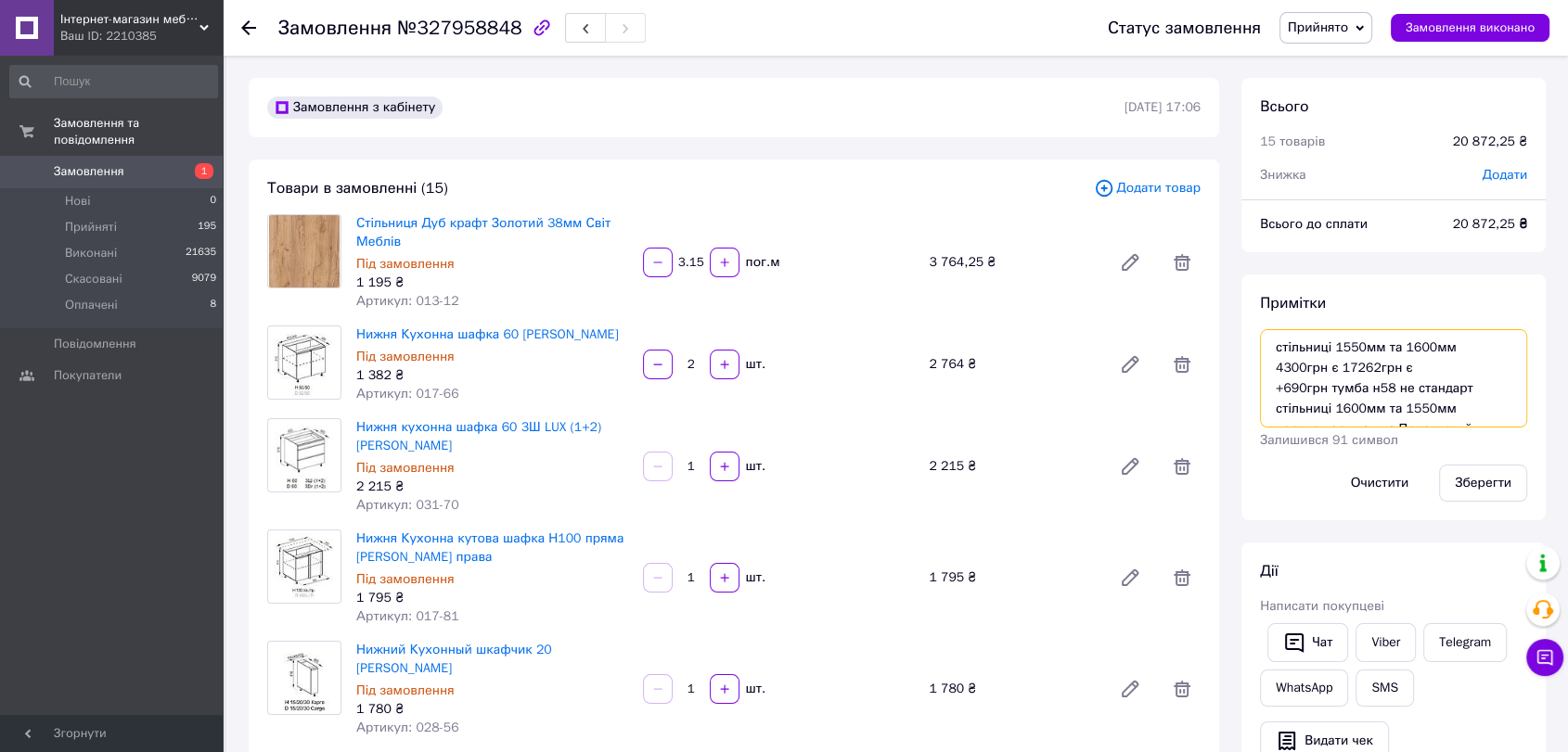 click on "стільниці 1550мм та 1600мм
4300грн є 17262грн є
+690грн тумба н58 не стандарт
стільниці 1600мм та 1550мм
корпус верх та низ Попелястий
фасади верх кашемір, низ глиняний сірий
доставка безкоштовна
підйом 600грн" at bounding box center (1394, 378) 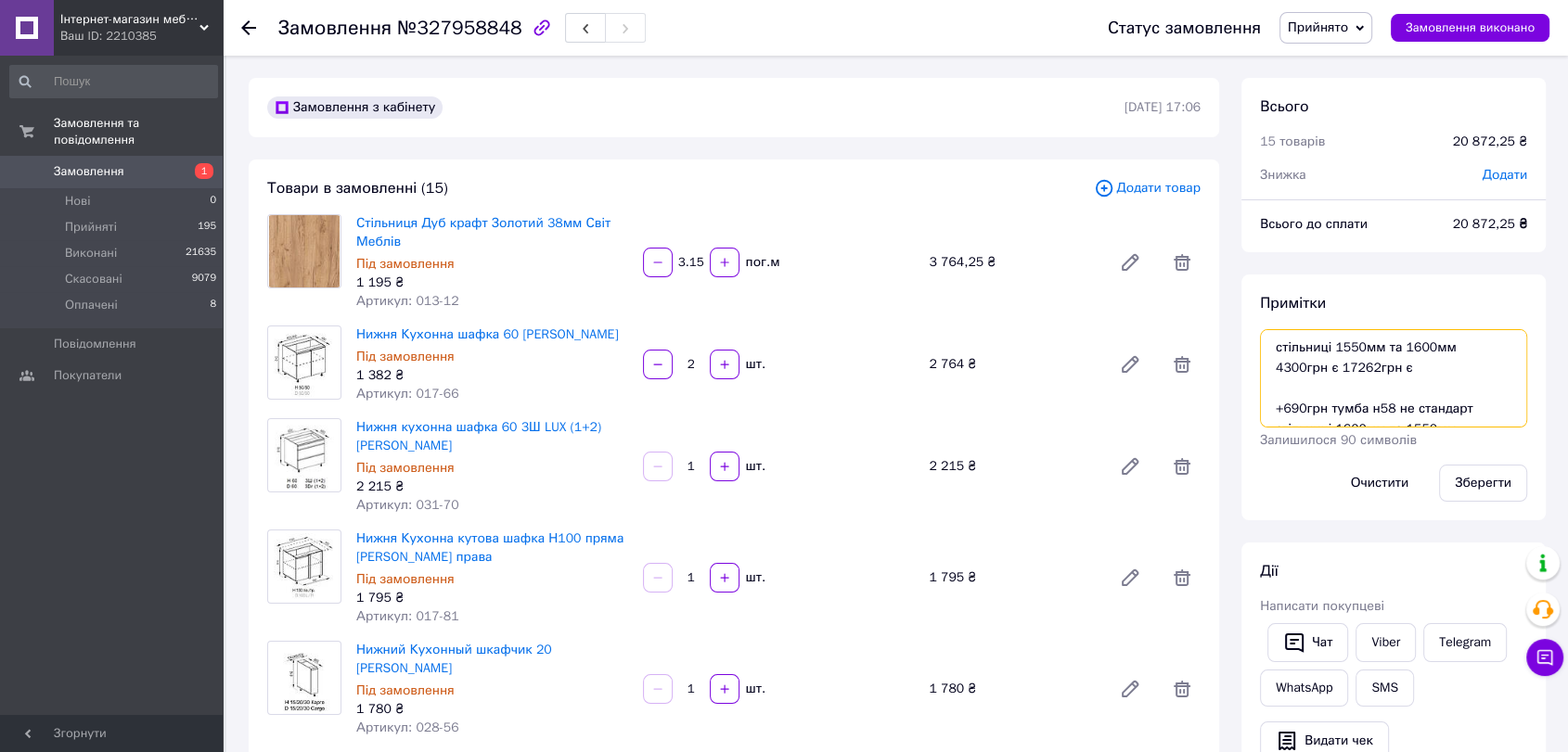 drag, startPoint x: 1453, startPoint y: 350, endPoint x: 1271, endPoint y: 345, distance: 182.06867 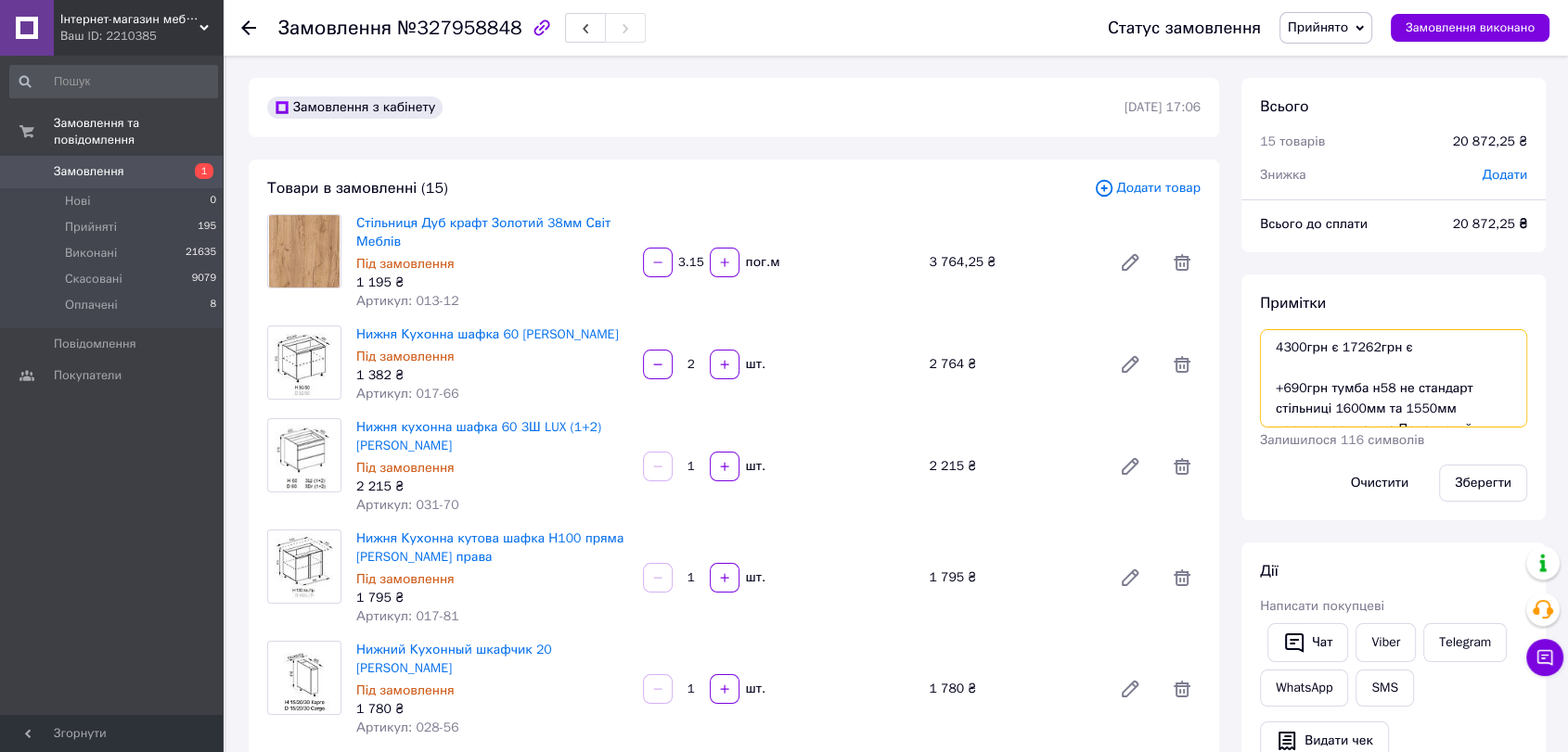click on "4300грн є 17262грн є
+690грн тумба н58 не стандарт
стільниці 1600мм та 1550мм
корпус верх та низ Попелястий
фасади верх кашемір, низ глиняний сірий
доставка безкоштовна
підйом 600грн" at bounding box center (1394, 378) 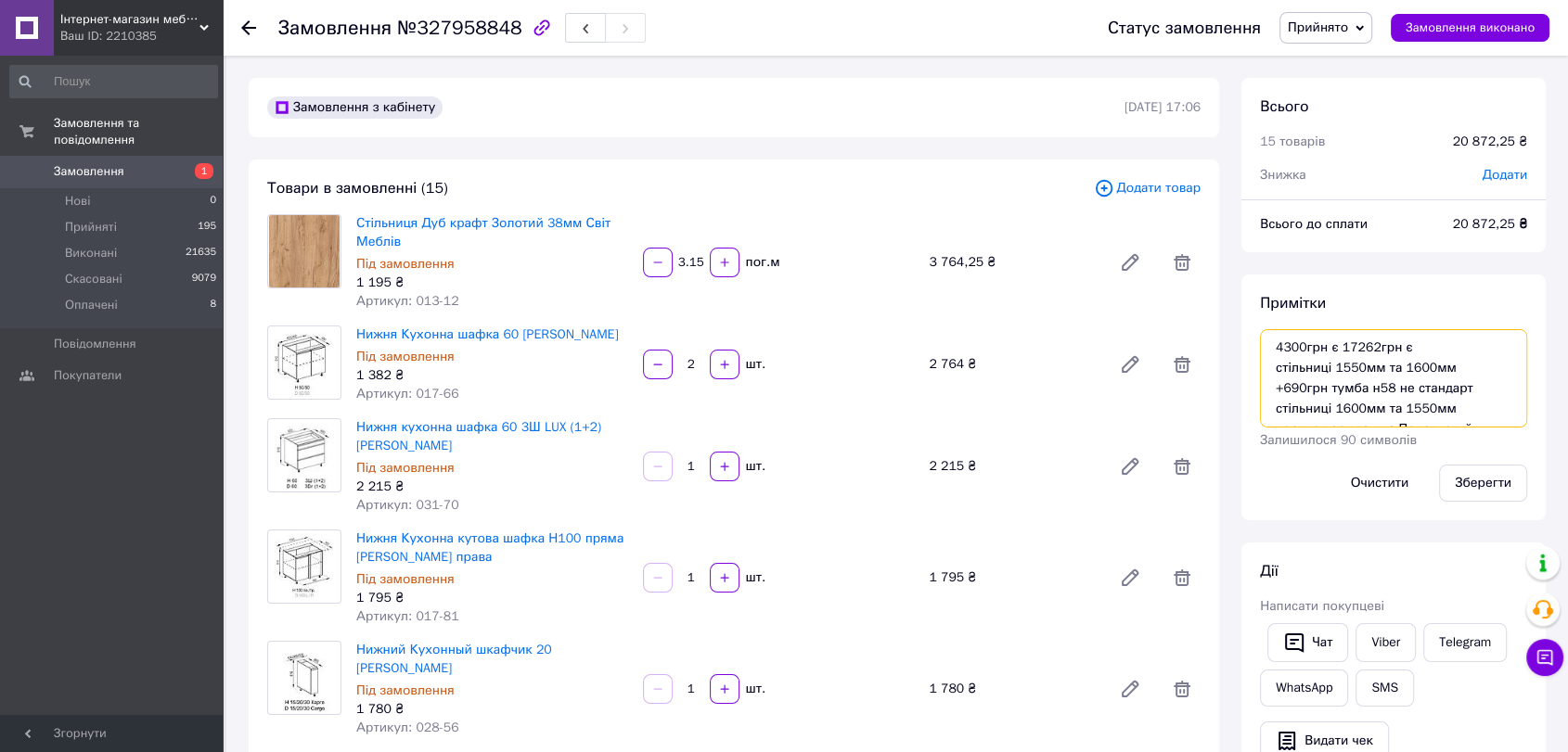 click on "4300грн є 17262грн є
стільниці 1550мм та 1600мм
+690грн тумба н58 не стандарт
стільниці 1600мм та 1550мм
корпус верх та низ Попелястий
фасади верх кашемір, низ глиняний сірий
доставка безкоштовна
підйом 600грн" at bounding box center (1394, 378) 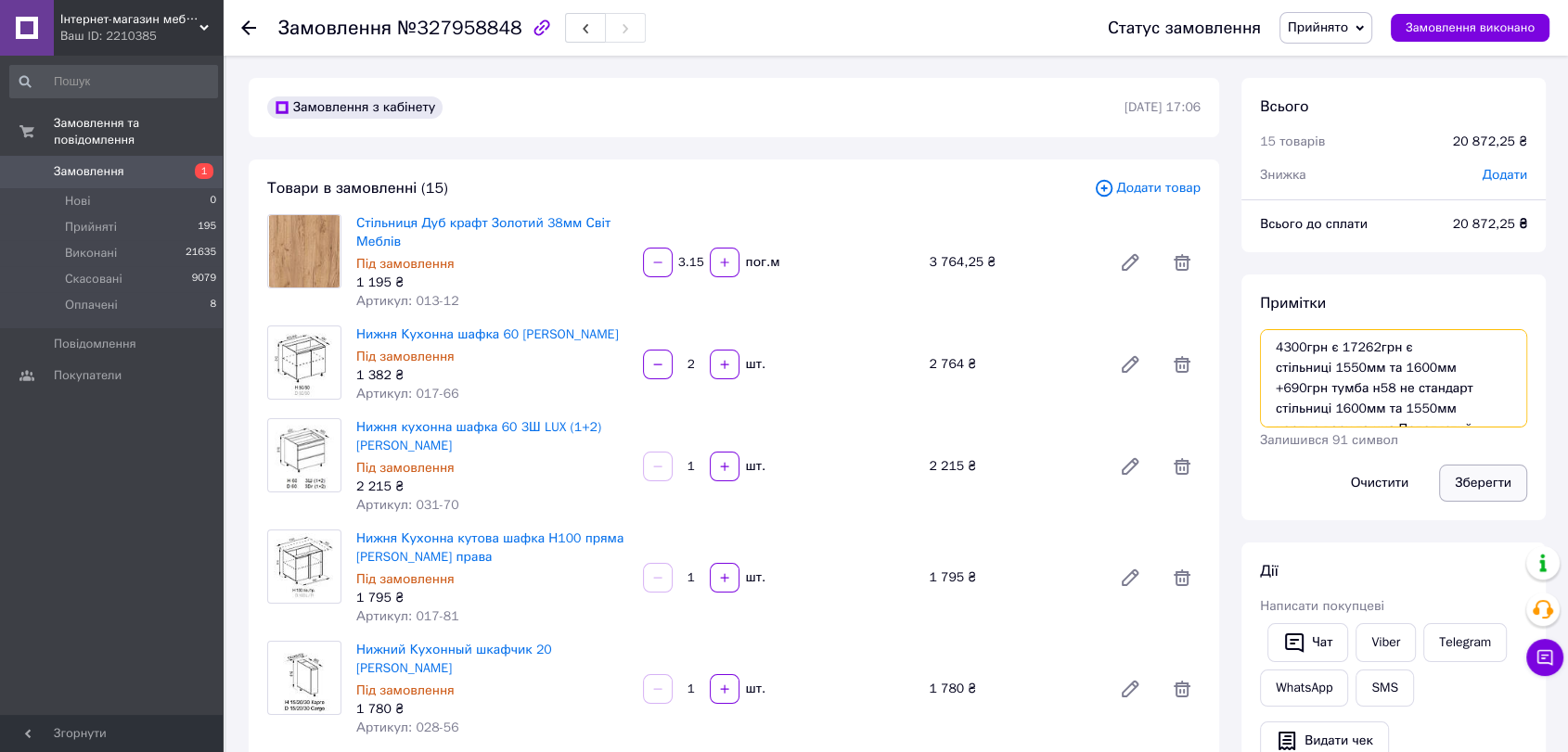 type on "4300грн є 17262грн є
стільниці 1550мм та 1600мм
+690грн тумба н58 не стандарт
стільниці 1600мм та 1550мм
корпус верх та низ Попелястий
фасади верх кашемір, низ глиняний сірий
доставка безкоштовна
підйом 600грн" 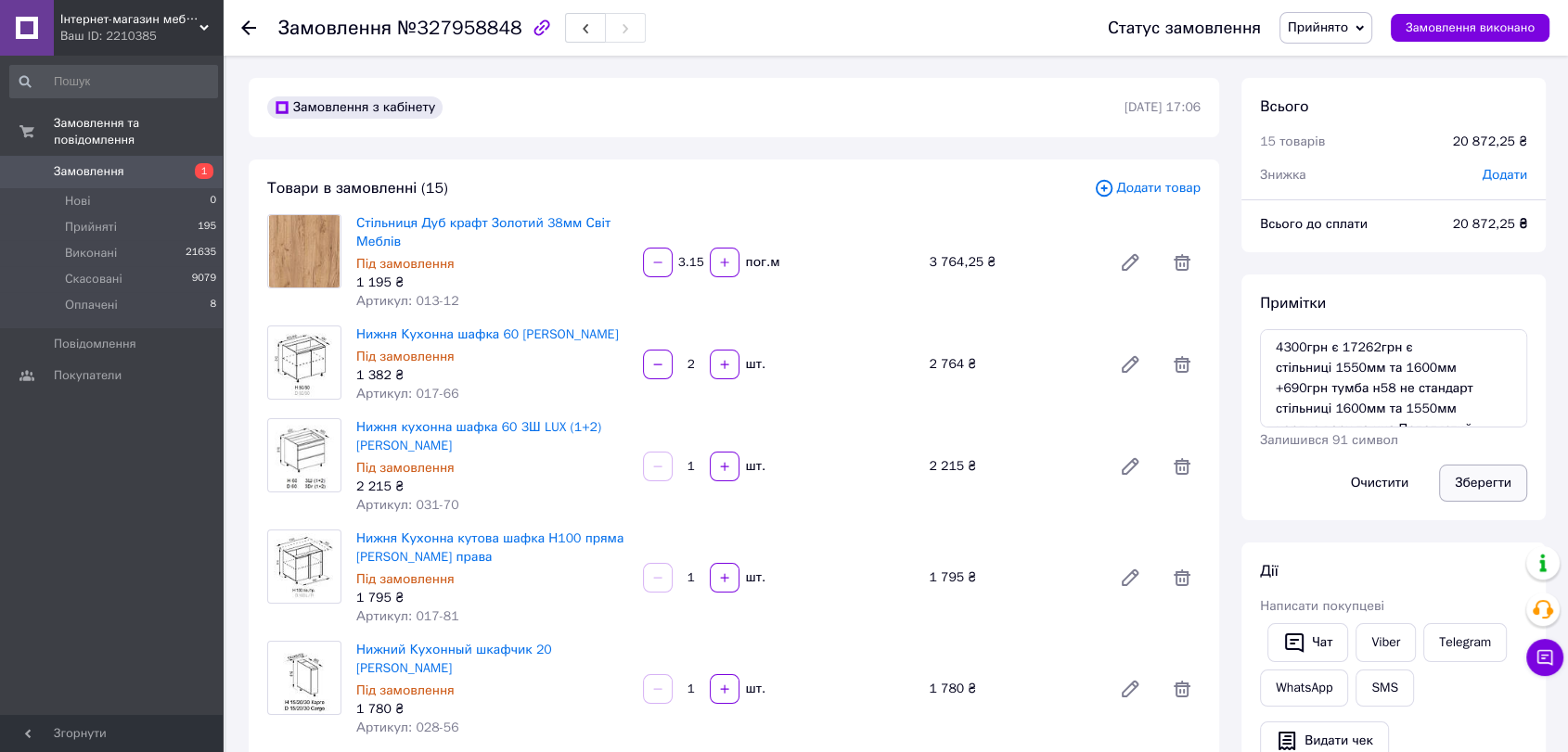 click on "Зберегти" at bounding box center (1483, 483) 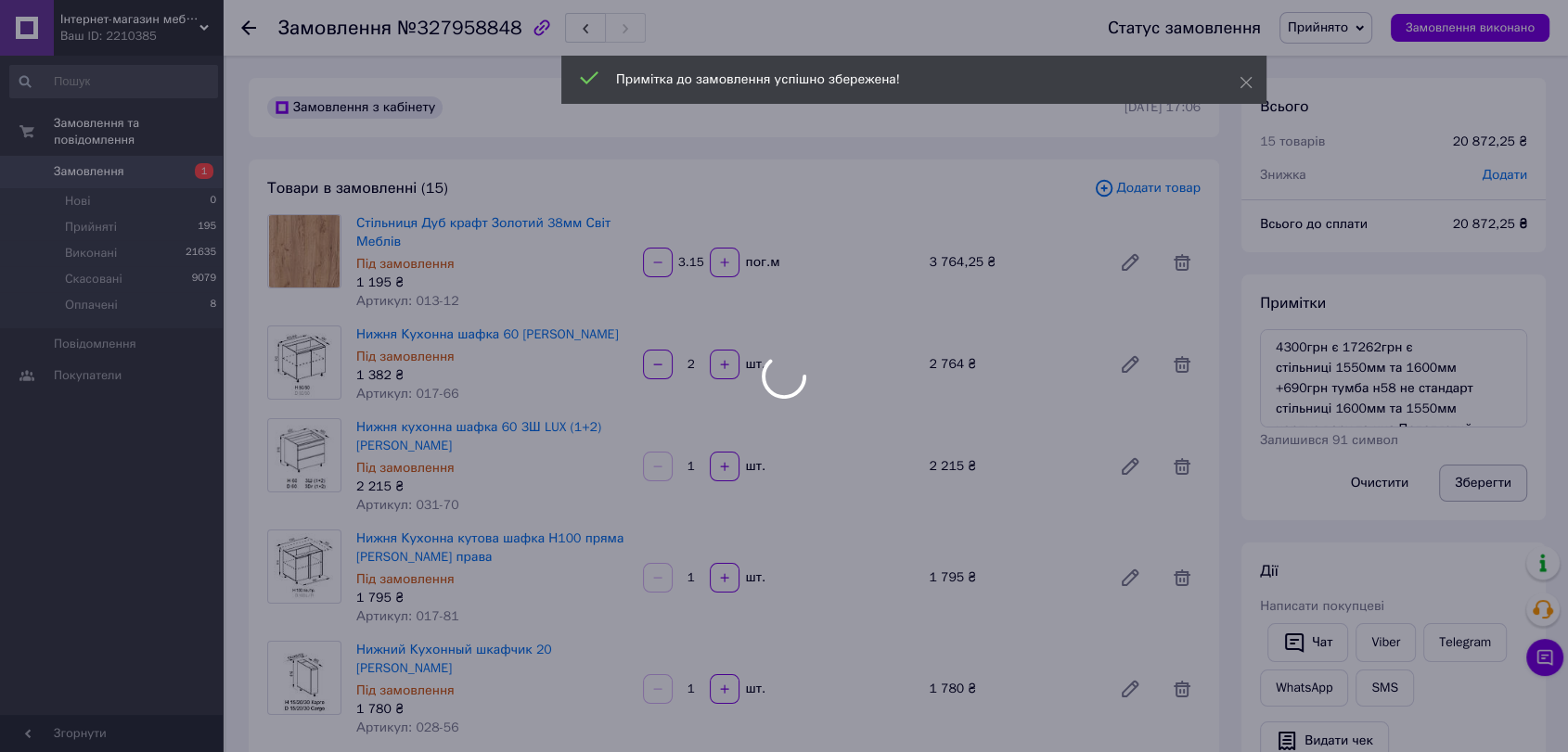 scroll, scrollTop: 1339, scrollLeft: 0, axis: vertical 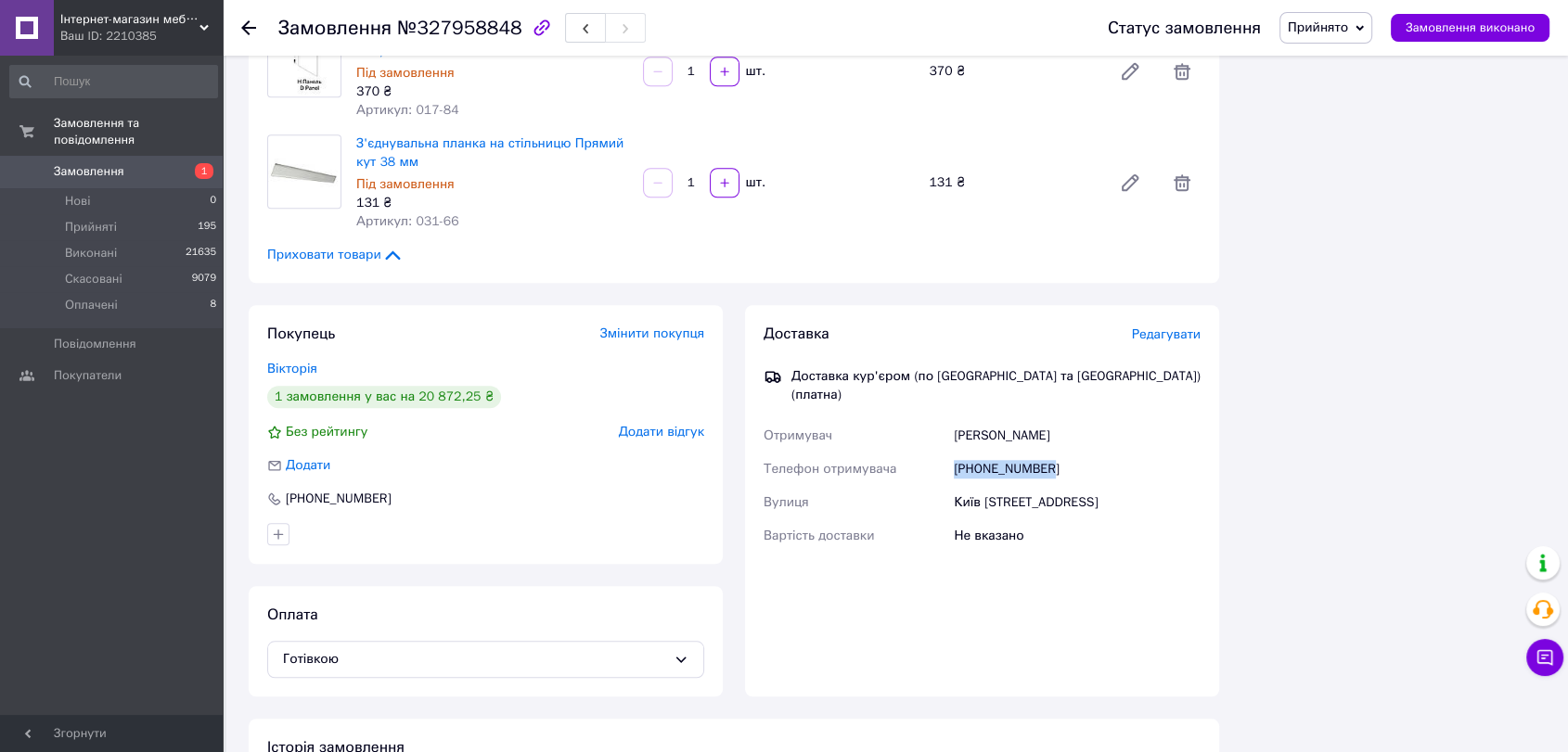 drag, startPoint x: 1063, startPoint y: 338, endPoint x: 933, endPoint y: 328, distance: 130.38405 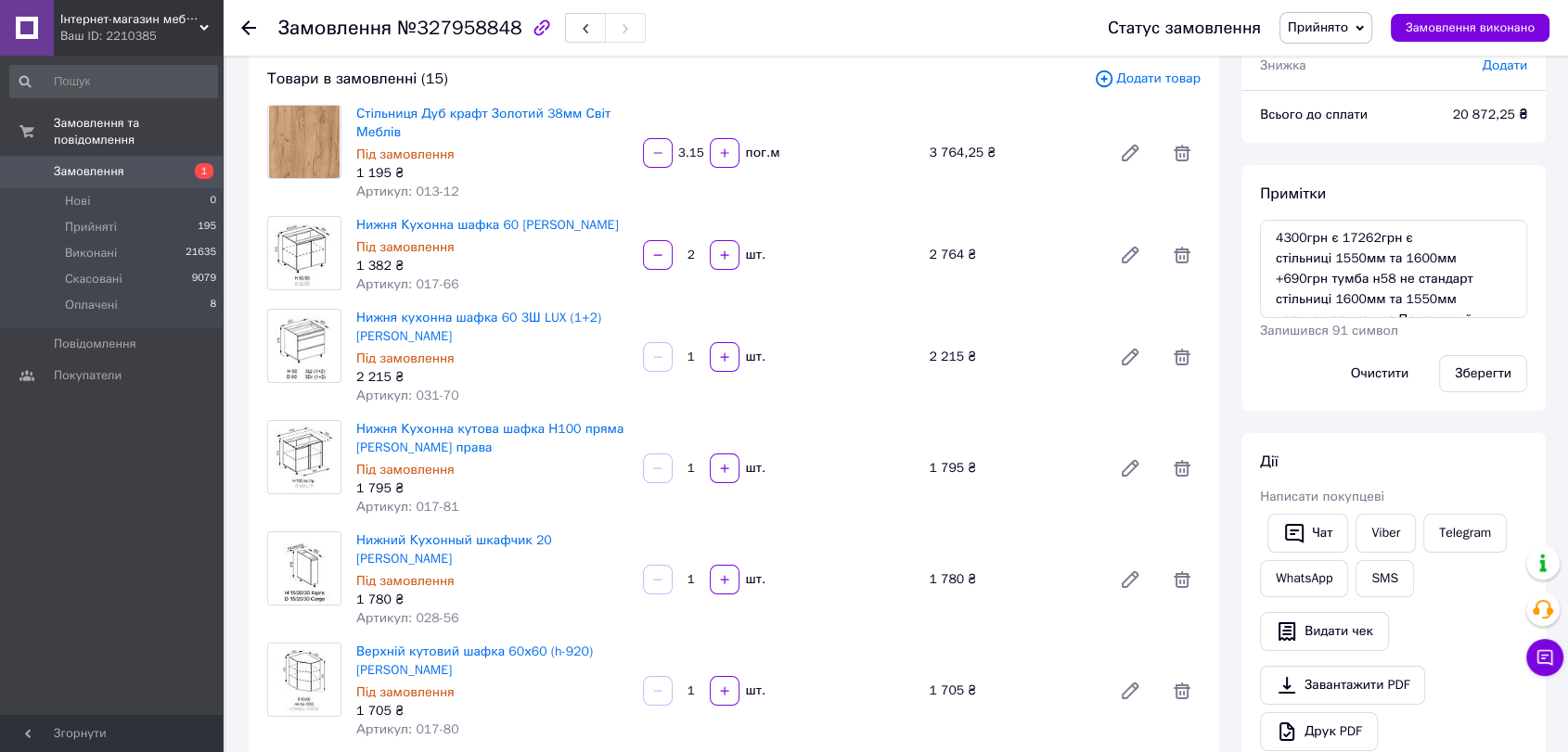 scroll, scrollTop: 0, scrollLeft: 0, axis: both 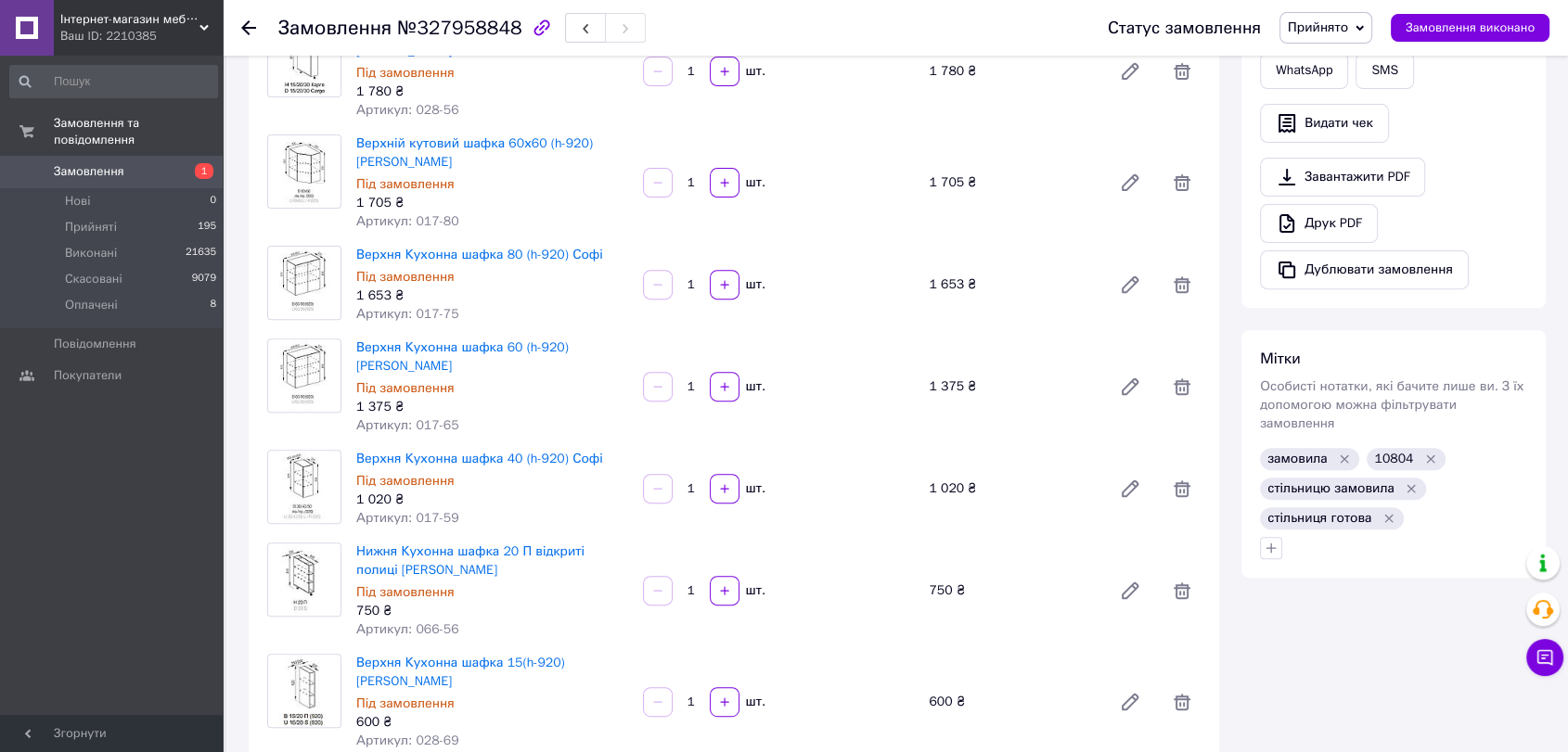 click 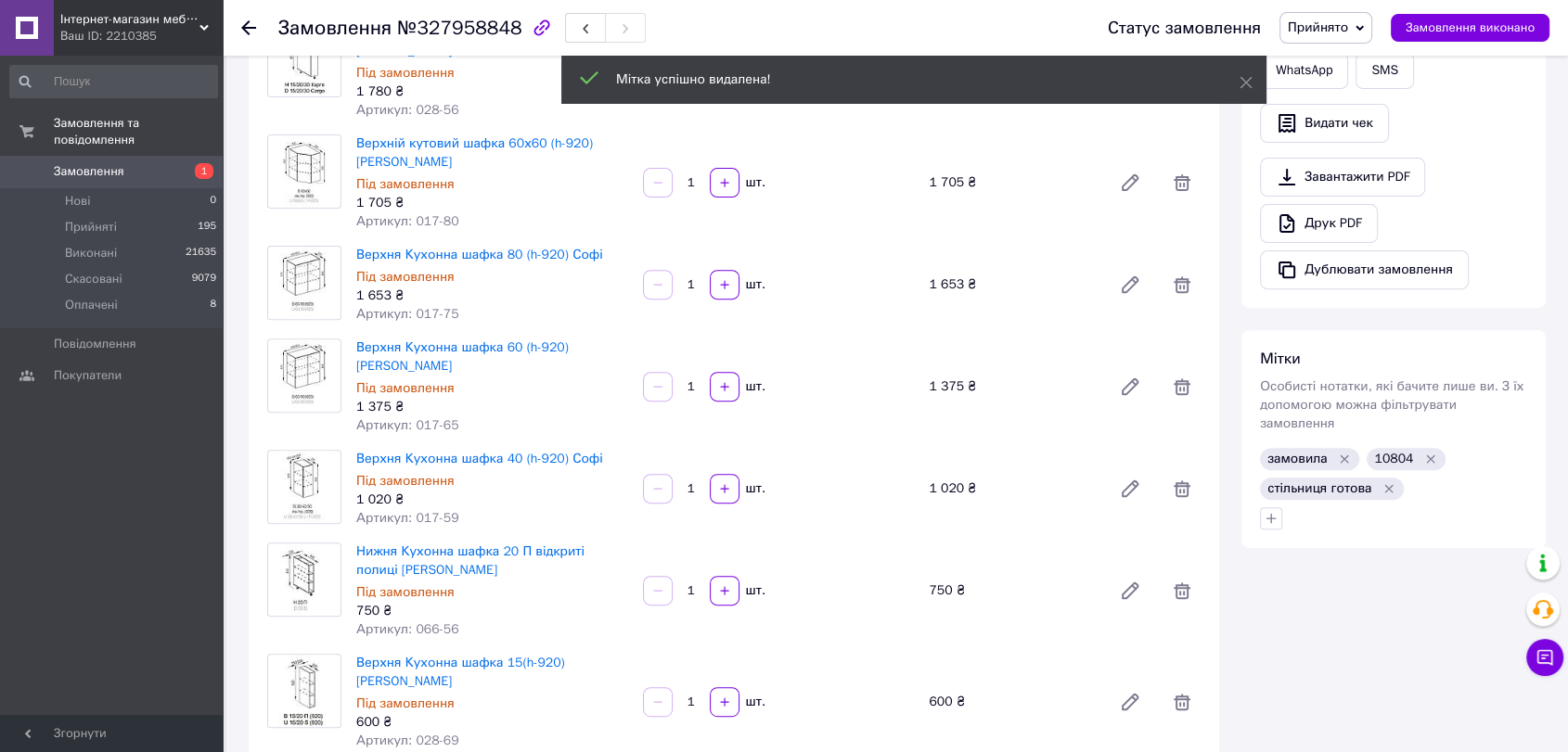 scroll, scrollTop: 1383, scrollLeft: 0, axis: vertical 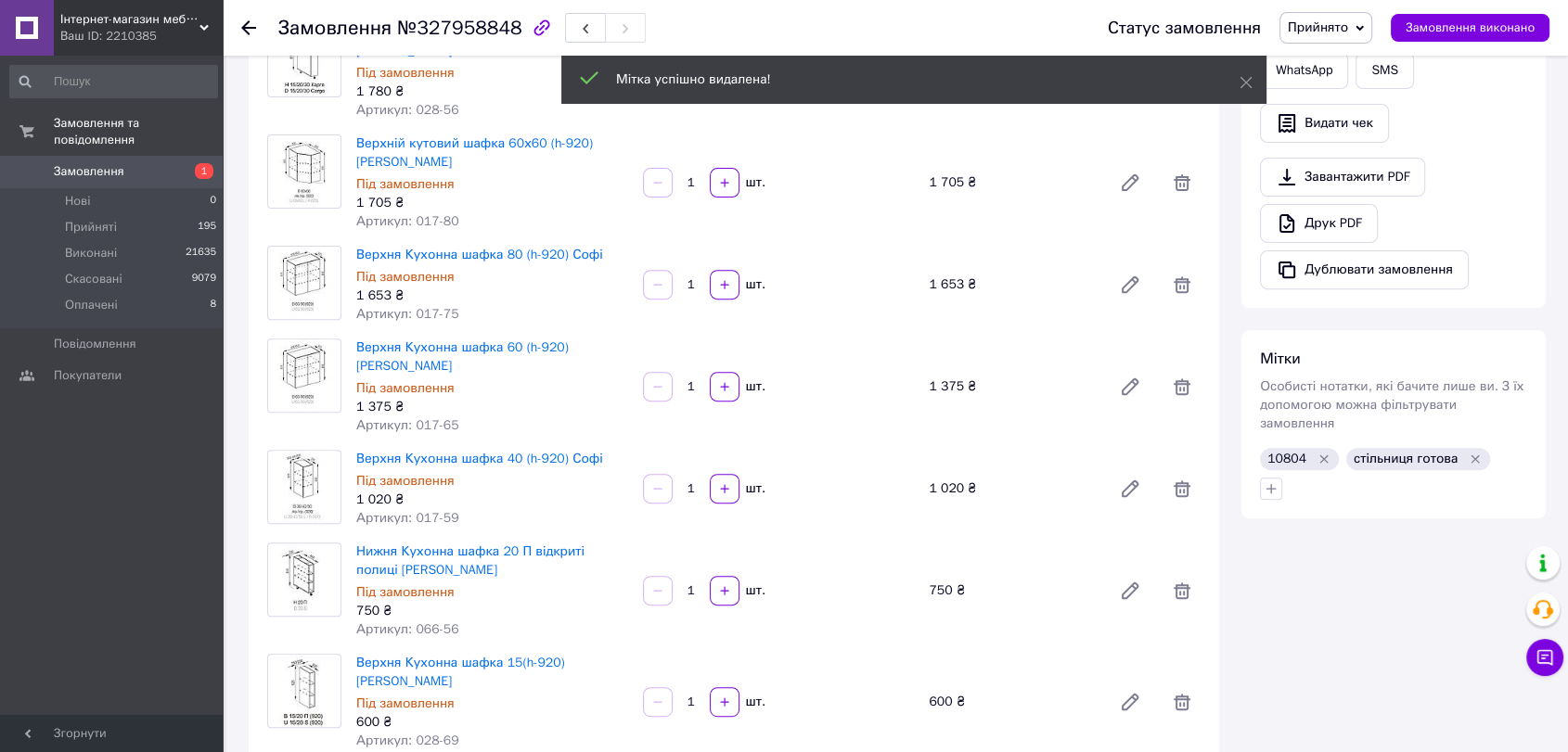 click 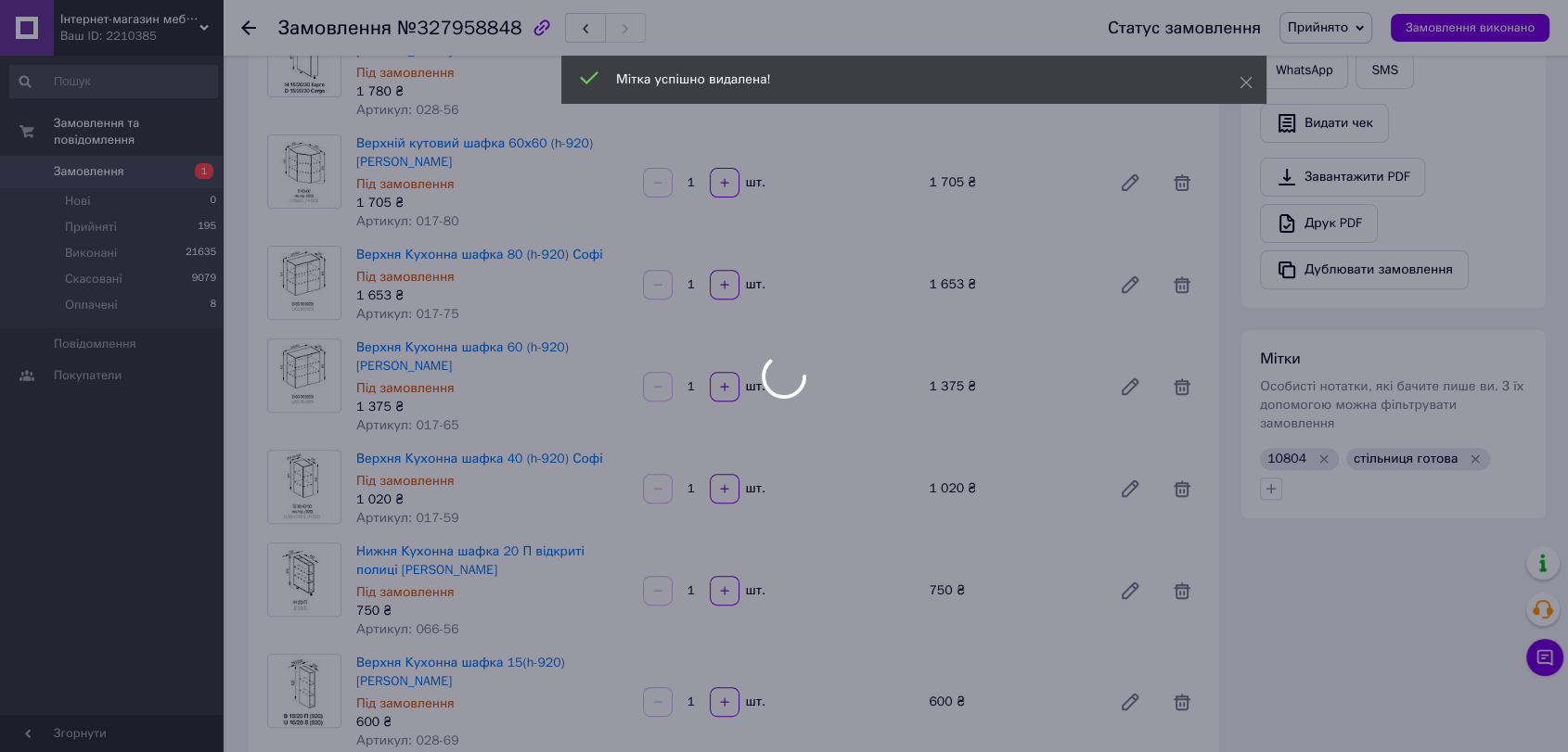 scroll, scrollTop: 1472, scrollLeft: 0, axis: vertical 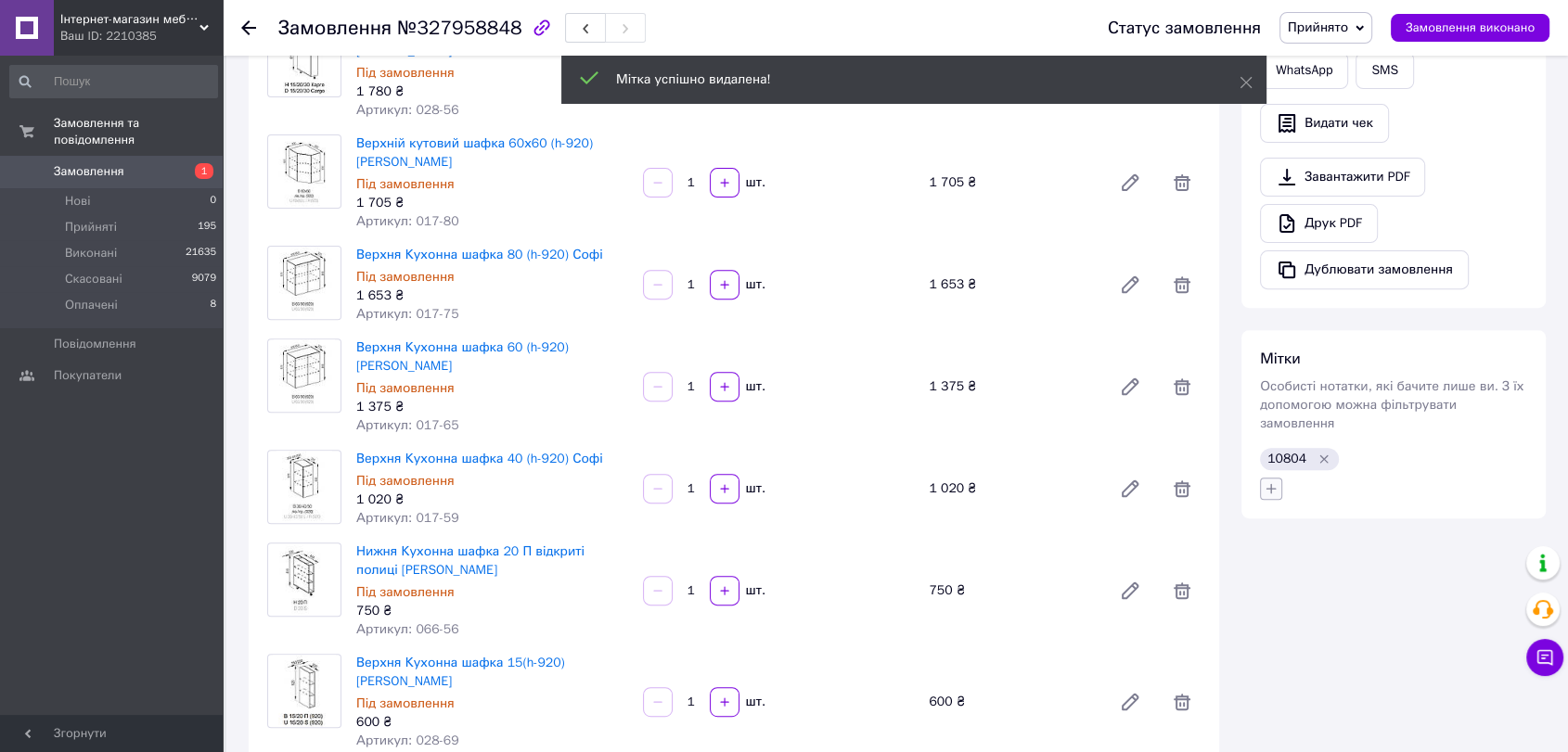 click 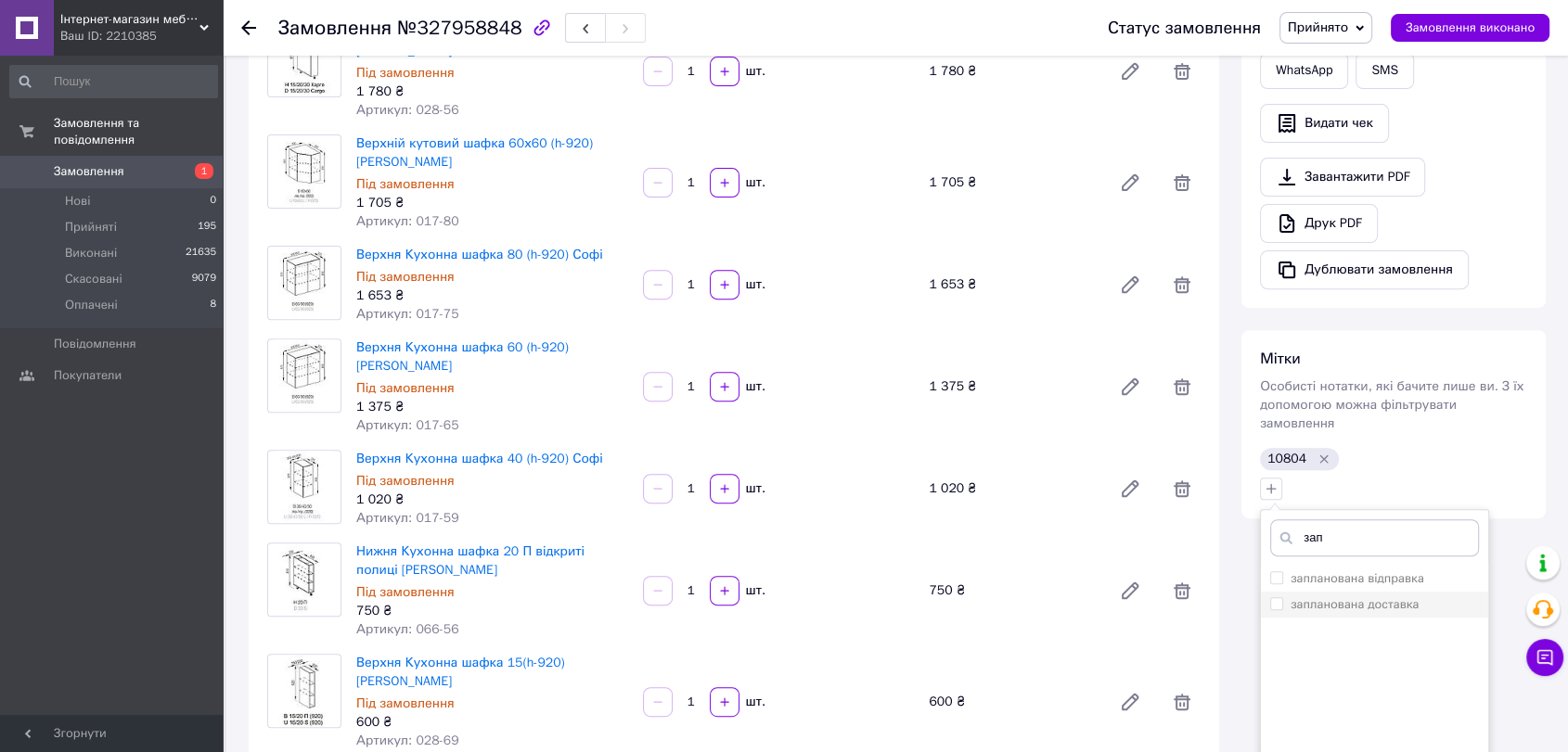 type on "зап" 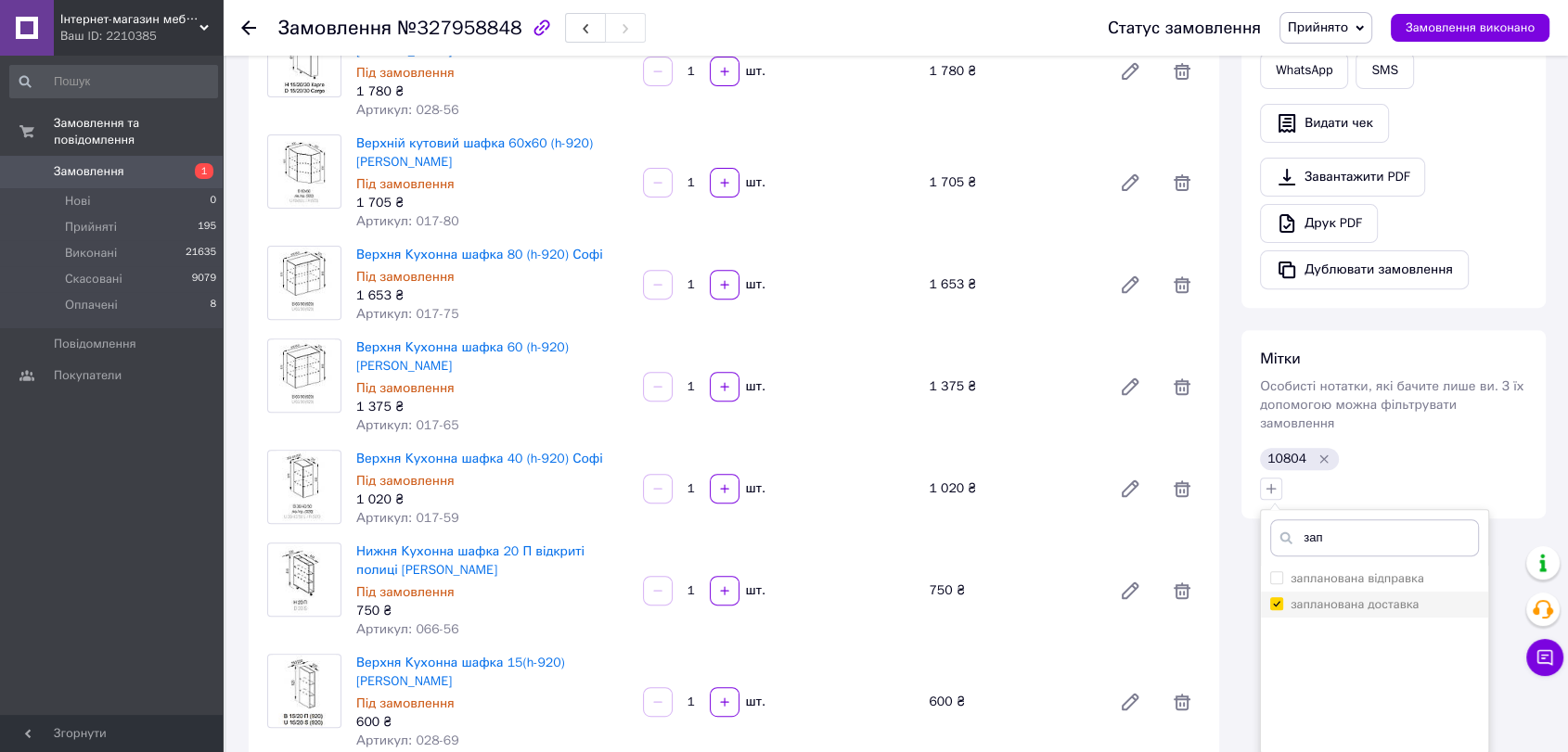 checkbox on "true" 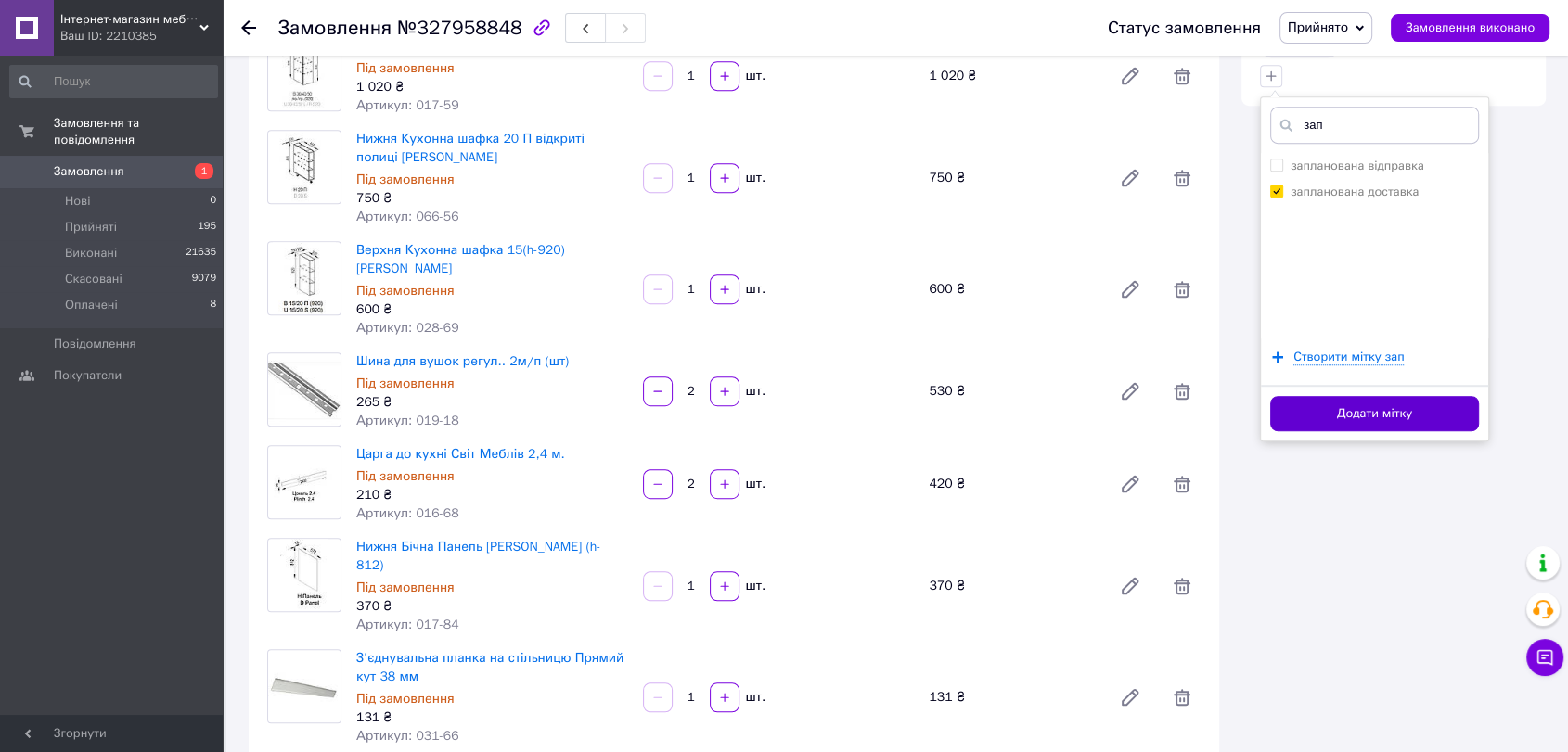 click on "Додати мітку" at bounding box center [1374, 414] 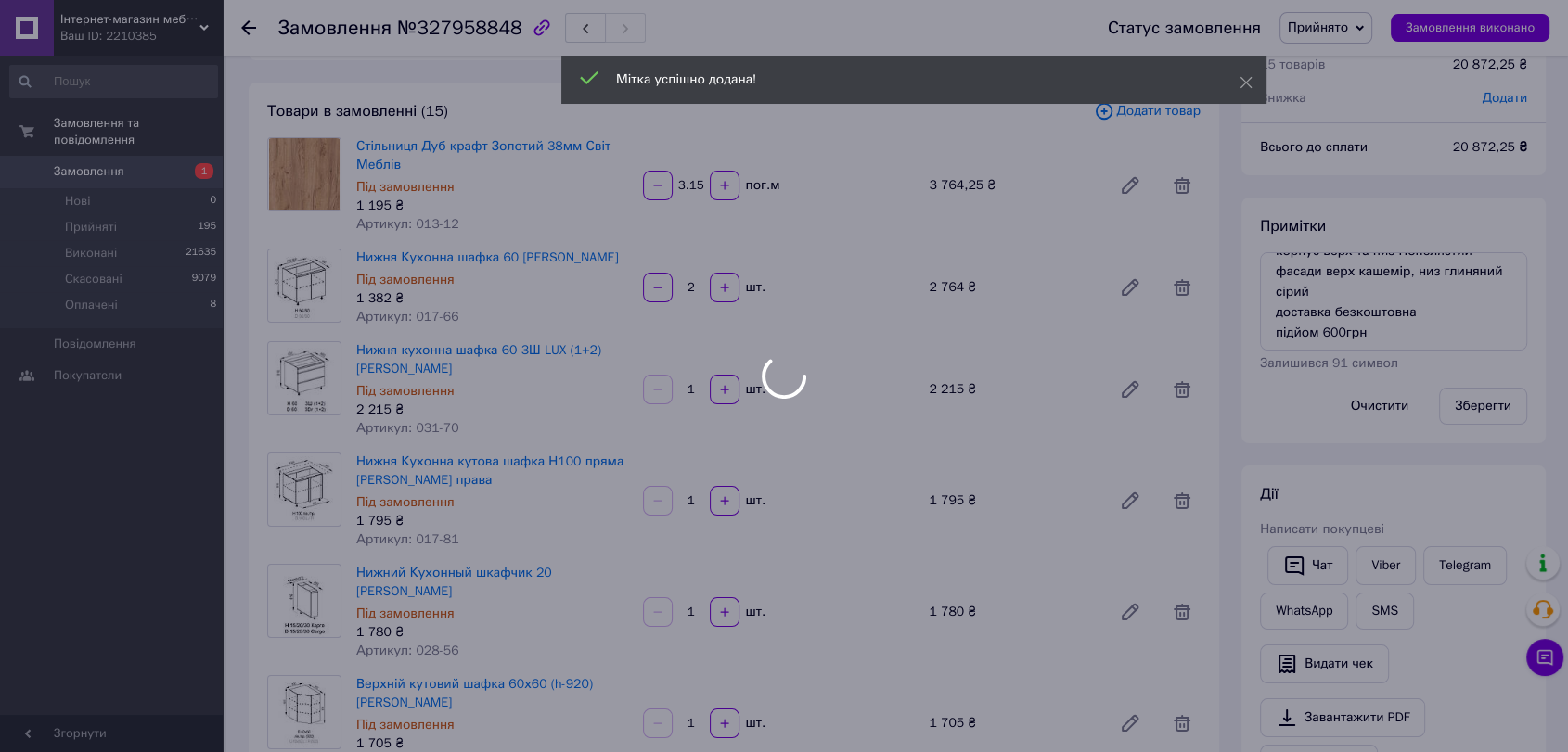 scroll, scrollTop: 0, scrollLeft: 0, axis: both 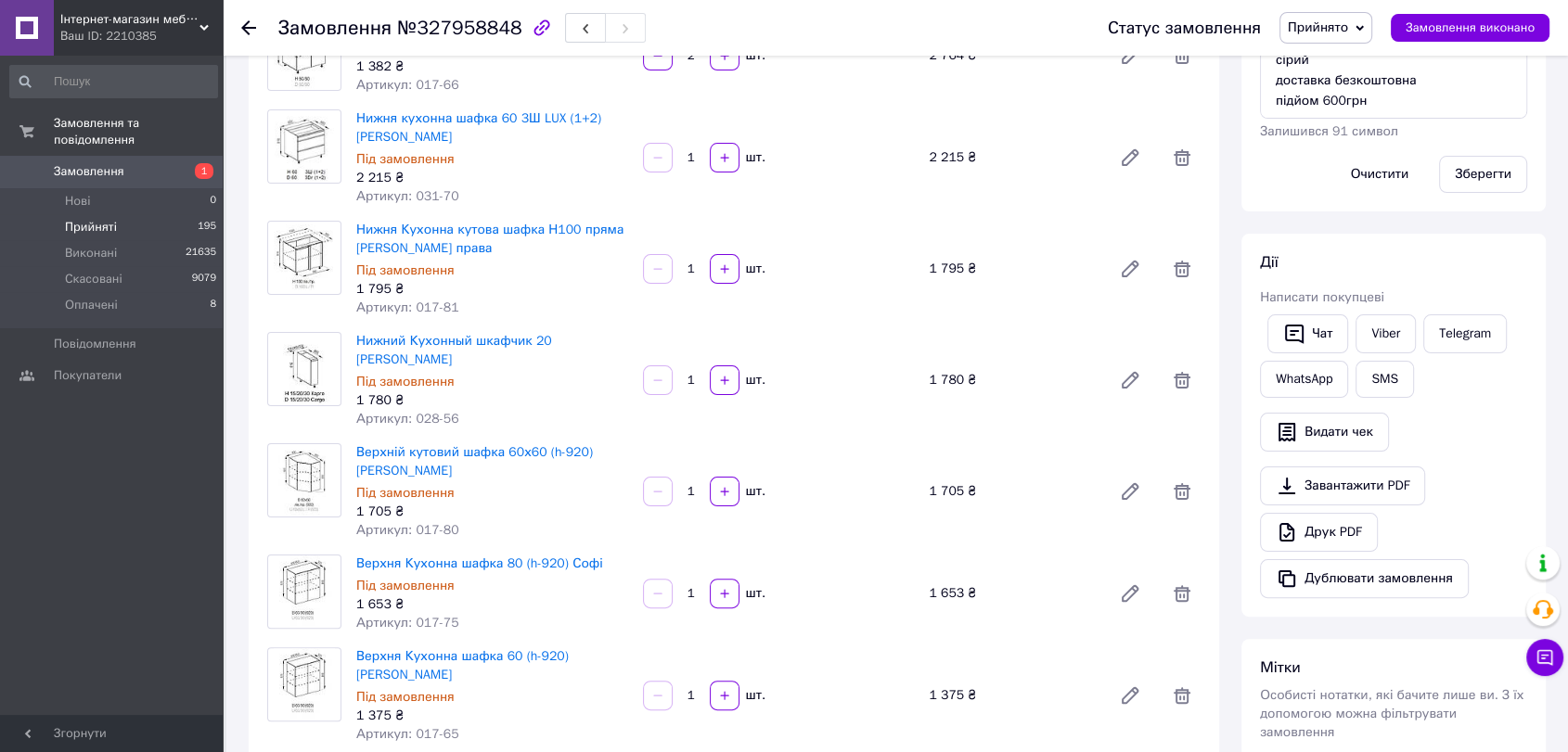 click on "Прийняті" at bounding box center [91, 227] 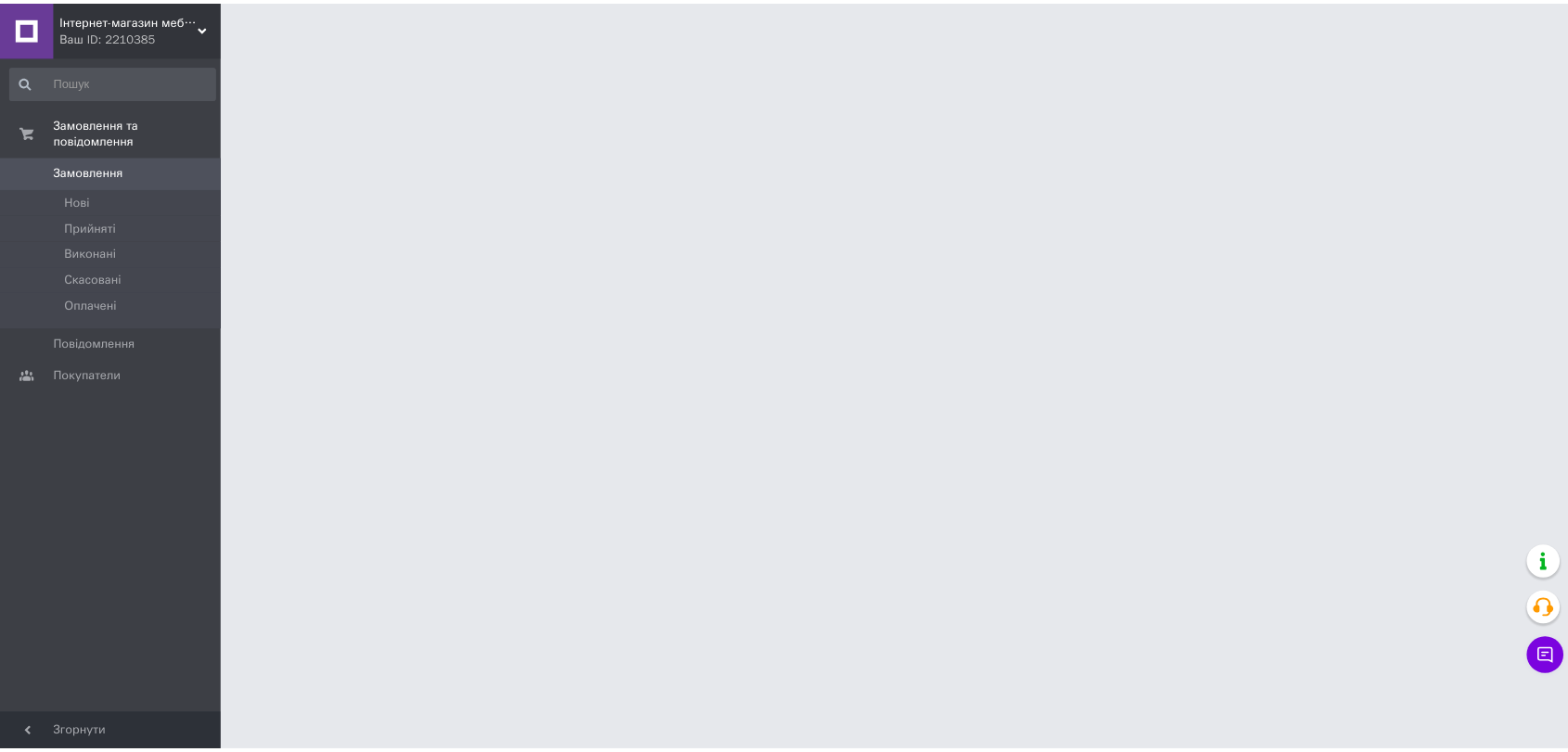 scroll, scrollTop: 0, scrollLeft: 0, axis: both 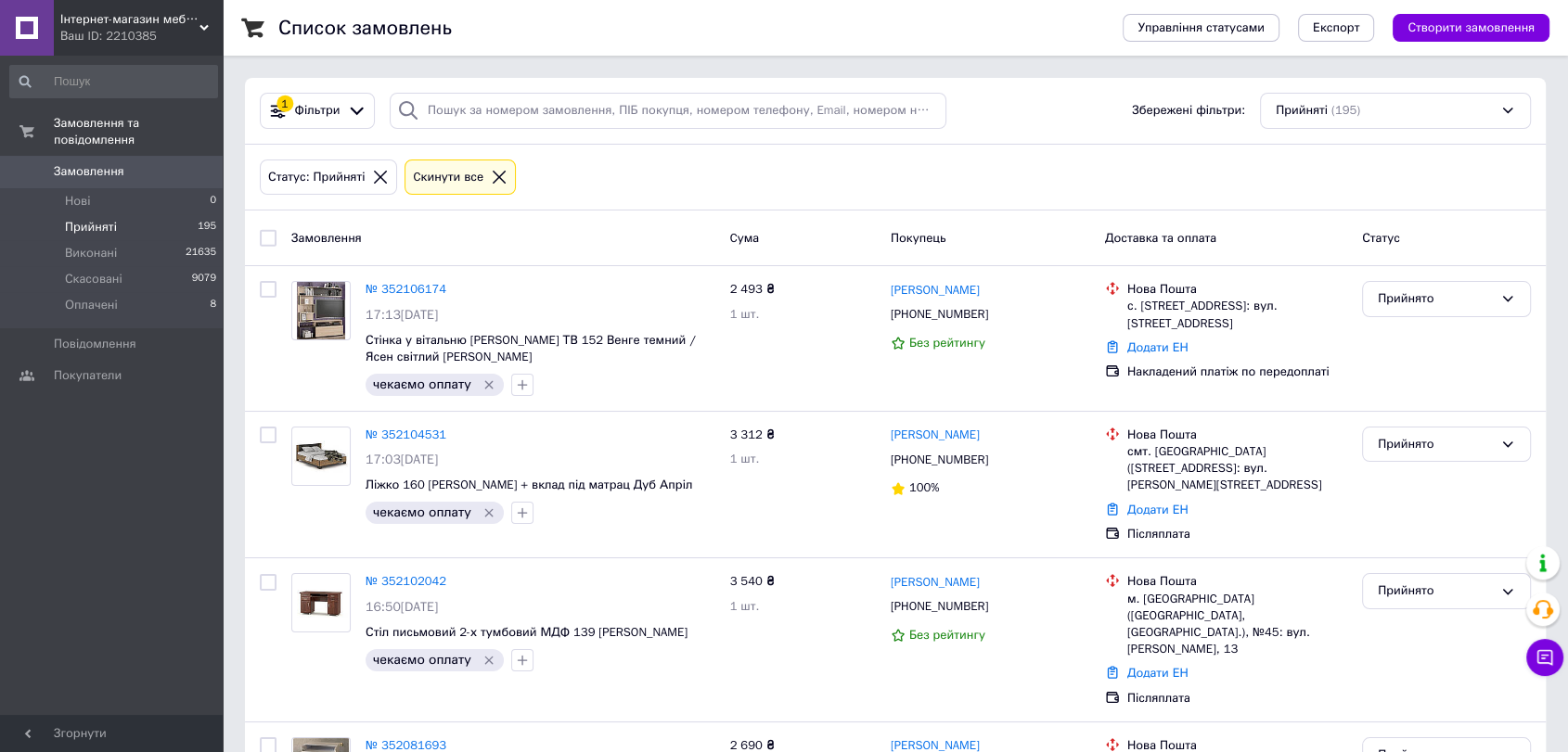 click on "Замовлення та повідомлення Замовлення 0 Нові 0 Прийняті 195 Виконані 21635 Скасовані 9079 Оплачені 8 Повідомлення 0 Покупатели" at bounding box center (113, 388) 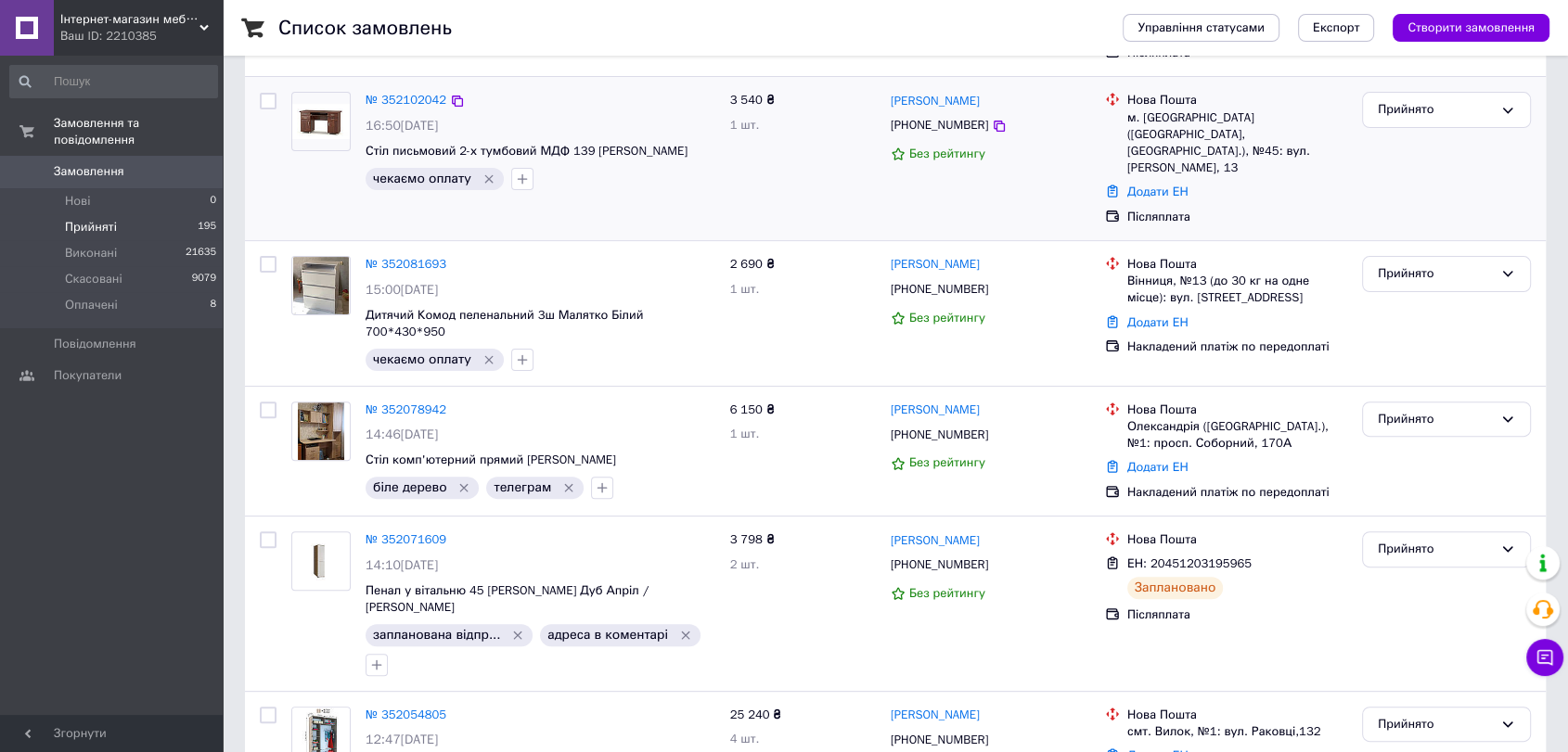 scroll, scrollTop: 618, scrollLeft: 0, axis: vertical 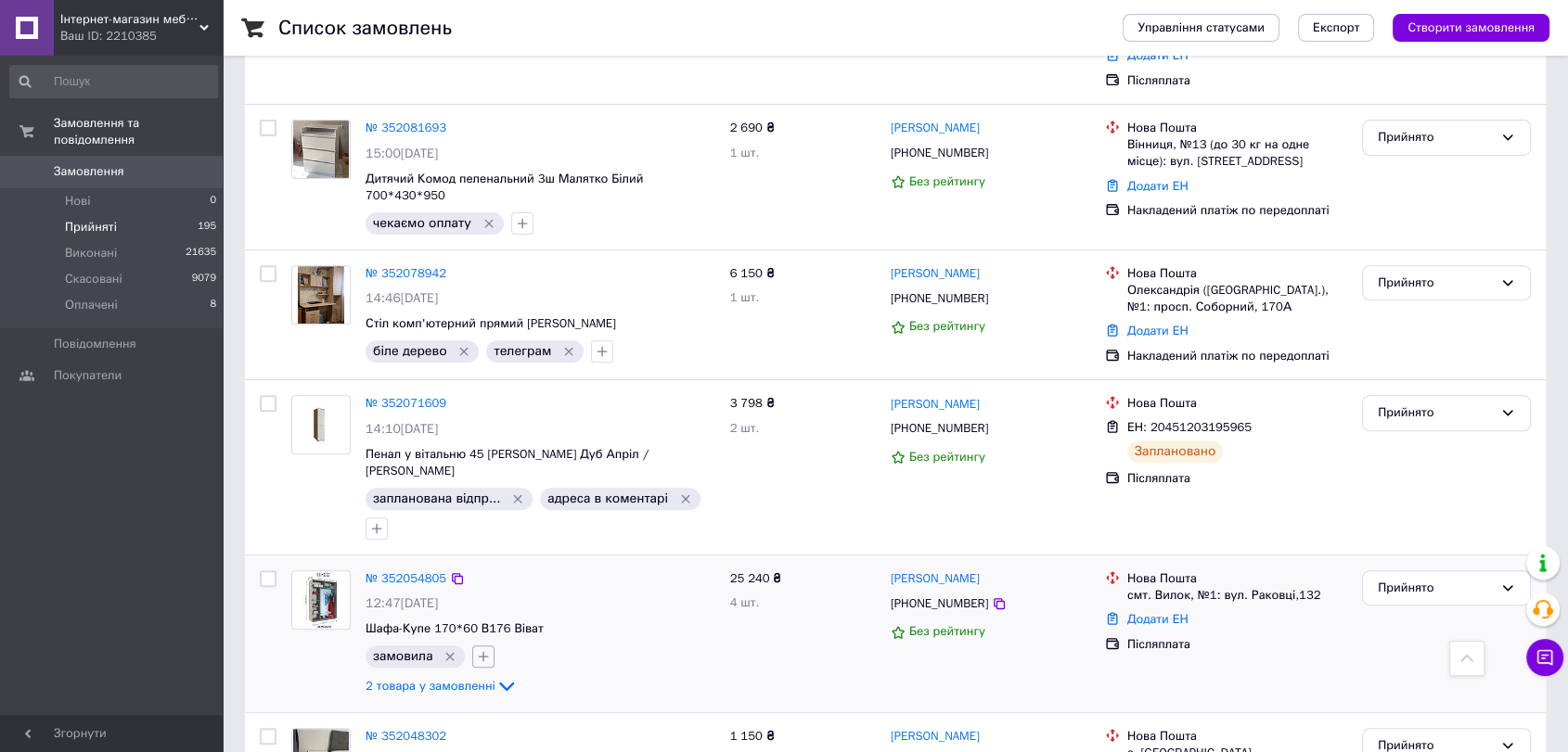 click 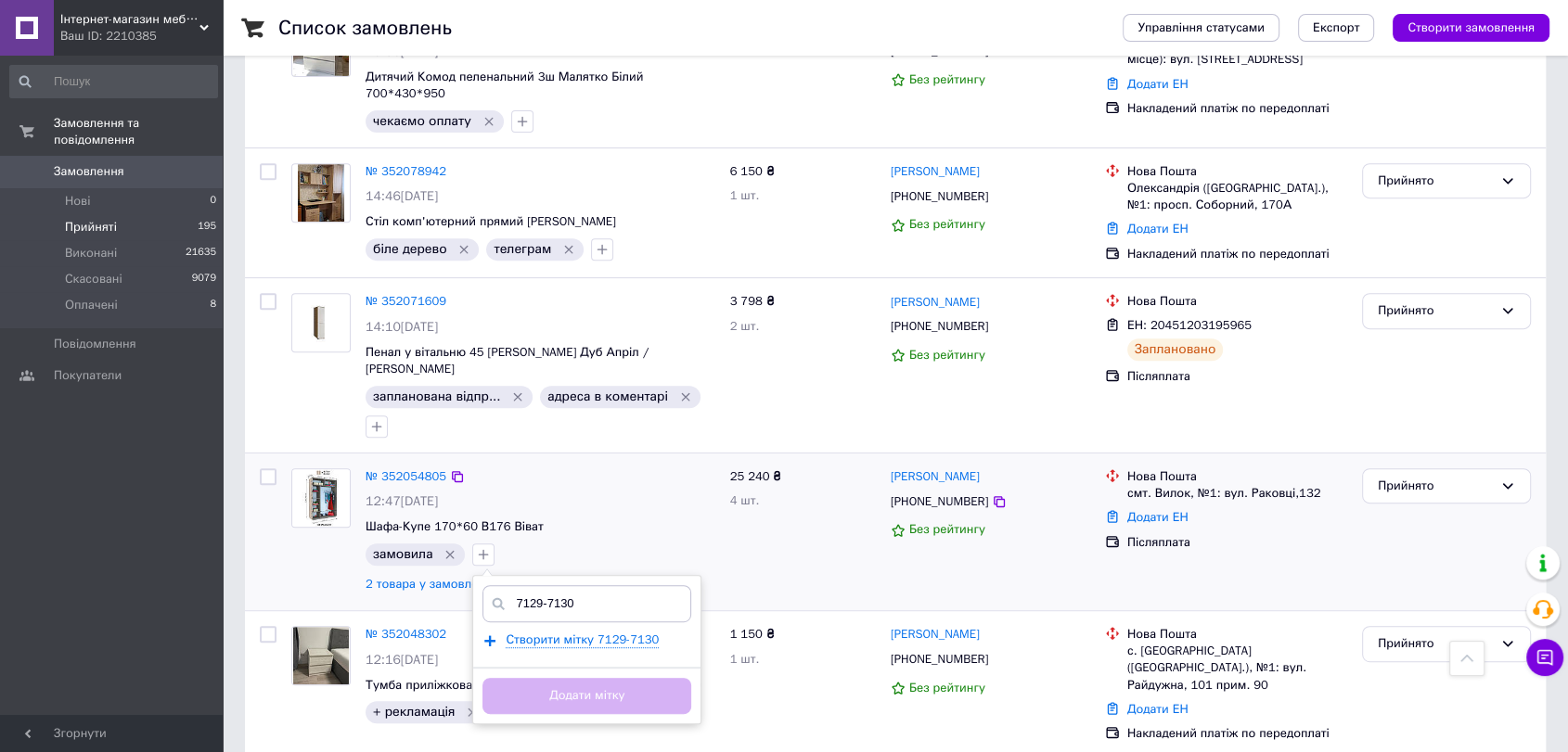 scroll, scrollTop: 823, scrollLeft: 0, axis: vertical 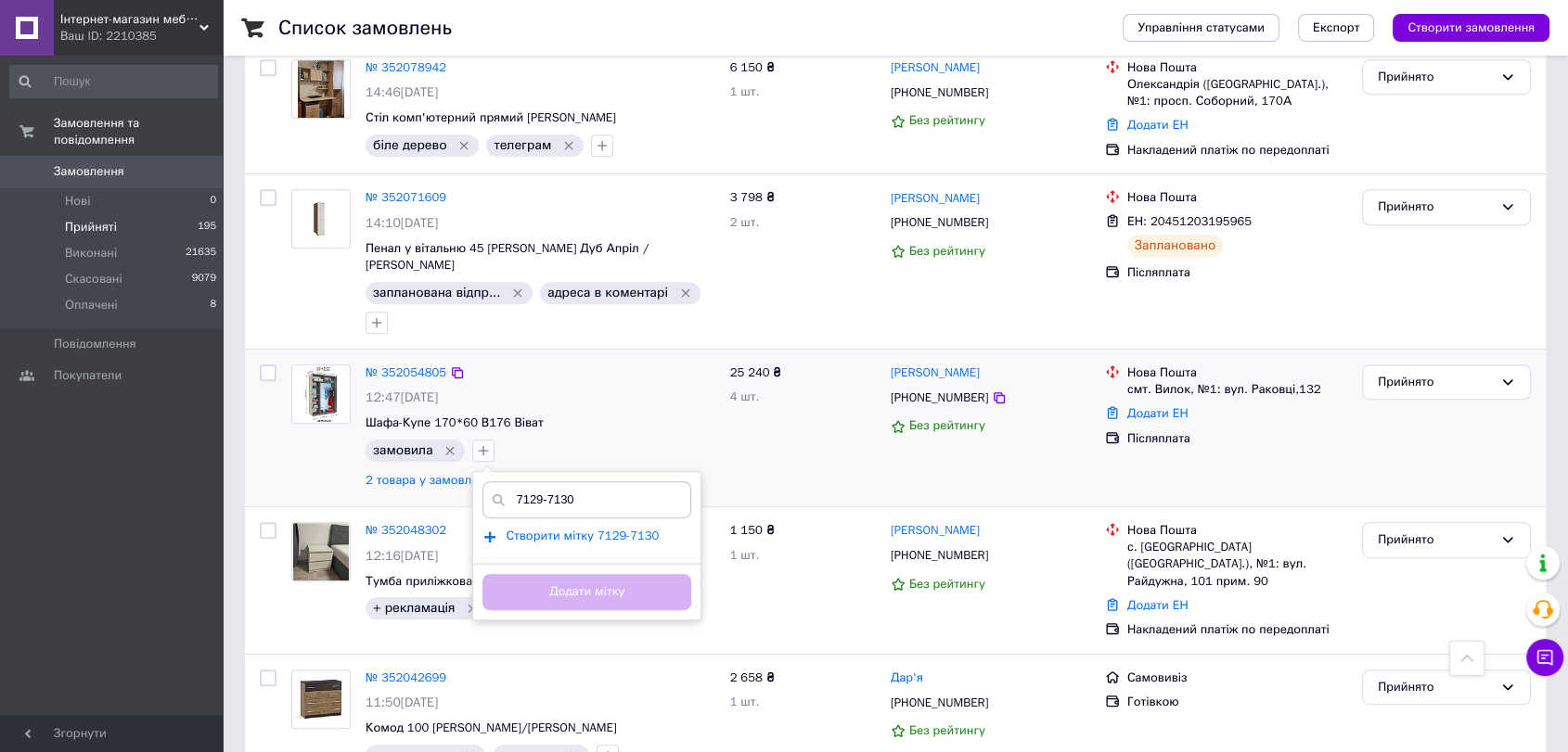 type on "7129-7130" 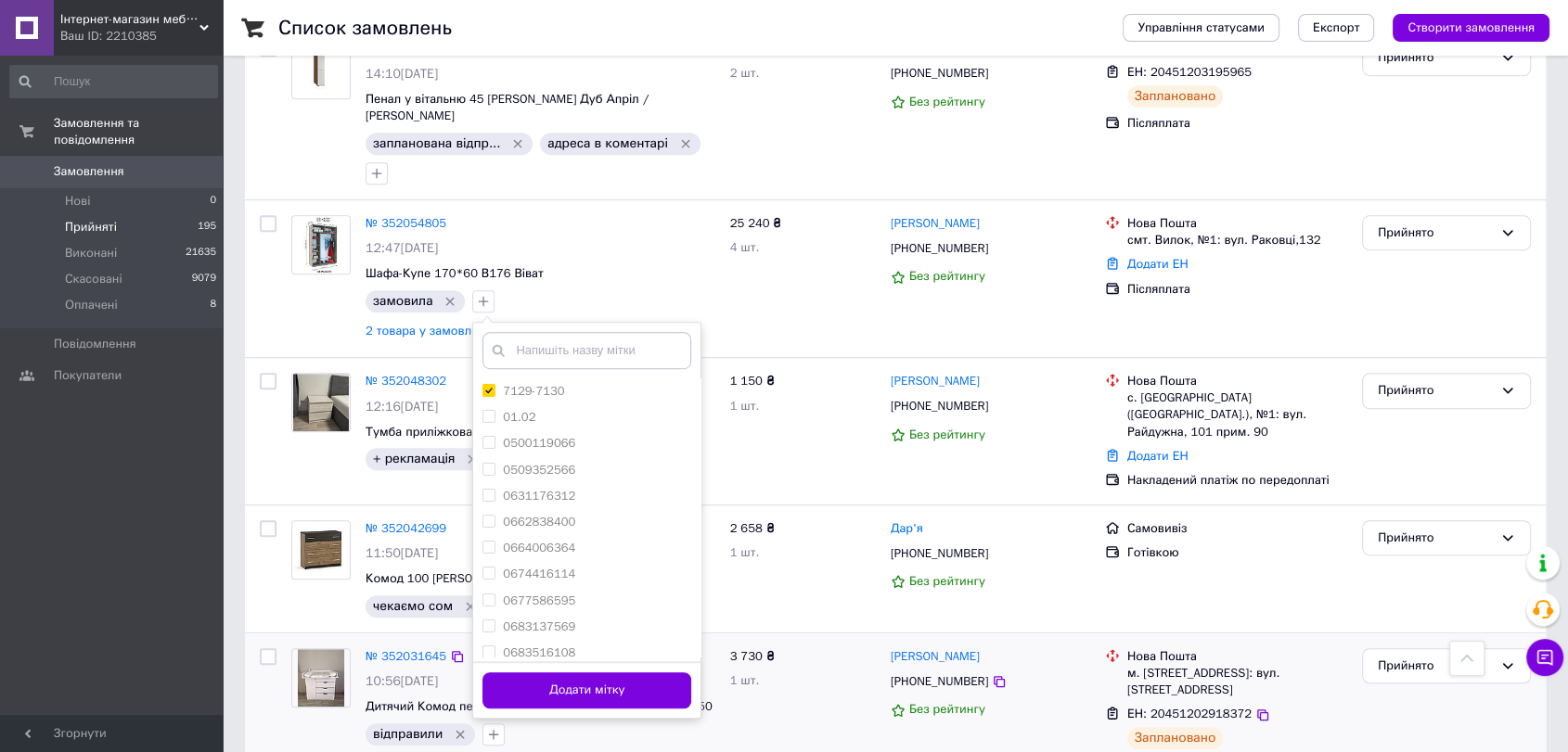 scroll, scrollTop: 1030, scrollLeft: 0, axis: vertical 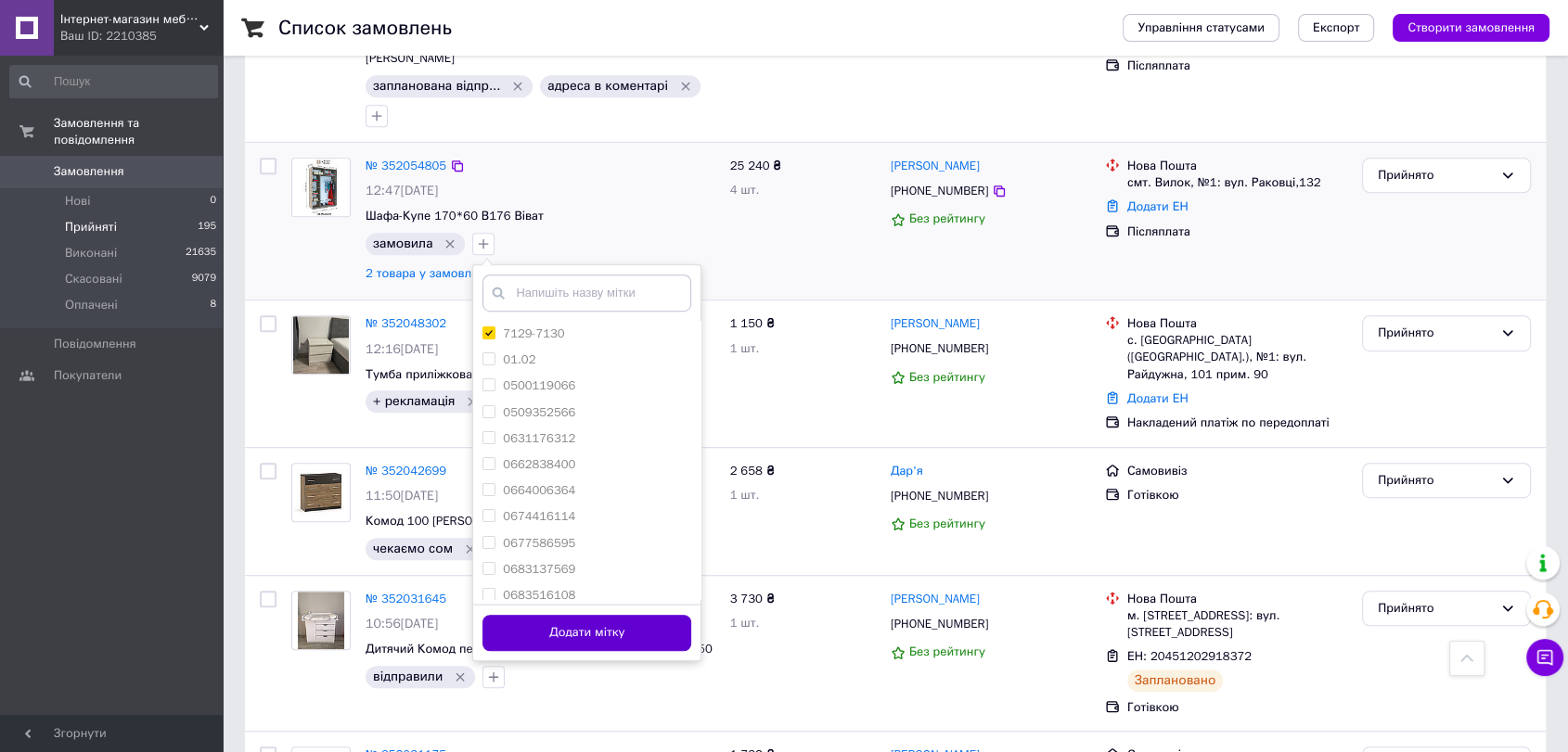 click on "Додати мітку" at bounding box center (586, 632) 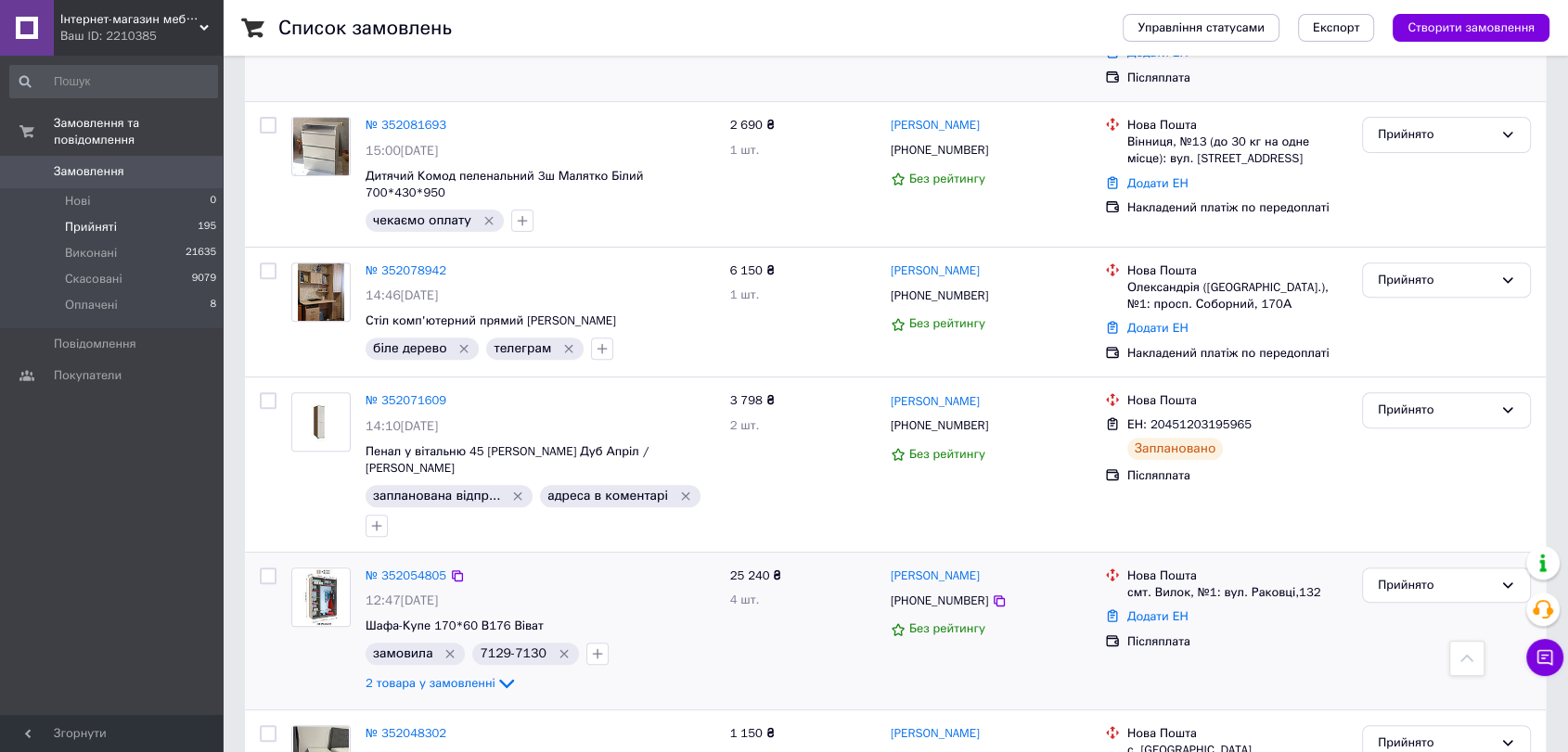 scroll, scrollTop: 618, scrollLeft: 0, axis: vertical 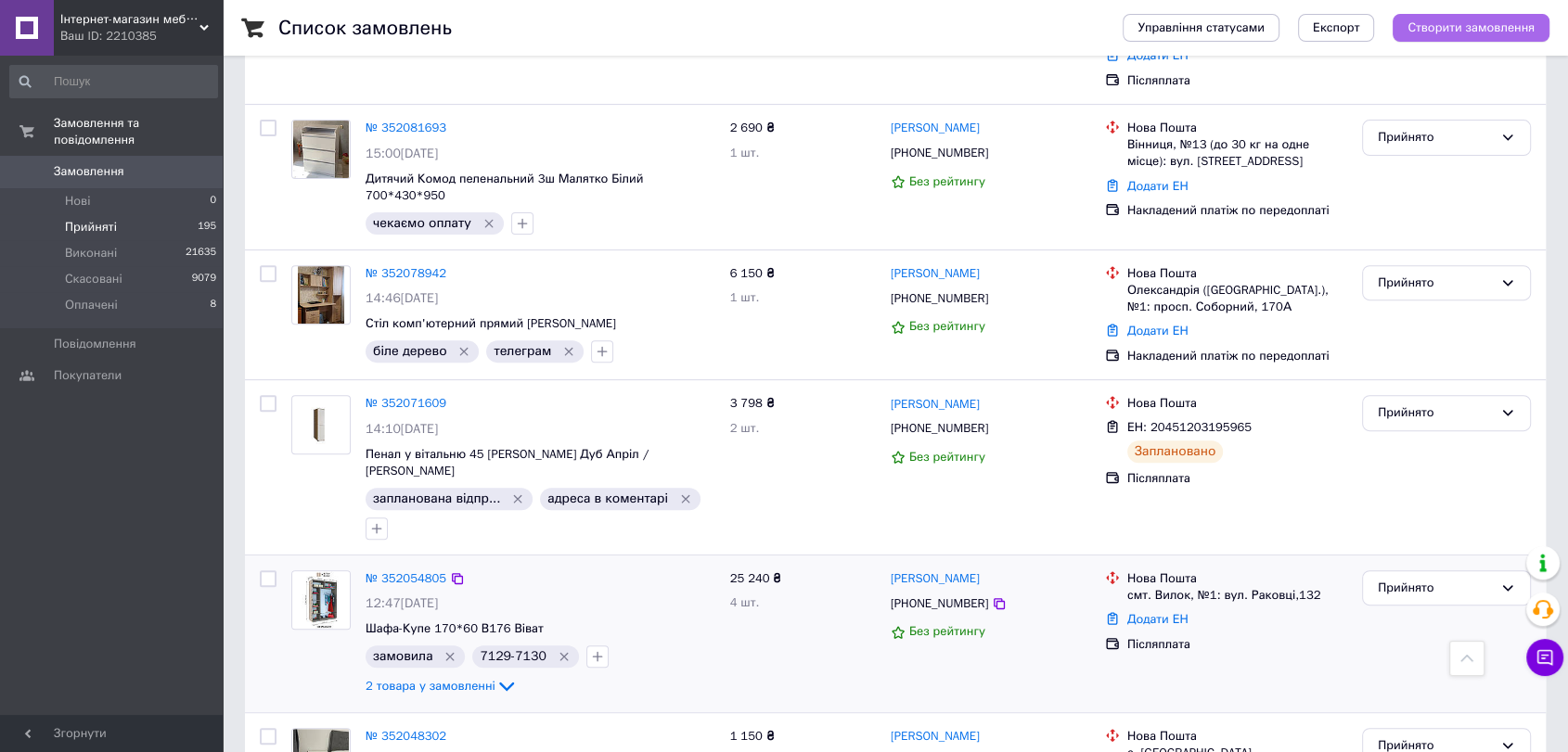 click on "Створити замовлення" at bounding box center [1471, 28] 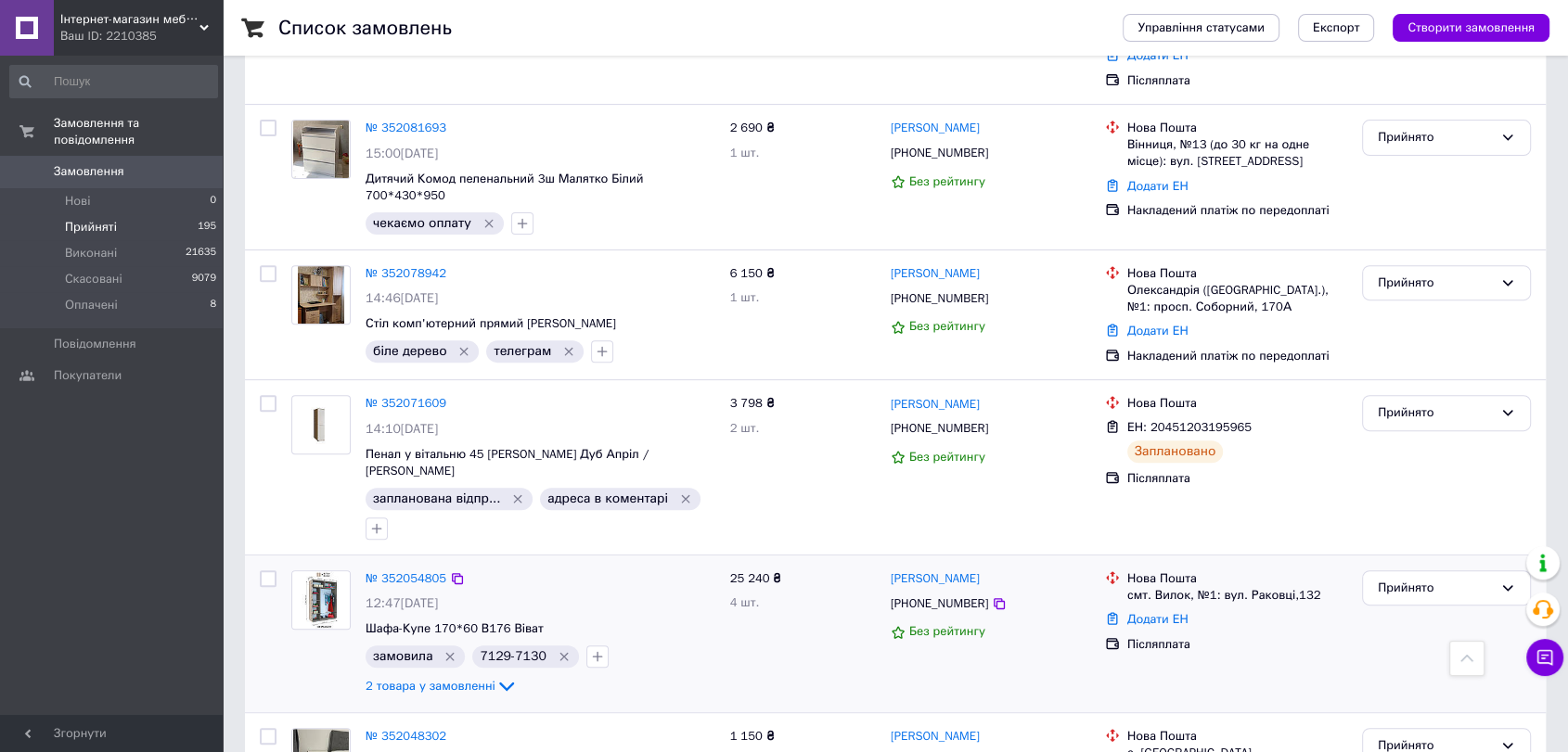 scroll, scrollTop: 0, scrollLeft: 0, axis: both 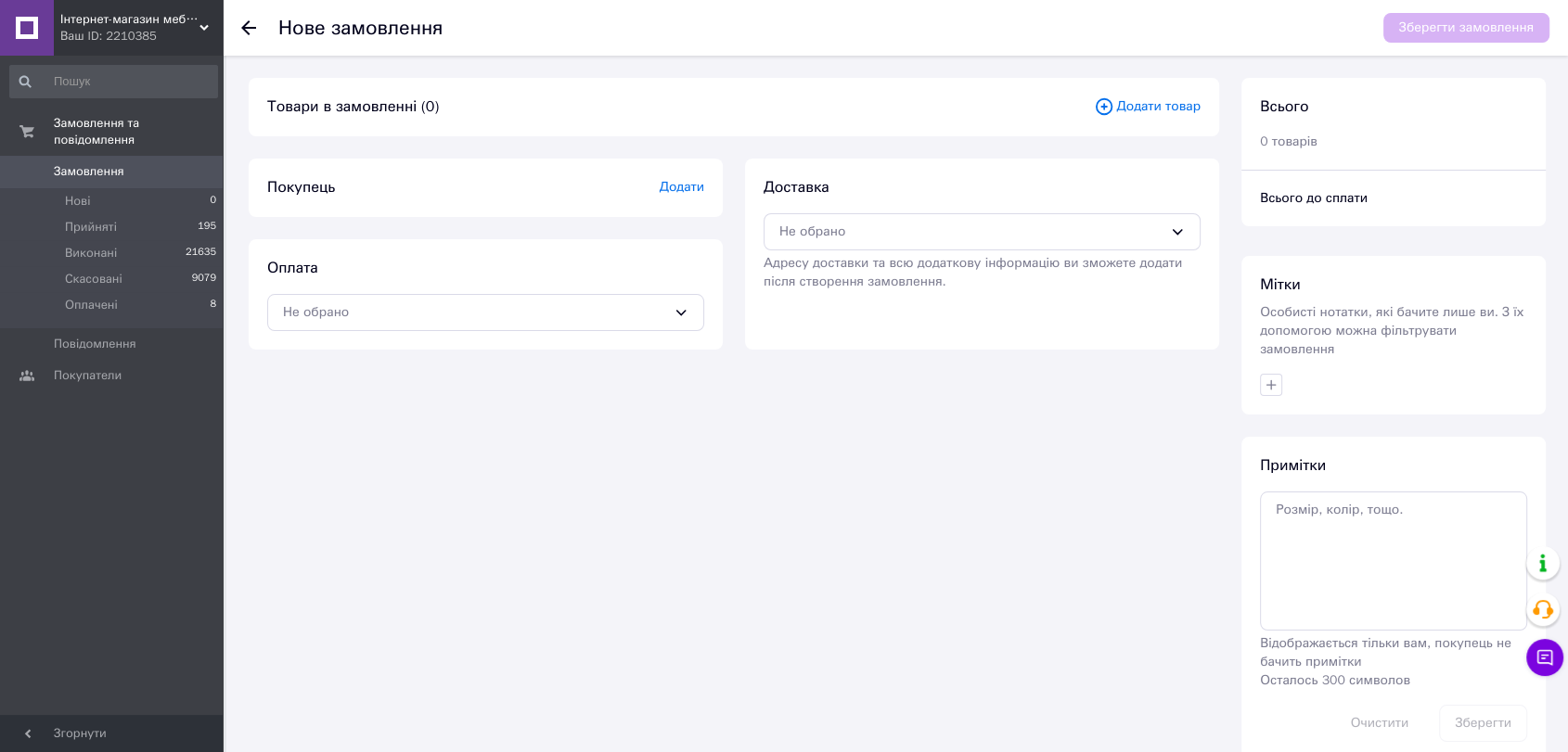 click on "Додати товар" at bounding box center (1147, 107) 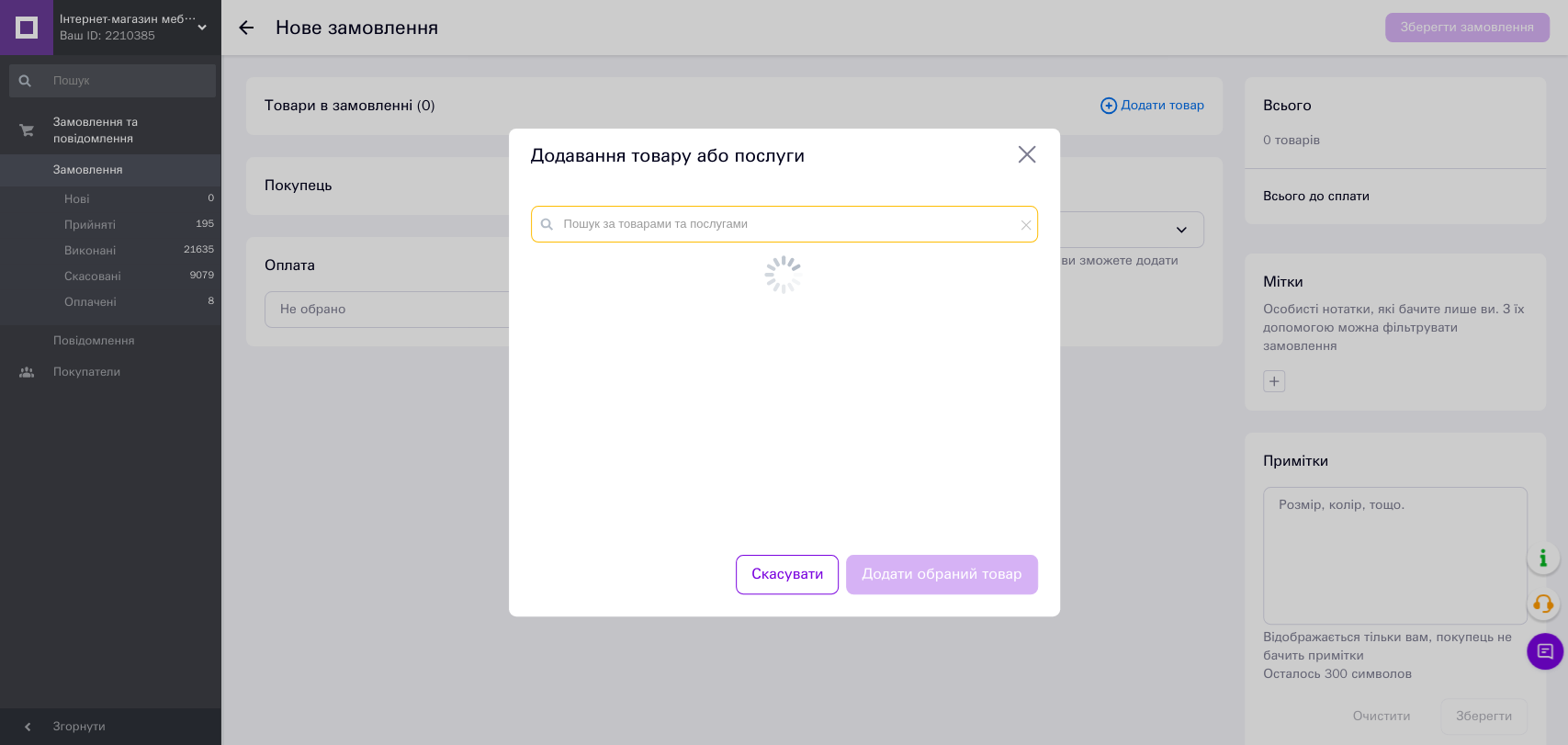 click at bounding box center (784, 224) 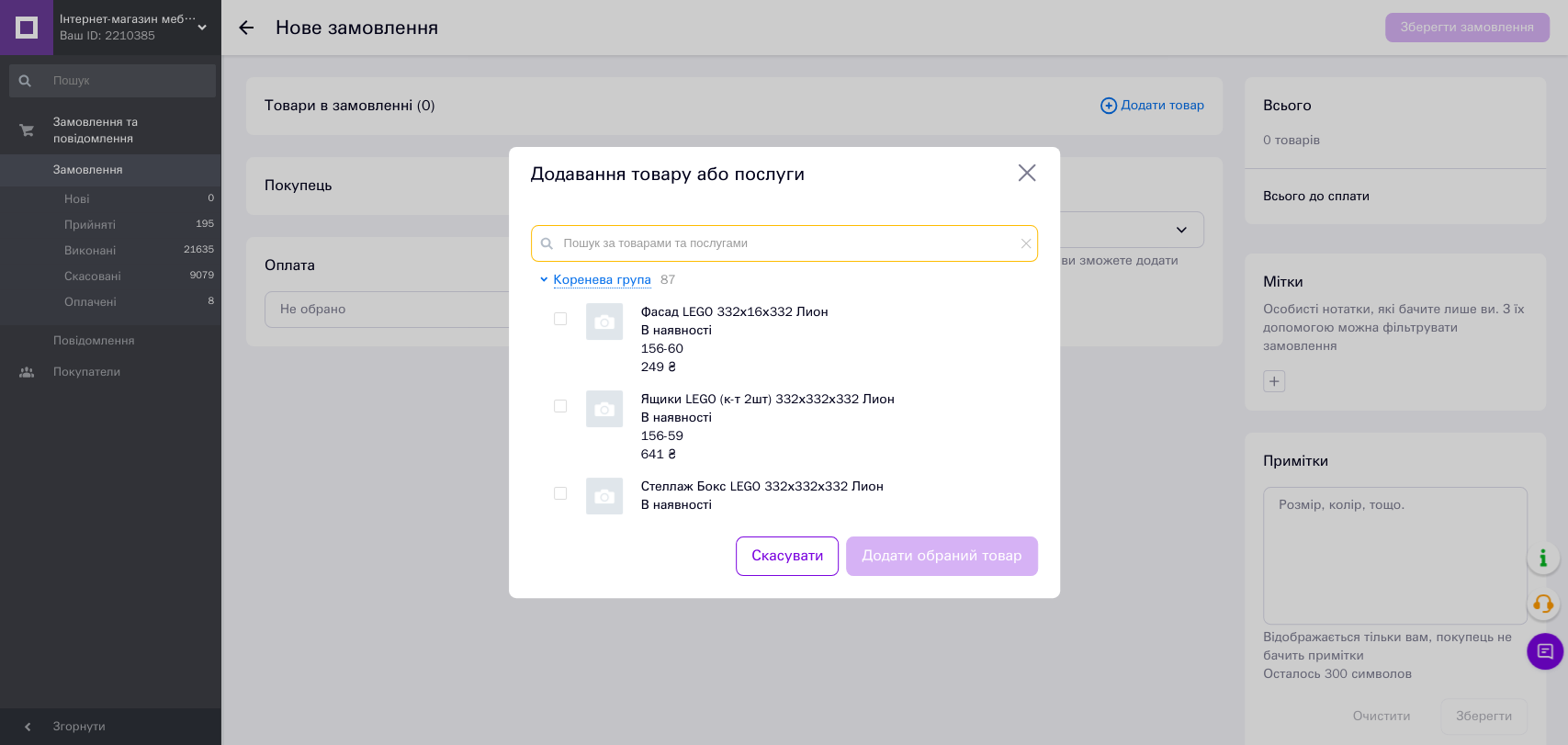 paste on "082-68" 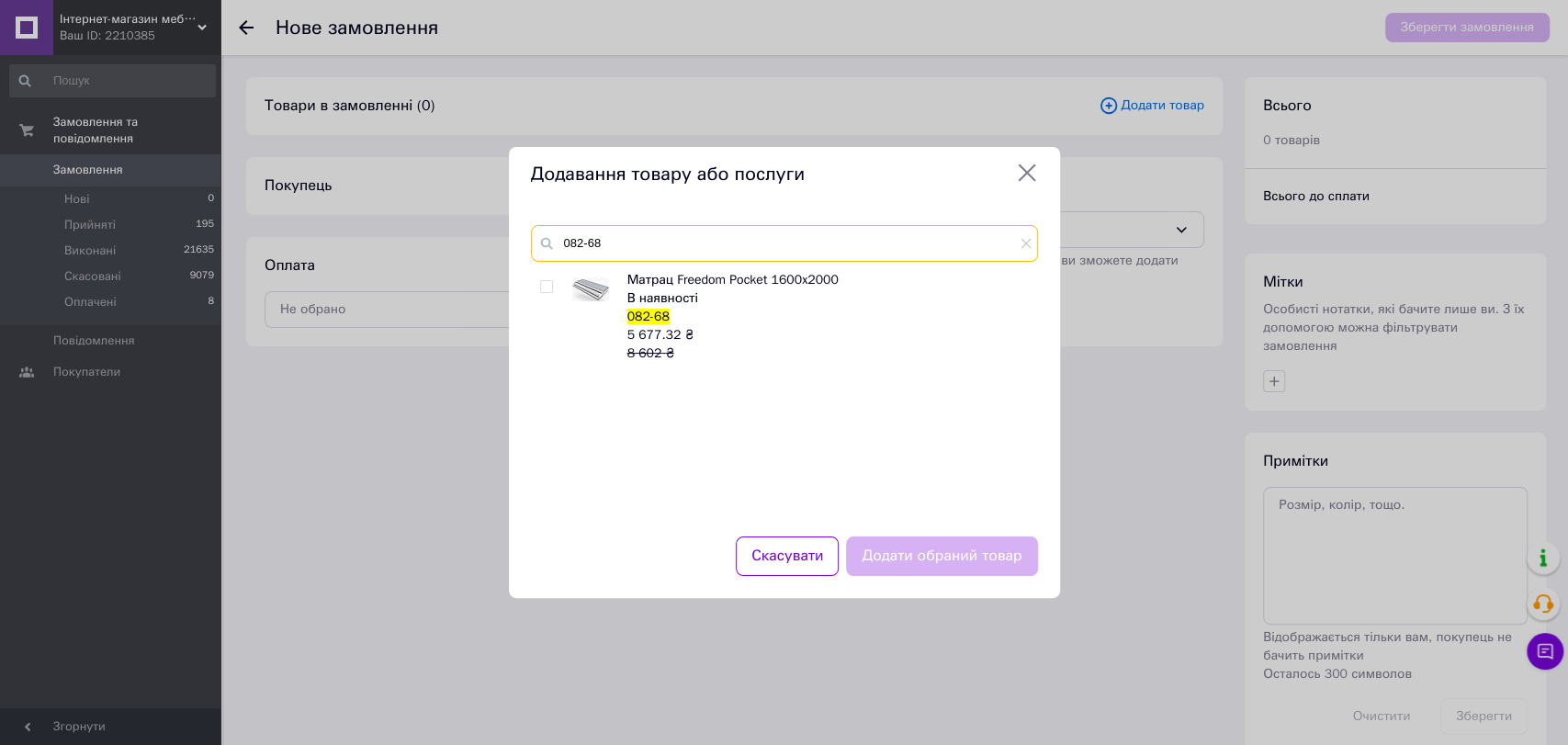 type on "082-68" 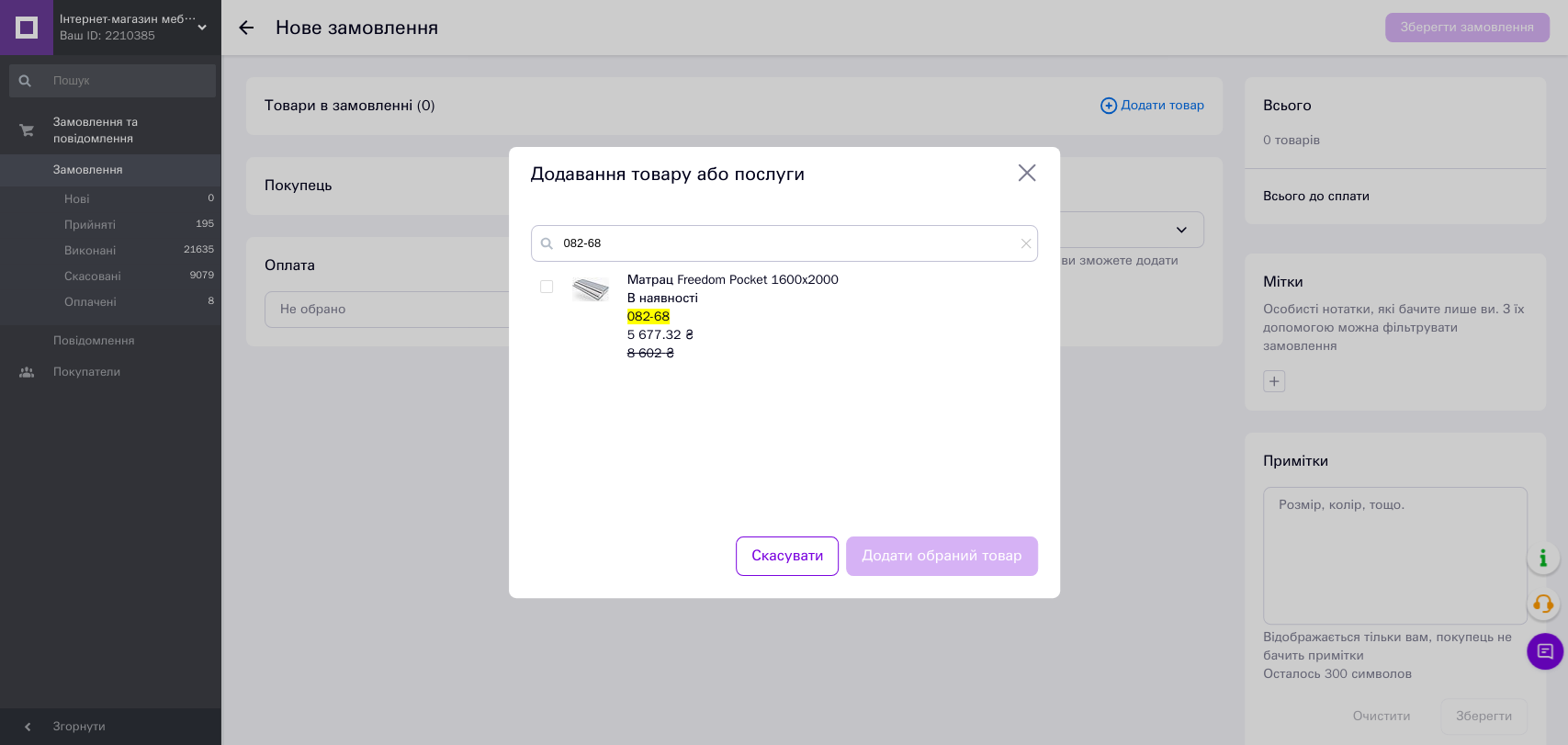 click at bounding box center (546, 287) 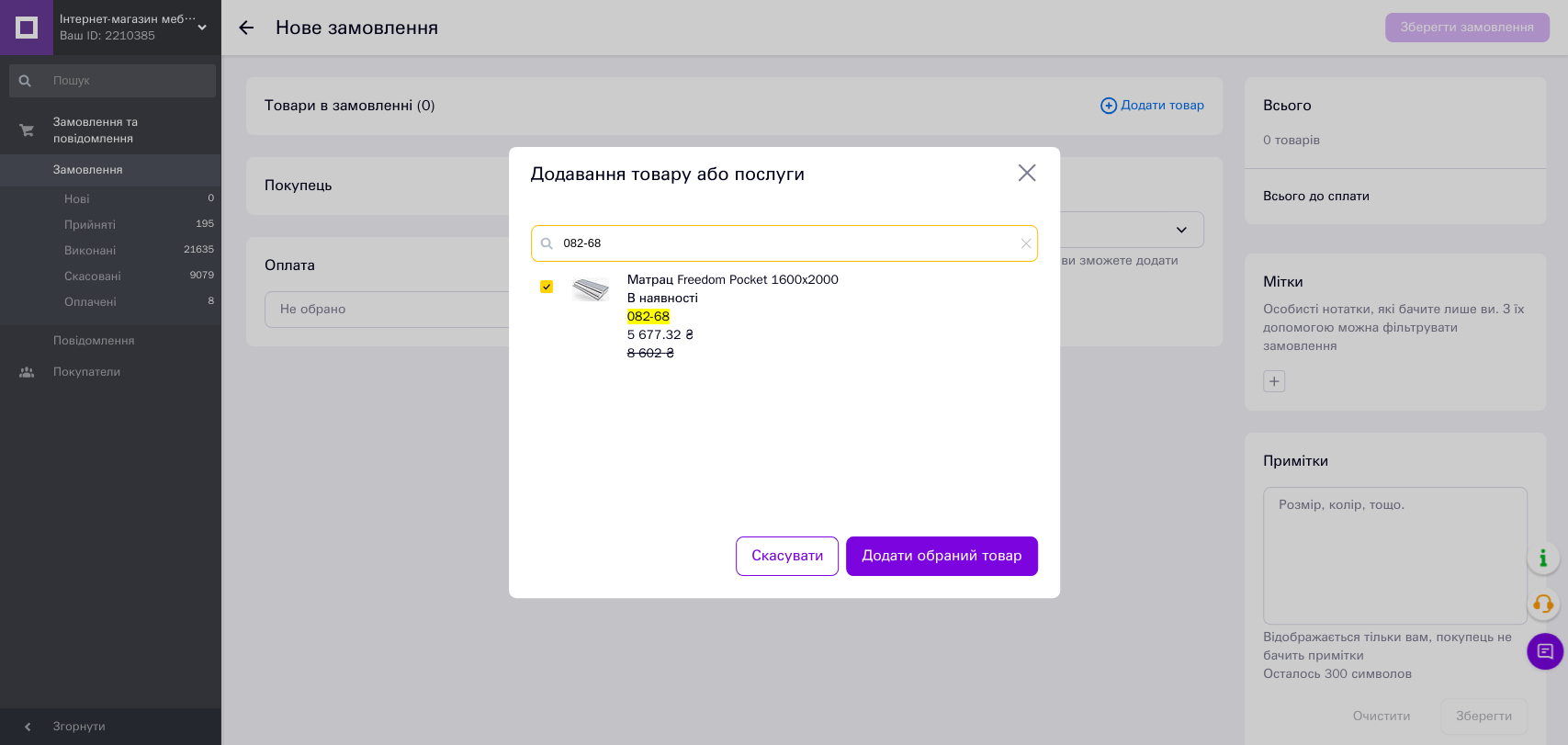 drag, startPoint x: 658, startPoint y: 252, endPoint x: 507, endPoint y: 252, distance: 151 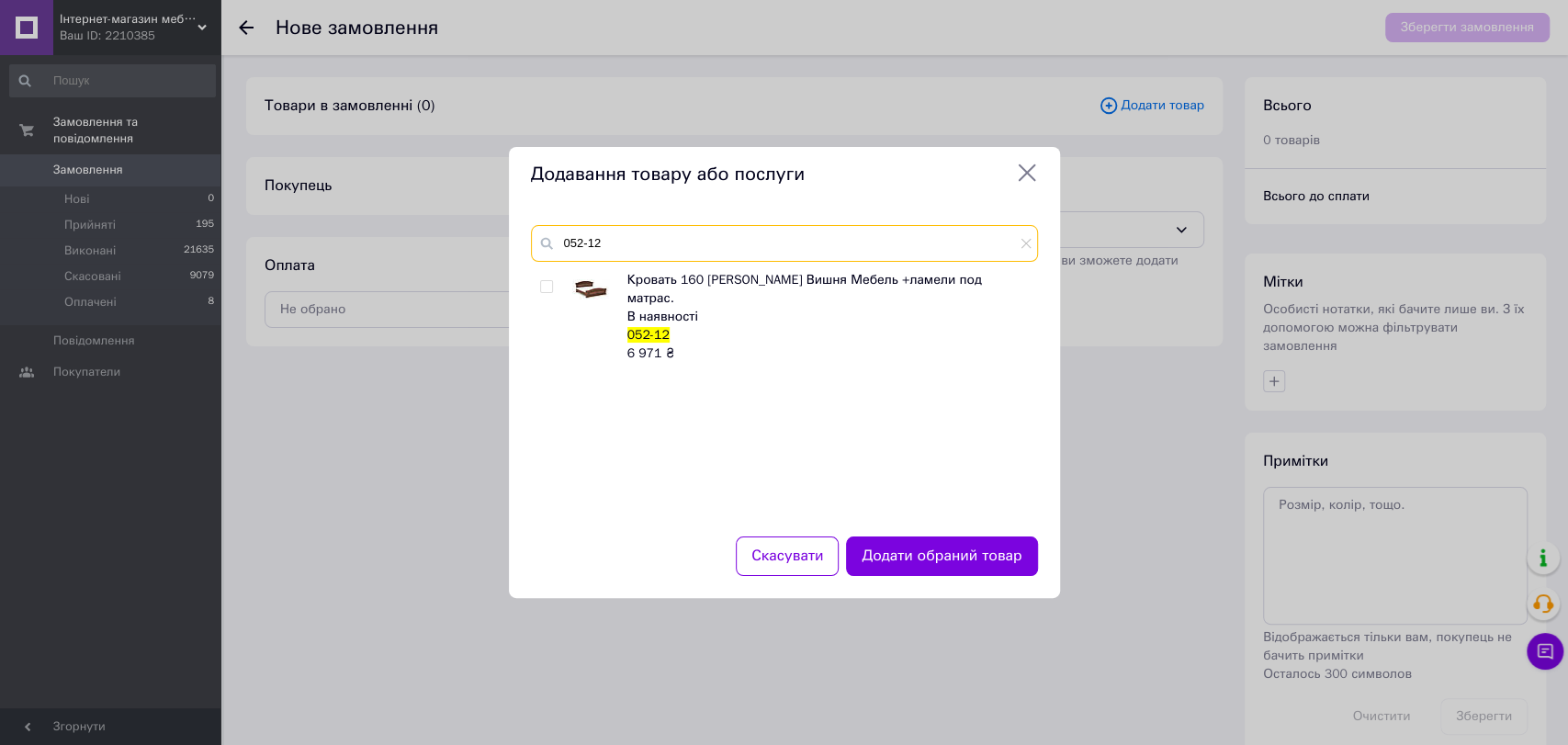 type on "052-12" 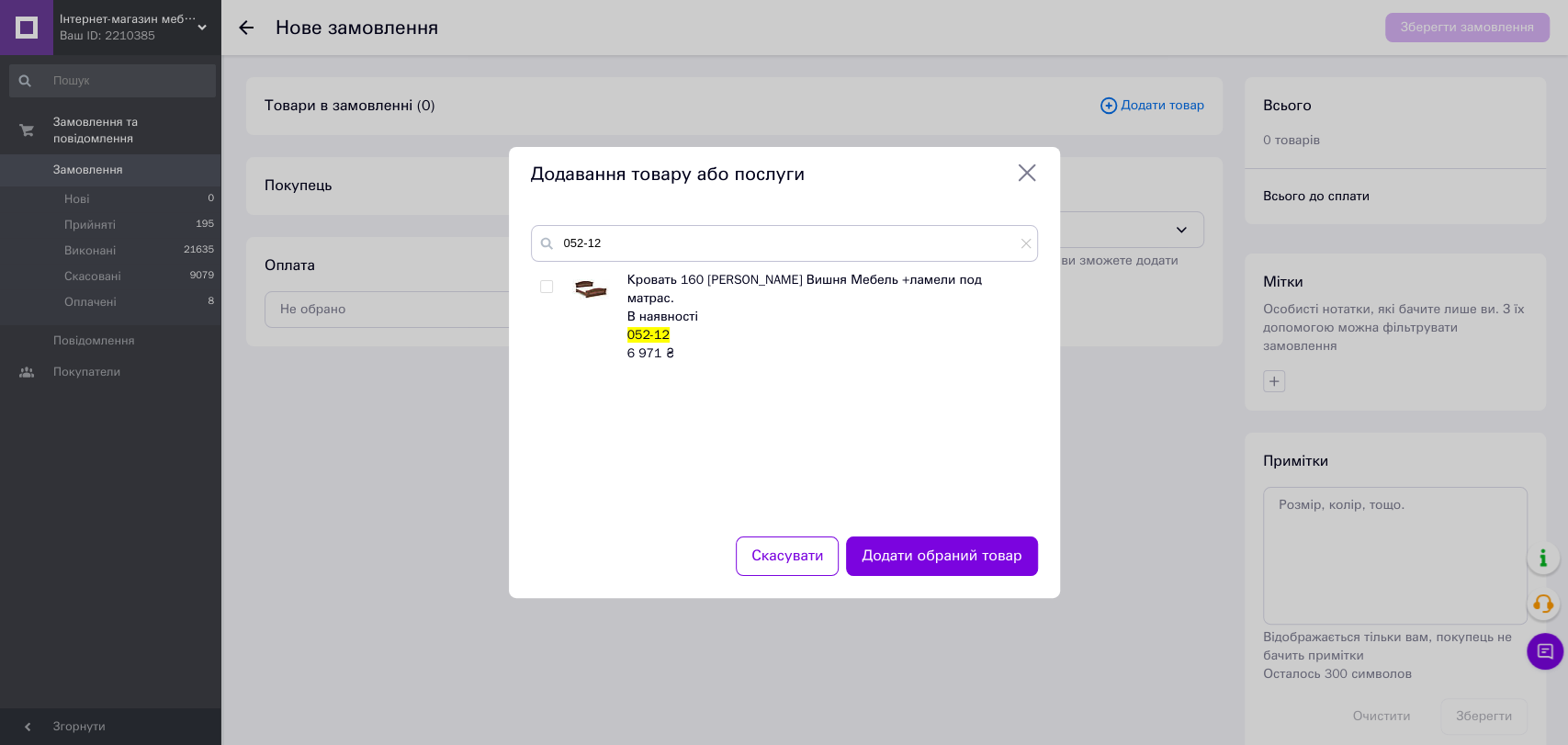 click at bounding box center [549, 317] 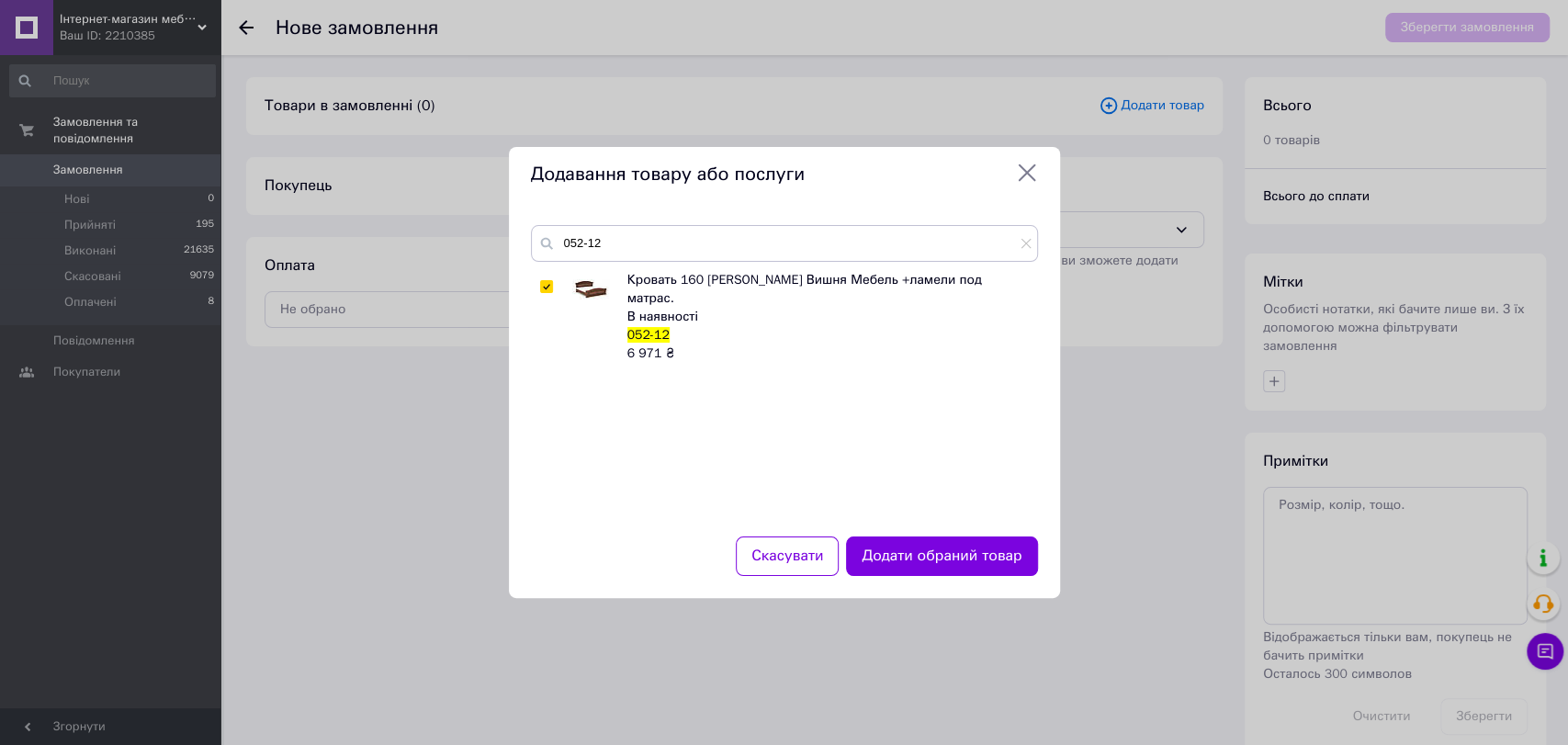 checkbox on "true" 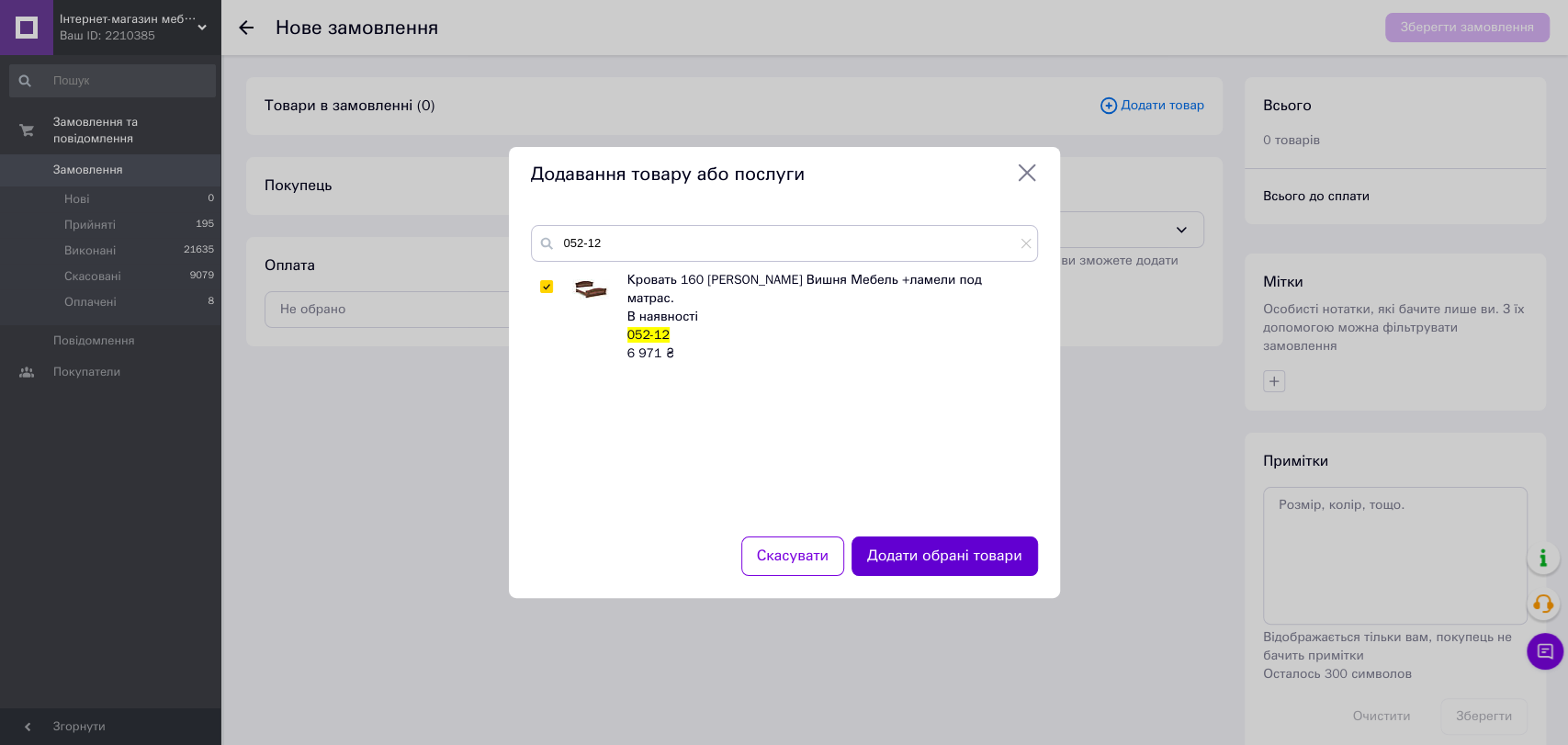 click on "Додати обрані товари" at bounding box center (944, 556) 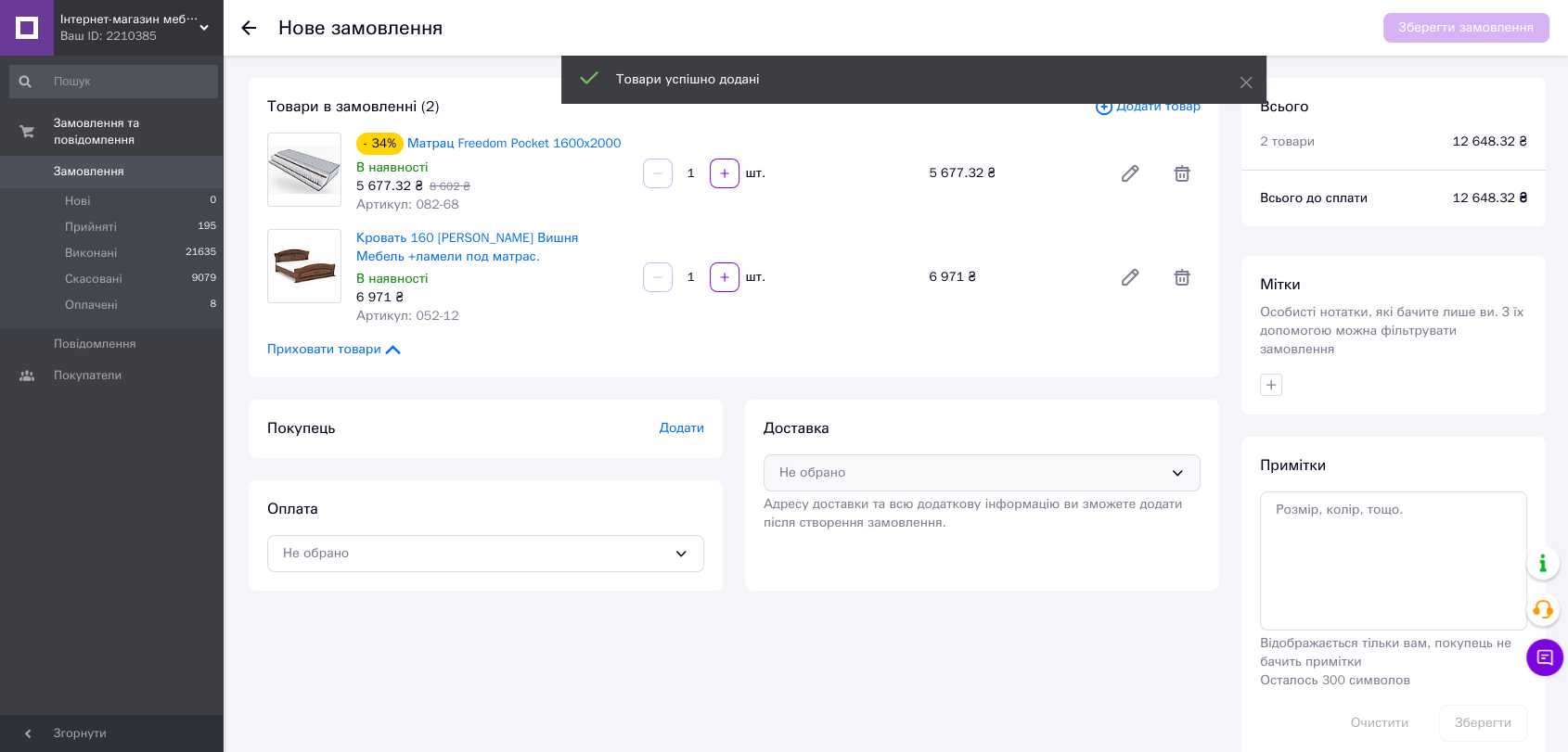 click on "Не обрано" at bounding box center [970, 473] 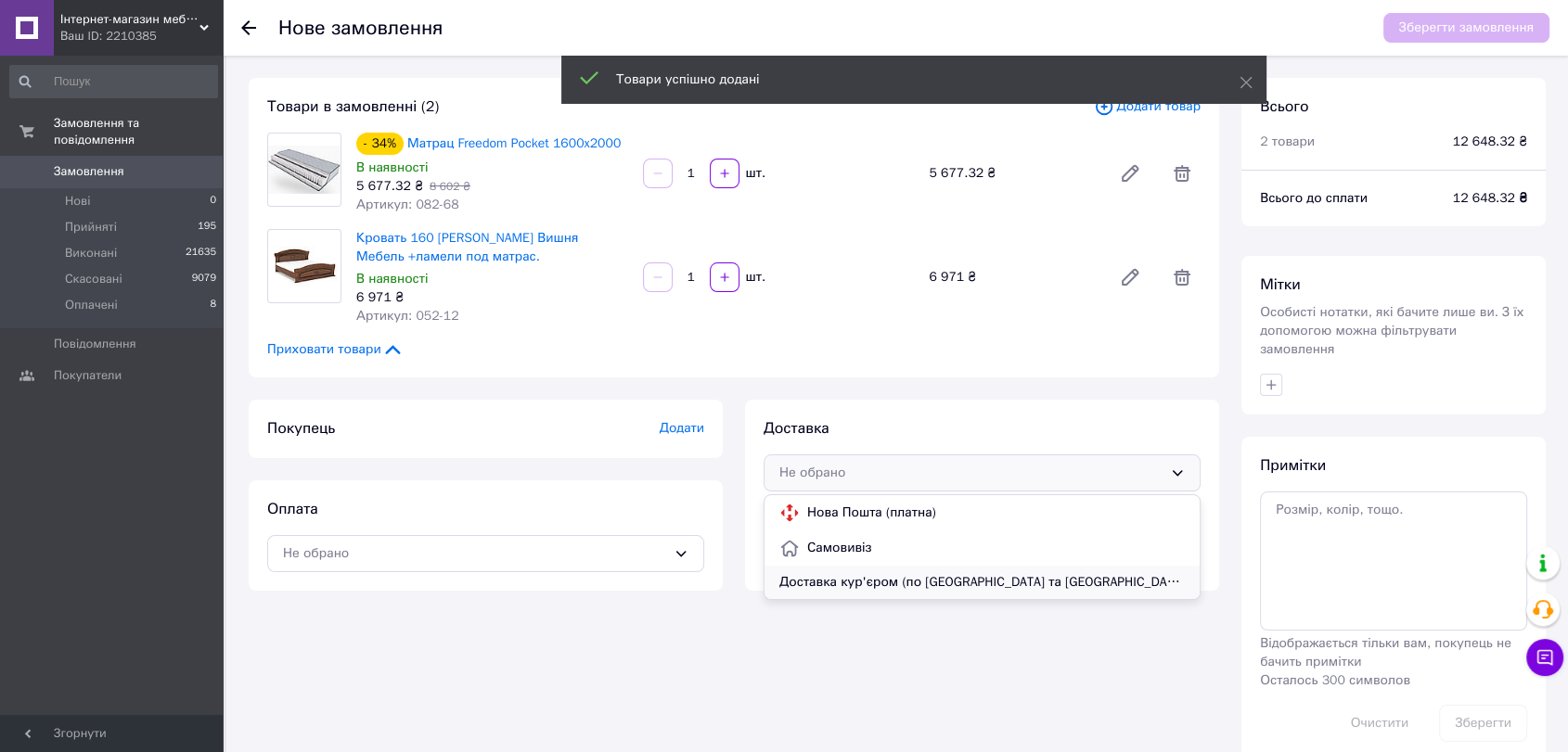 click on "Доставка кур'єром (по [GEOGRAPHIC_DATA] та [GEOGRAPHIC_DATA]) (платна)" at bounding box center [982, 582] 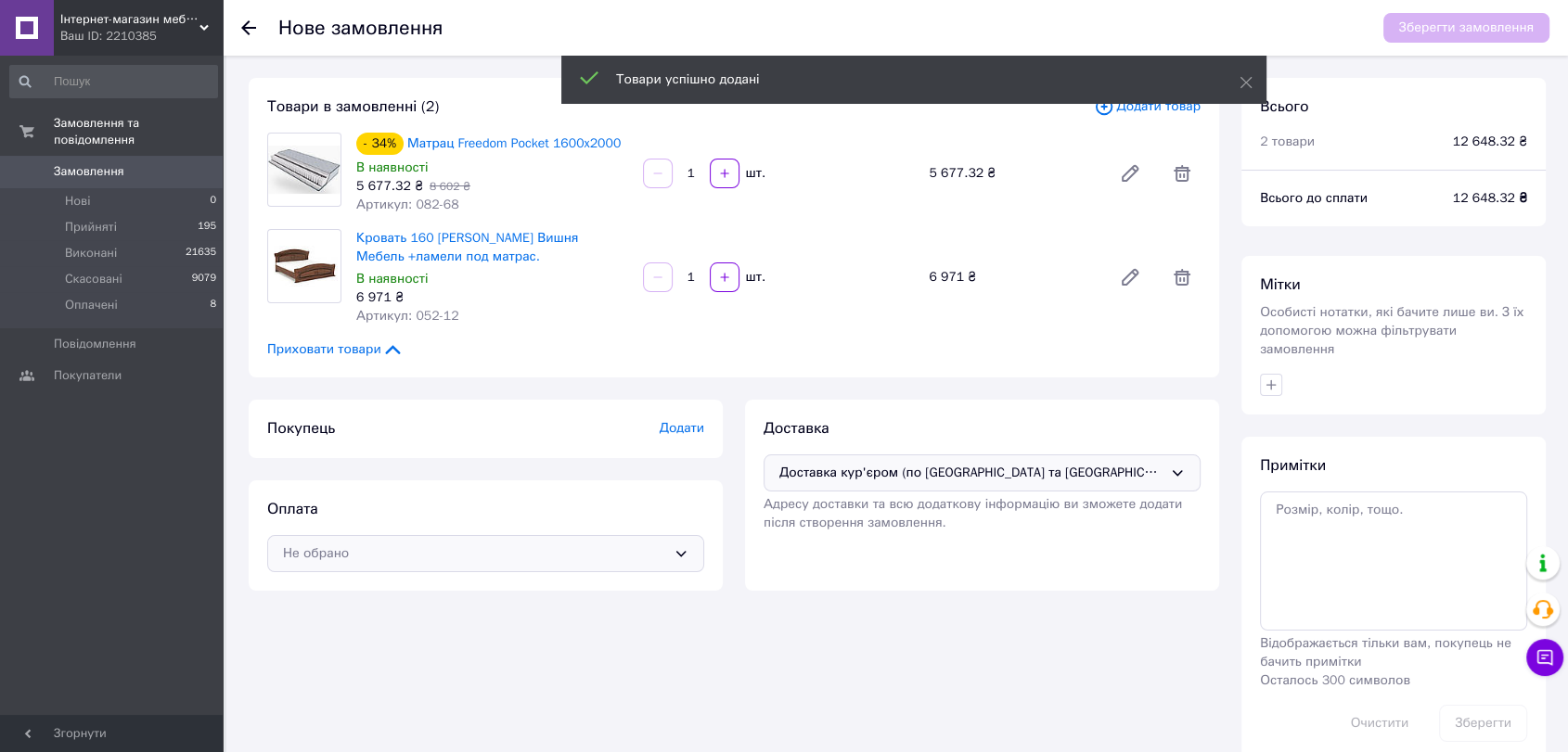 click on "Не обрано" at bounding box center (485, 554) 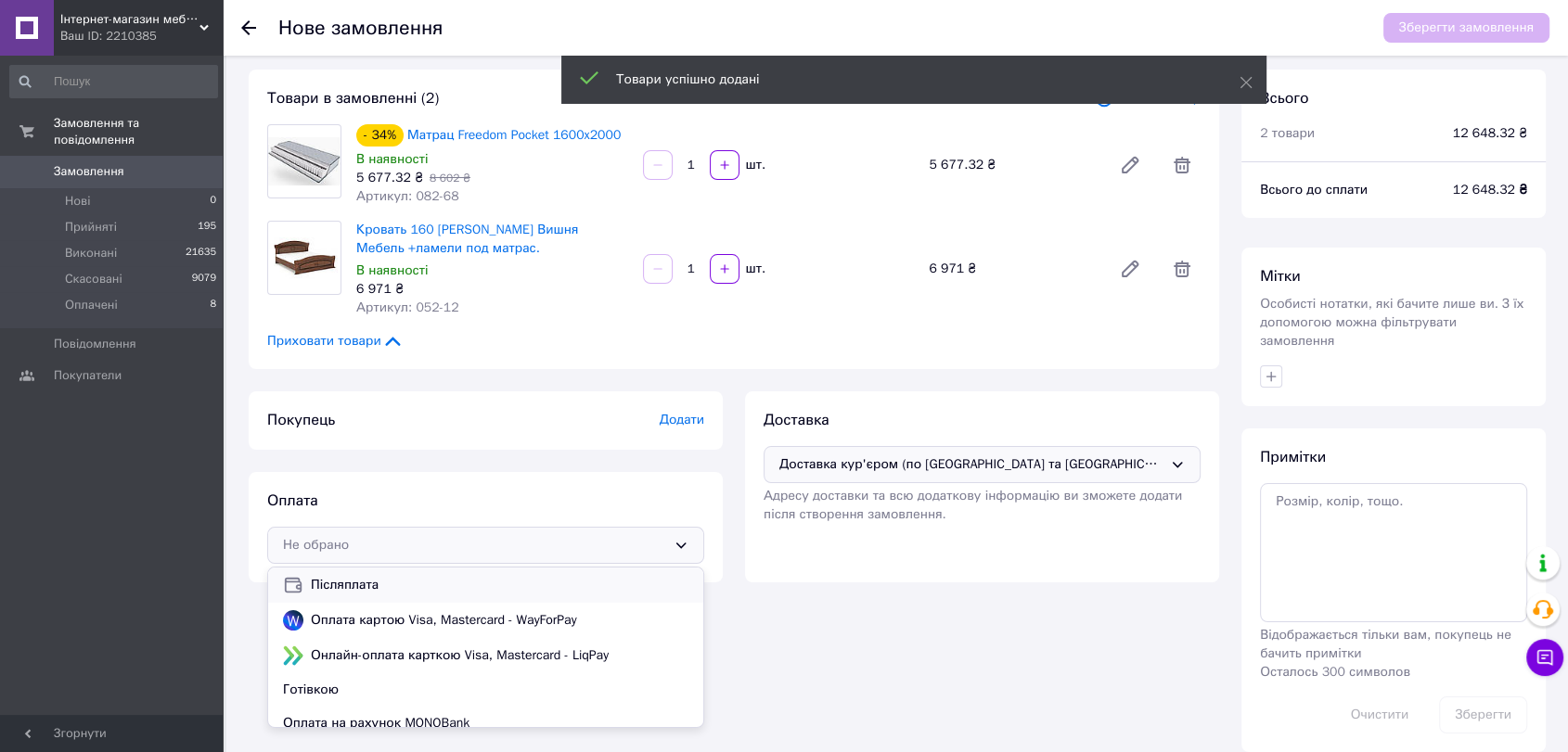 scroll, scrollTop: 11, scrollLeft: 0, axis: vertical 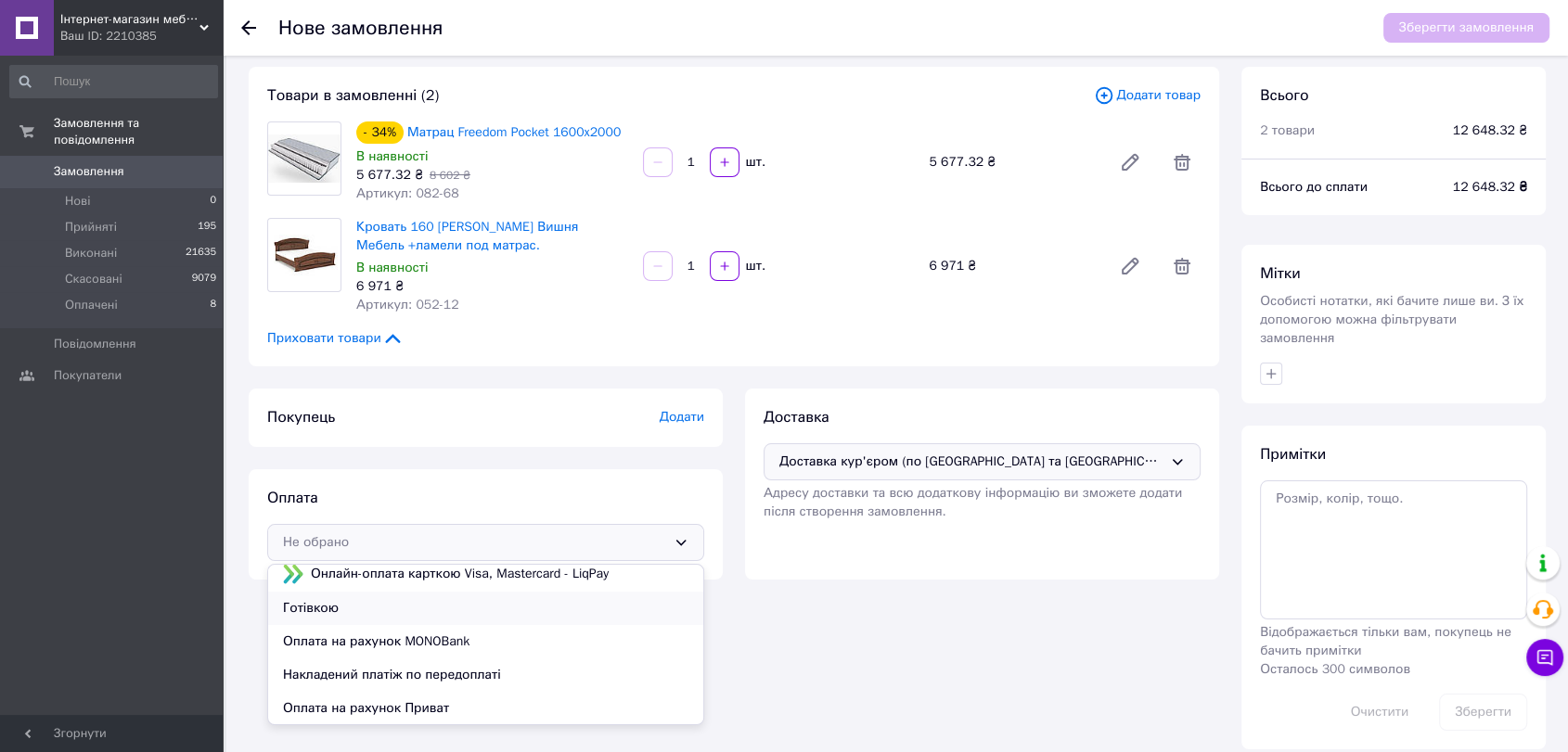 click on "Готівкою" at bounding box center (485, 608) 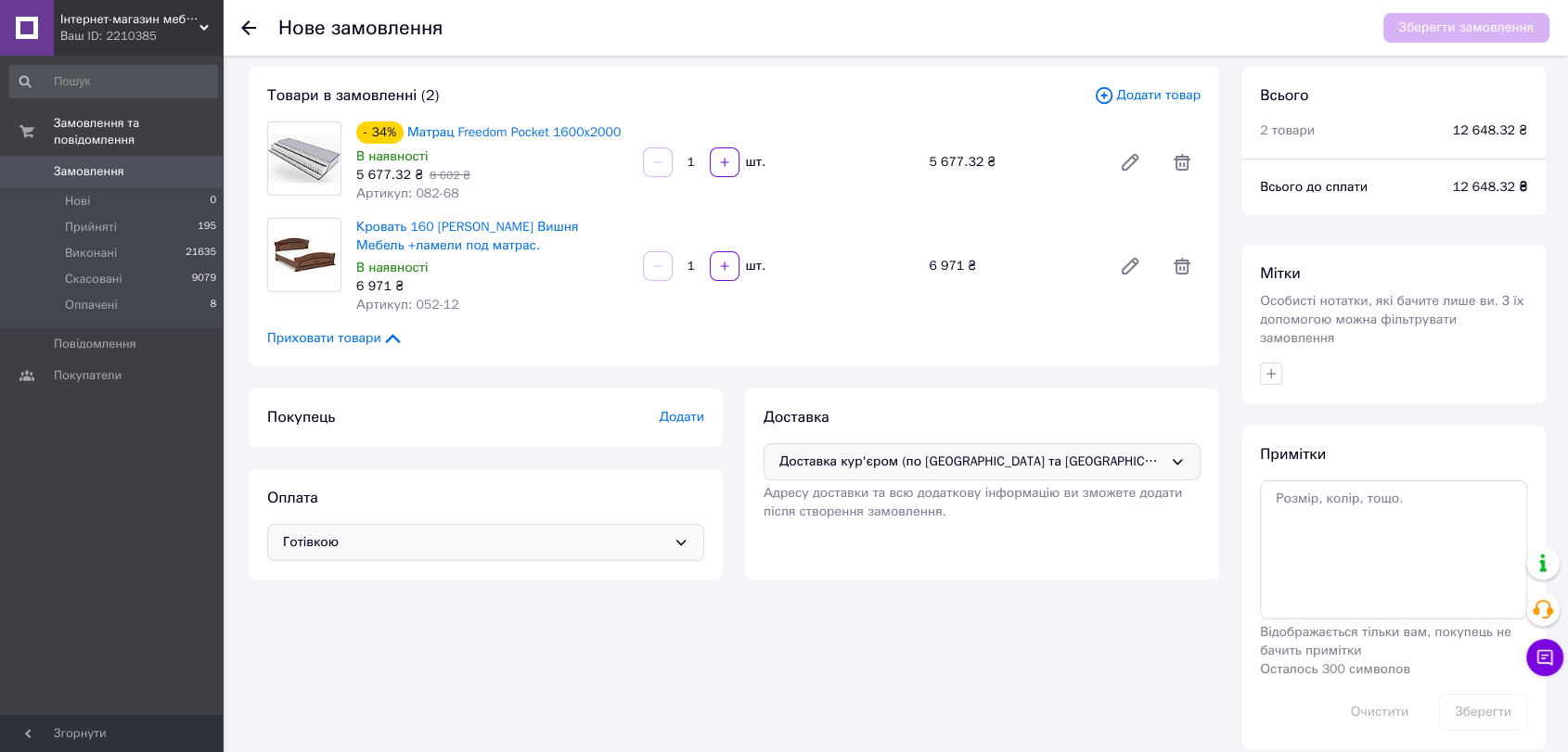click on "Додати" at bounding box center (682, 416) 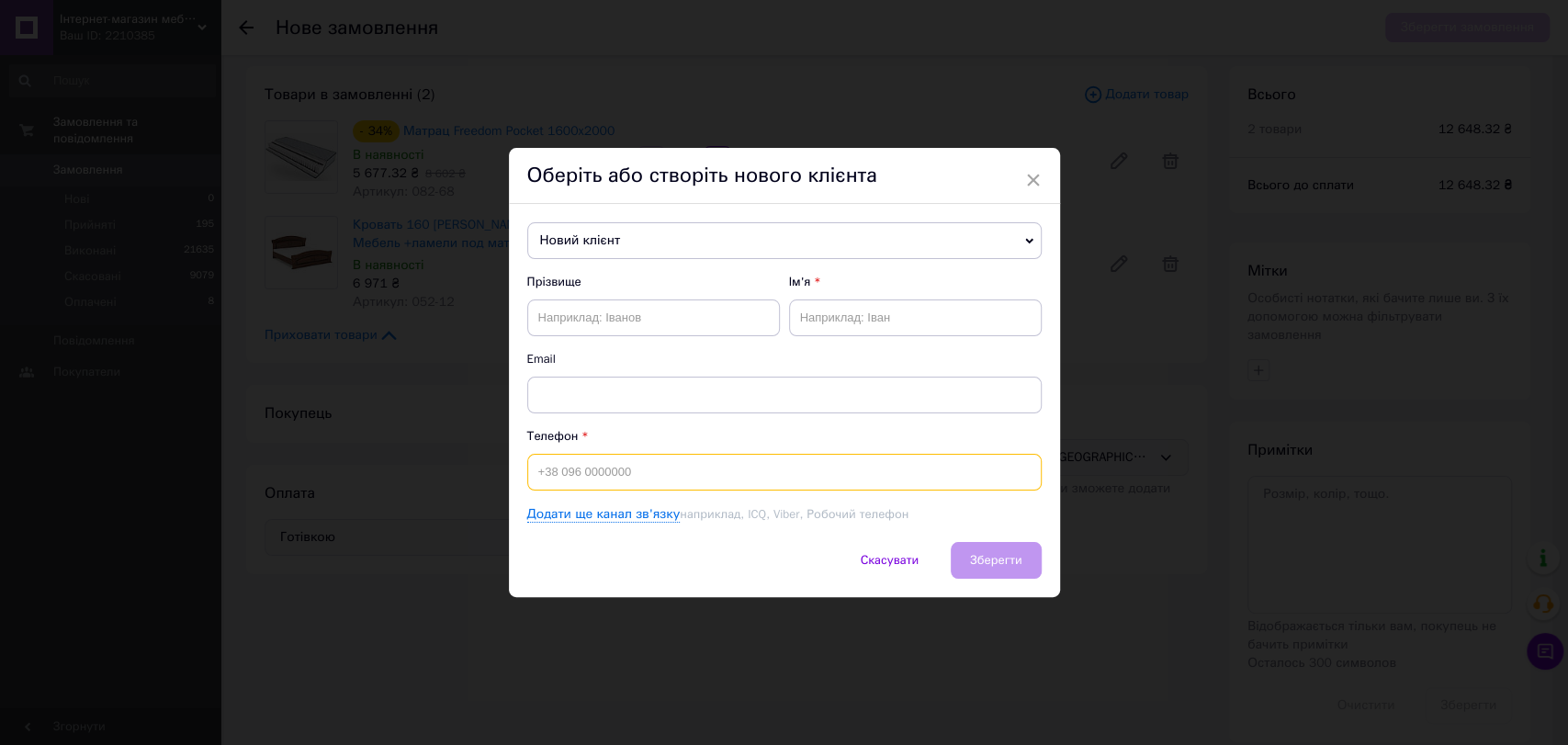 click at bounding box center [784, 472] 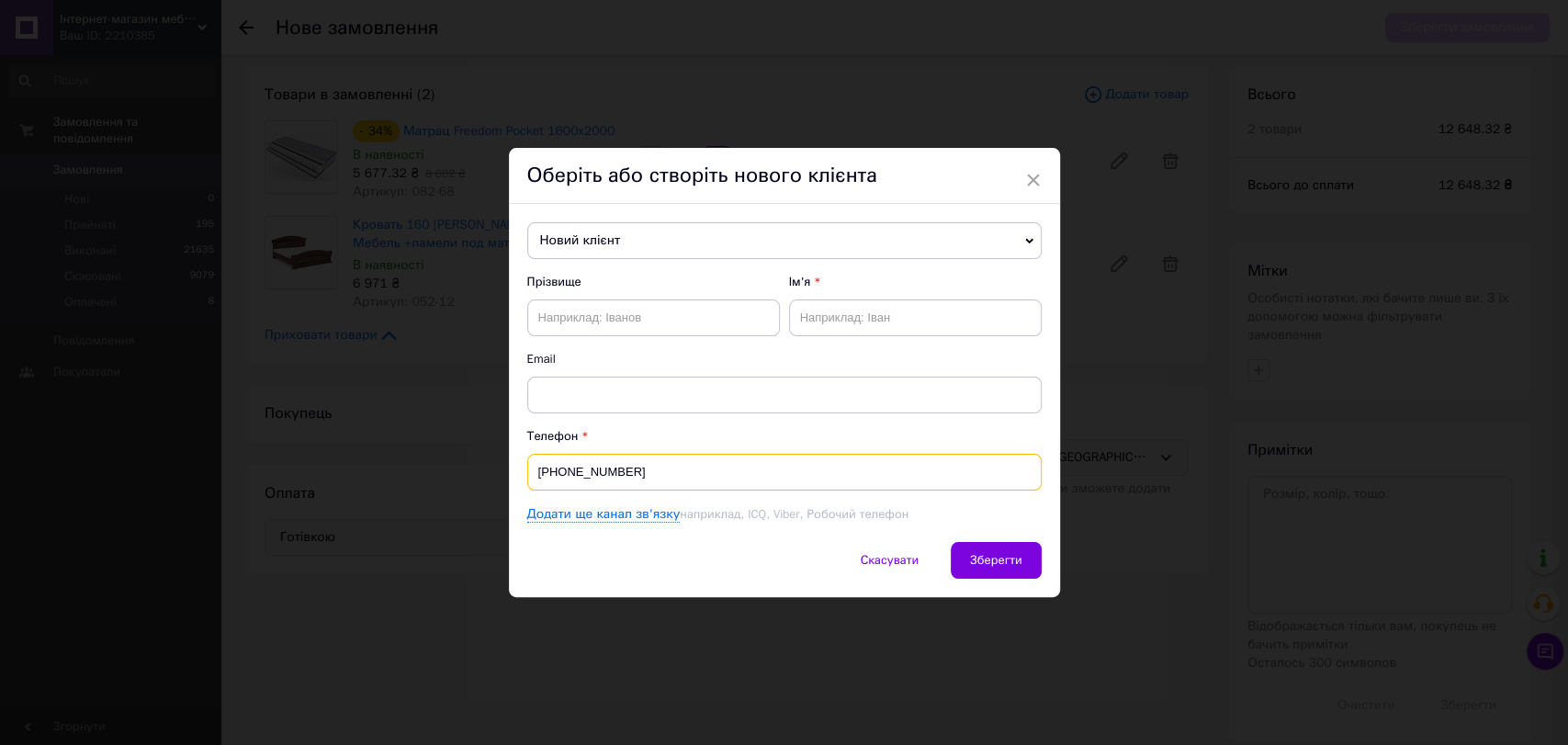 type on "[PHONE_NUMBER]" 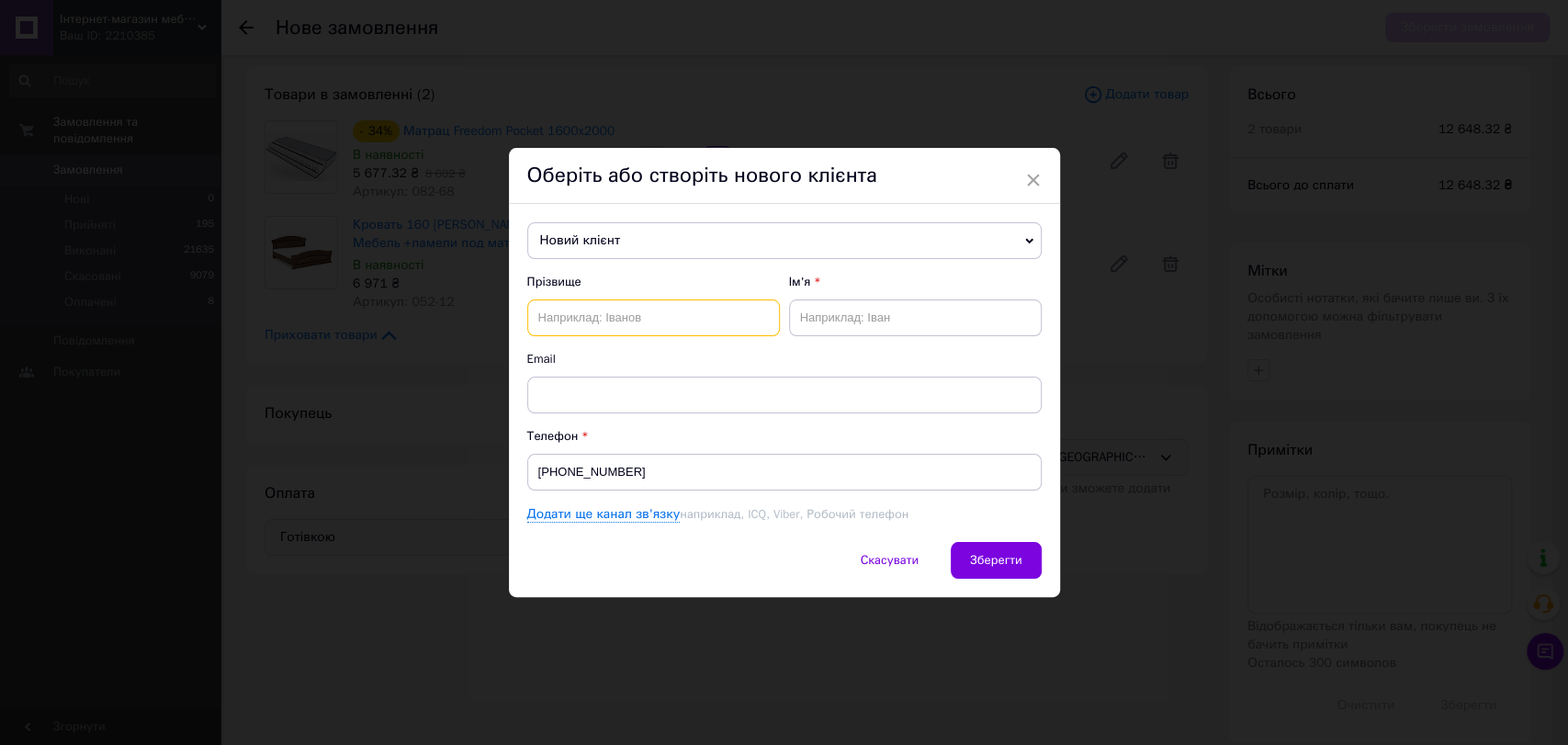click at bounding box center (653, 318) 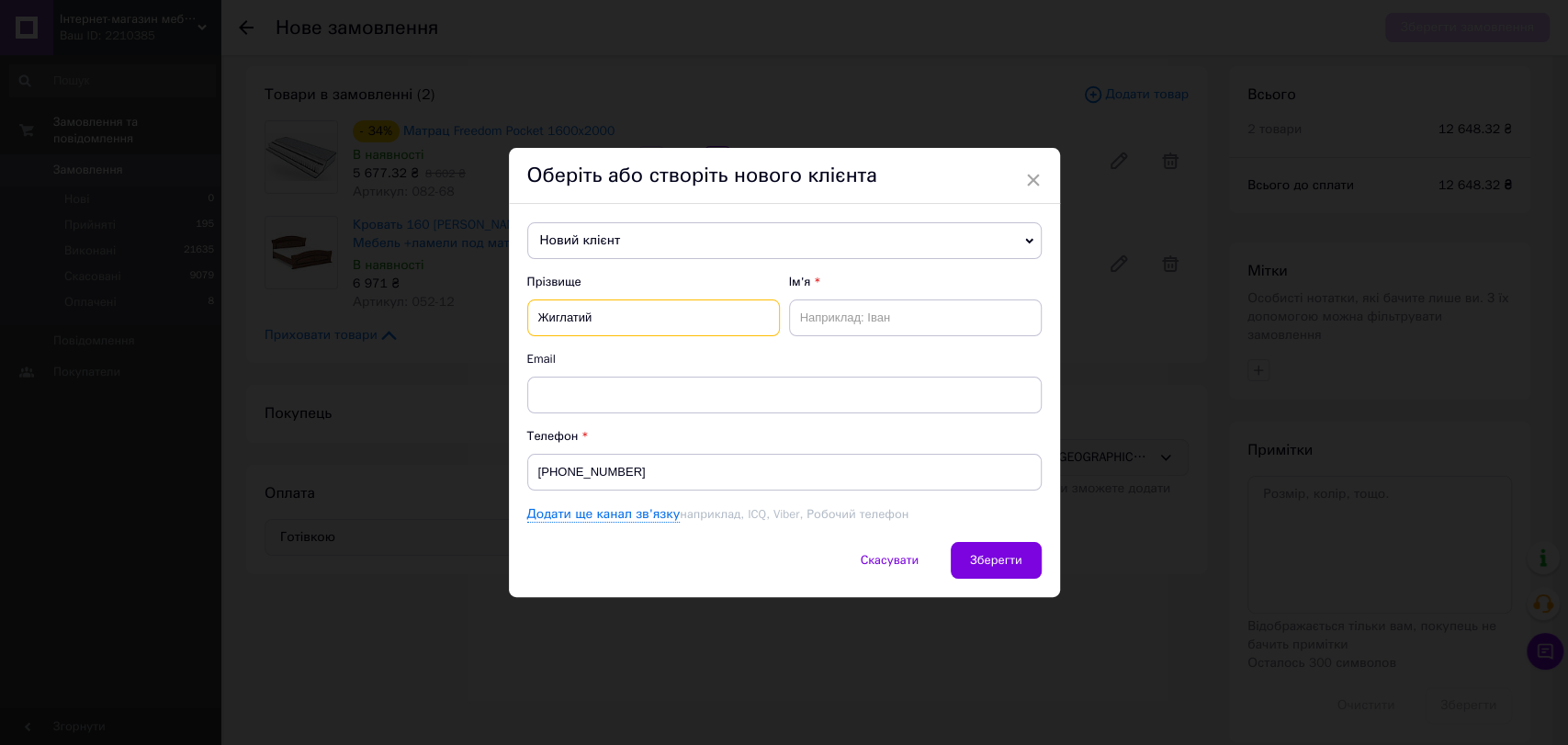 type on "Жиглатий" 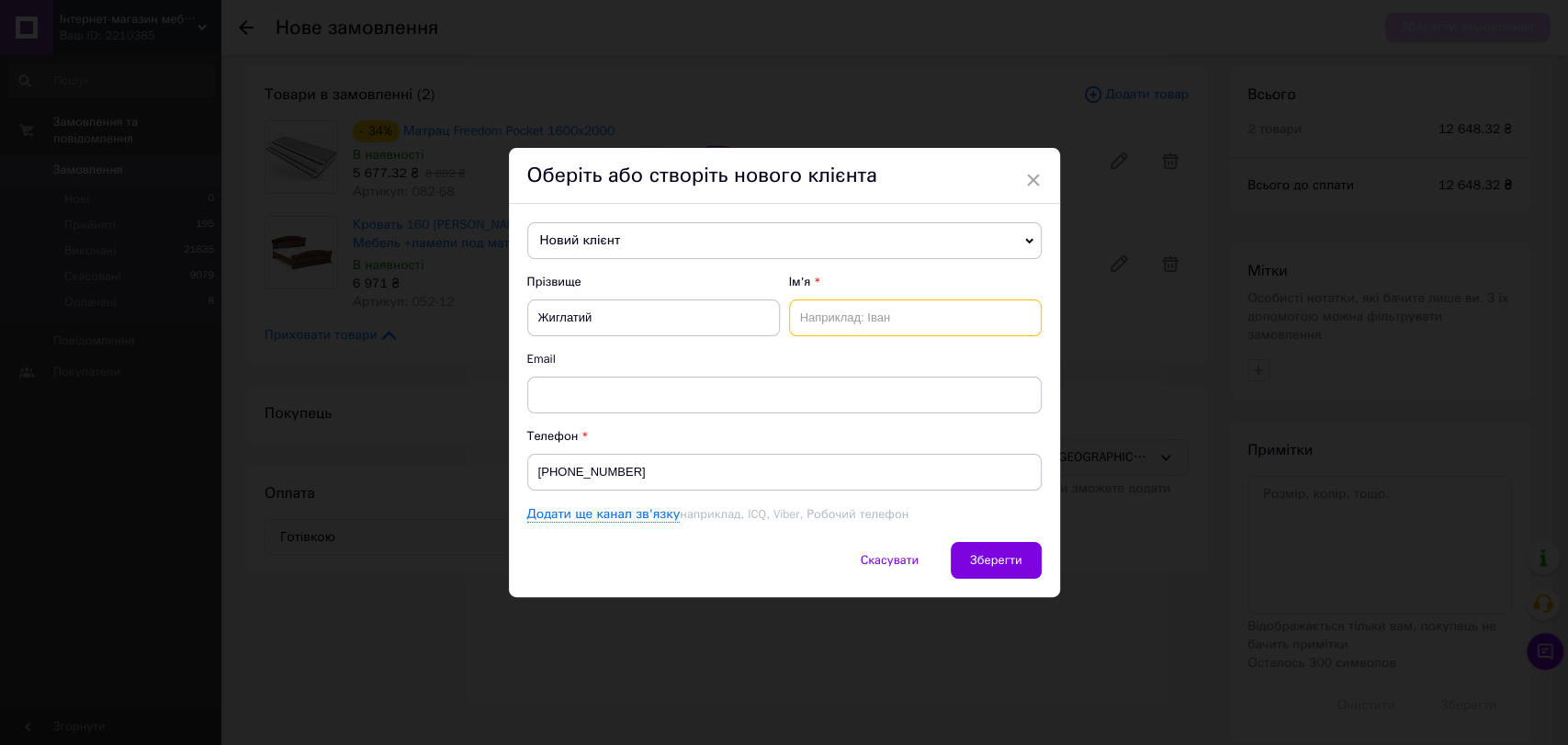 click at bounding box center [915, 318] 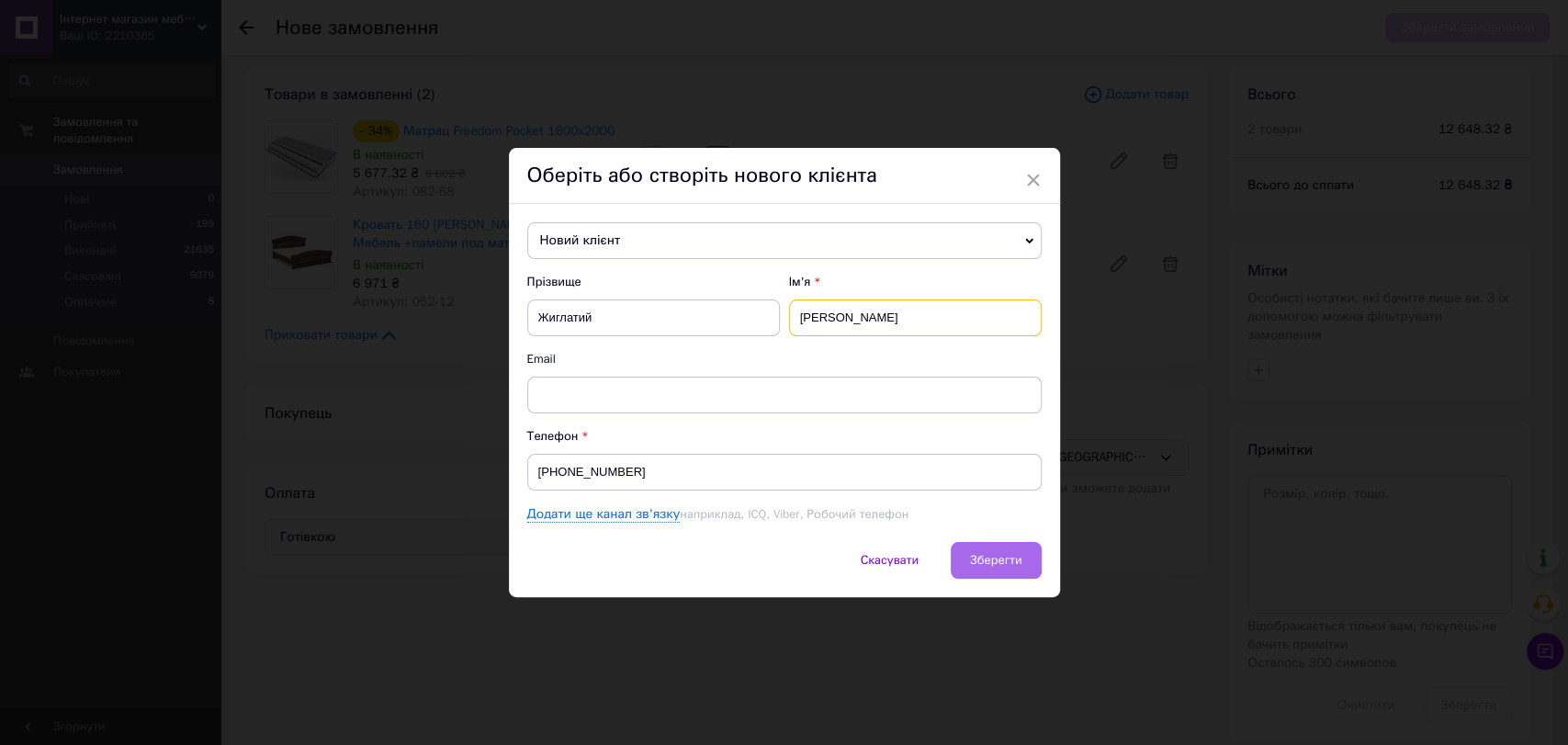type on "Василь" 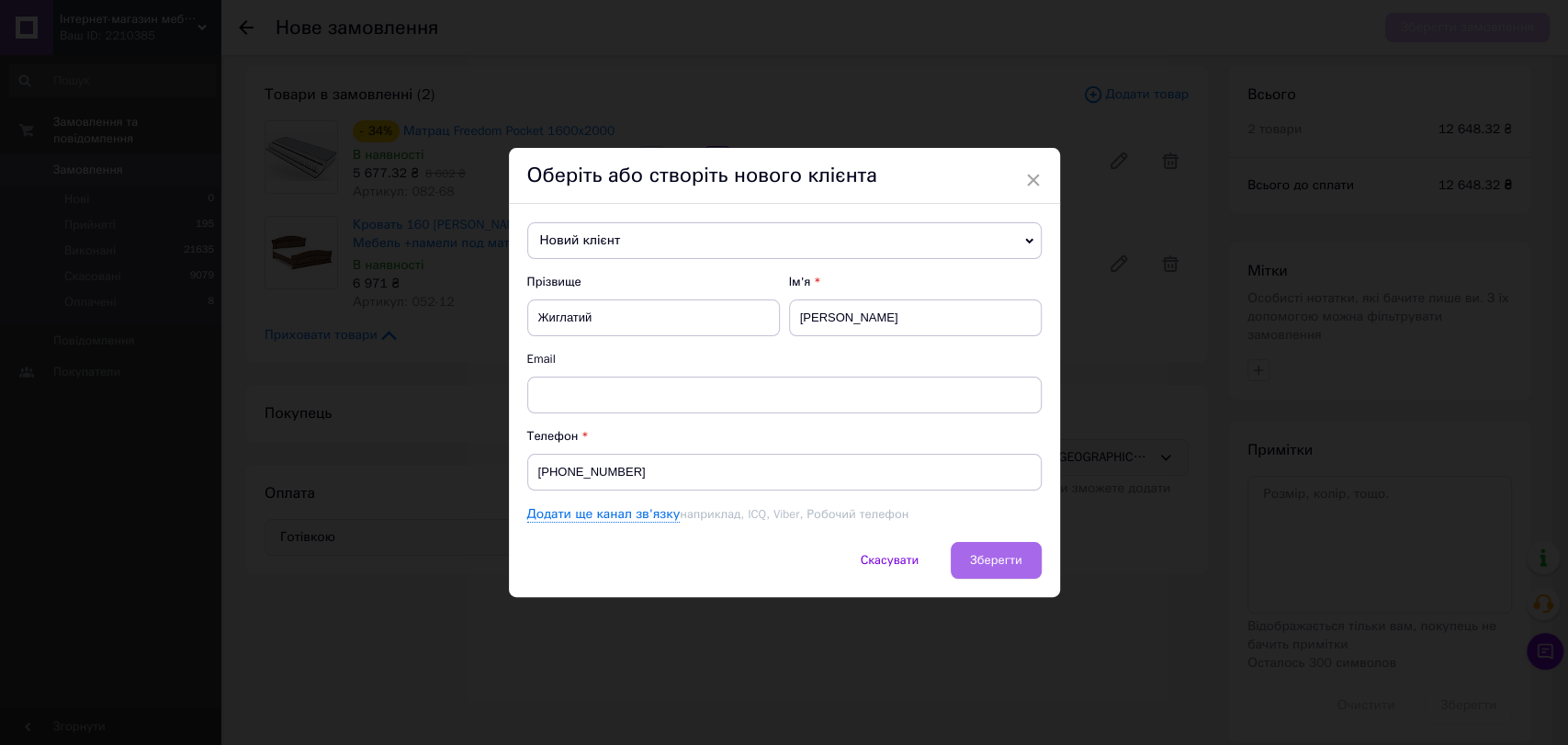 click on "Зберегти" at bounding box center [996, 559] 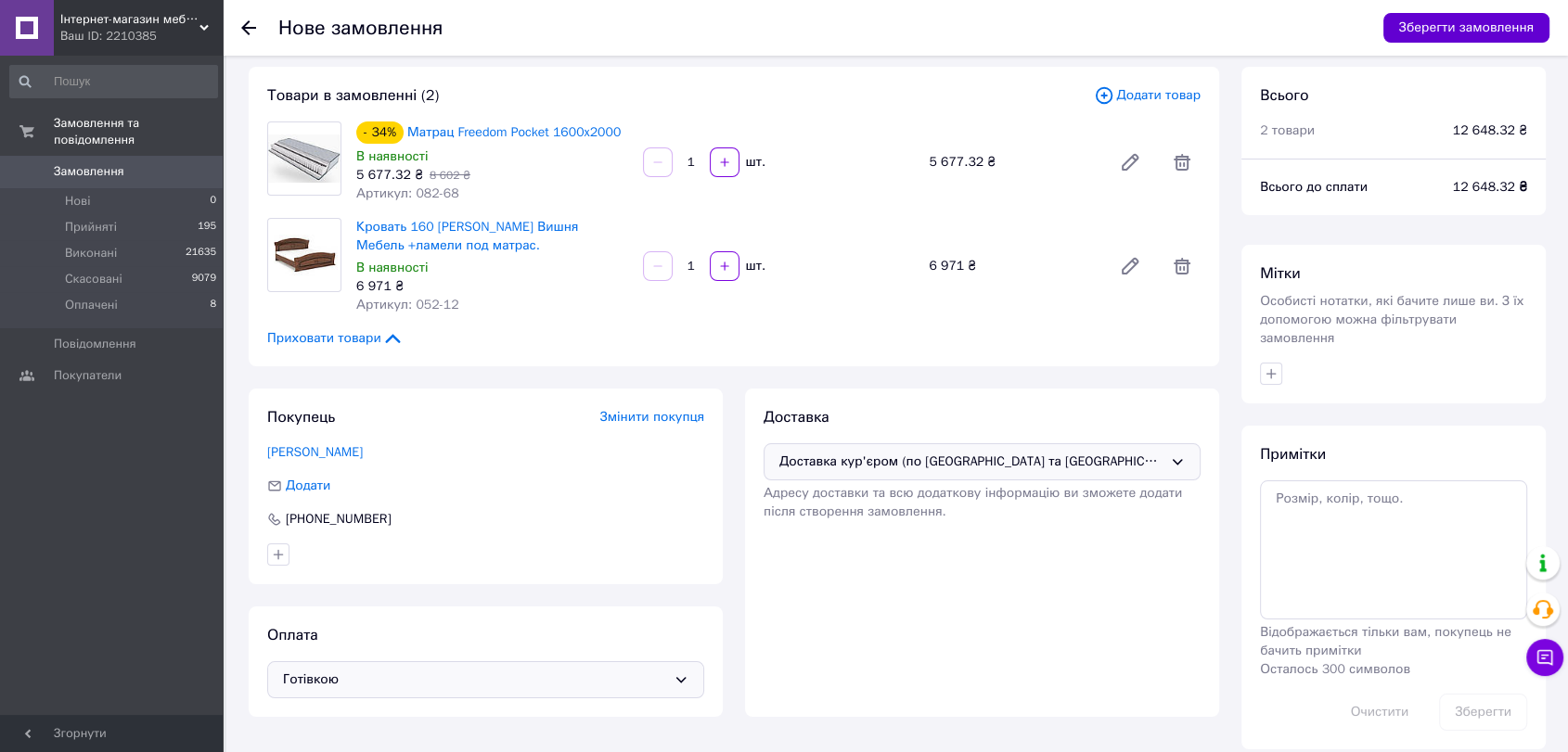 click on "Зберегти замовлення" at bounding box center (1466, 28) 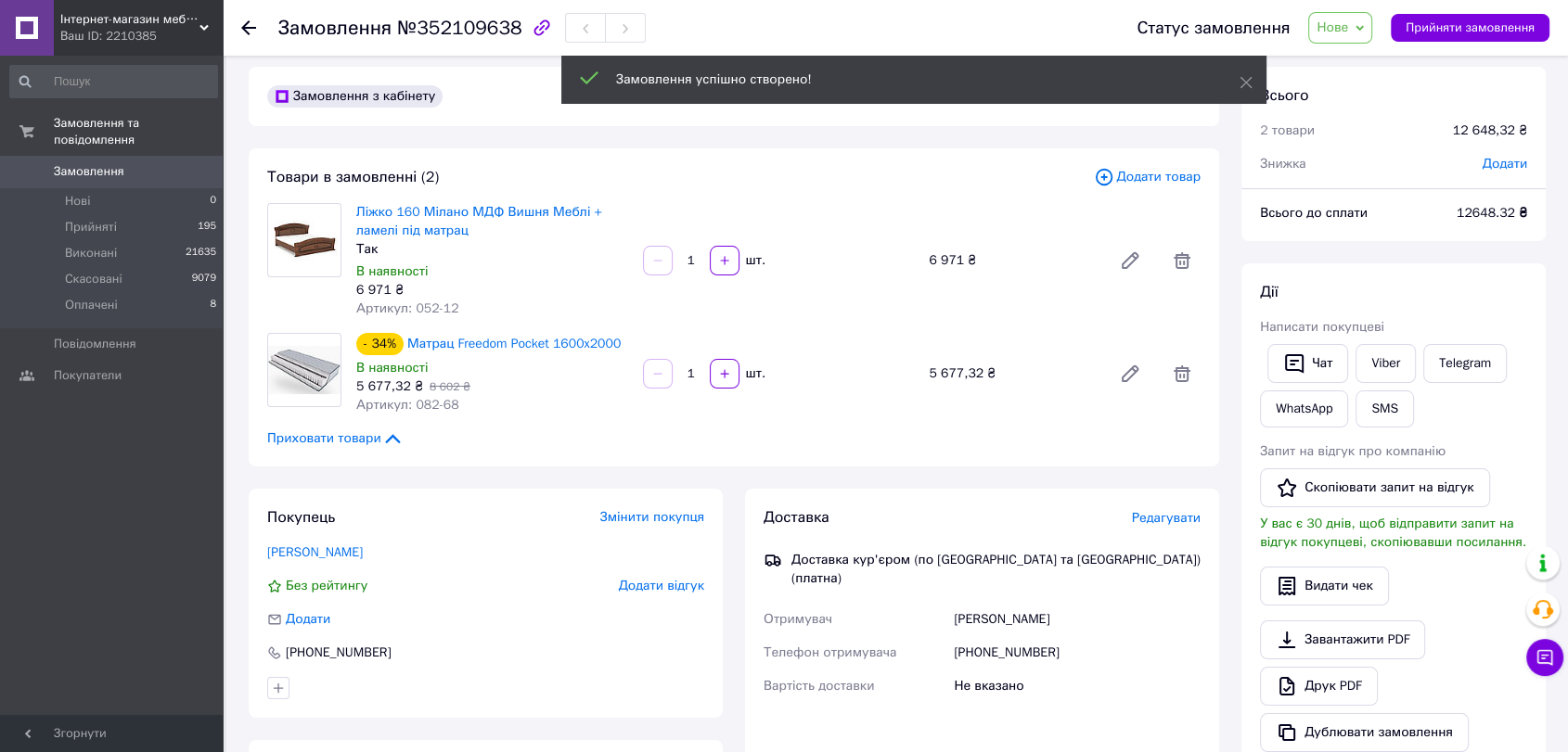 click on "Нове" at bounding box center (1332, 27) 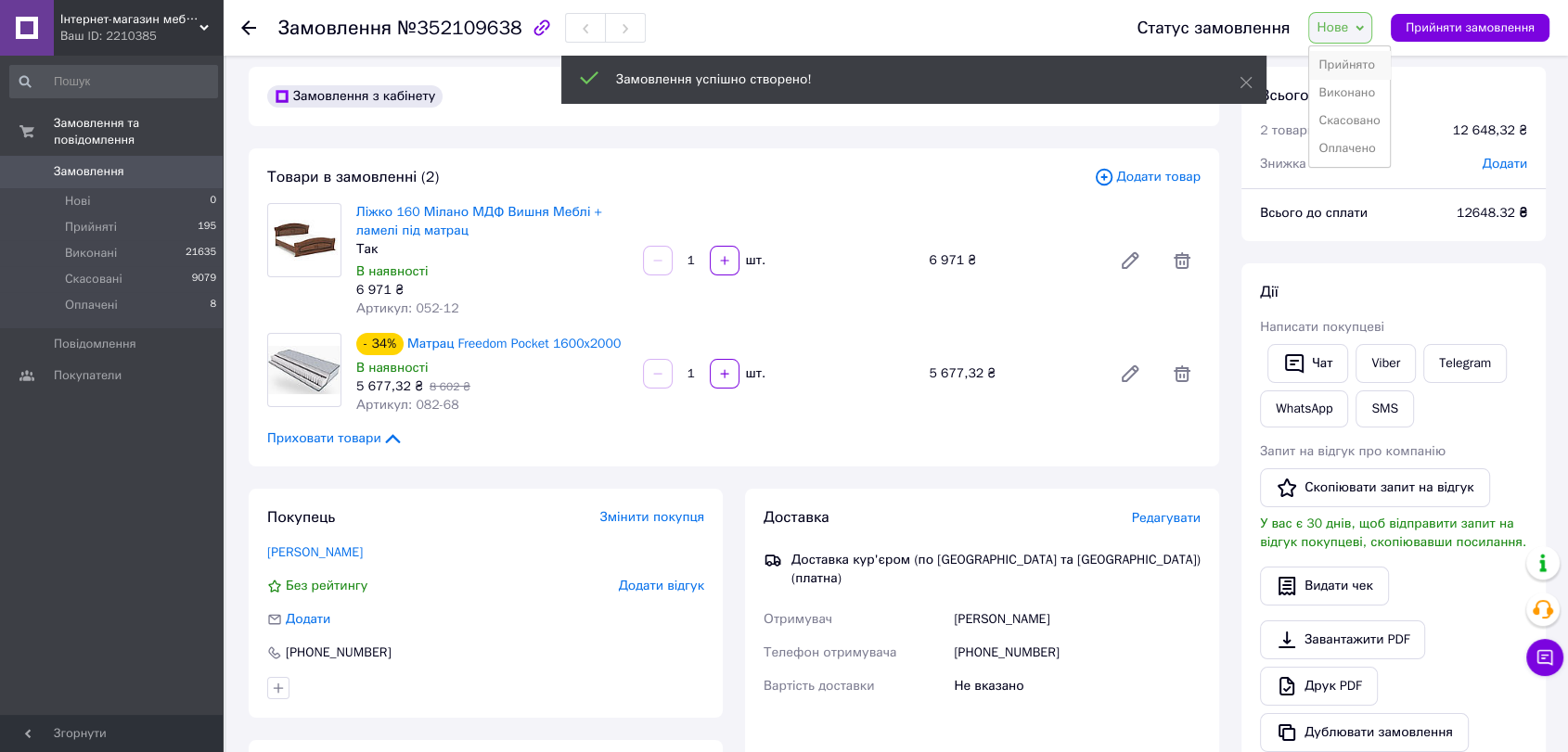 click on "Прийнято" at bounding box center [1349, 65] 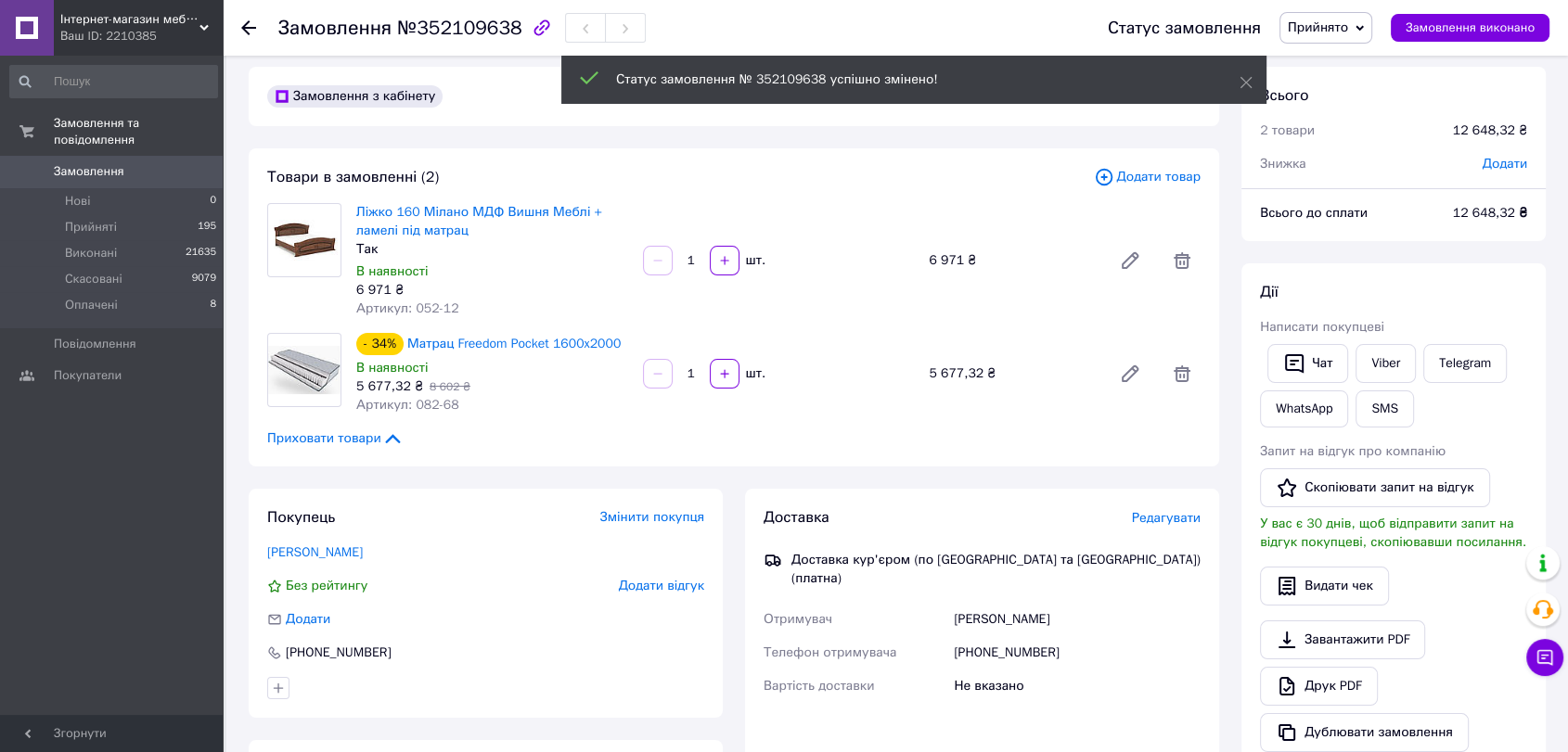 click on "Редагувати" at bounding box center [1166, 517] 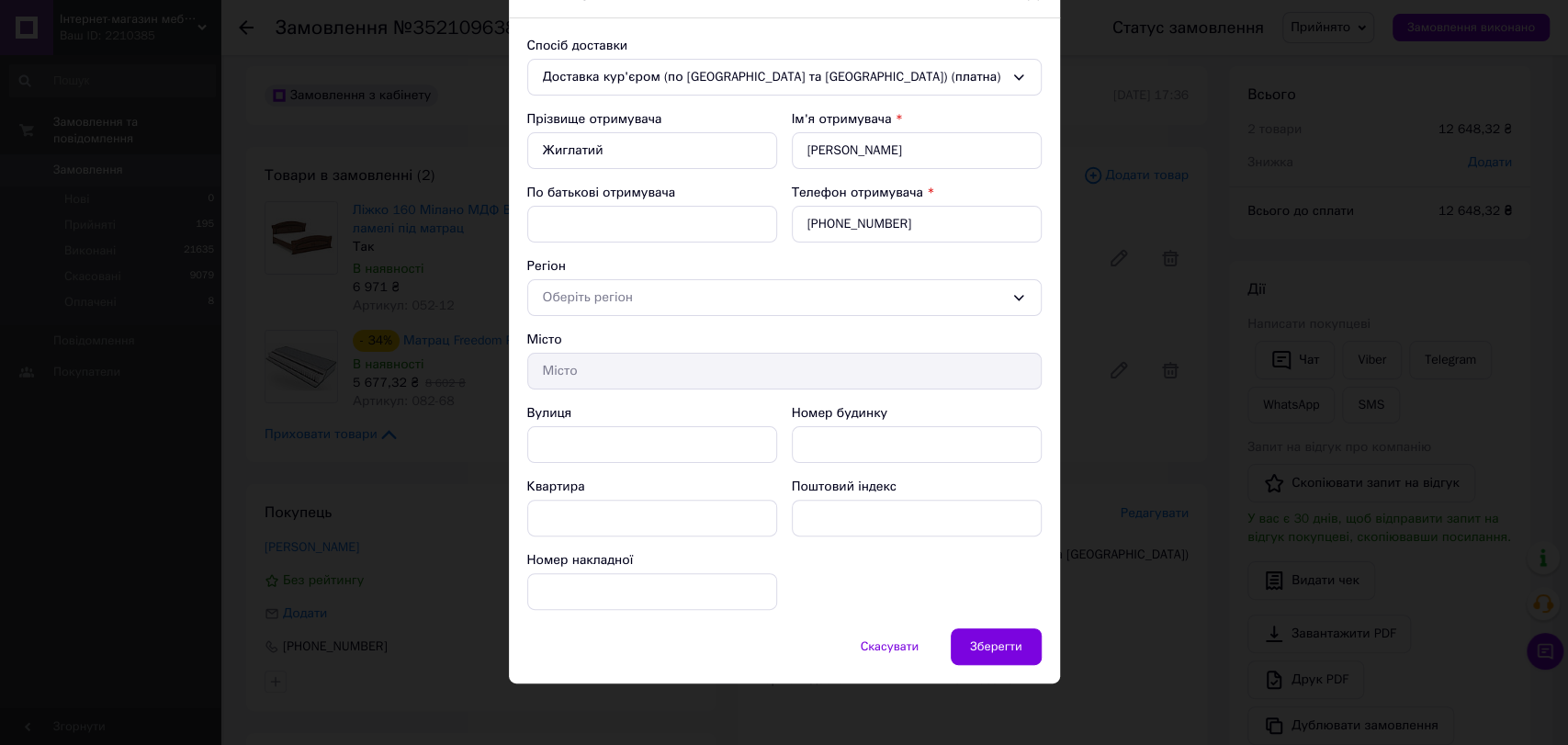 scroll, scrollTop: 103, scrollLeft: 0, axis: vertical 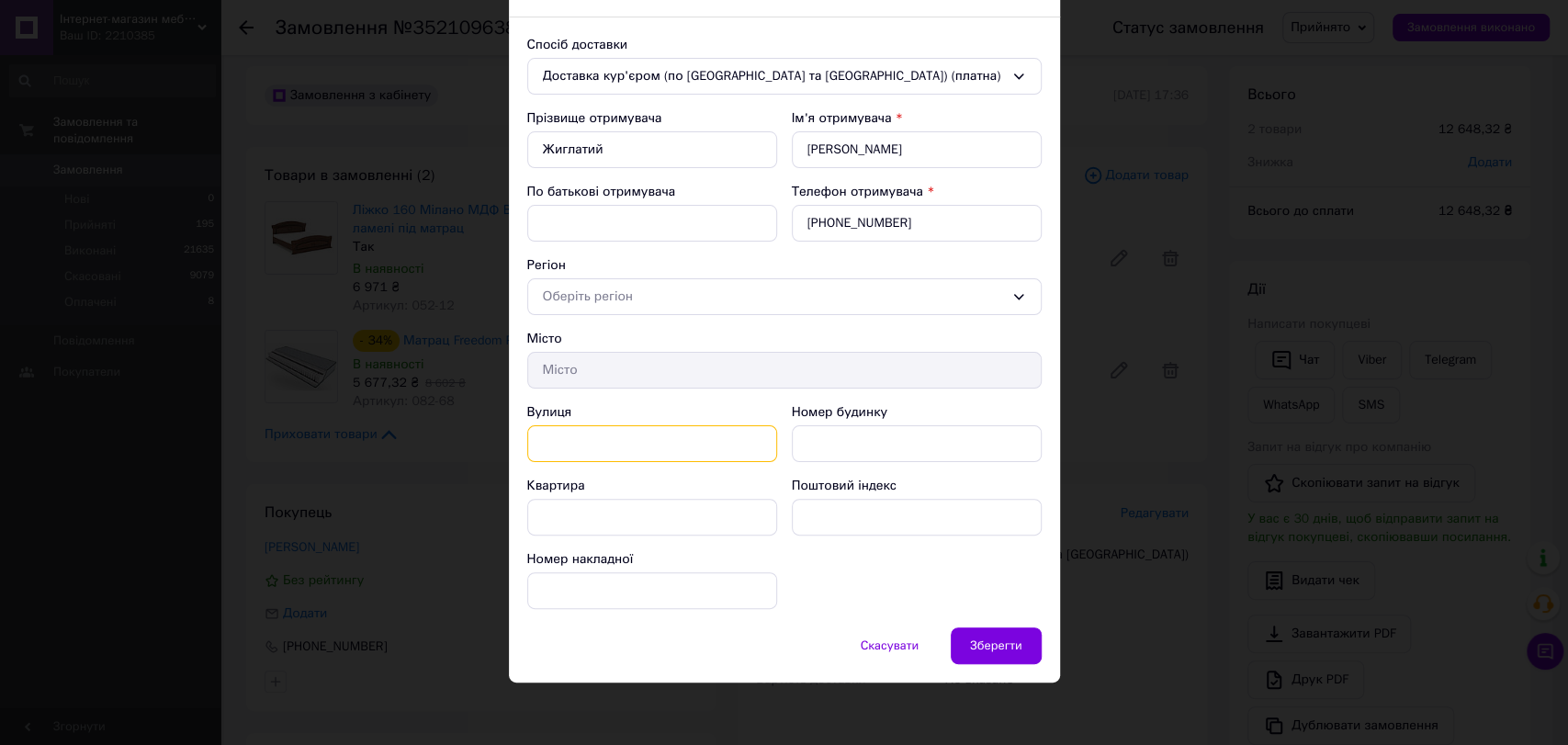 click on "Вулиця" at bounding box center (652, 444) 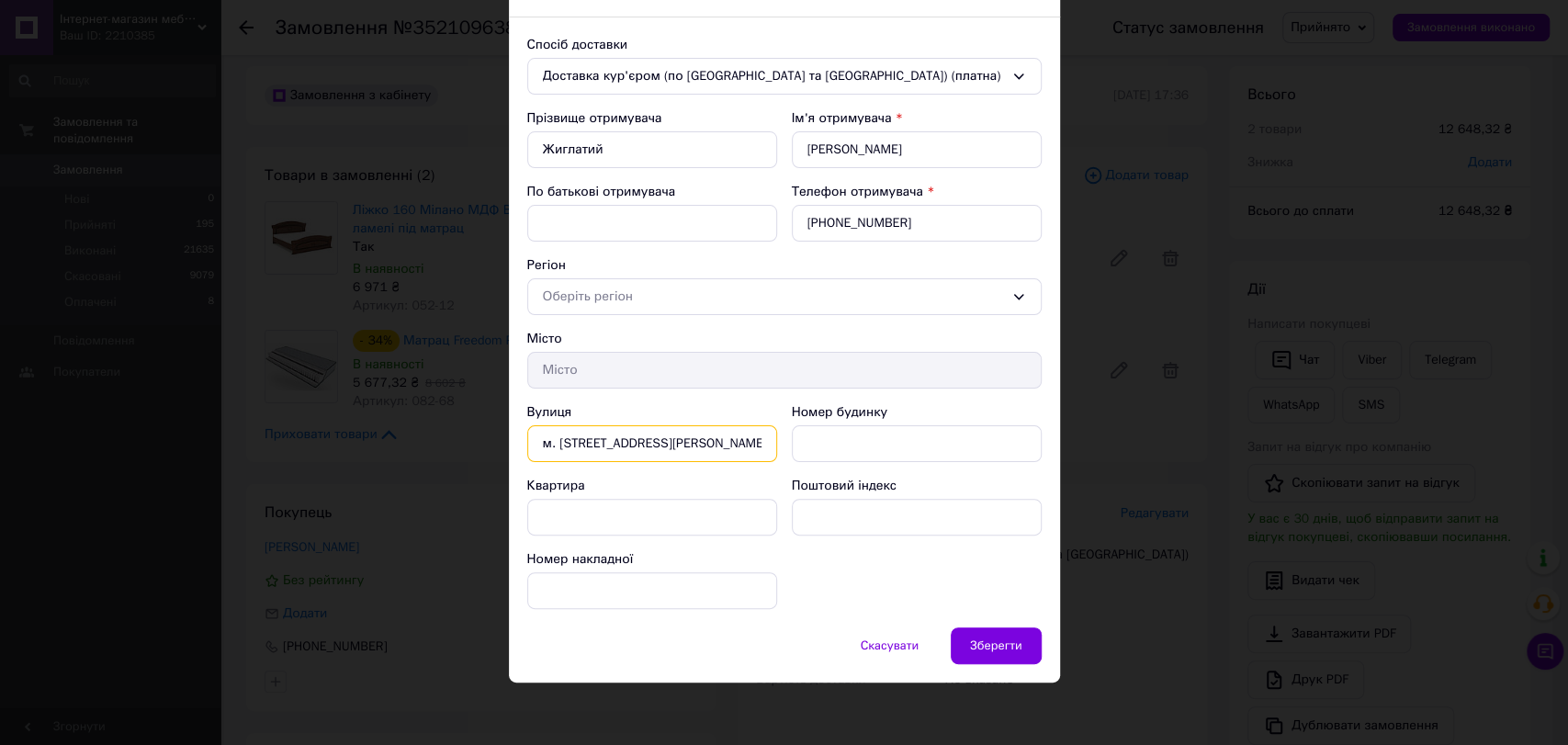 scroll, scrollTop: 0, scrollLeft: 52, axis: horizontal 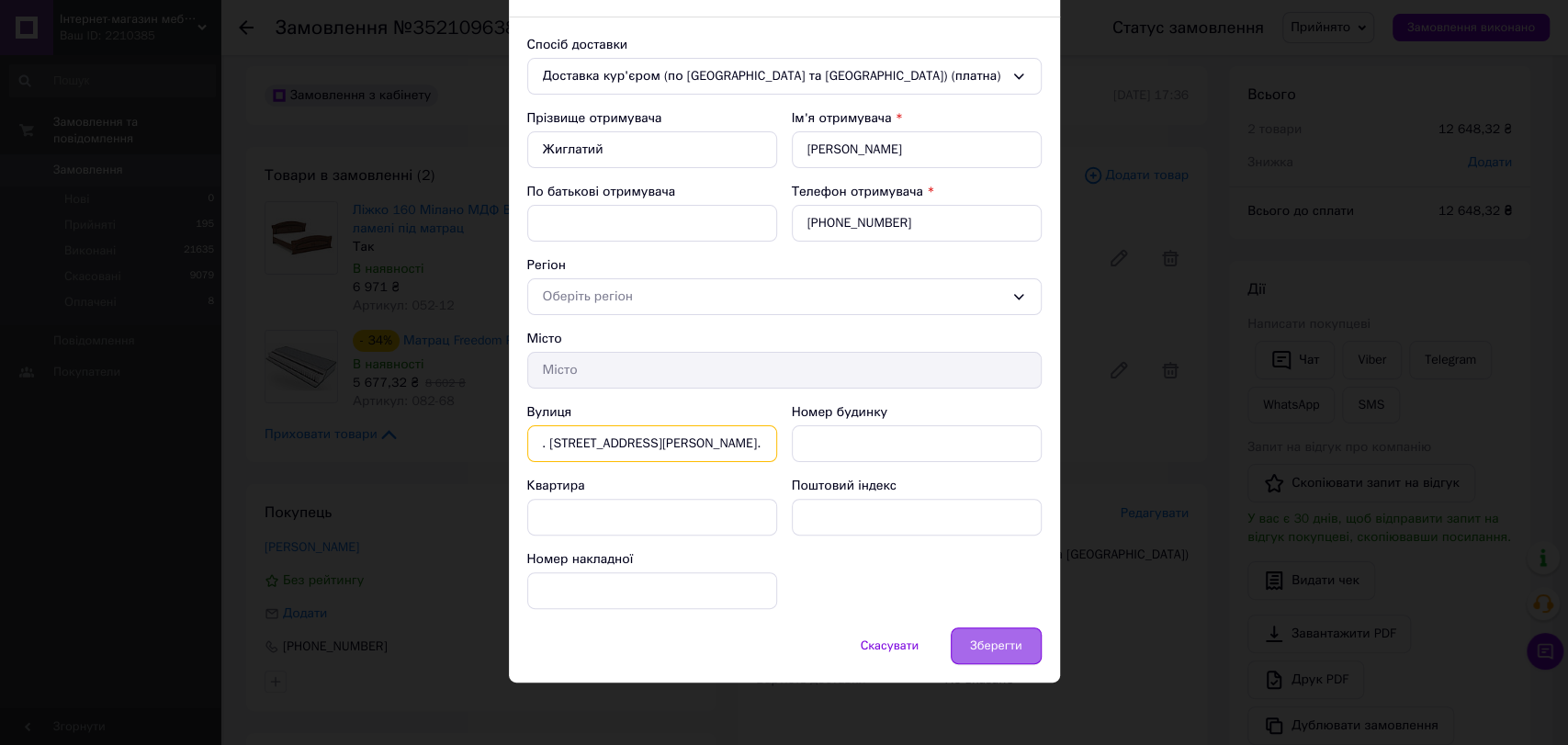 type on "м. Світловодськ,вул.М.Грушевського 35, кв.26." 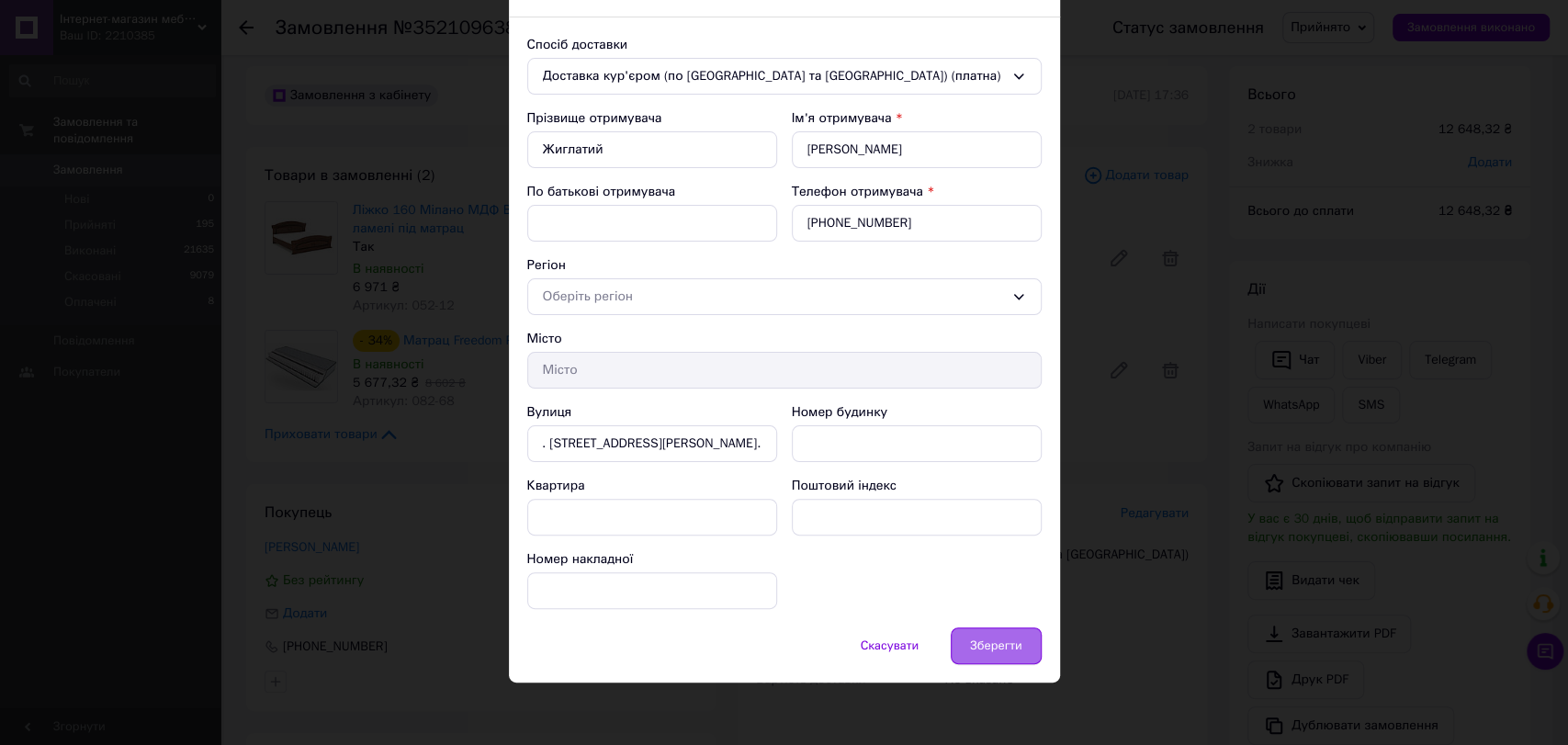 click on "Зберегти" at bounding box center (996, 646) 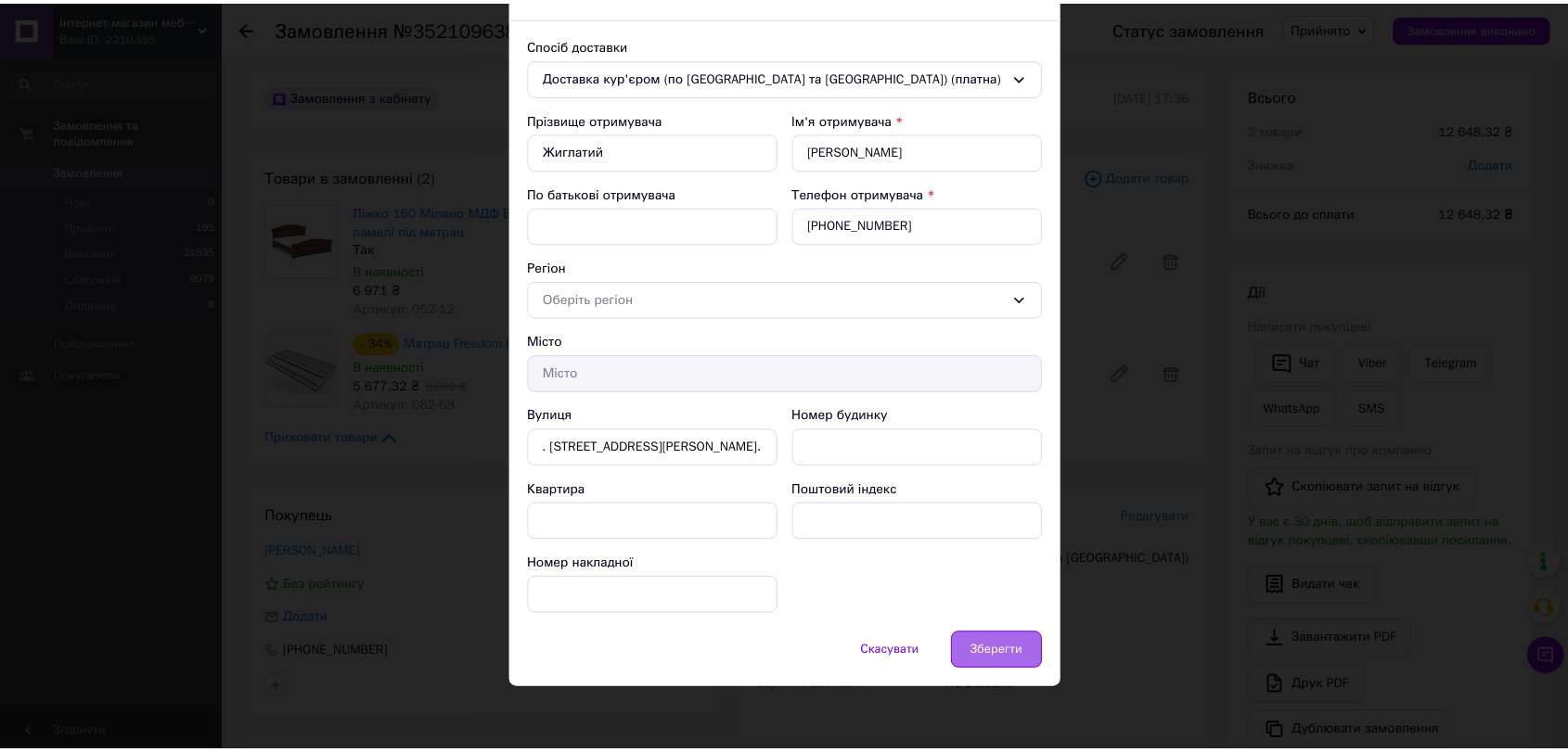 scroll, scrollTop: 0, scrollLeft: 0, axis: both 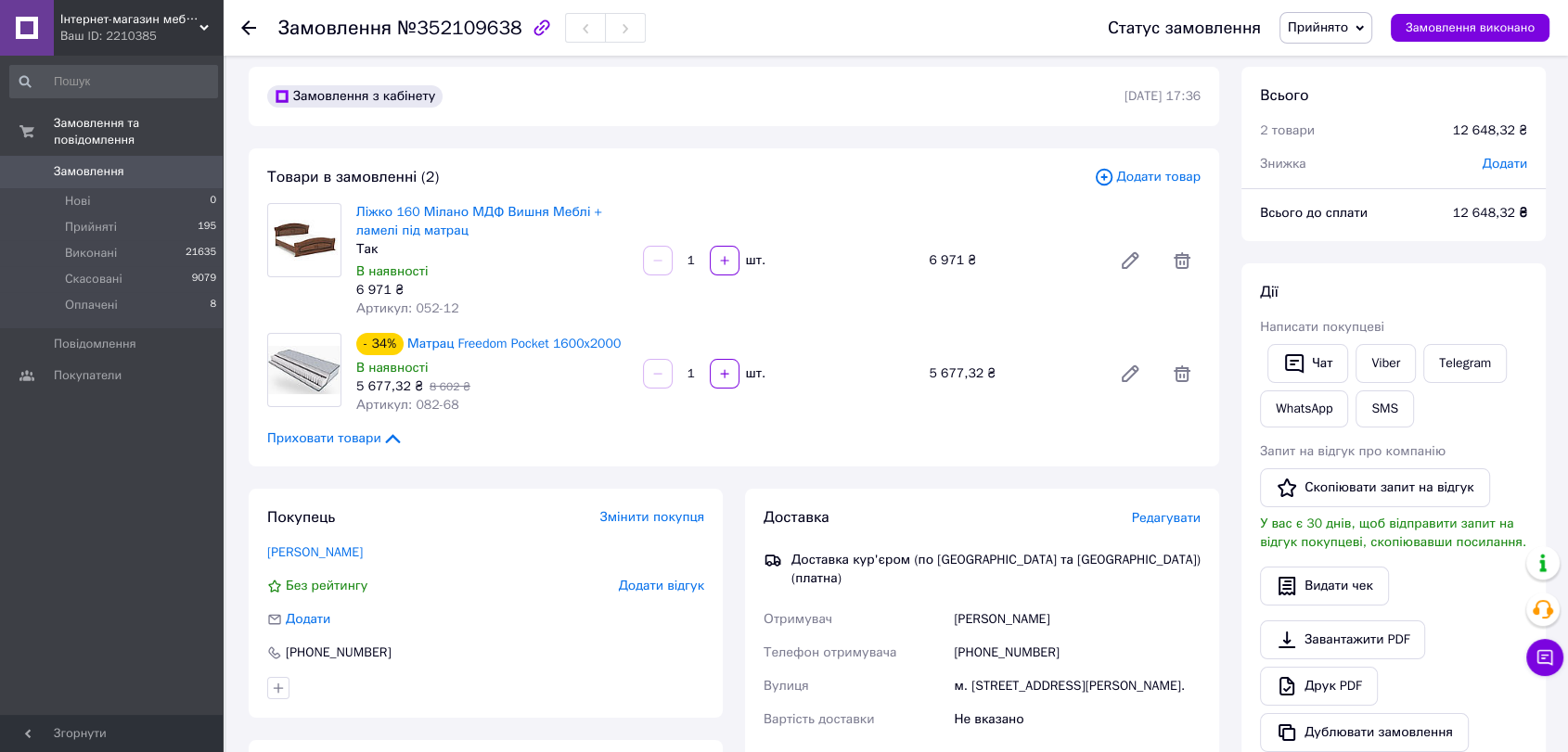 click on "Додати" at bounding box center (1505, 163) 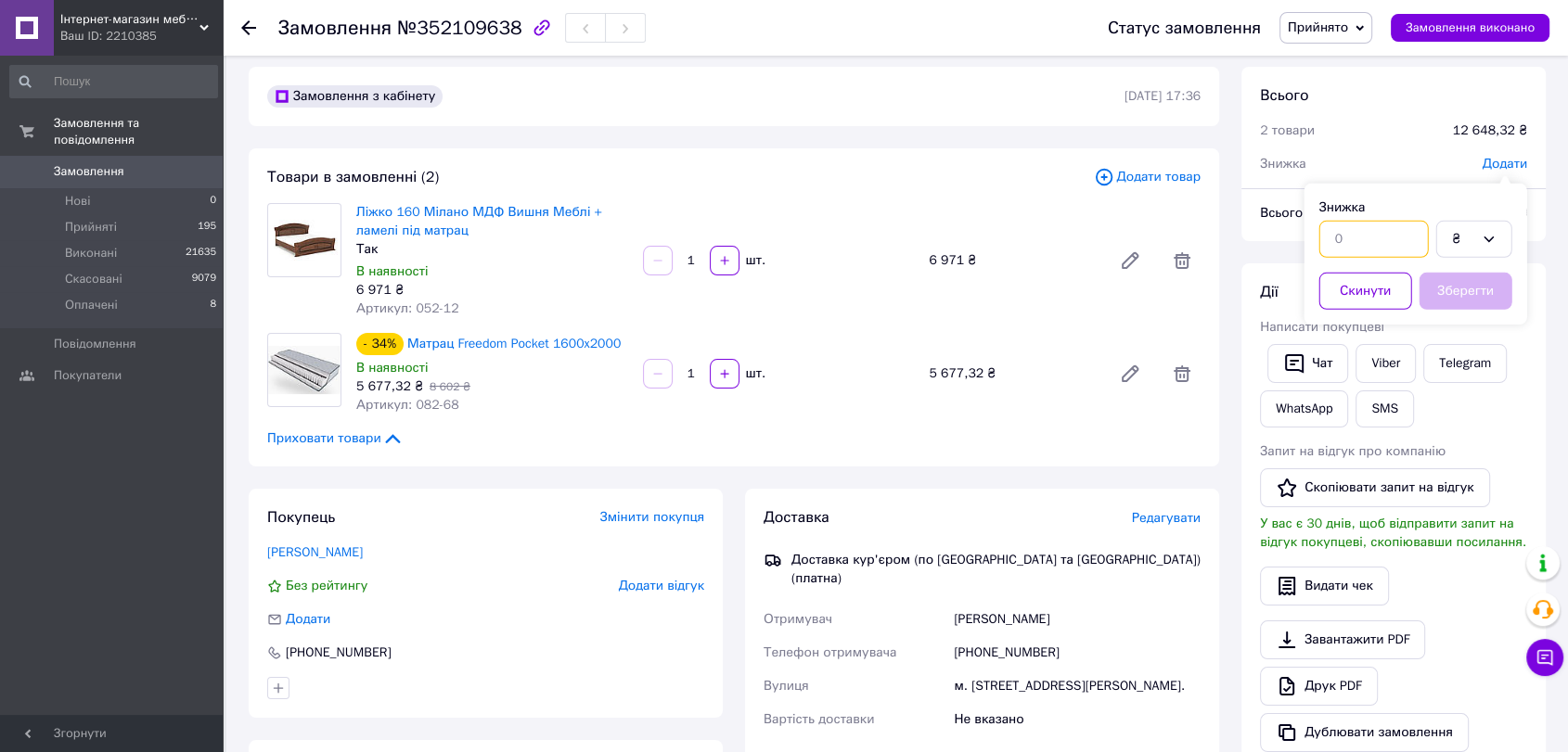 click at bounding box center (1374, 239) 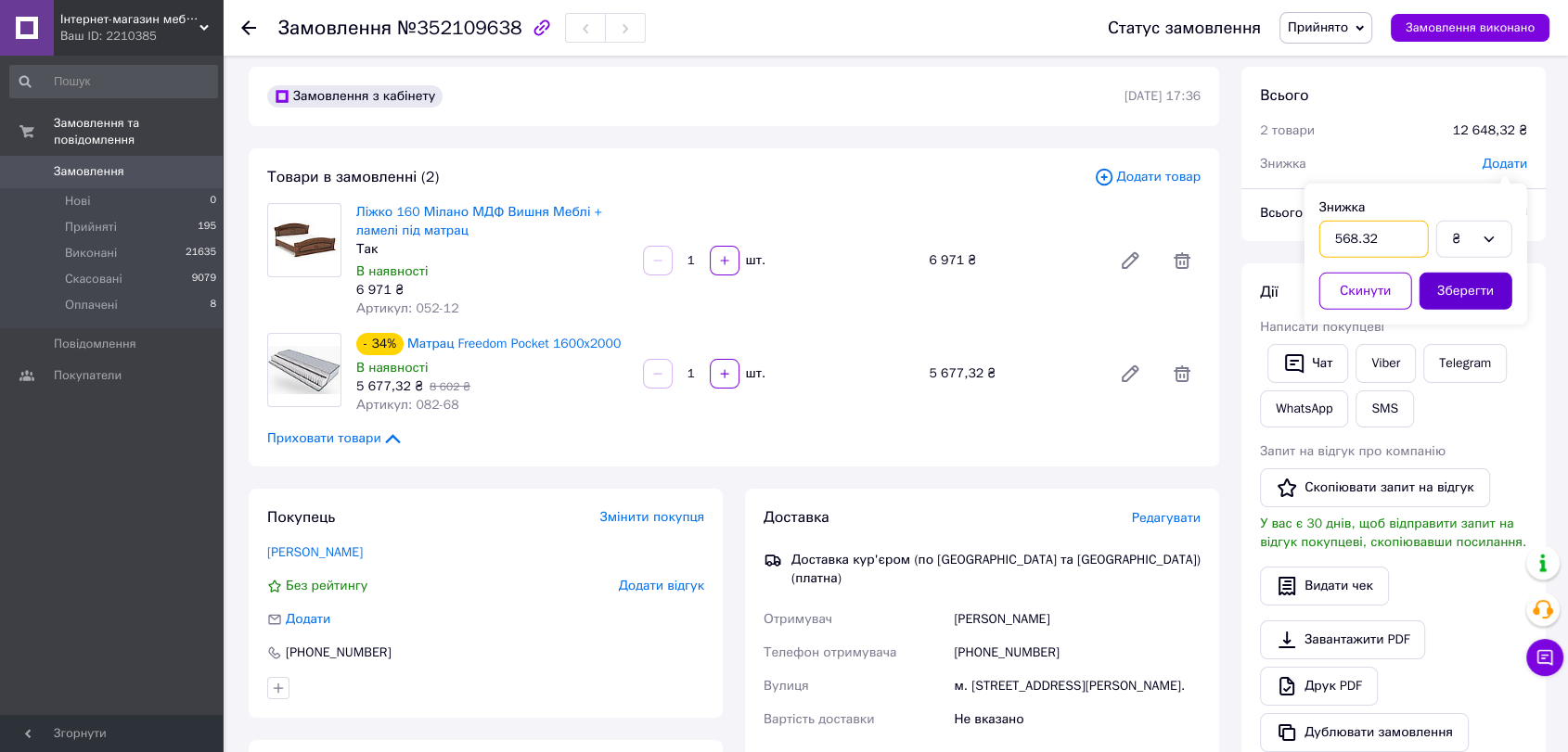 type on "568.32" 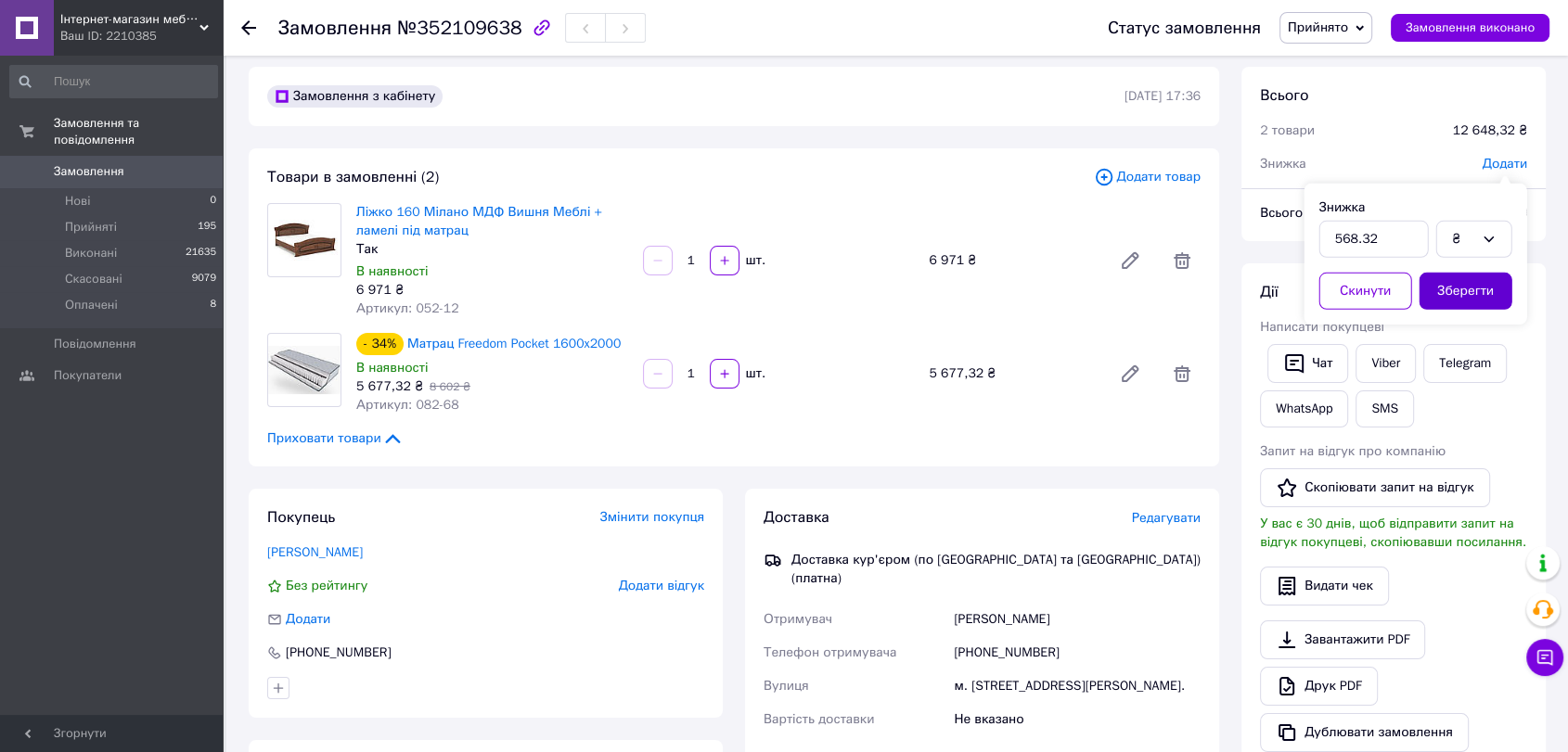 click on "Зберегти" at bounding box center (1466, 291) 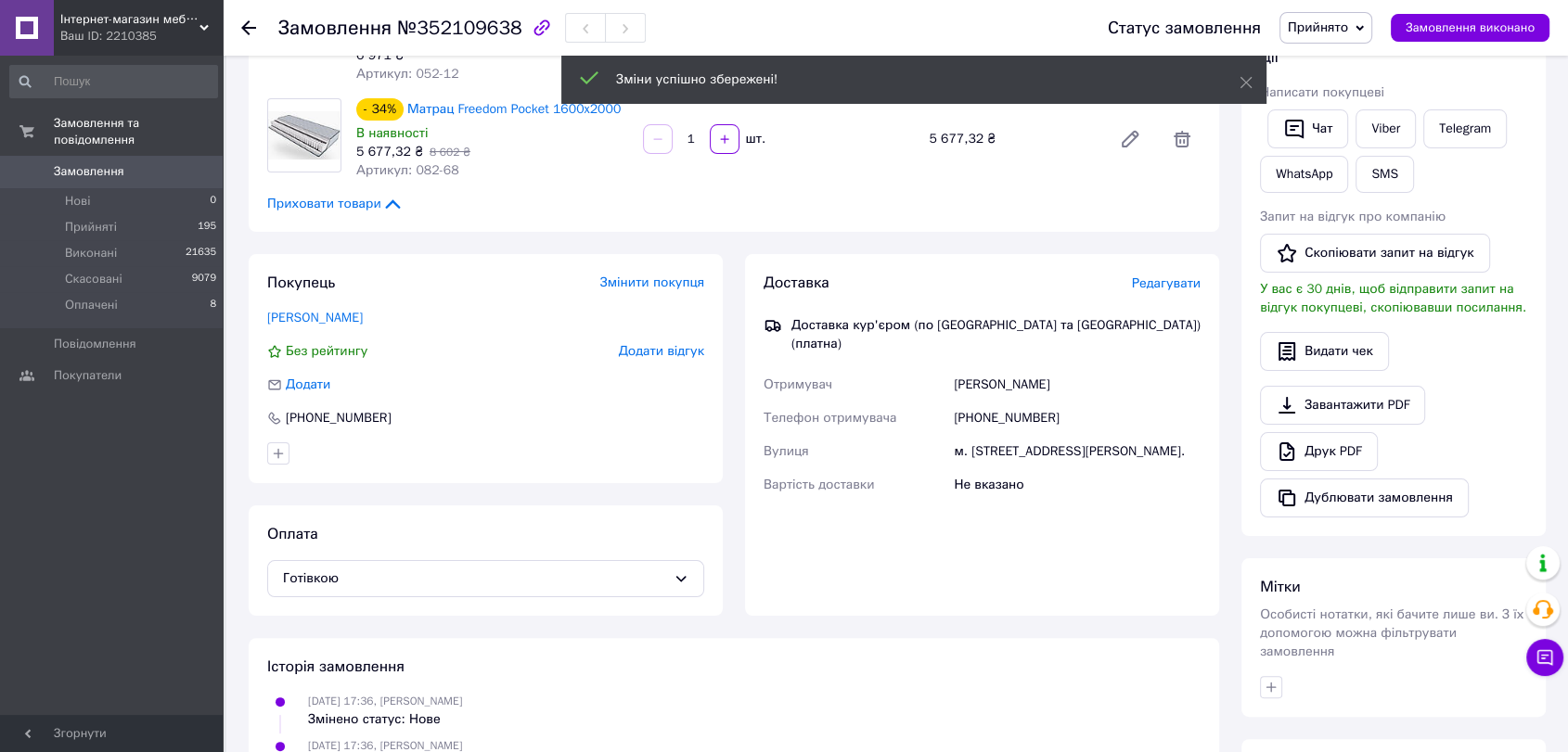 scroll, scrollTop: 480, scrollLeft: 0, axis: vertical 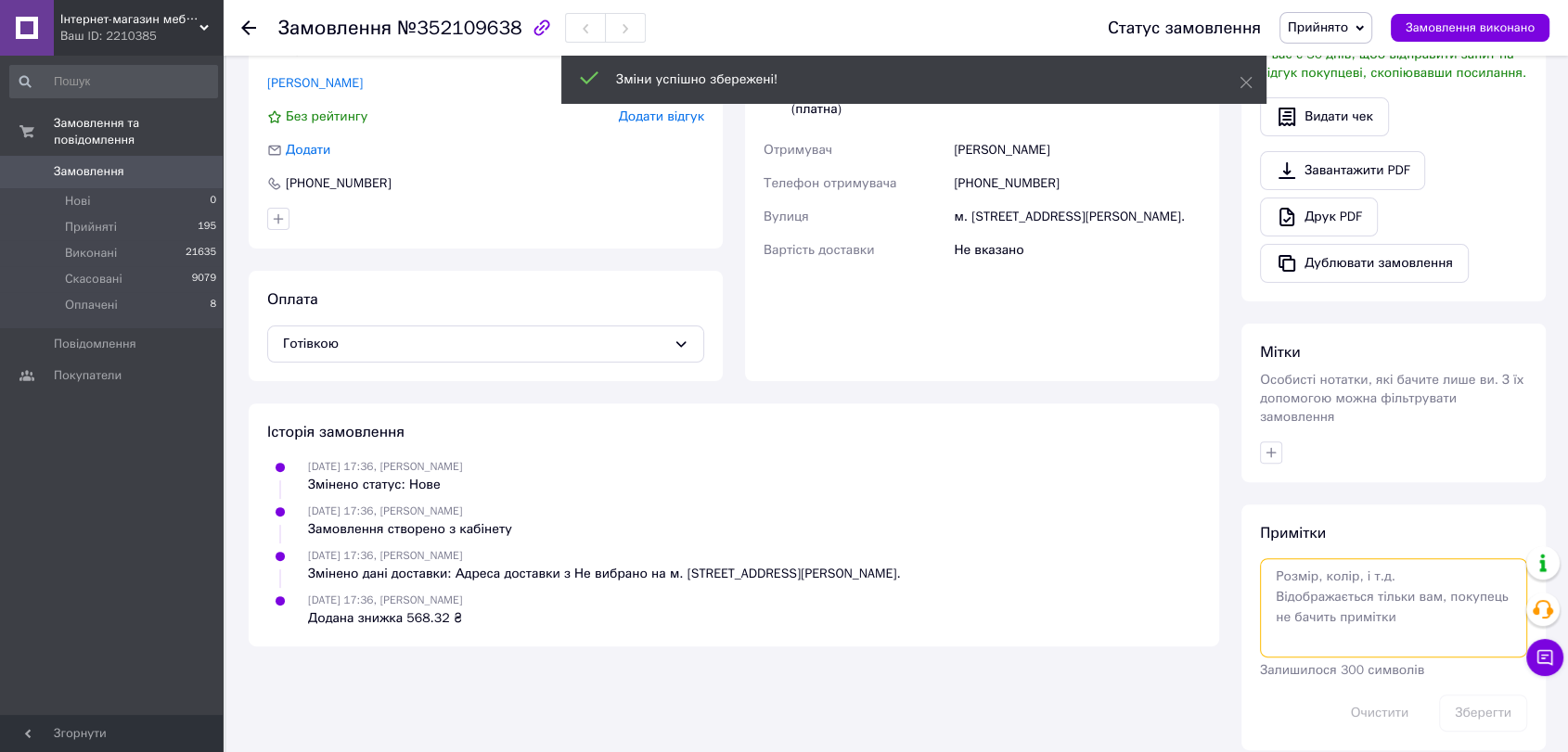 click at bounding box center (1394, 607) 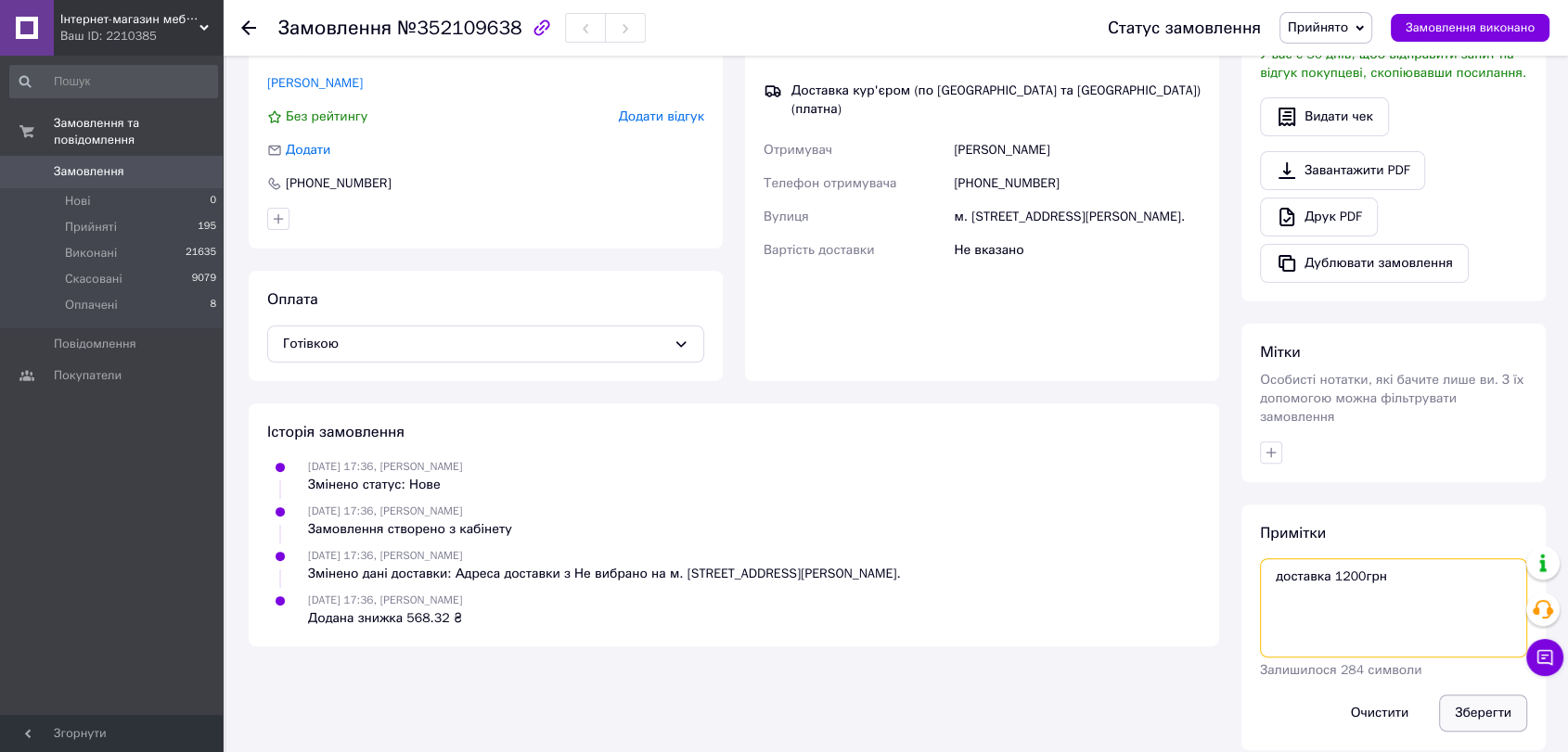 type on "доставка 1200грн" 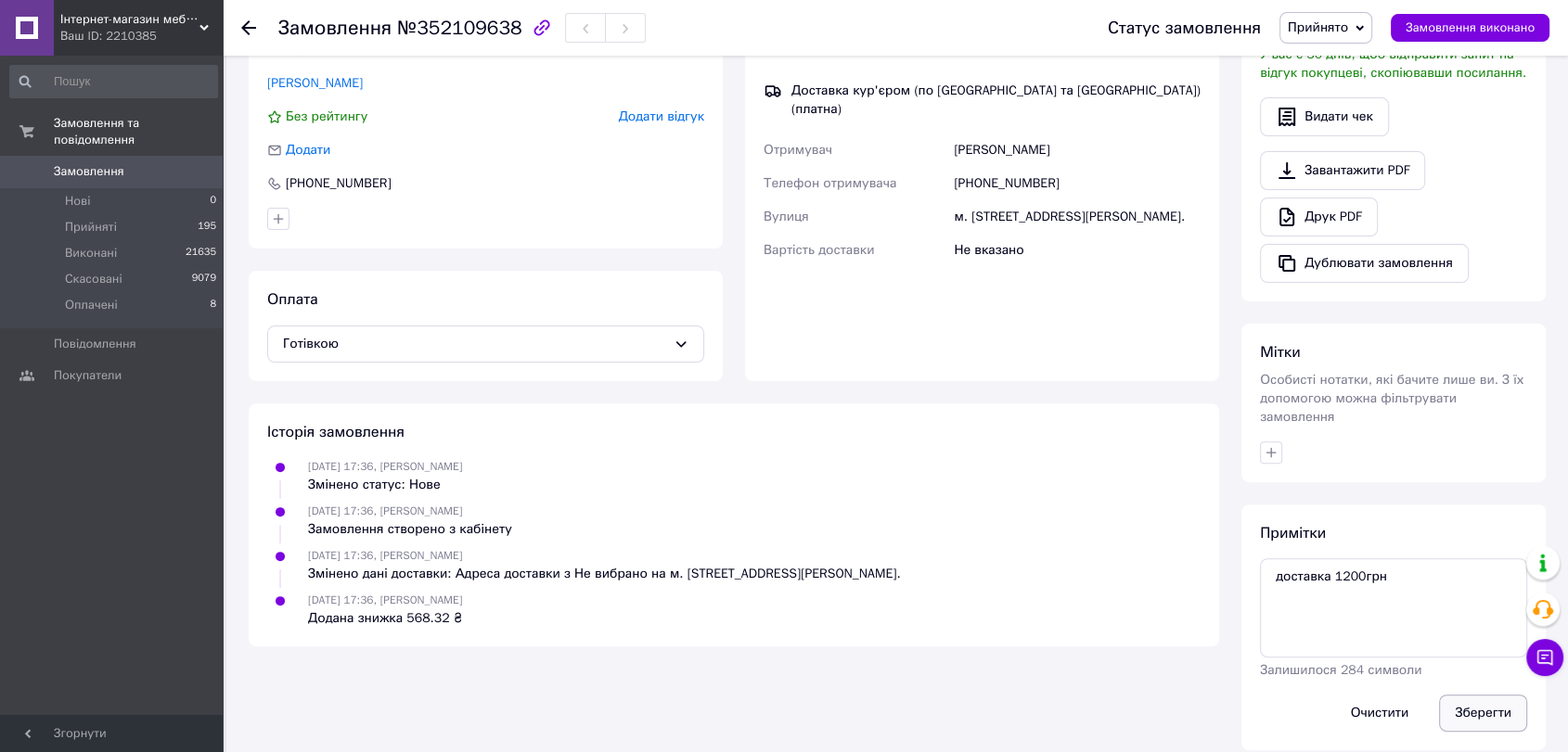 click on "Зберегти" at bounding box center (1483, 713) 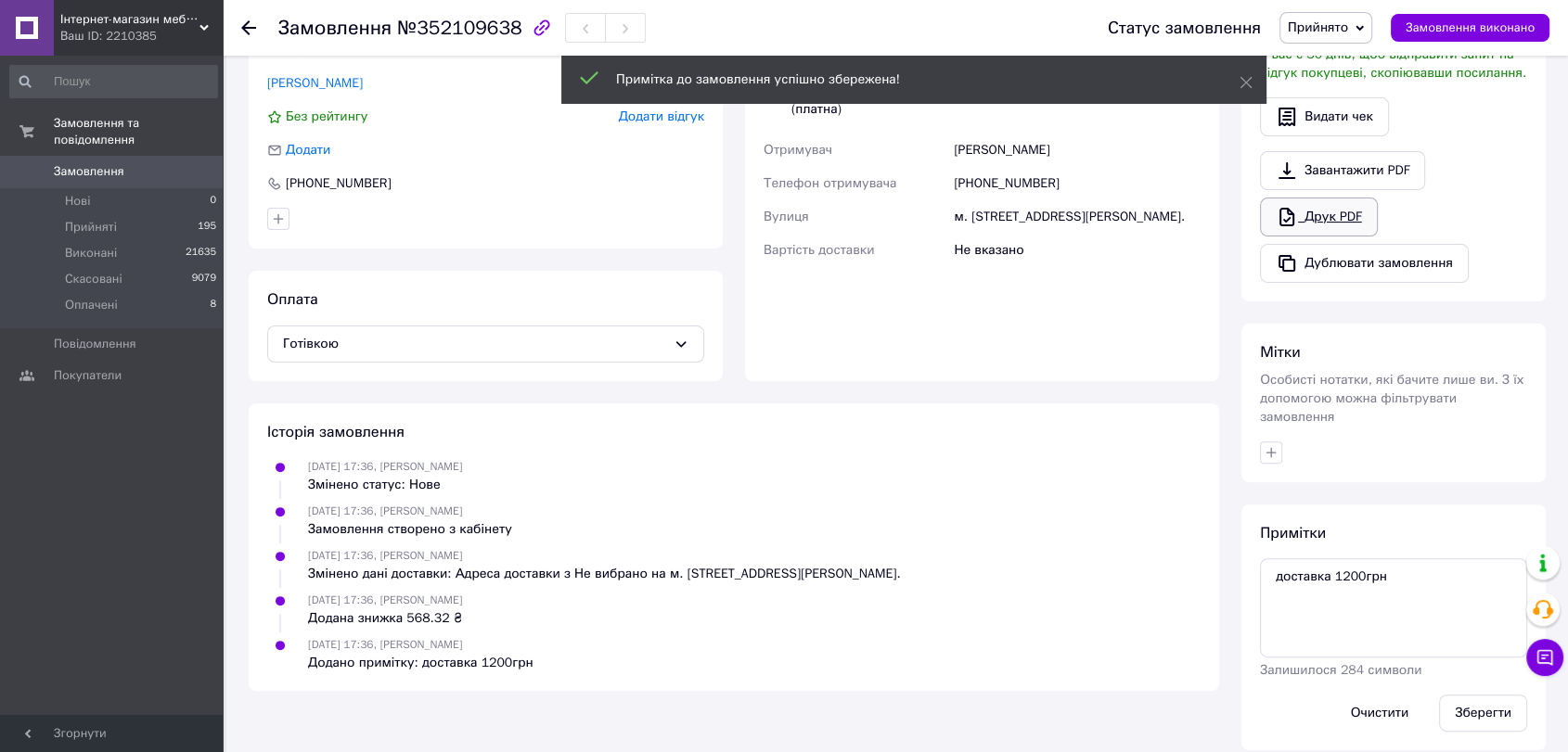 click on "Друк PDF" at bounding box center (1318, 217) 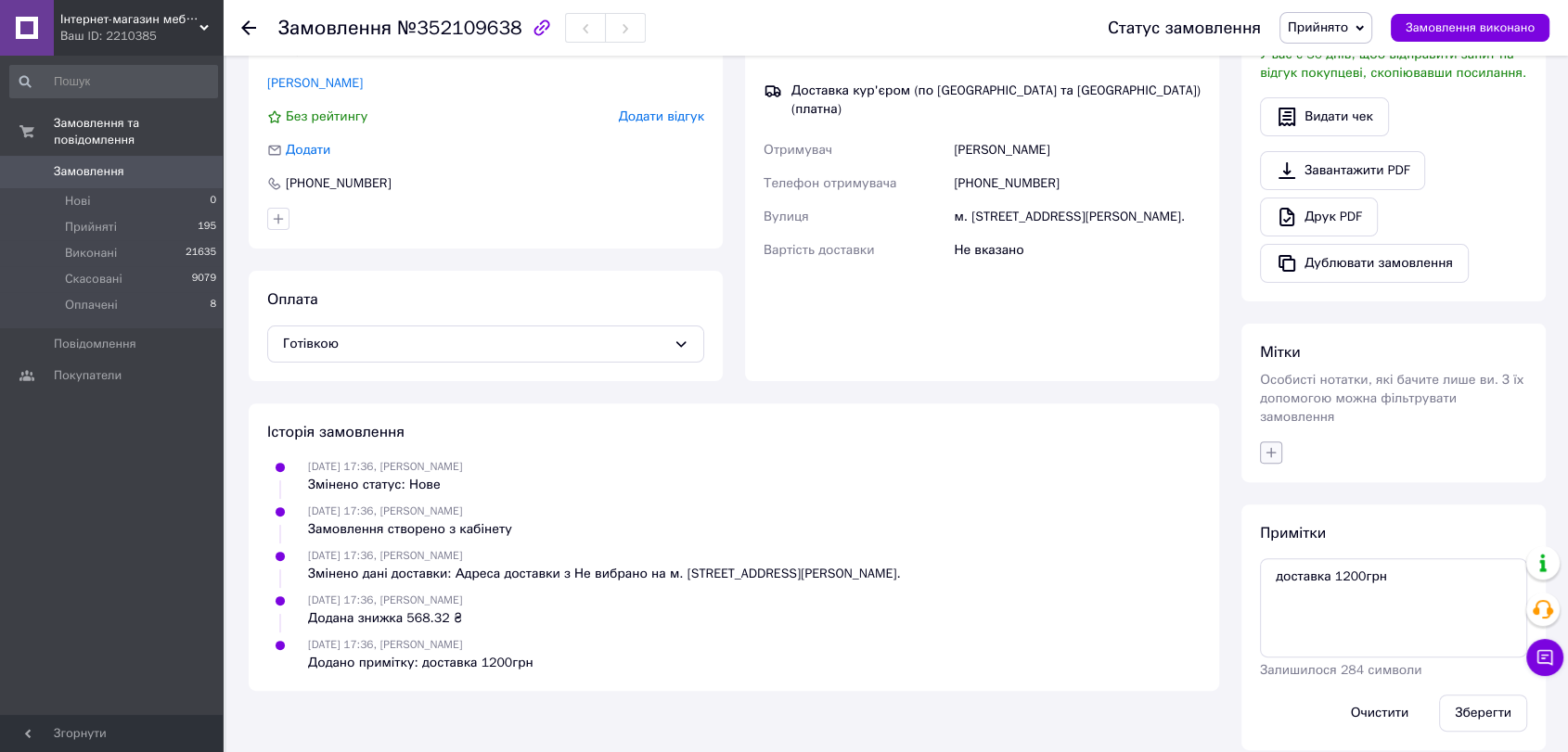 click at bounding box center [1271, 452] 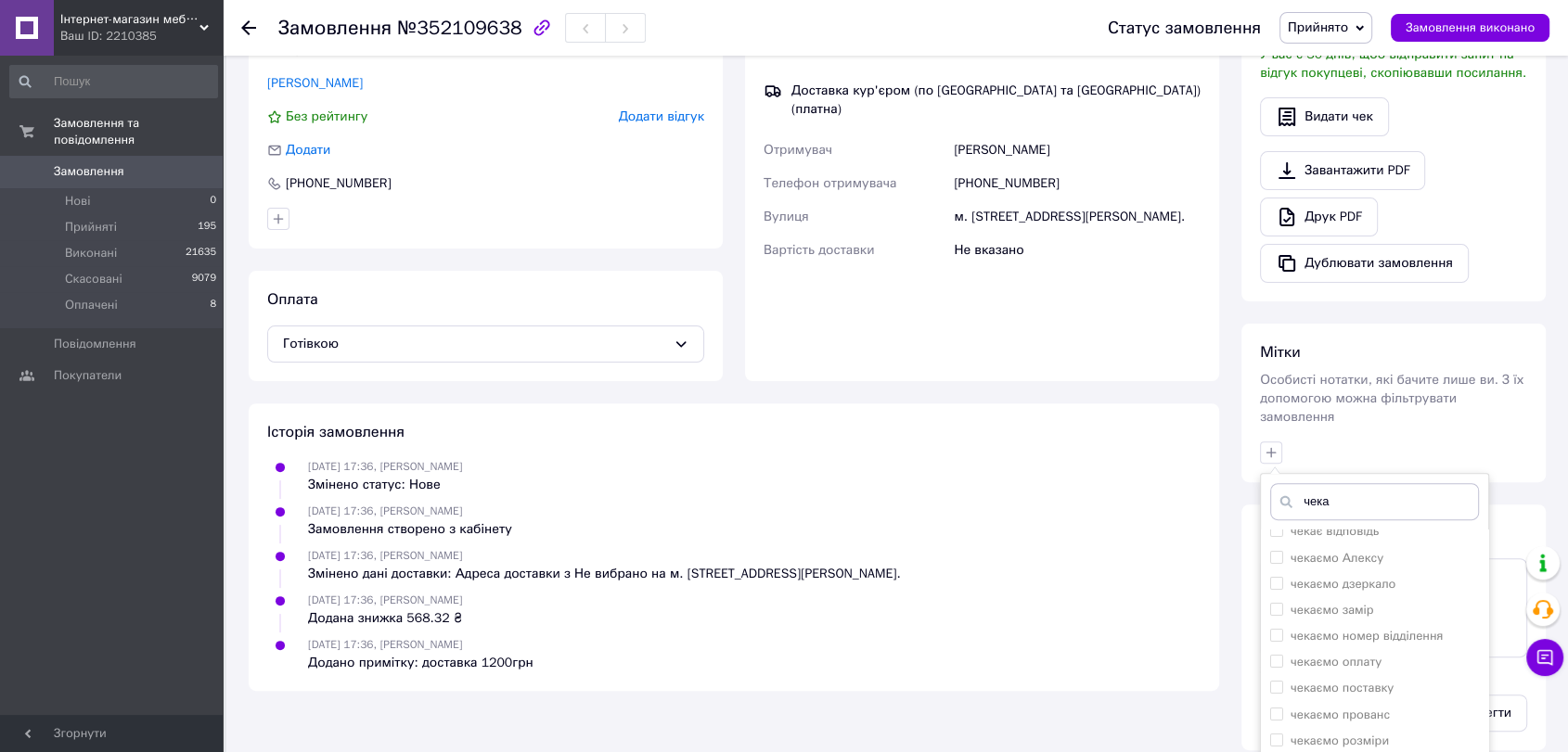 scroll, scrollTop: 206, scrollLeft: 0, axis: vertical 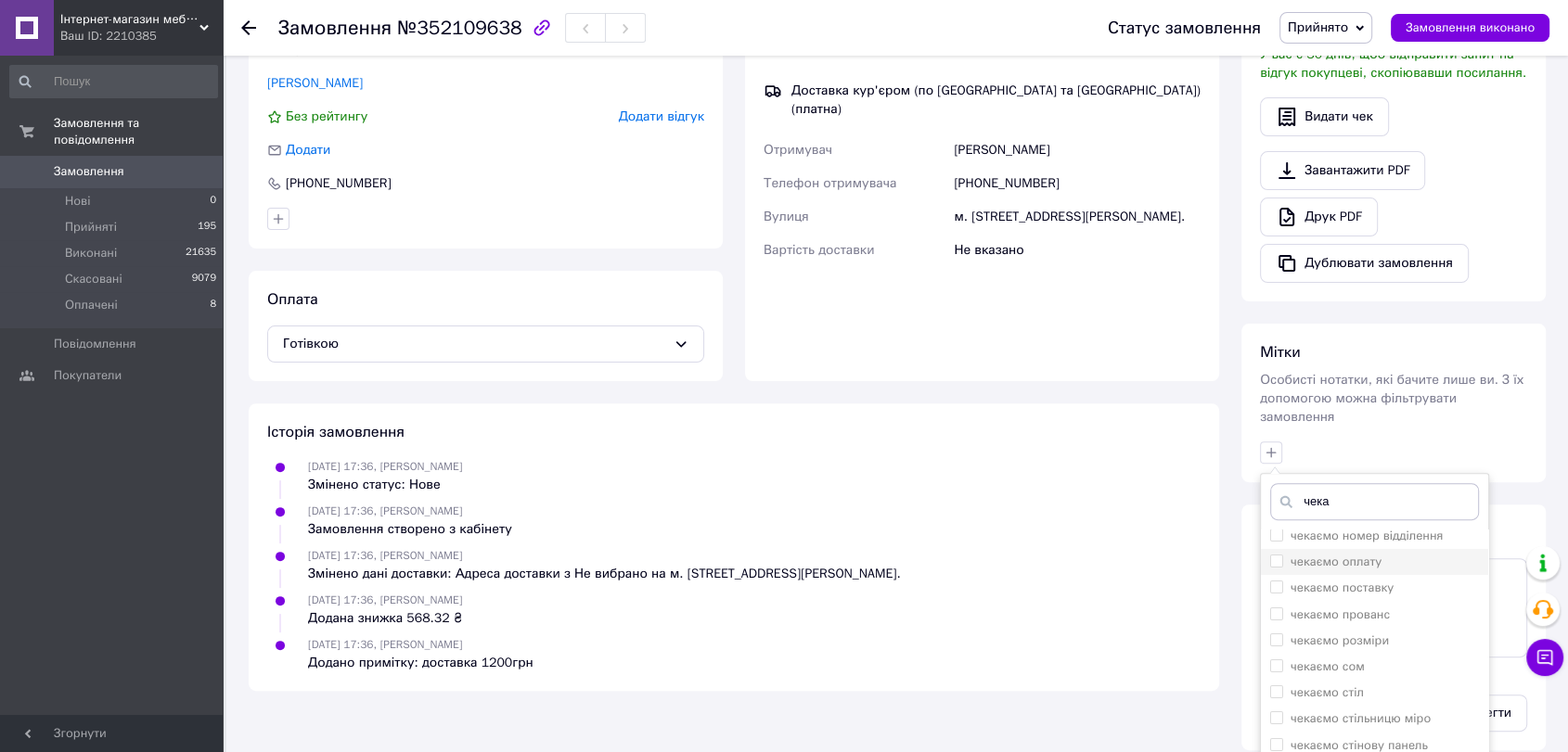 type on "чека" 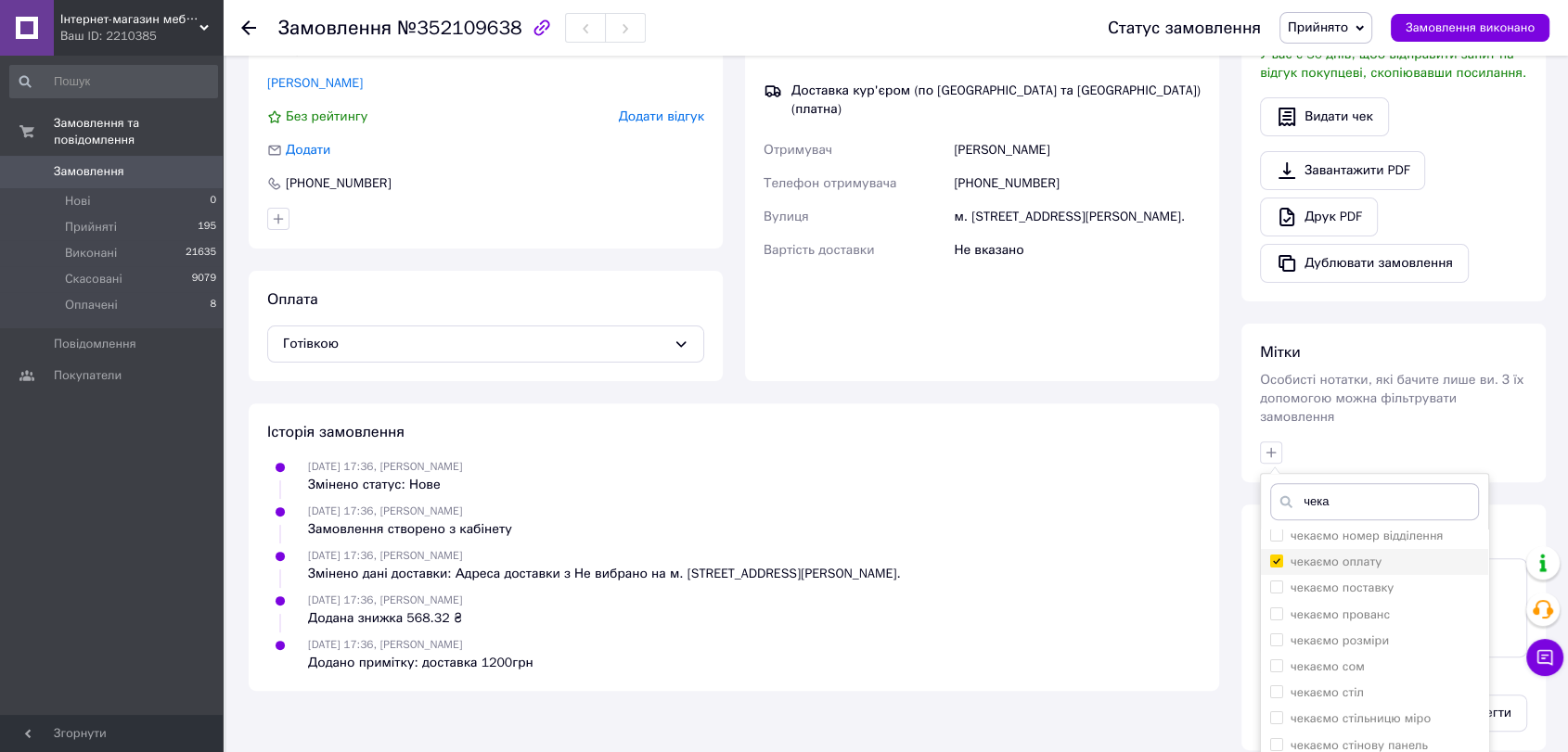 checkbox on "true" 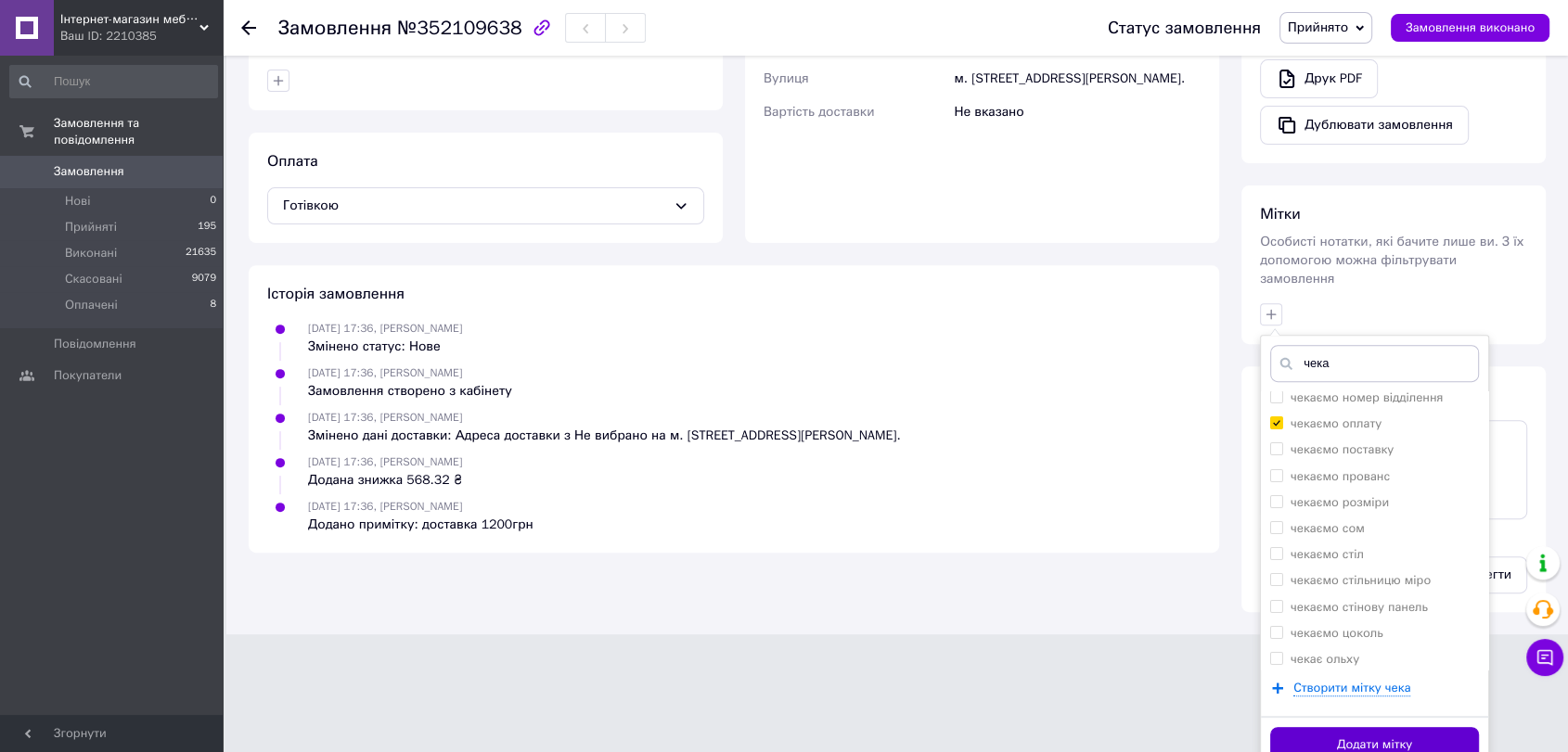 click on "Додати мітку" at bounding box center (1374, 745) 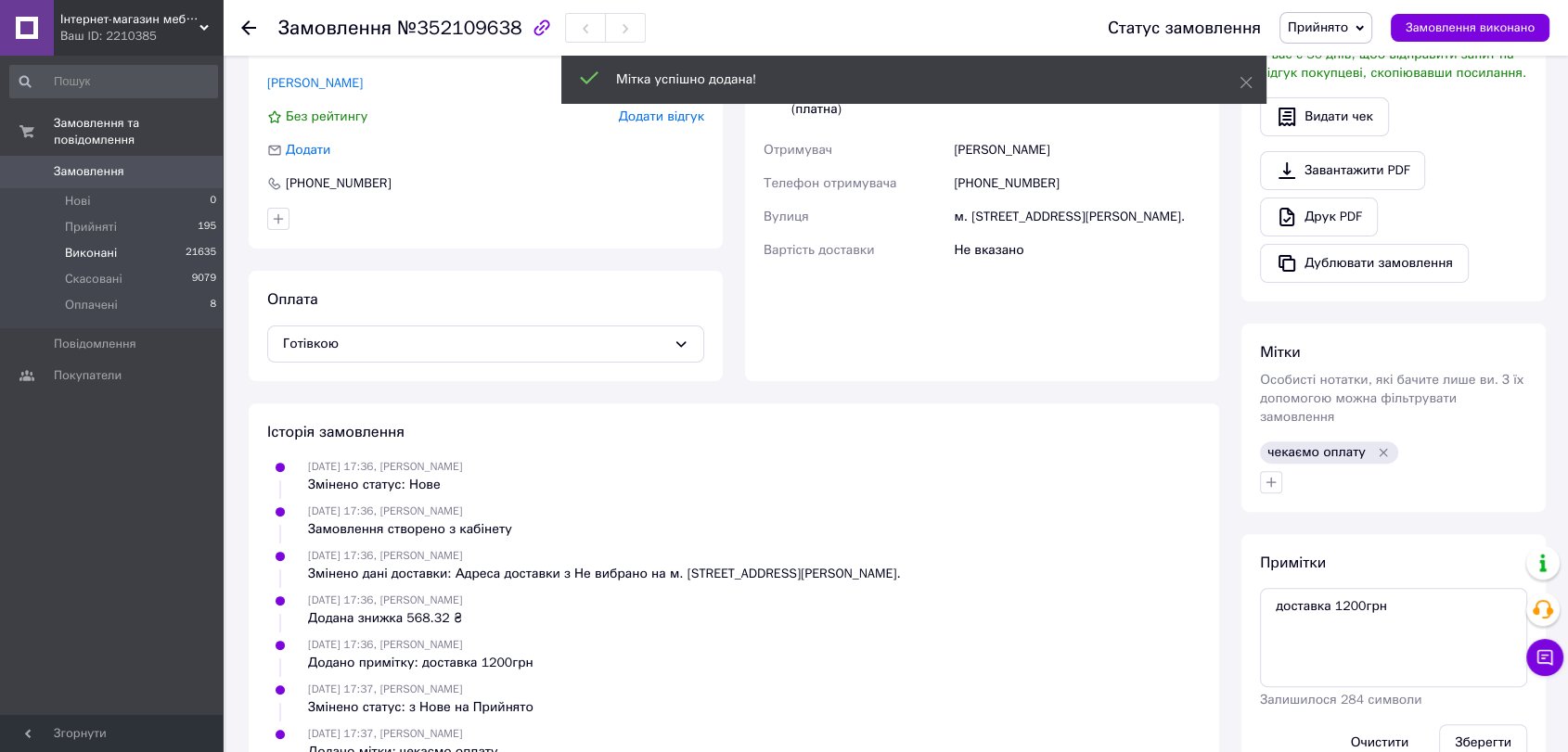 scroll, scrollTop: 530, scrollLeft: 0, axis: vertical 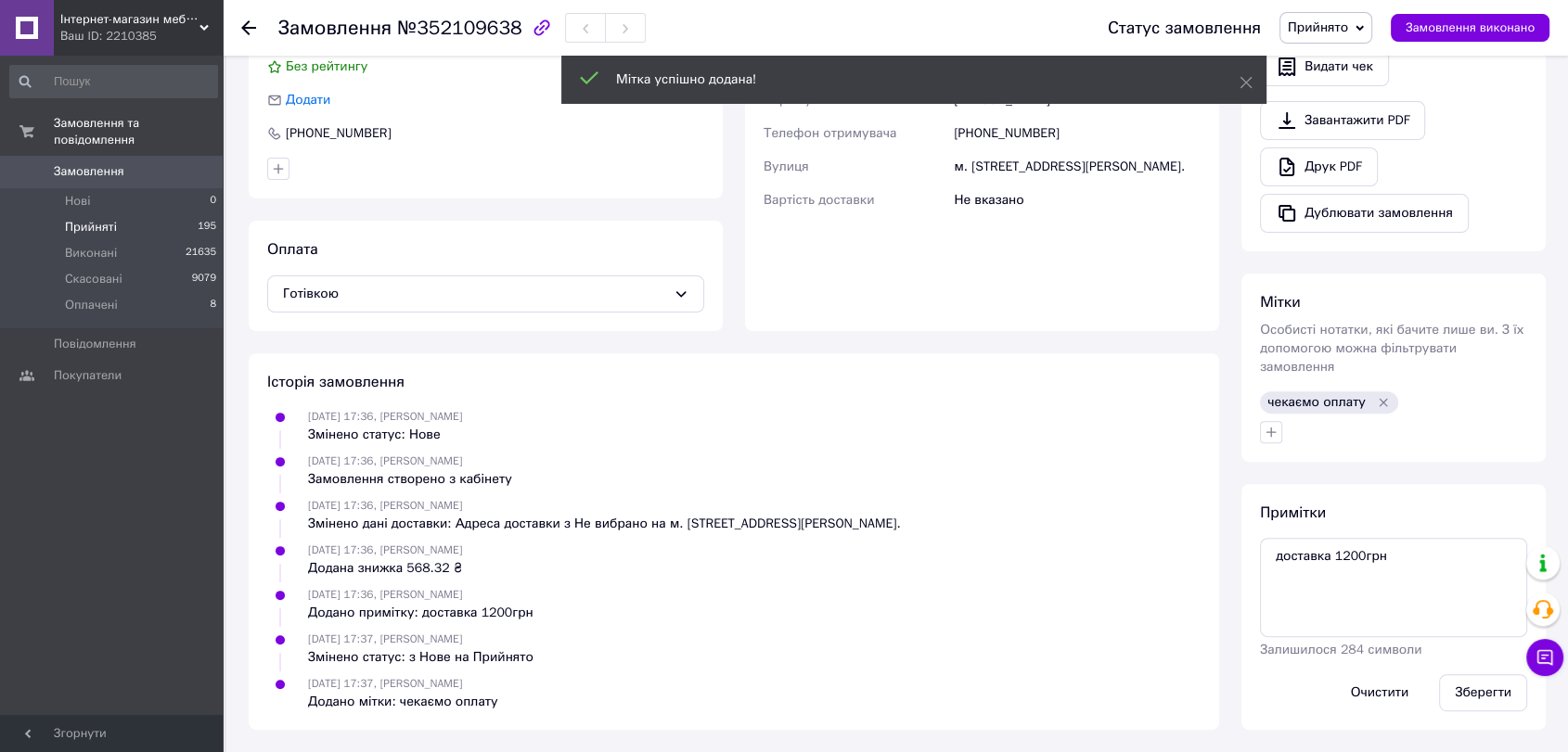 click on "Прийняті 195" at bounding box center (113, 227) 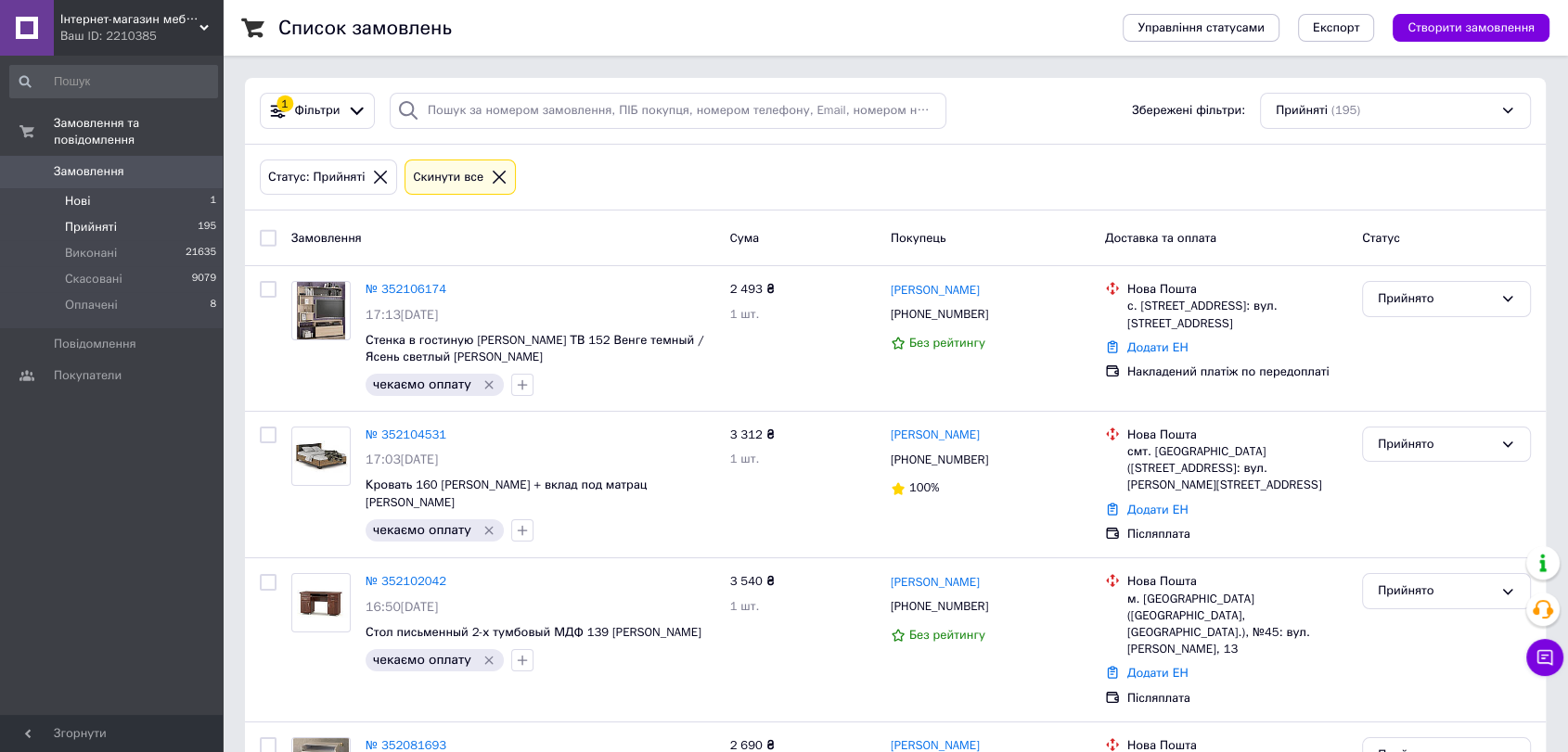 click on "Нові 1" at bounding box center (113, 201) 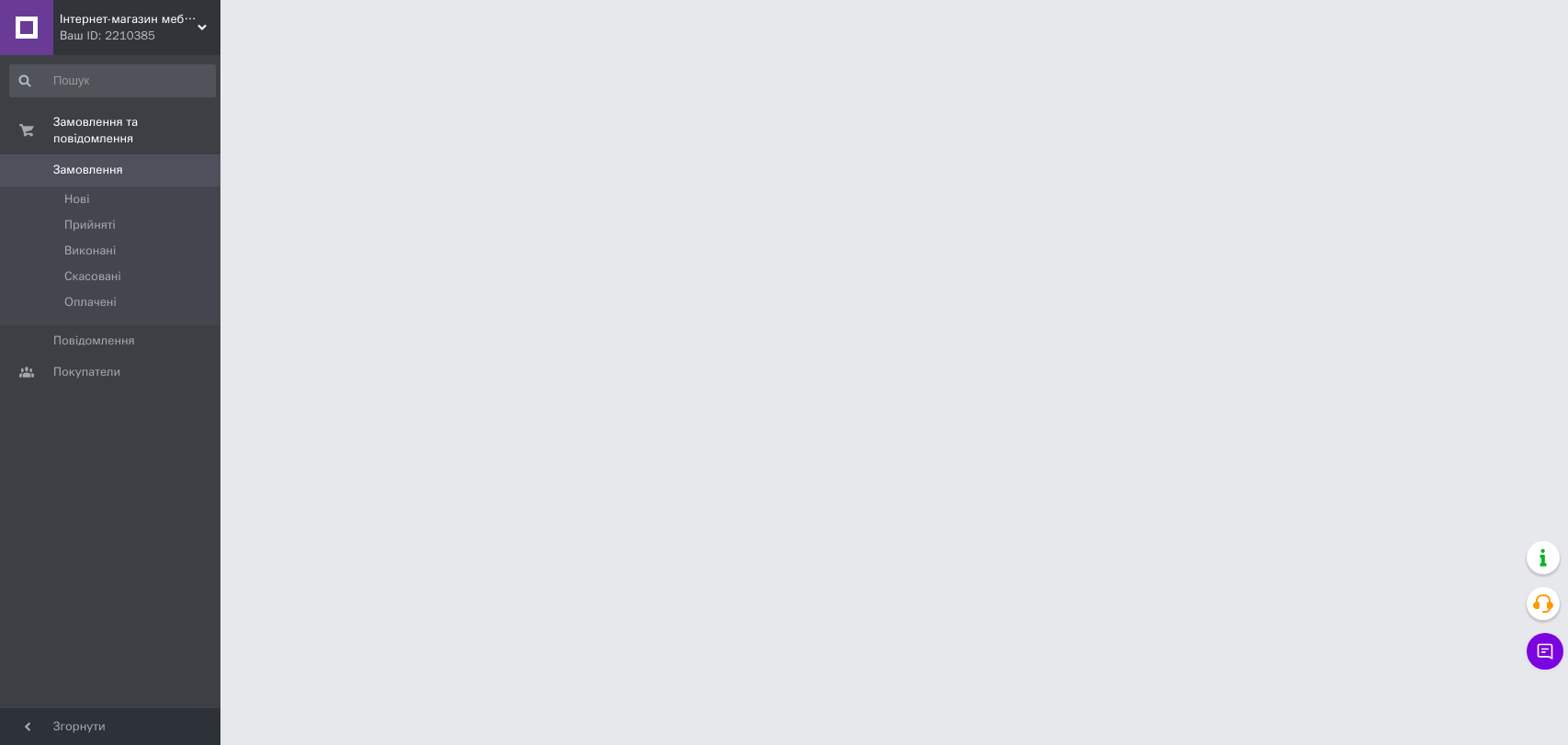 scroll, scrollTop: 0, scrollLeft: 0, axis: both 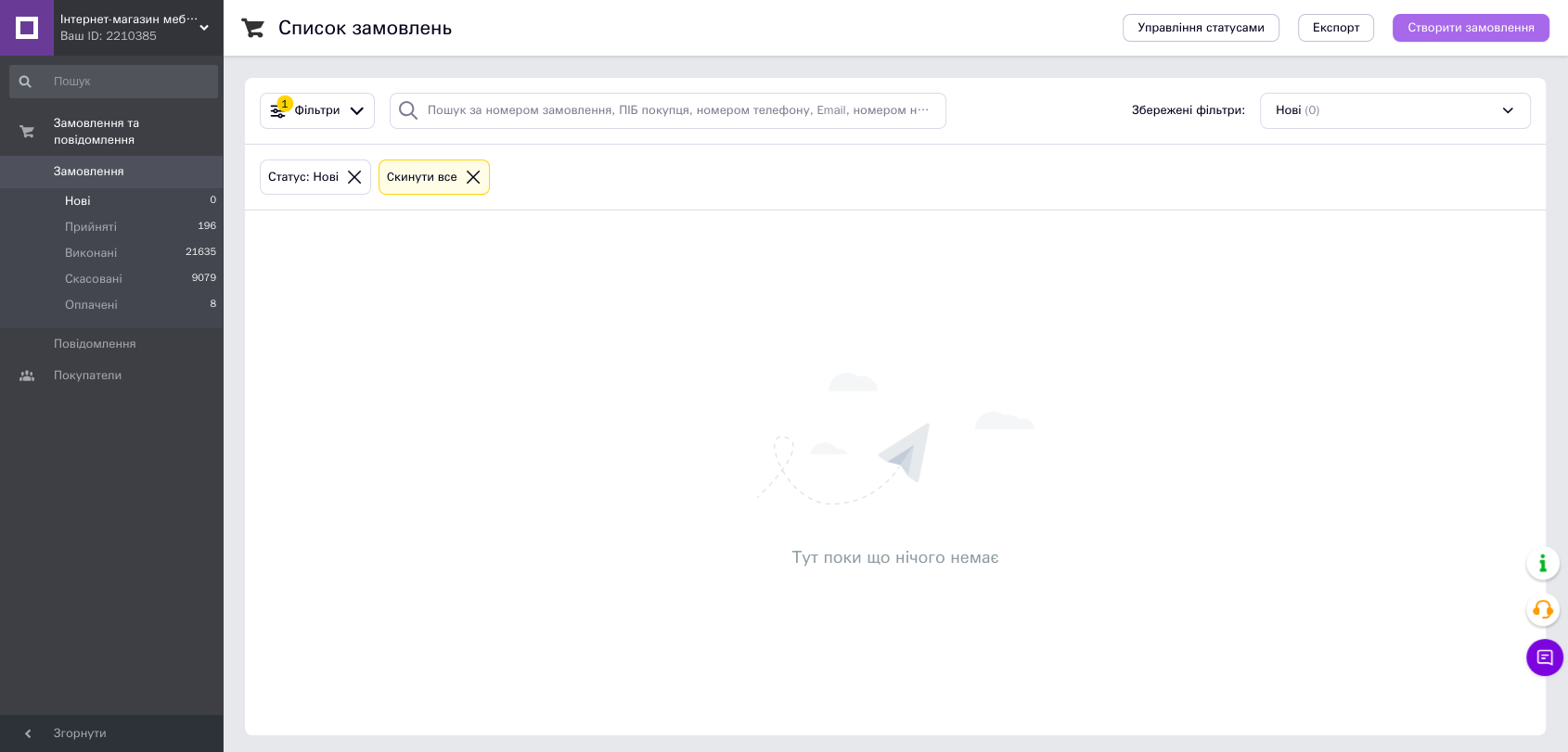 click on "Створити замовлення" at bounding box center (1471, 28) 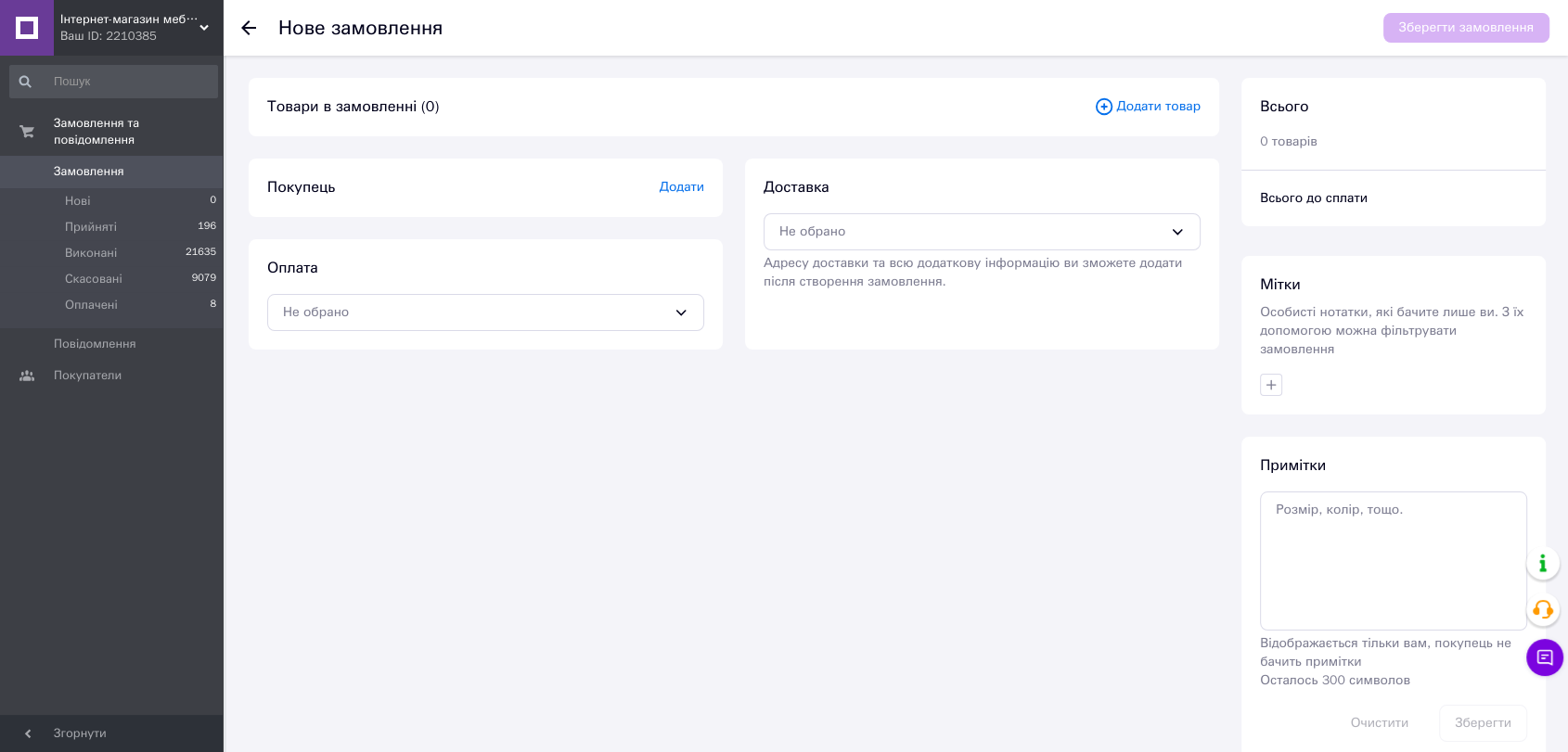click on "Додати товар" at bounding box center [1147, 107] 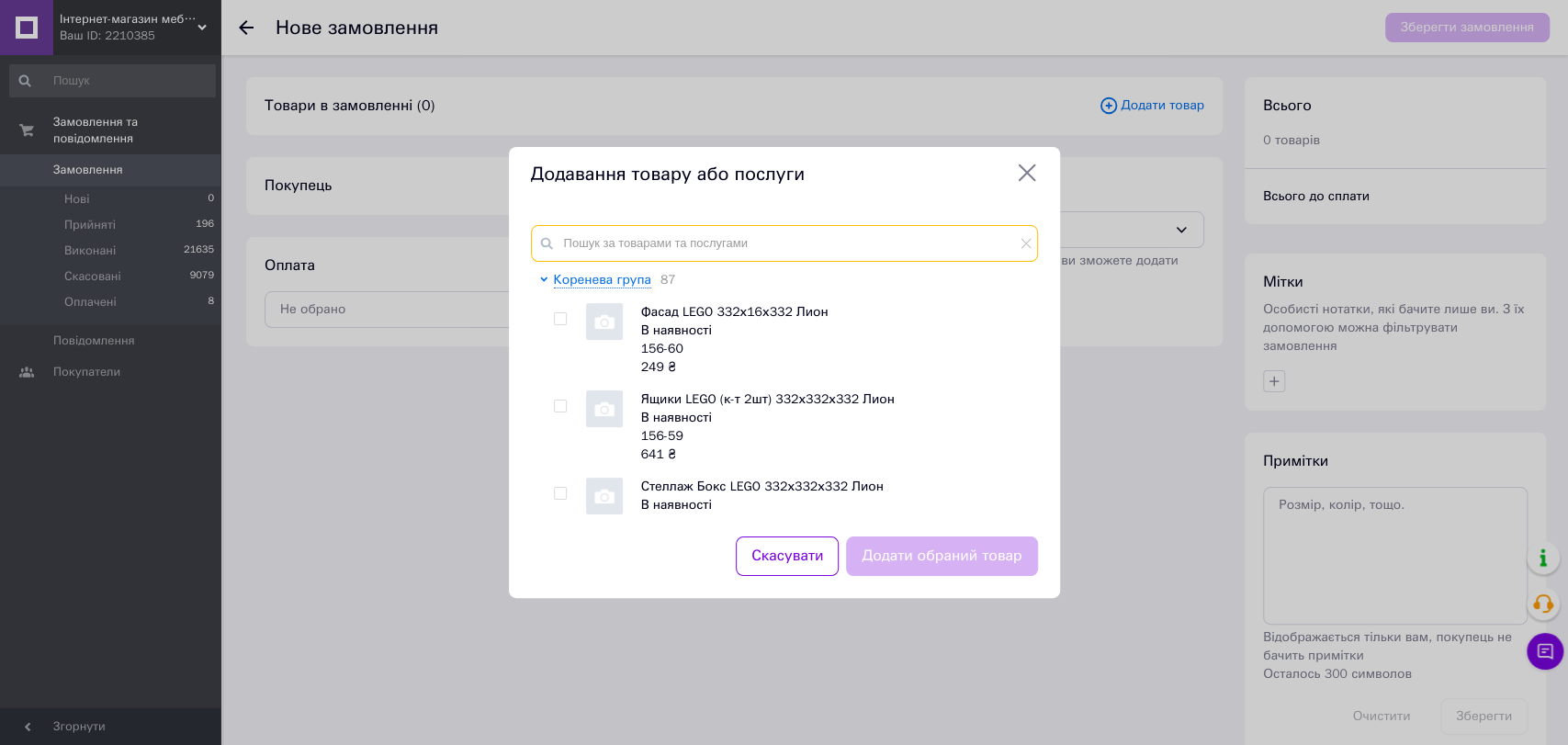 click at bounding box center (784, 243) 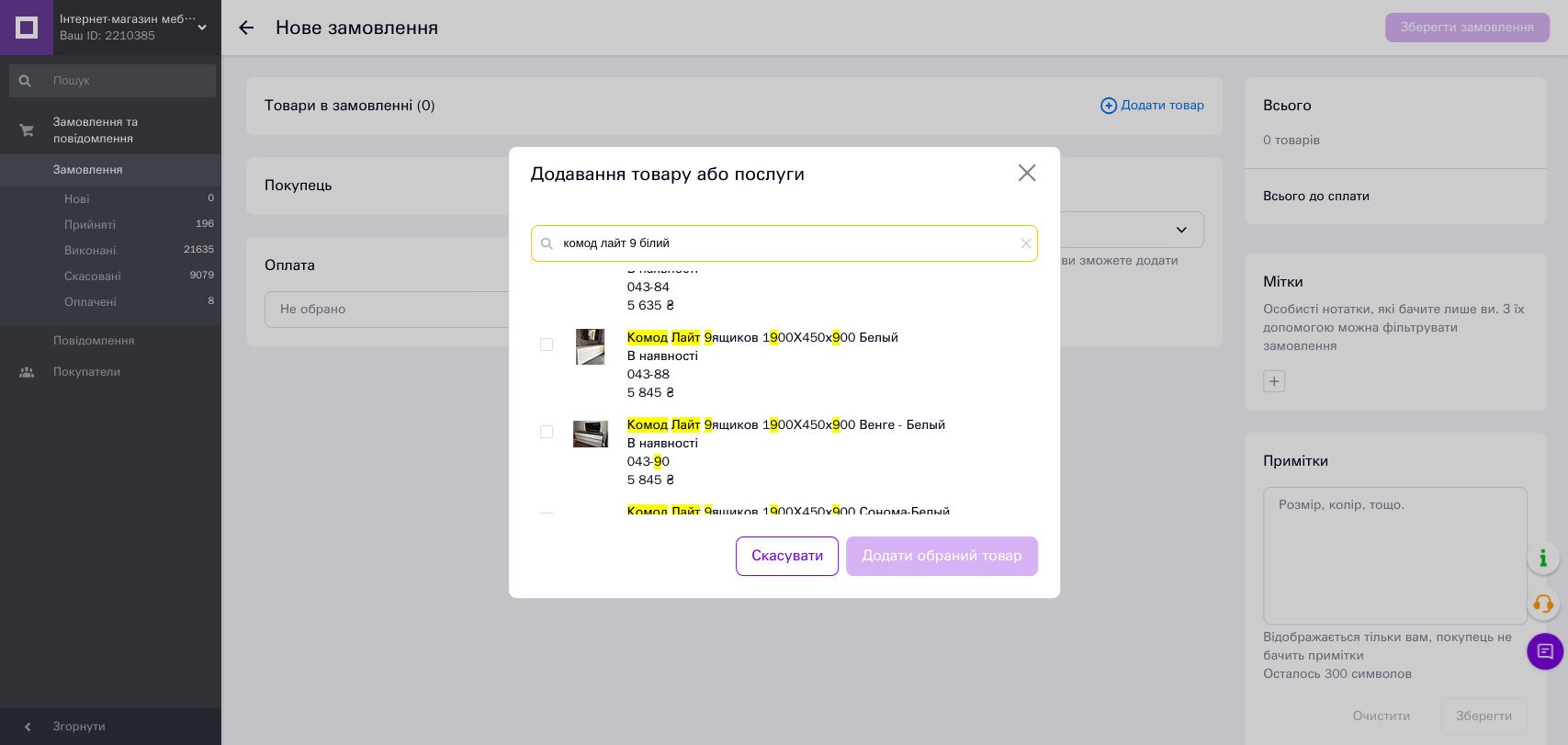 scroll, scrollTop: 0, scrollLeft: 0, axis: both 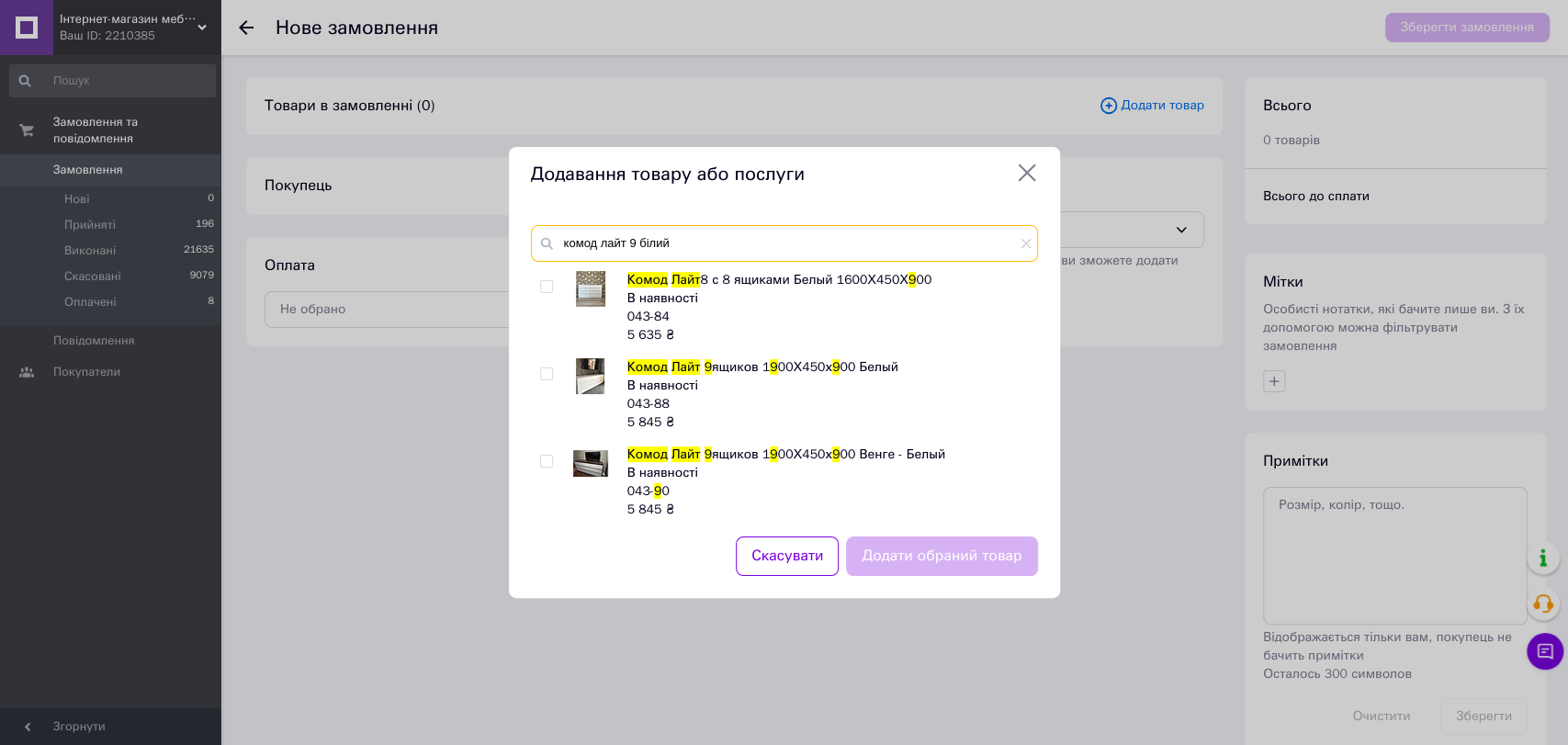 type on "комод лайт 9 білий" 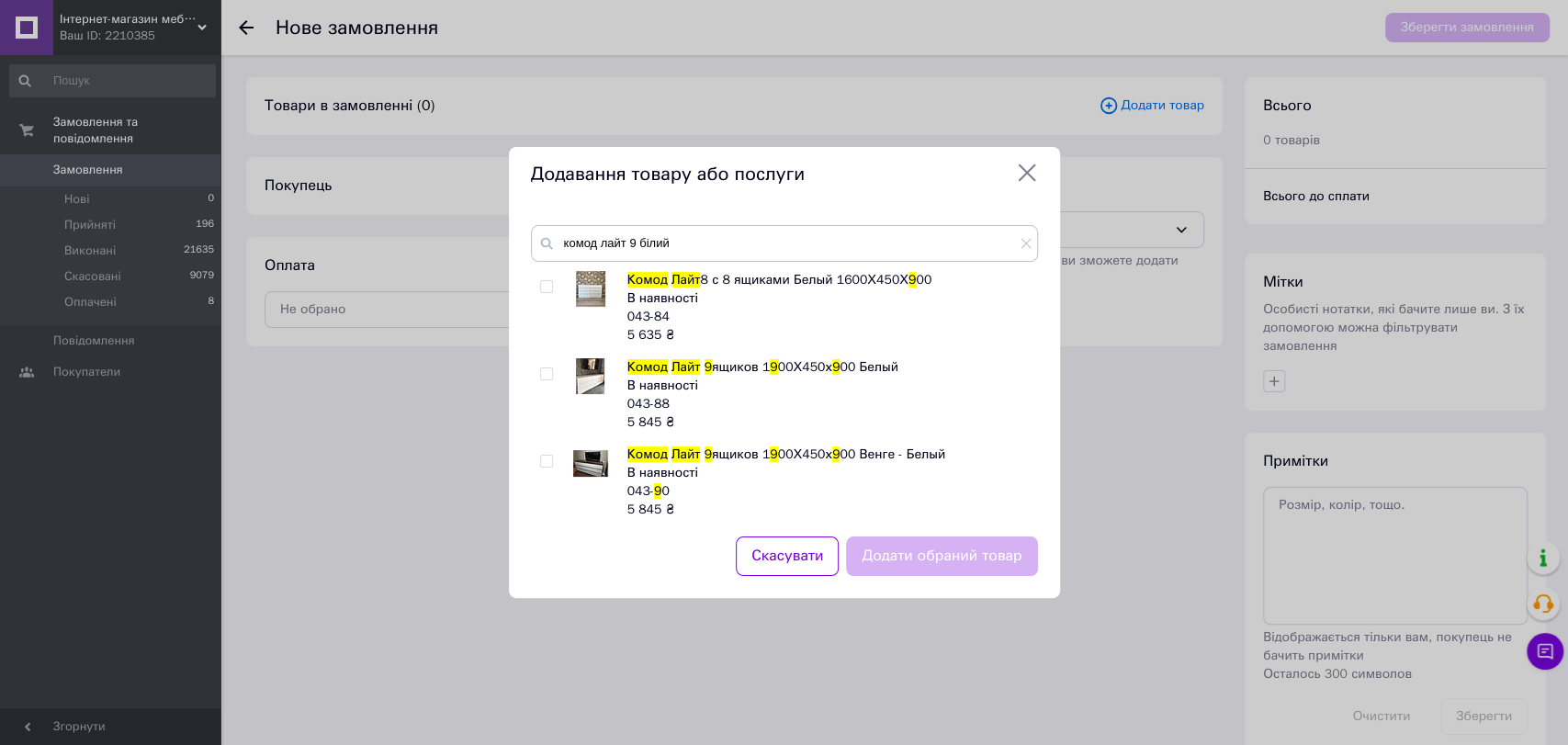click at bounding box center [546, 374] 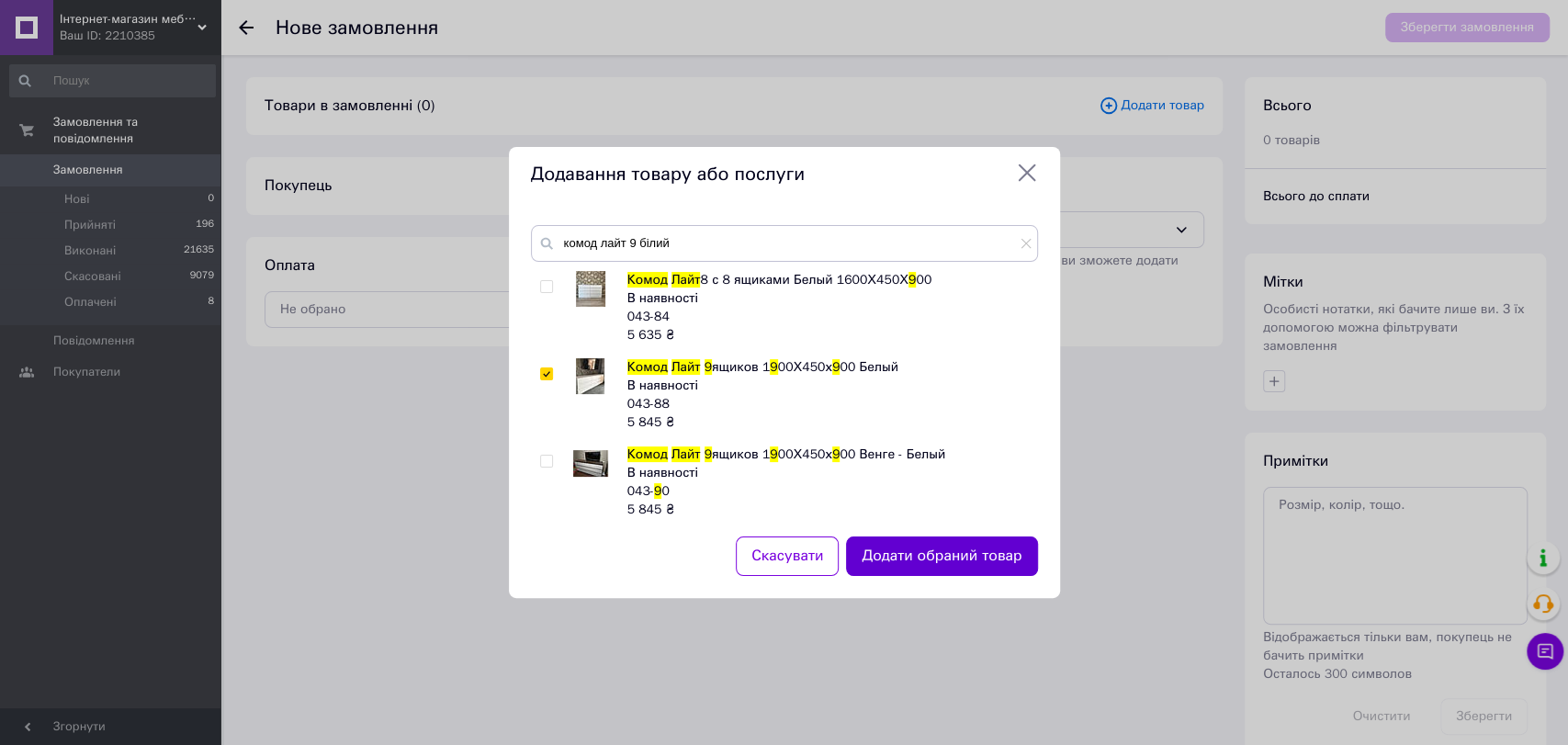 click on "Додати обраний товар" at bounding box center (942, 556) 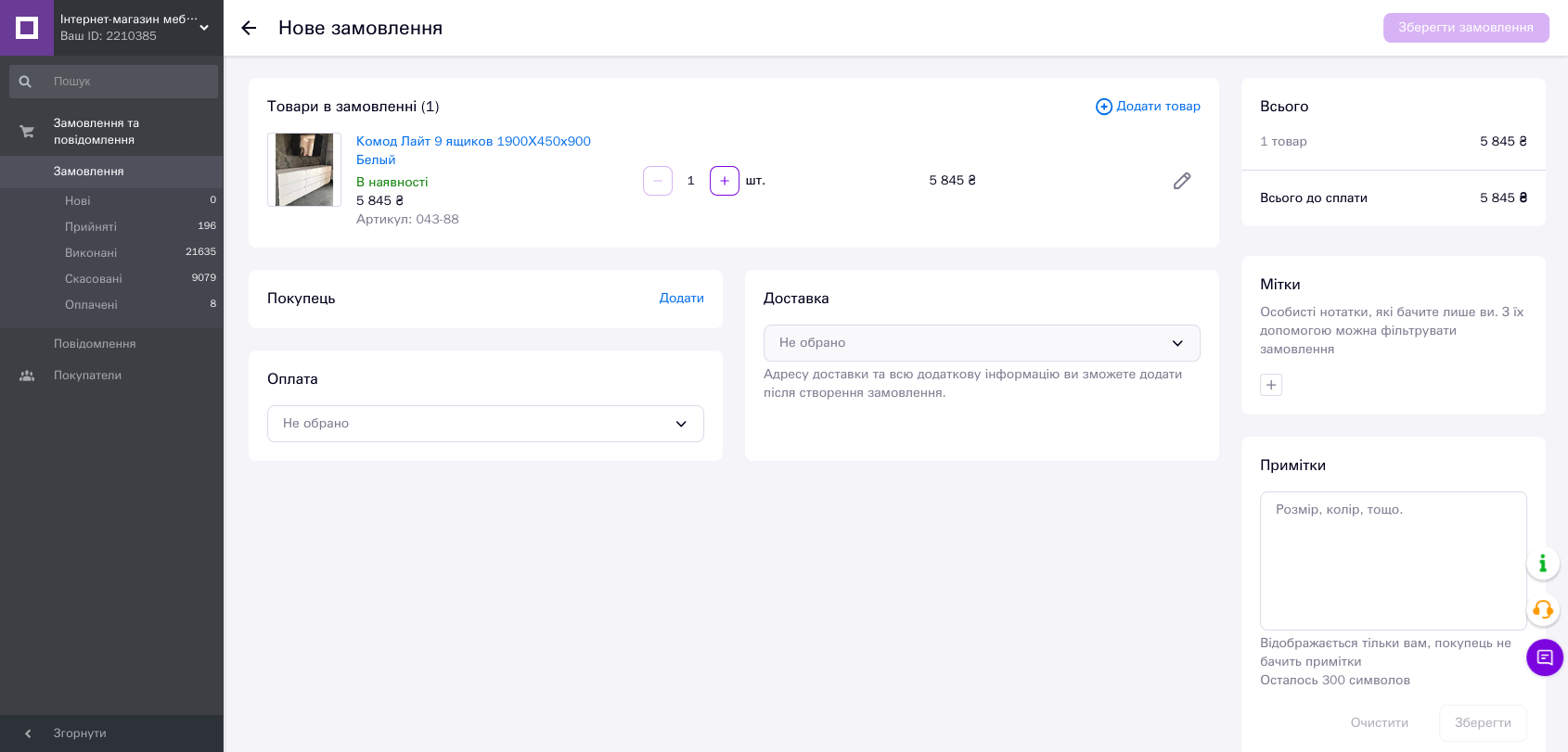 click on "Не обрано" at bounding box center (982, 343) 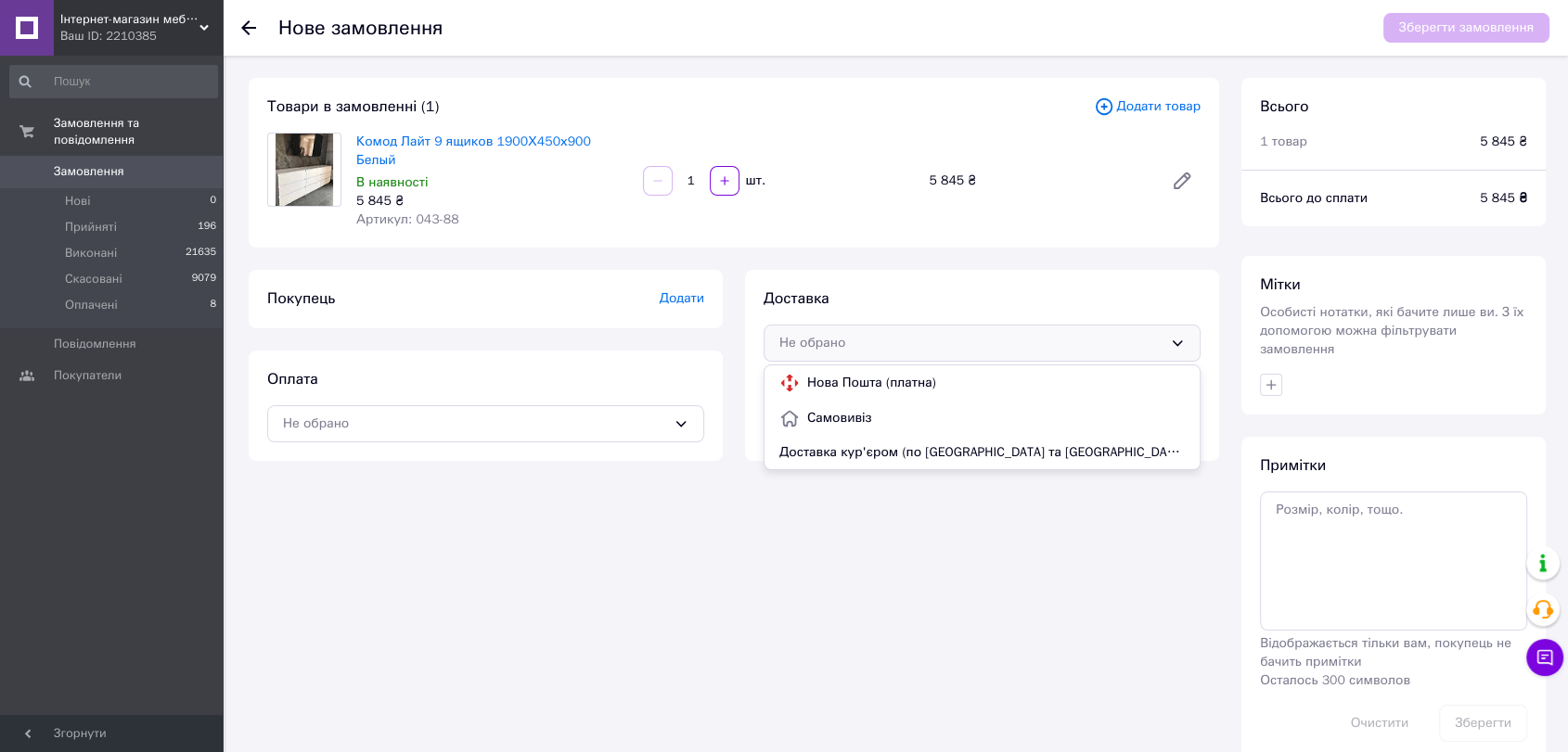 drag, startPoint x: 965, startPoint y: 434, endPoint x: 863, endPoint y: 432, distance: 102.01961 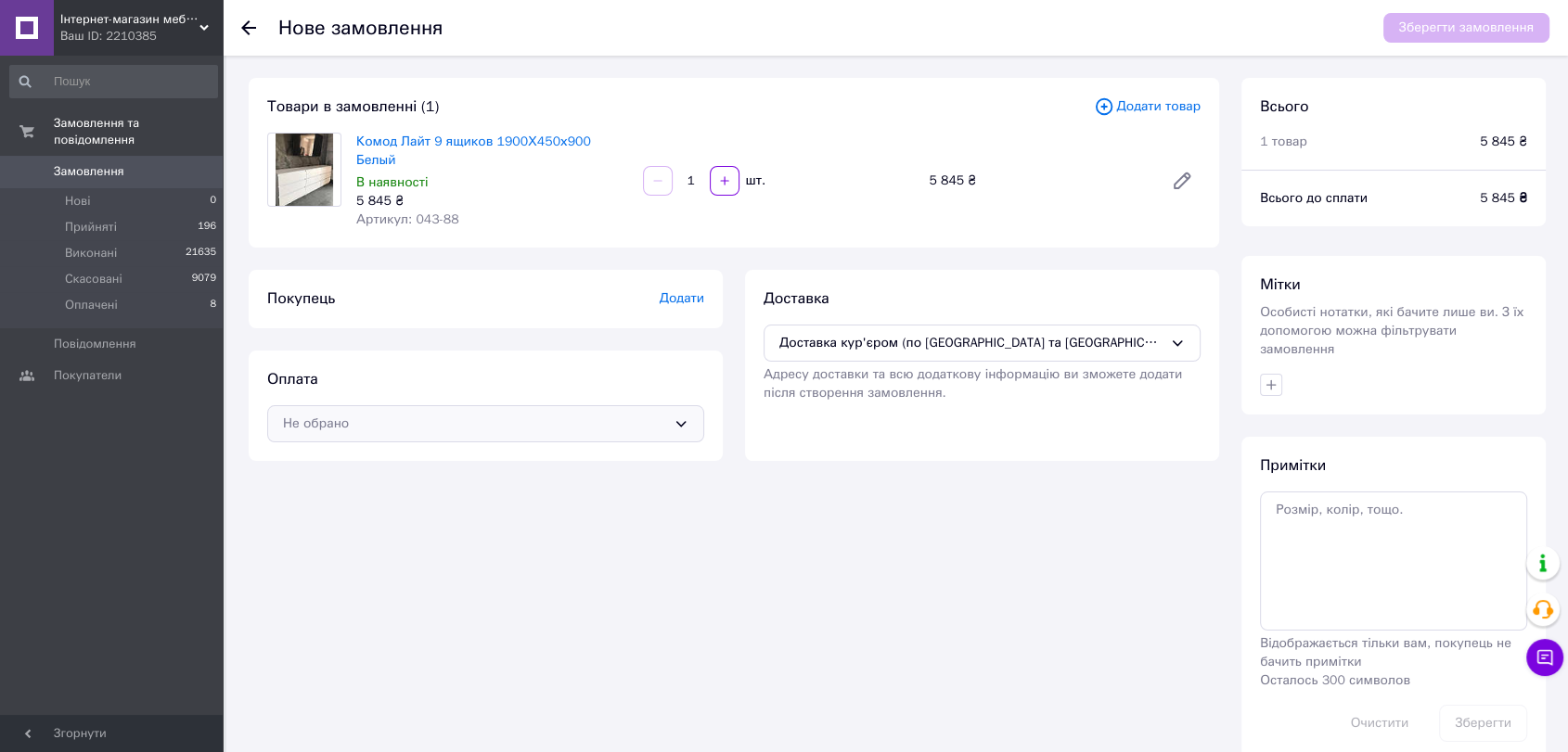 click on "Не обрано" at bounding box center [474, 424] 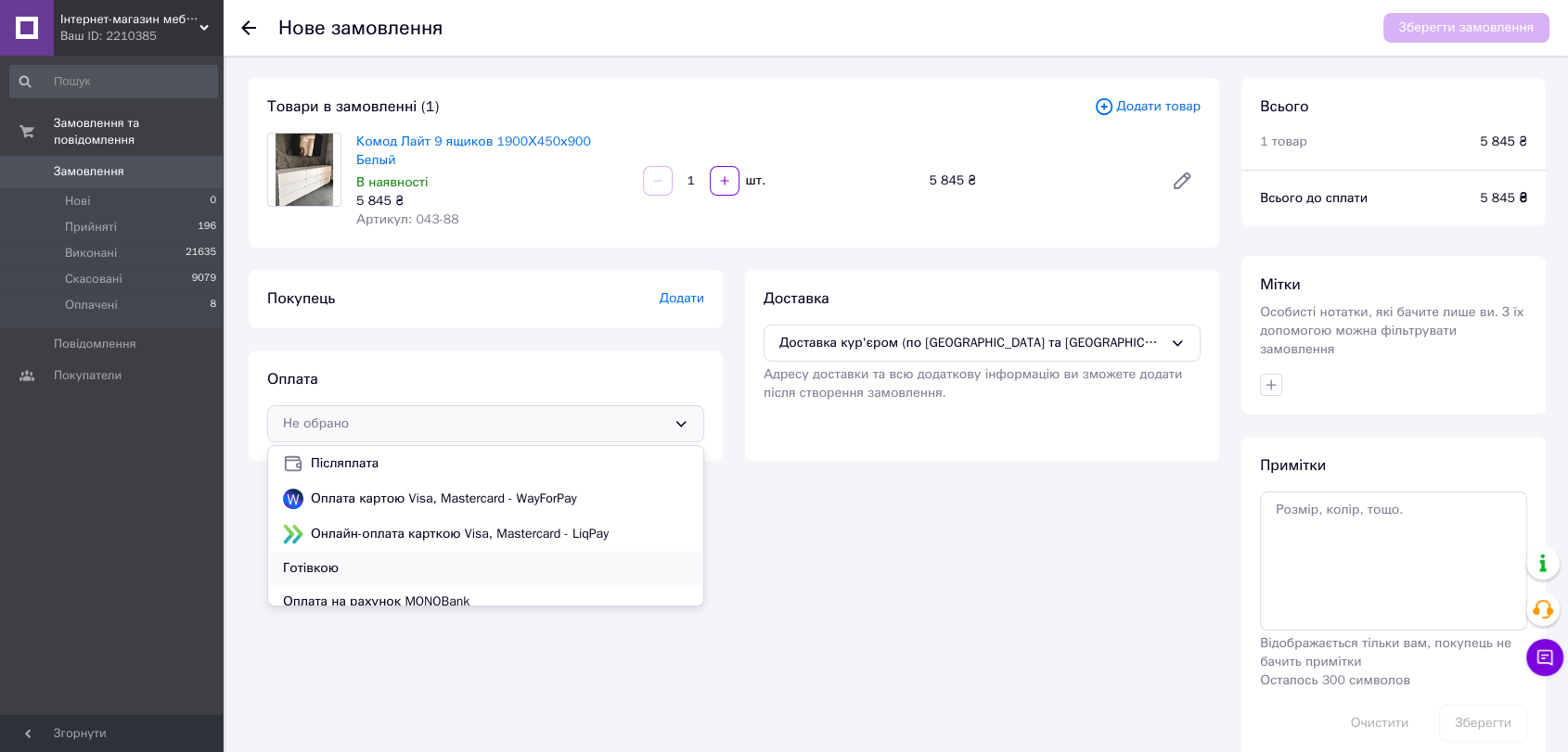 click on "Готівкою" at bounding box center (485, 568) 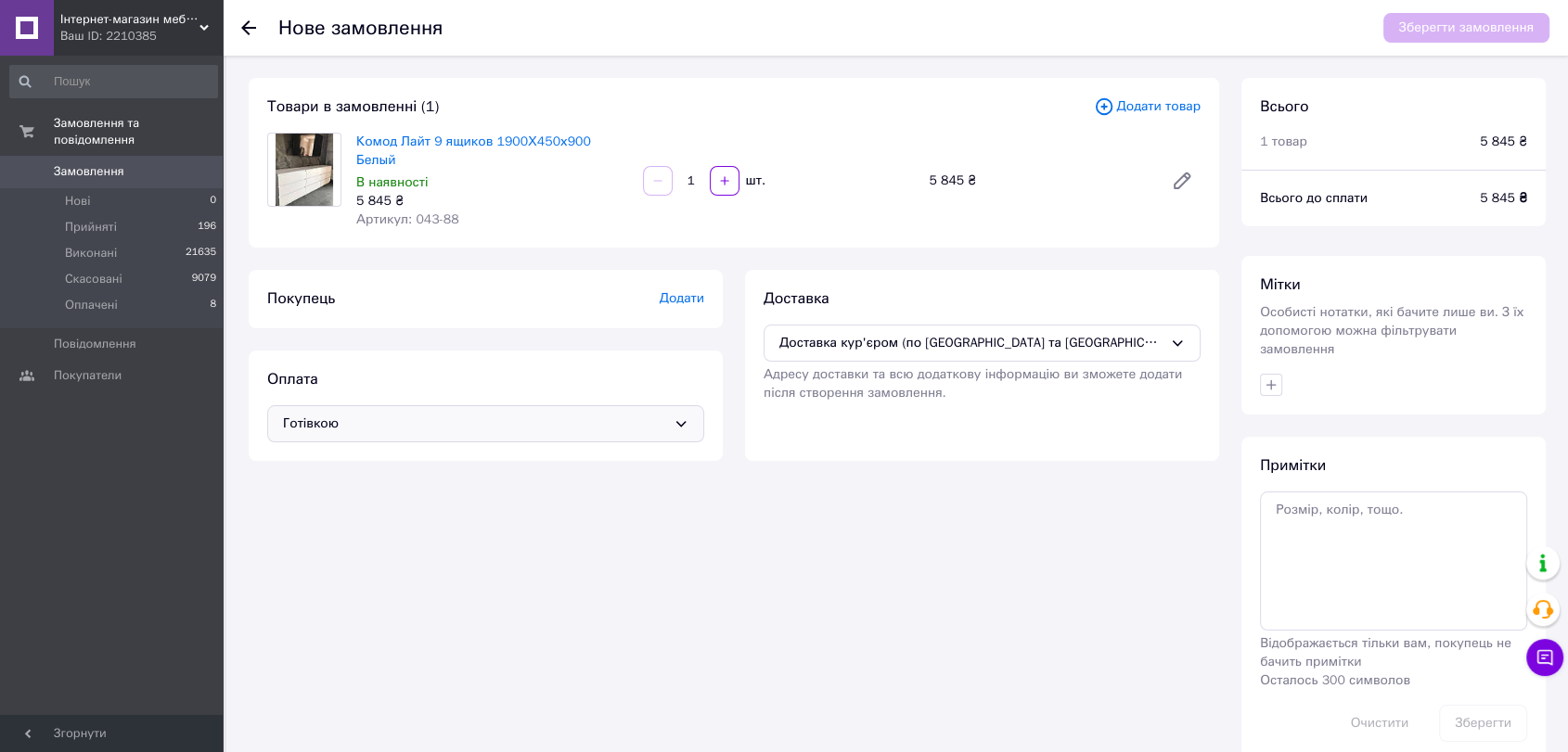 click on "Додати" at bounding box center [682, 298] 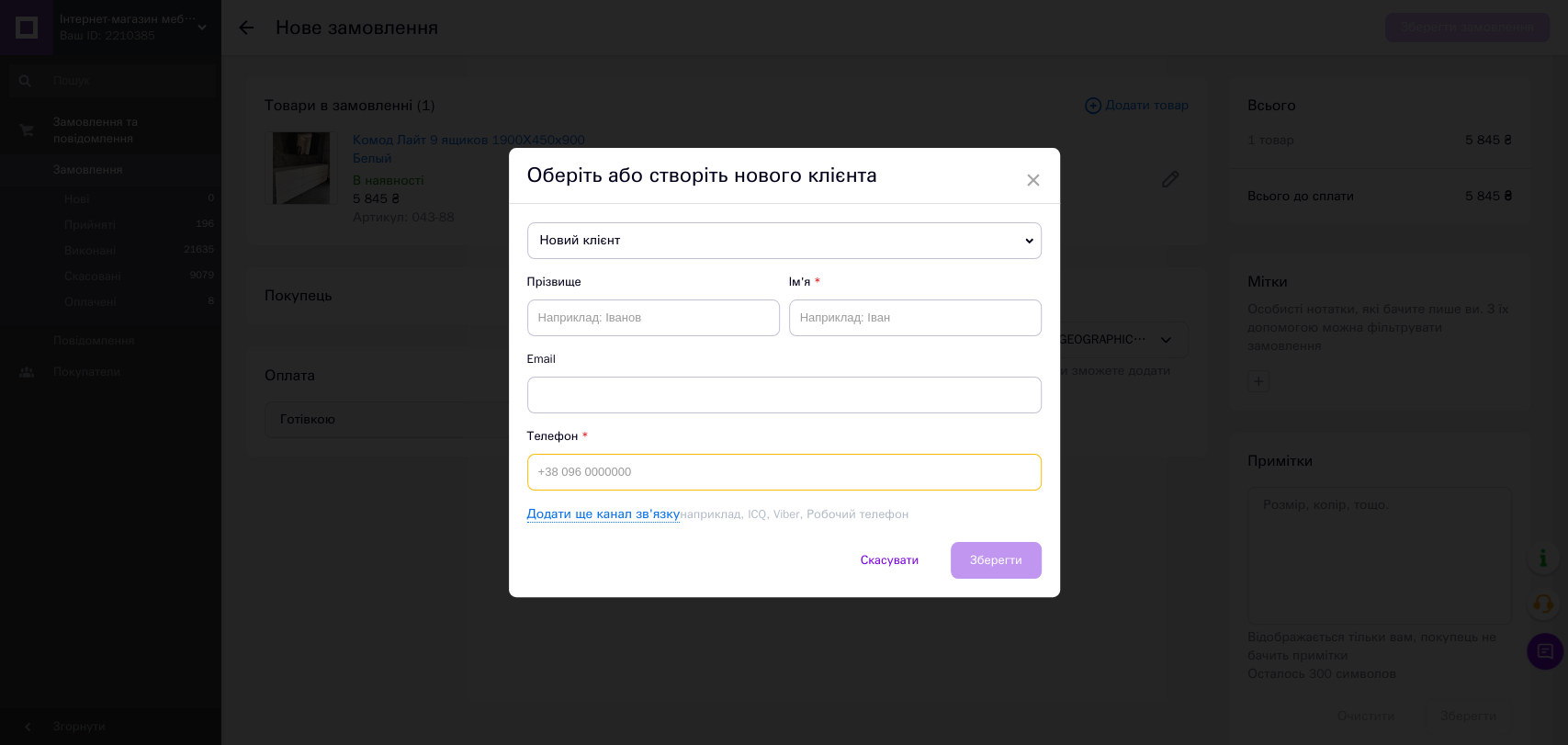 click at bounding box center (784, 472) 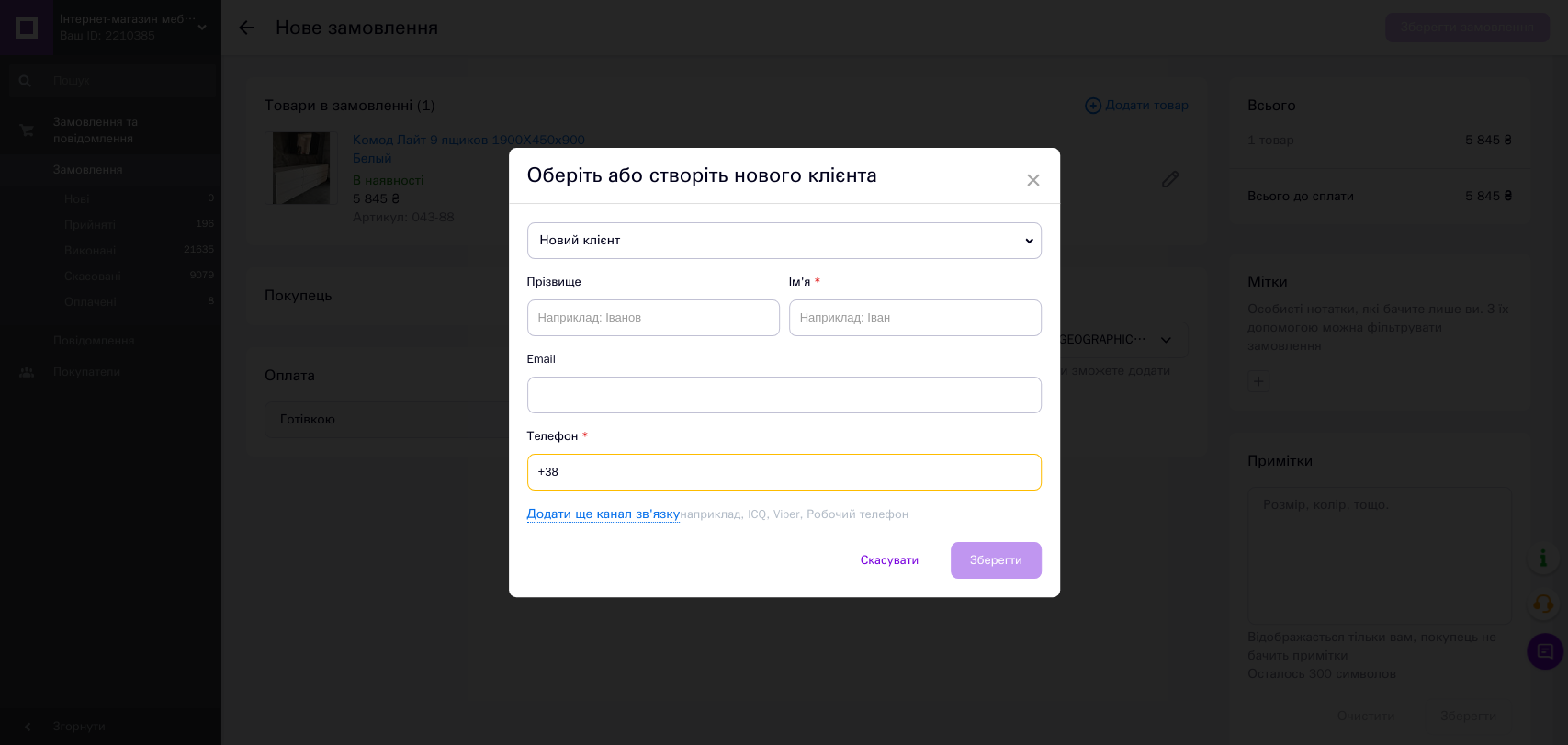 paste on "0969463382" 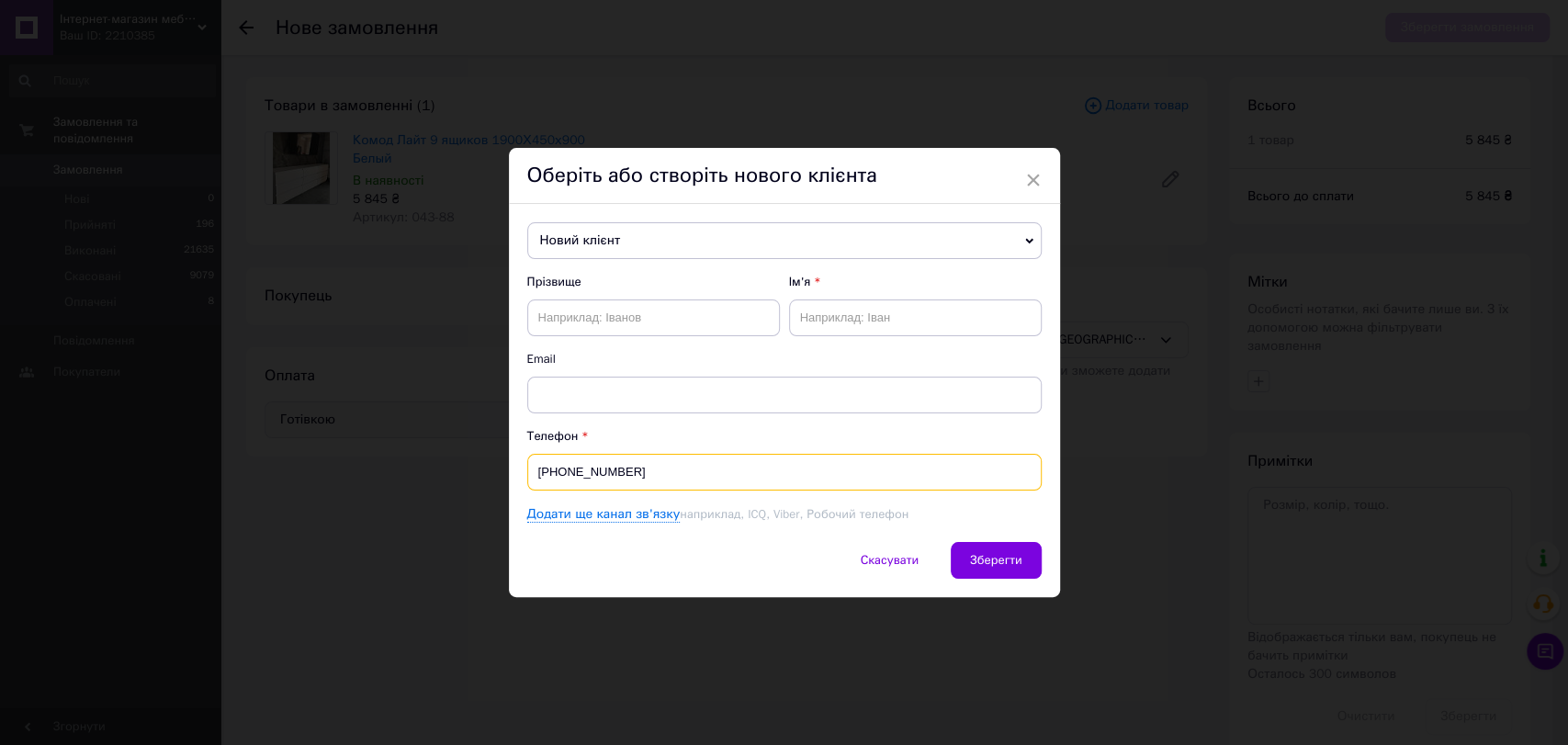 type on "[PHONE_NUMBER]" 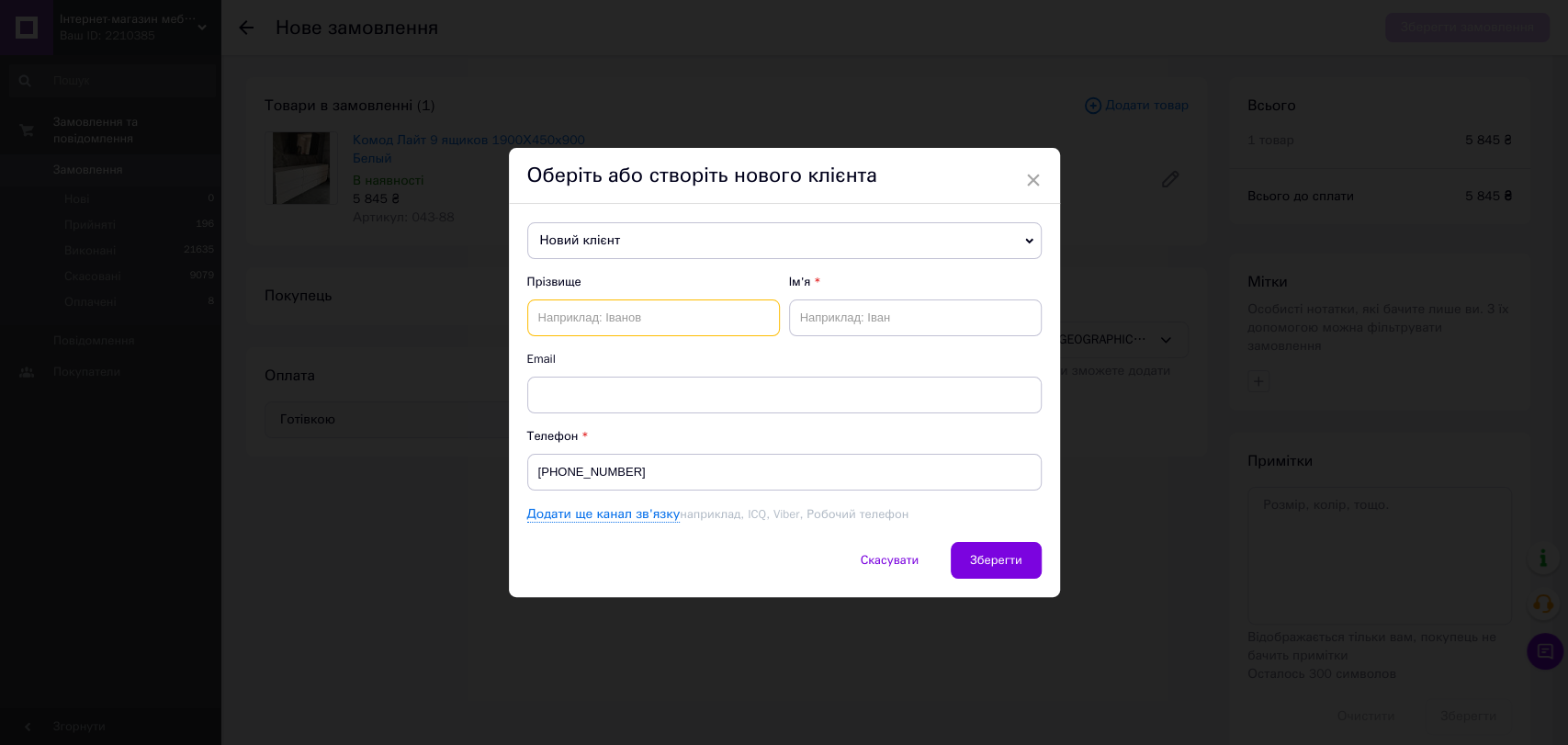 click at bounding box center [653, 318] 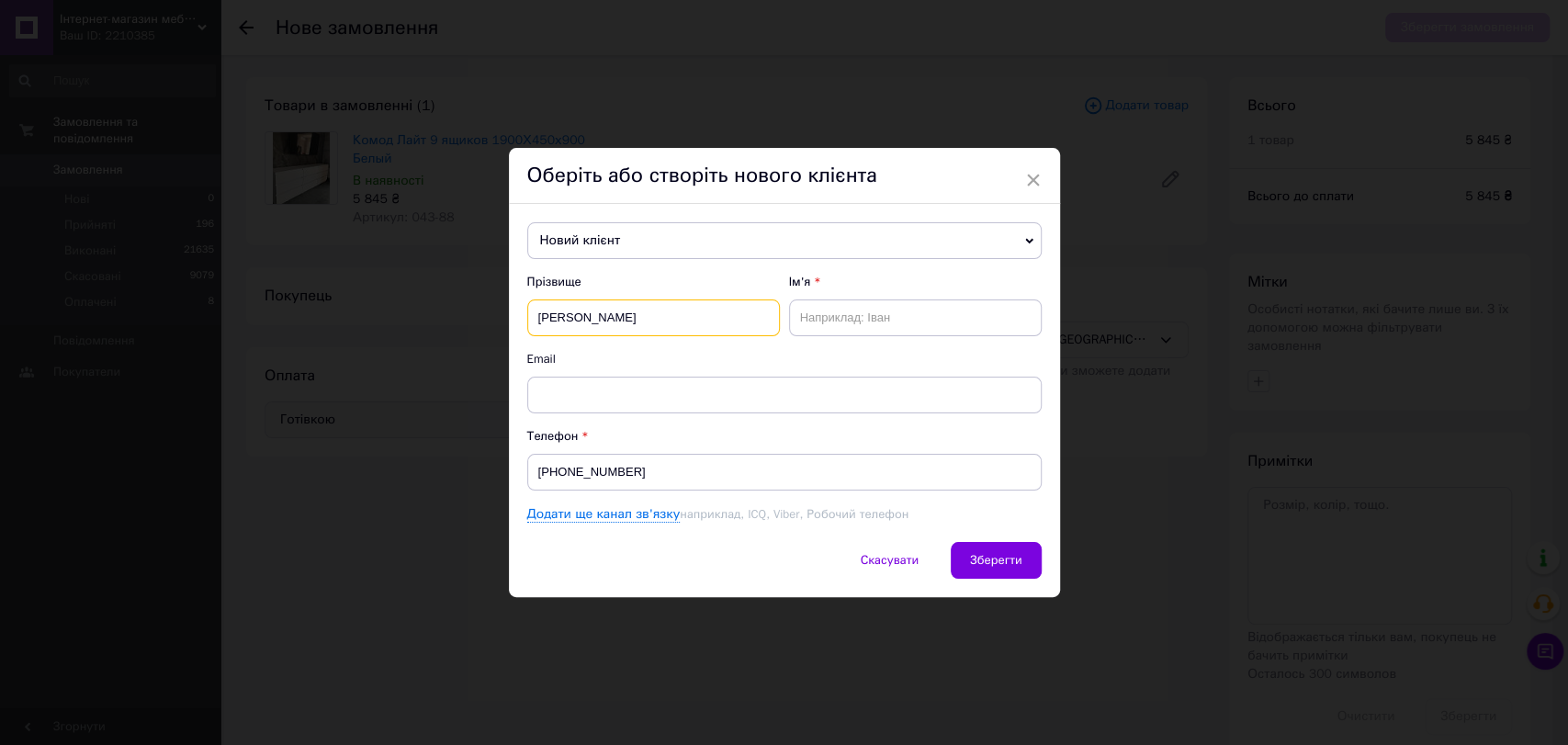type on "[PERSON_NAME]" 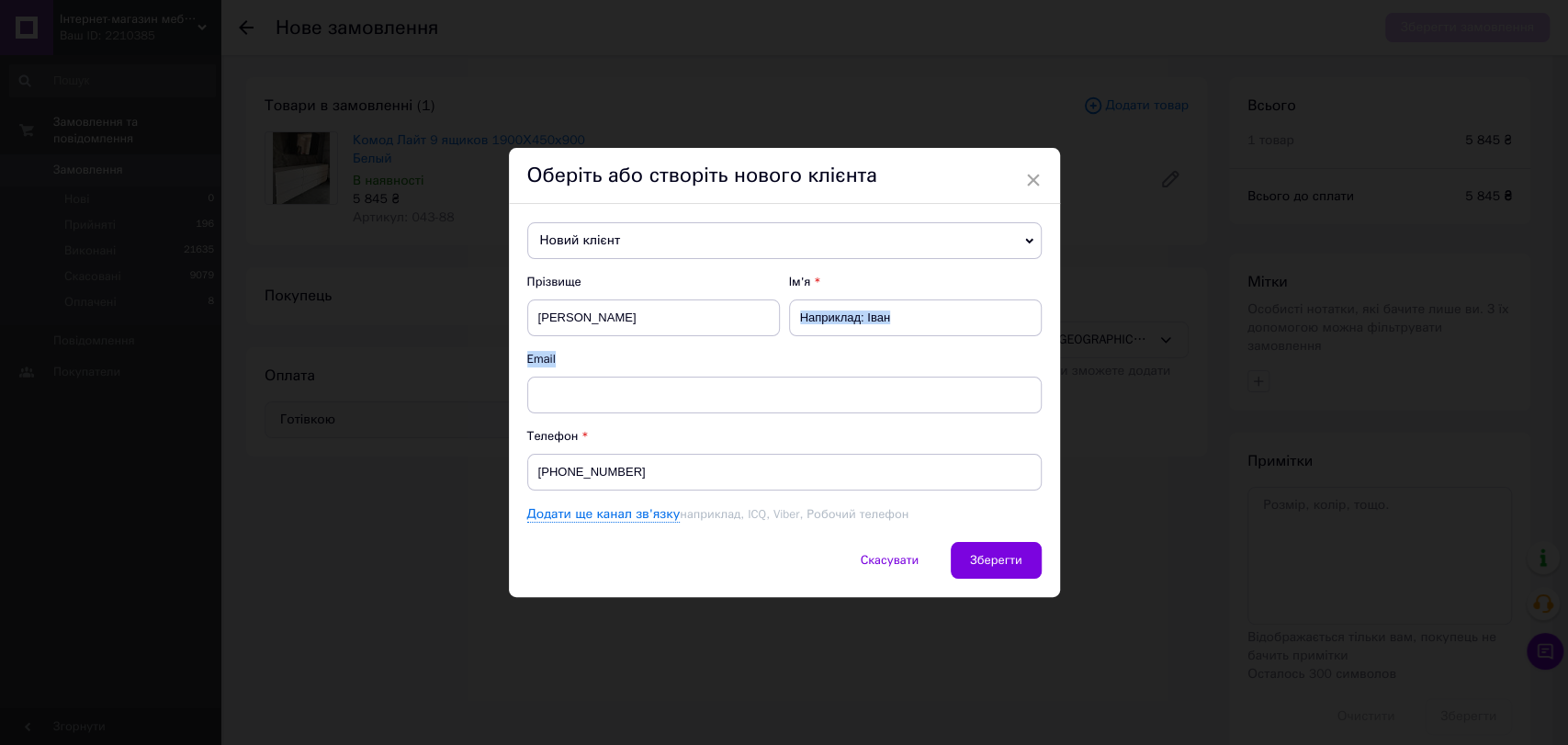 drag, startPoint x: 928, startPoint y: 336, endPoint x: 929, endPoint y: 326, distance: 10.049876 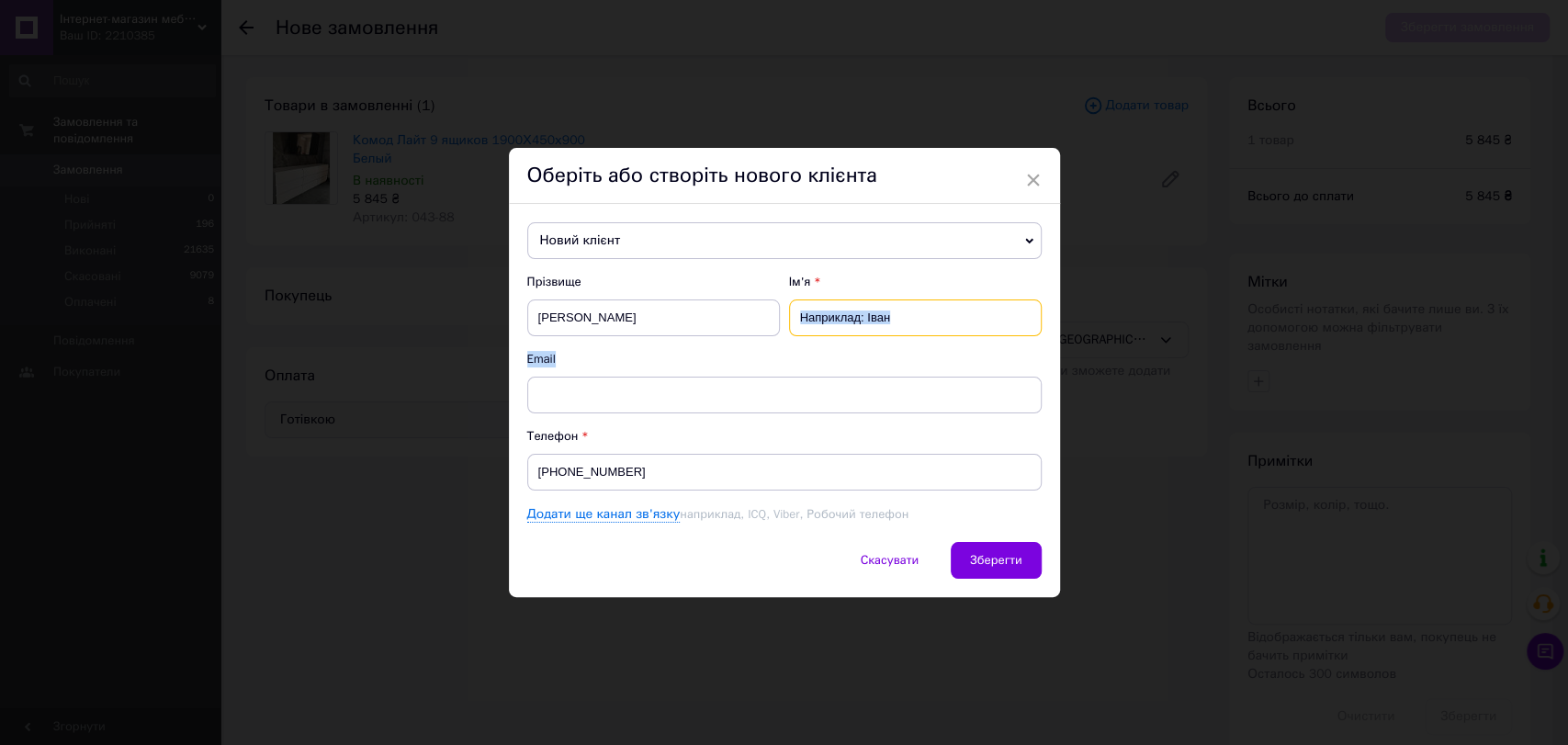 click at bounding box center [915, 318] 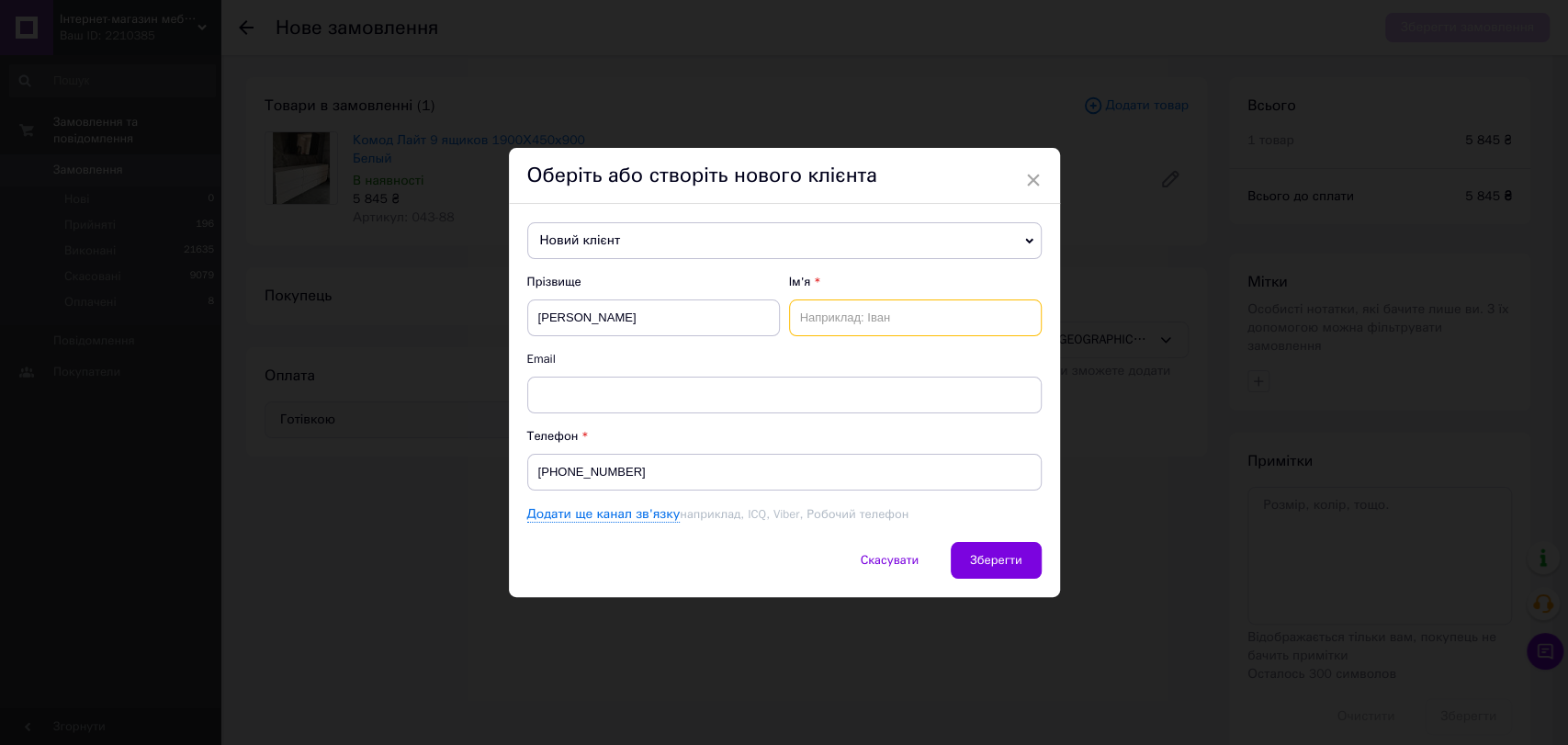 paste on "Наталія" 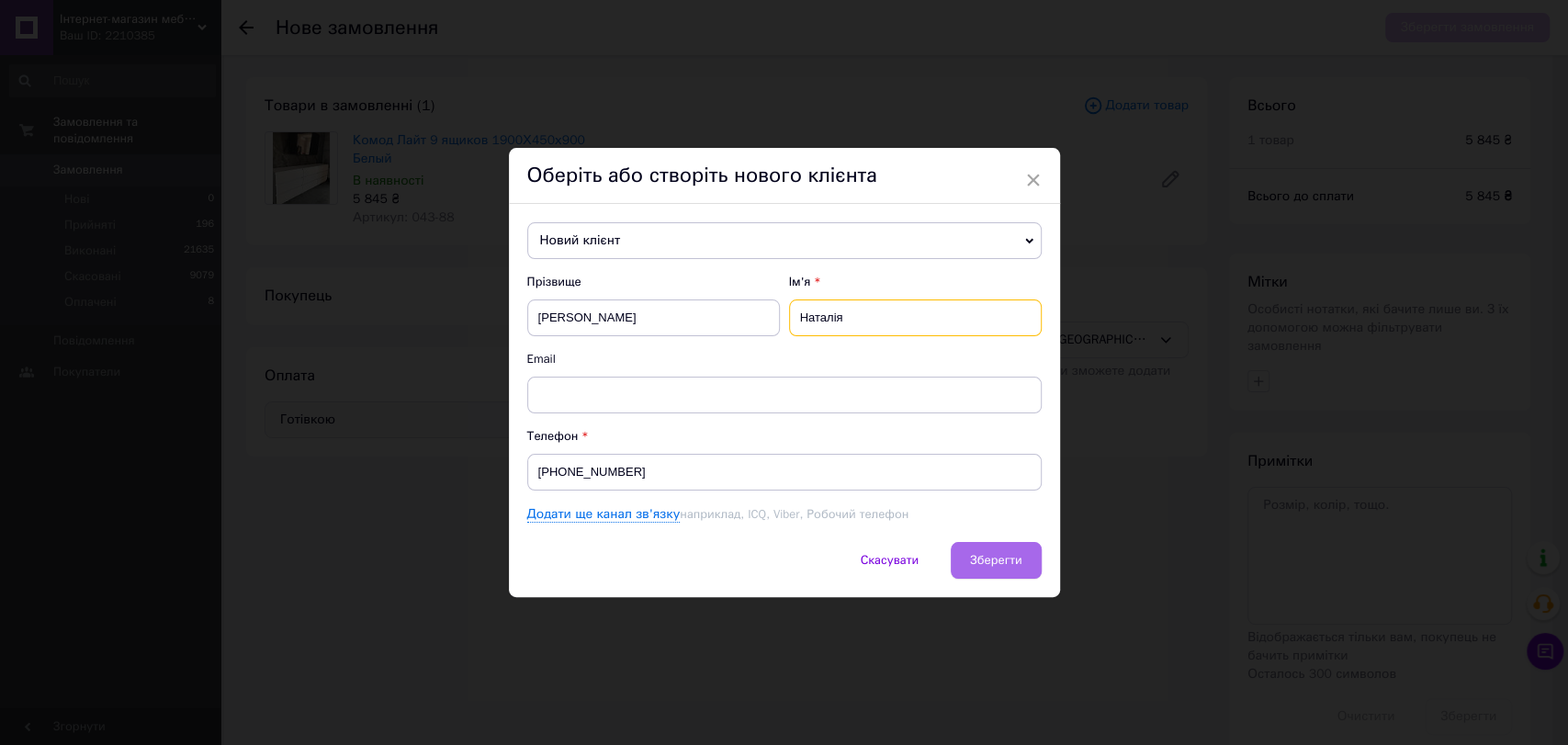 type on "Наталія" 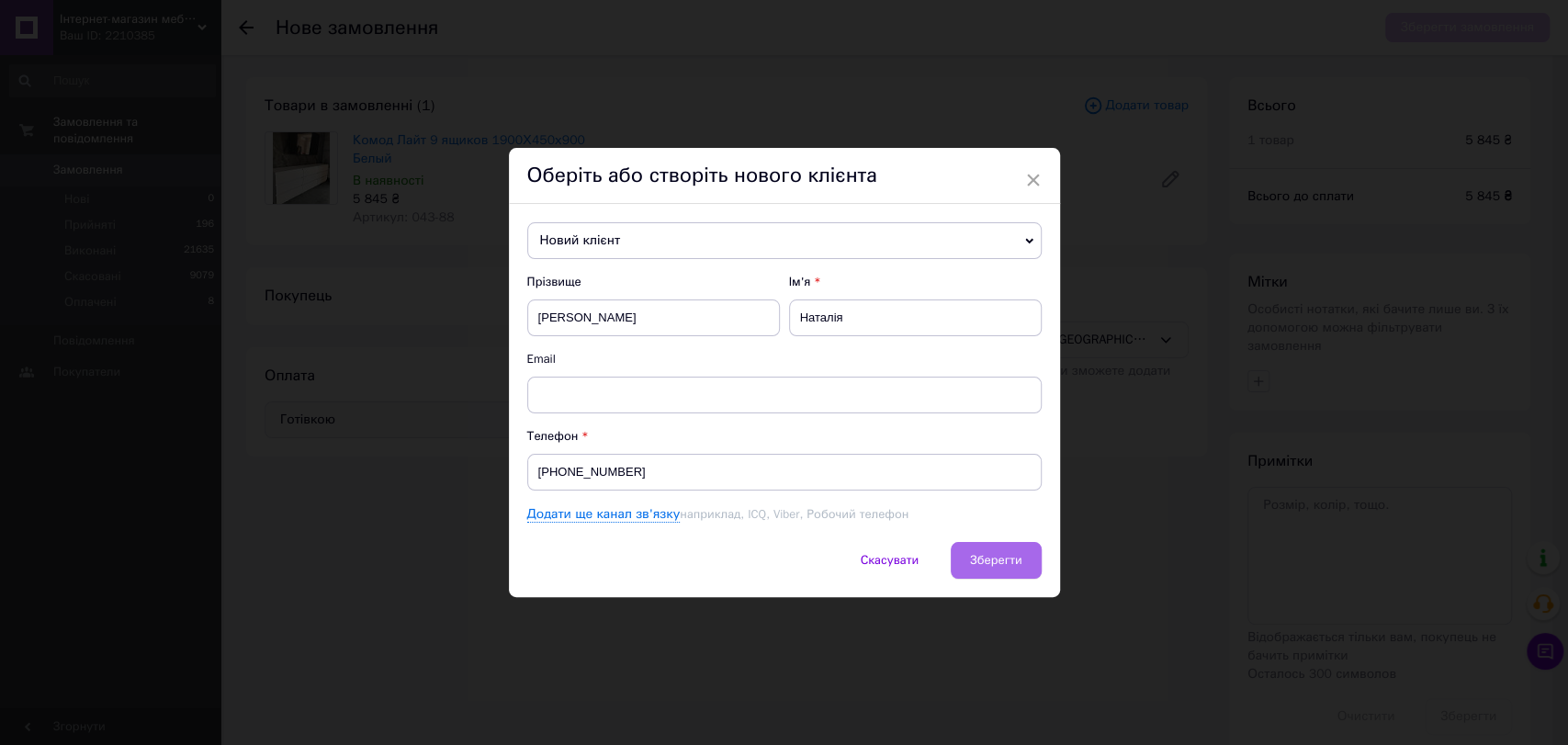 click on "Зберегти" at bounding box center (996, 559) 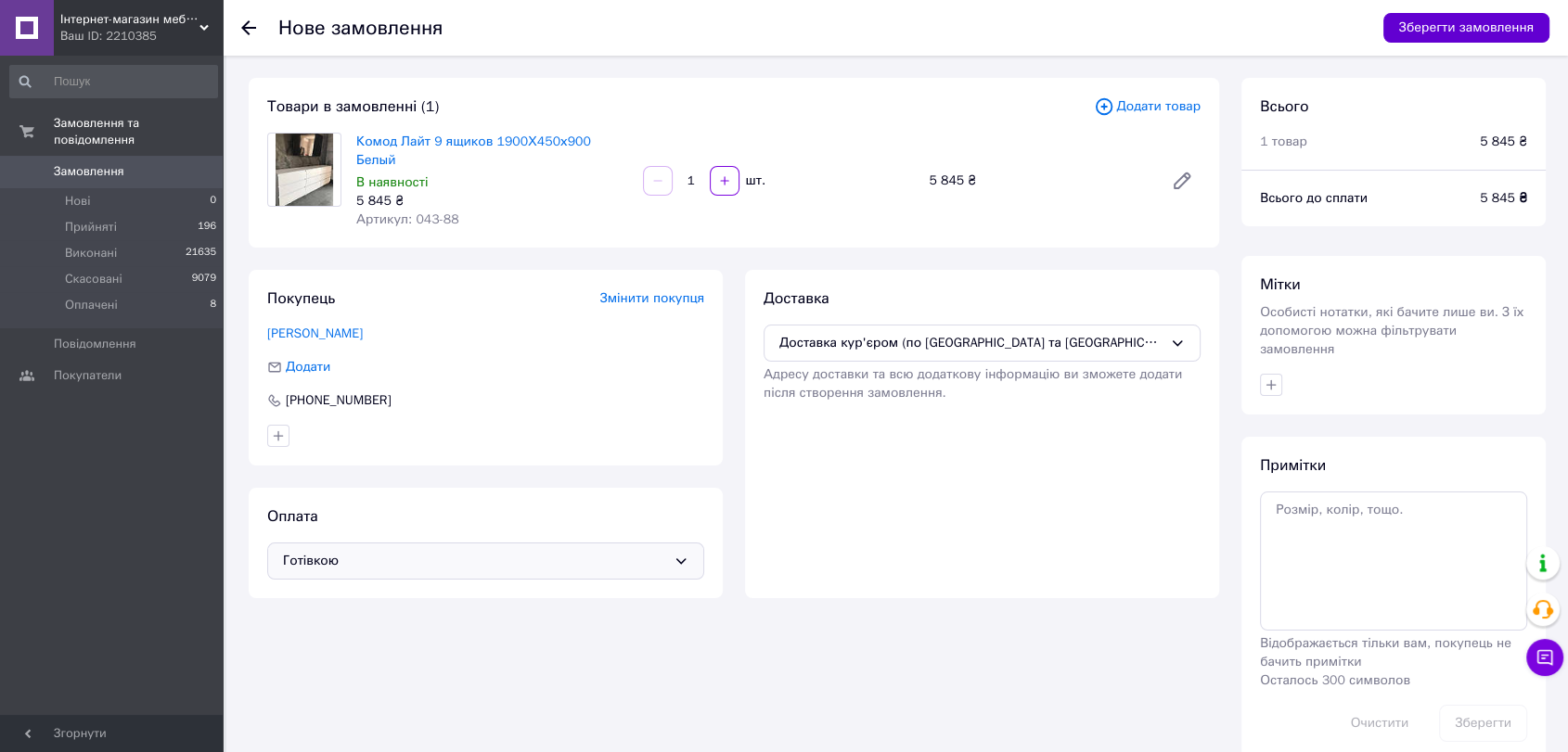 drag, startPoint x: 1498, startPoint y: 28, endPoint x: 1489, endPoint y: 22, distance: 10.816654 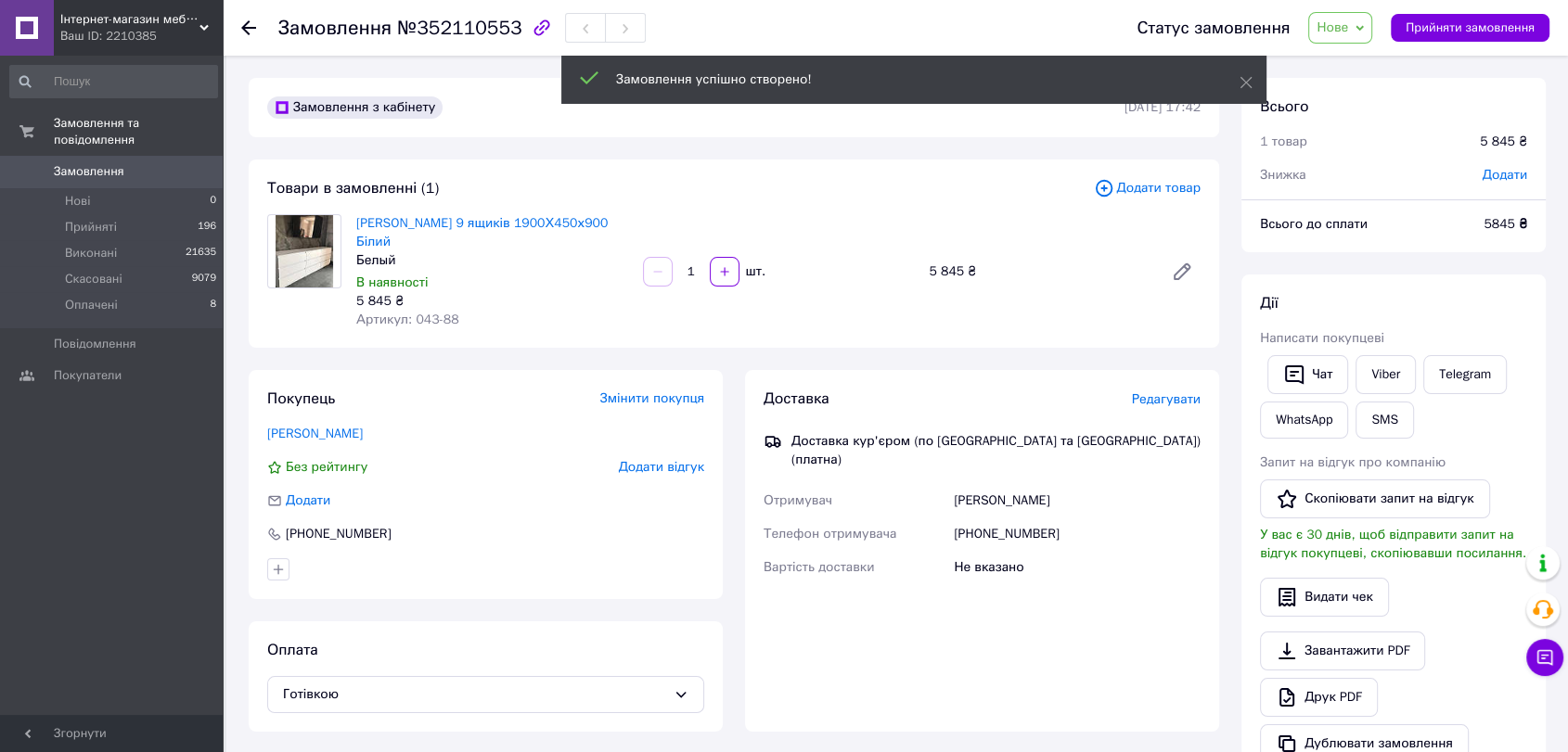 click on "Нове" at bounding box center [1332, 27] 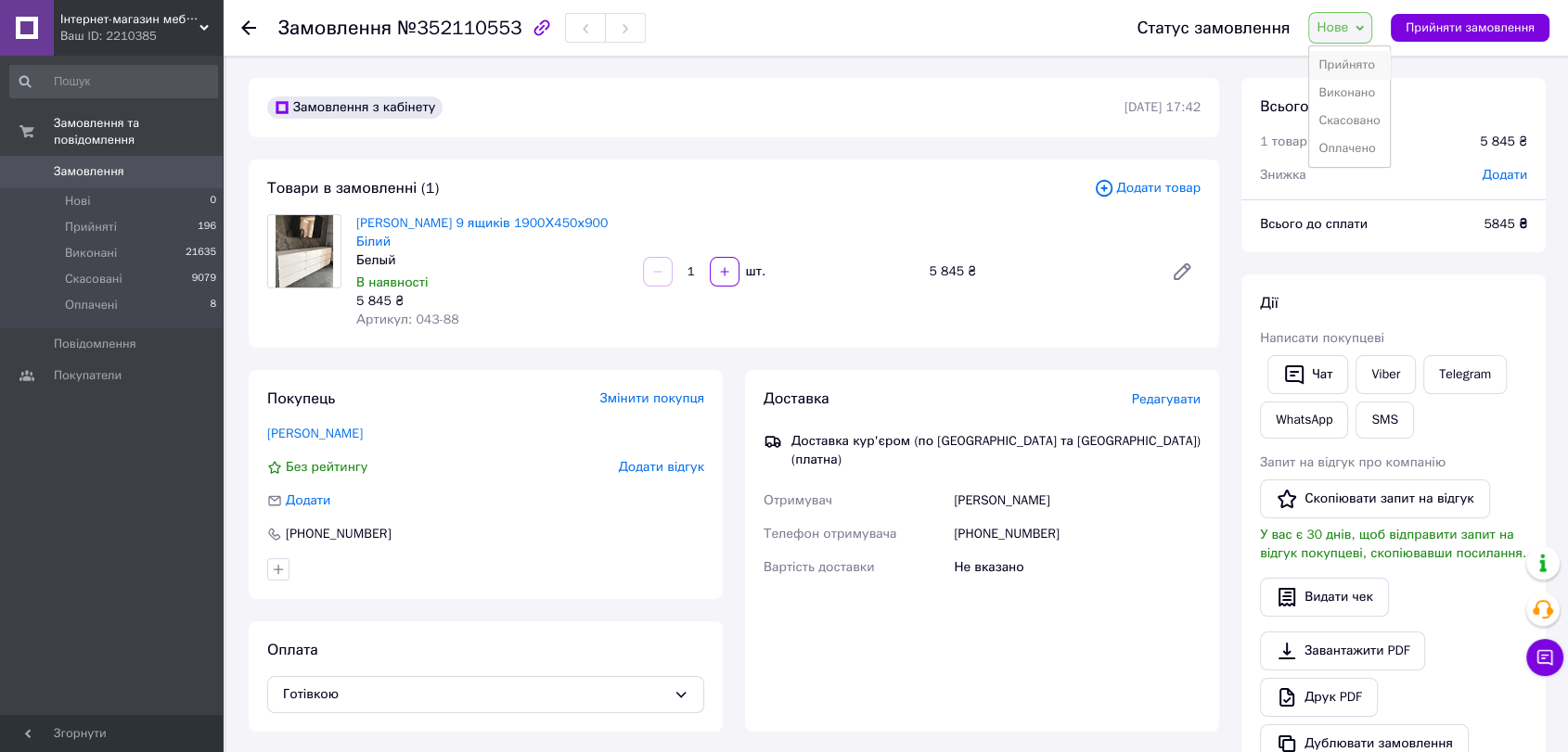 click on "Прийнято" at bounding box center [1349, 65] 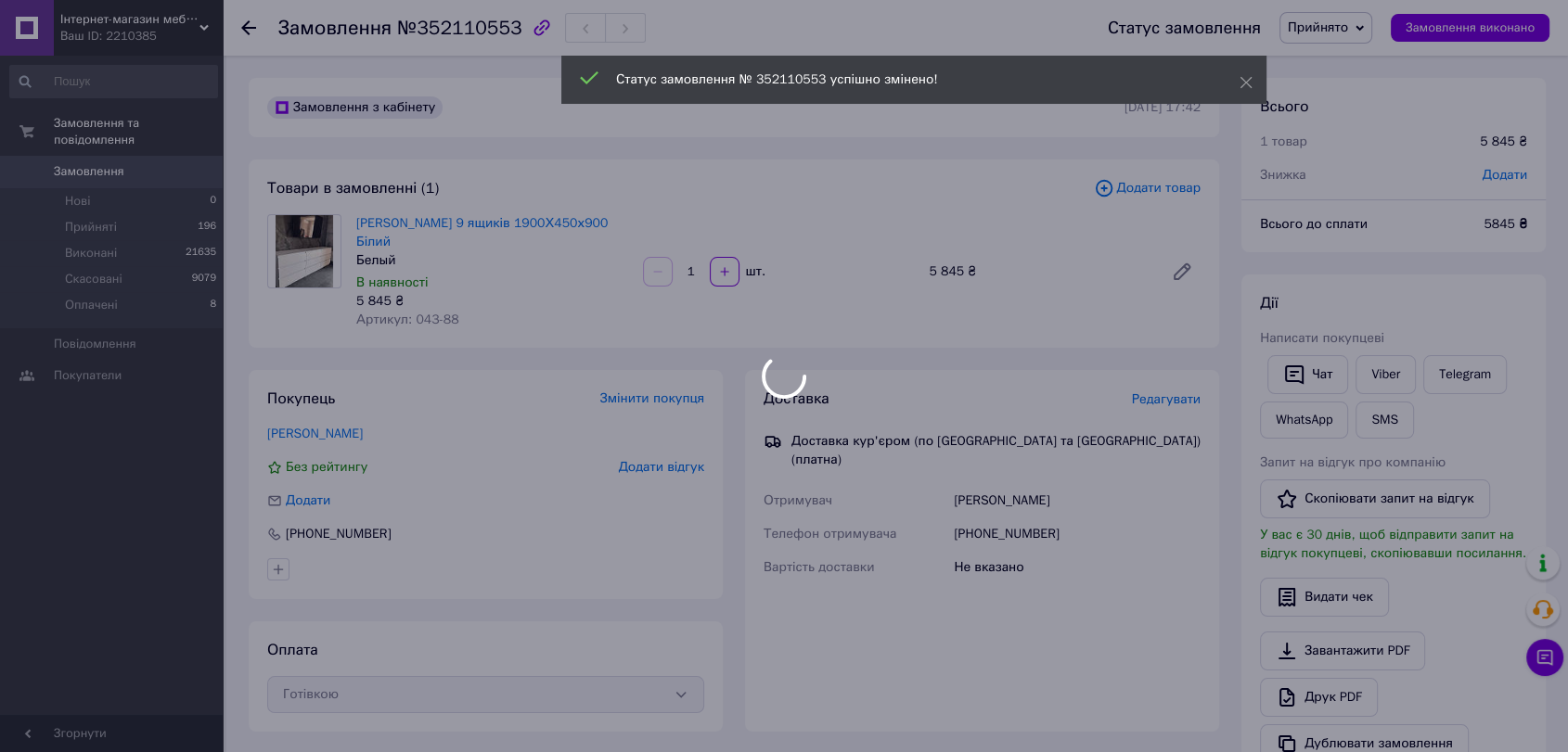 click at bounding box center (784, 376) 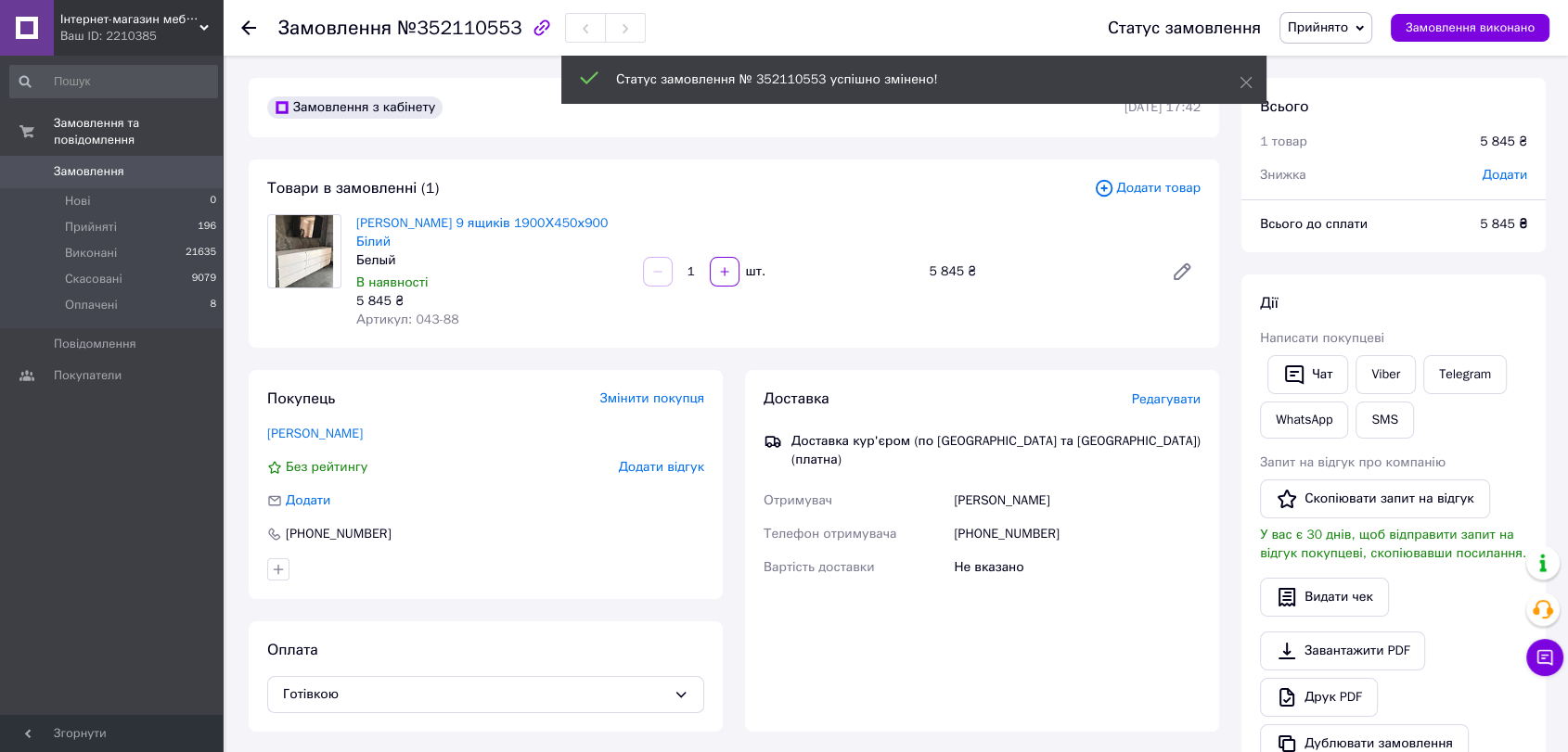 click on "Редагувати" at bounding box center [1166, 399] 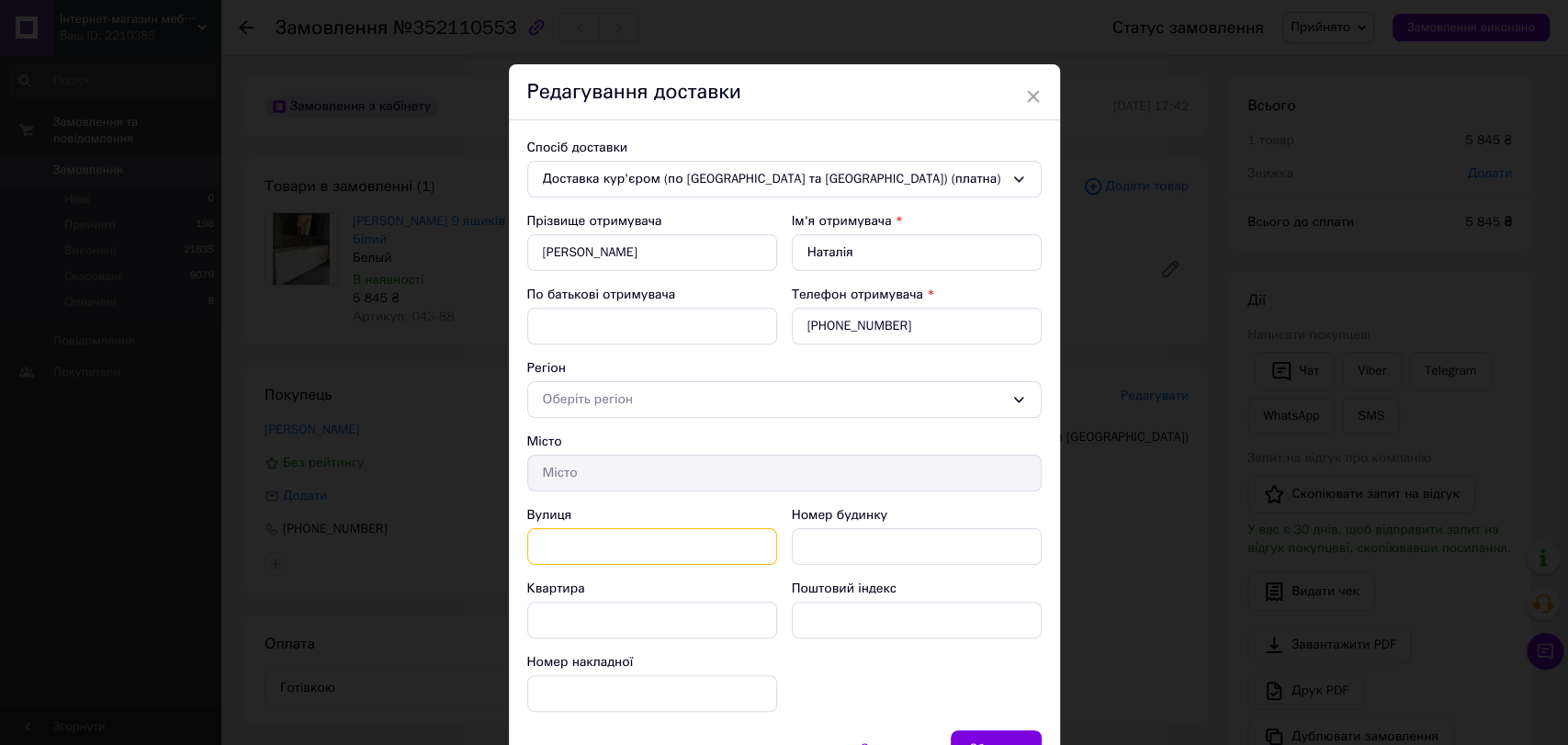 click on "Вулиця" at bounding box center [652, 547] 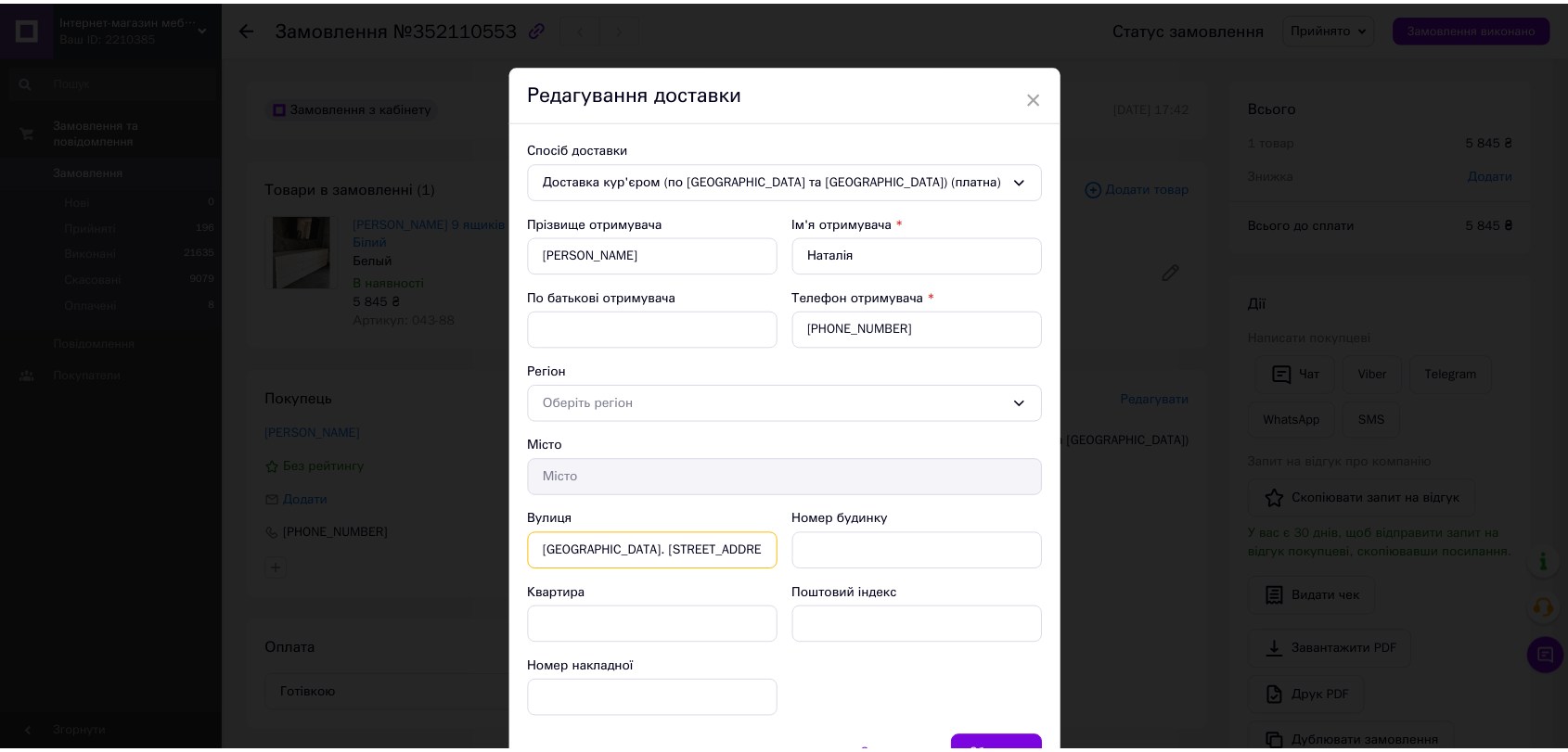 scroll, scrollTop: 104, scrollLeft: 0, axis: vertical 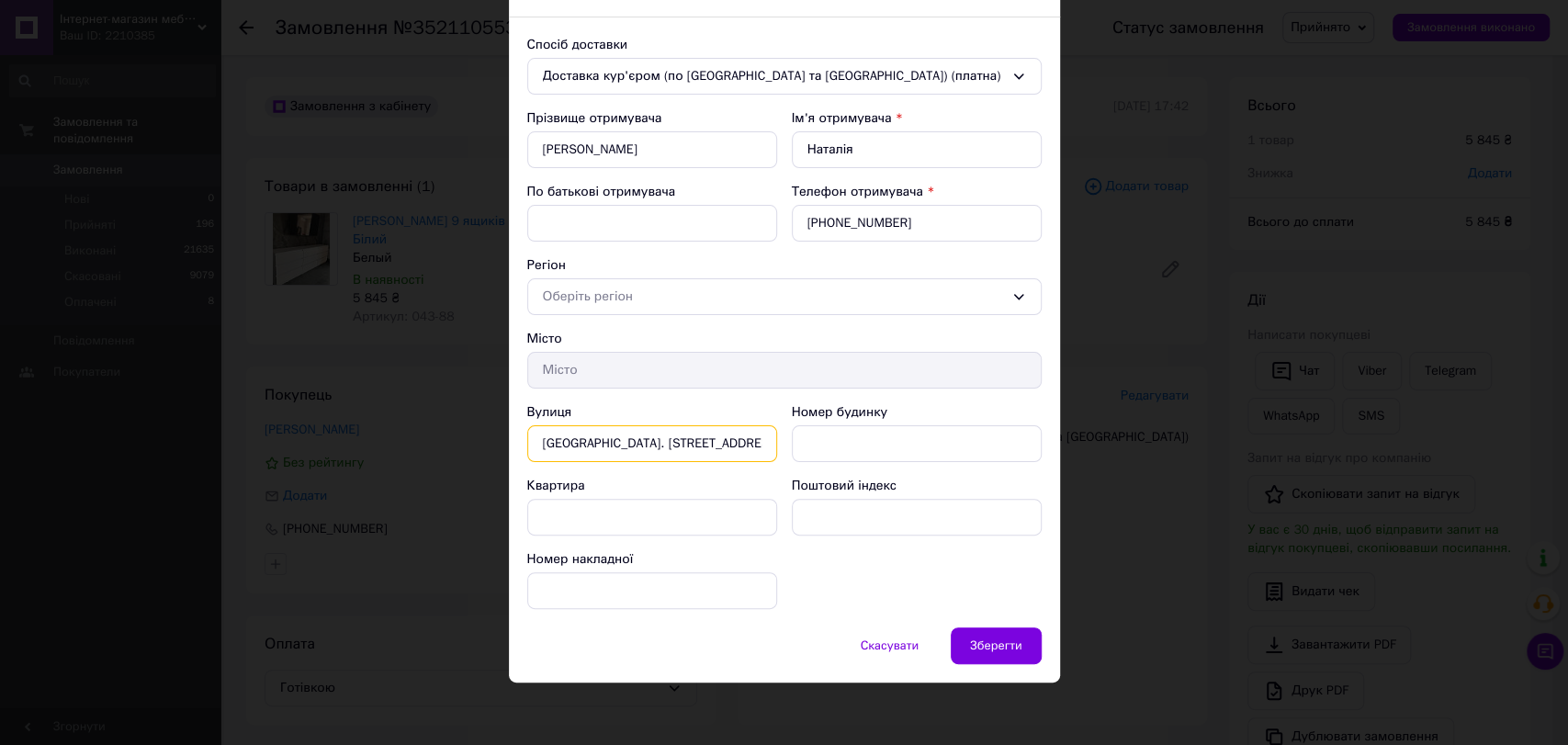 drag, startPoint x: 568, startPoint y: 438, endPoint x: 522, endPoint y: 439, distance: 46.01 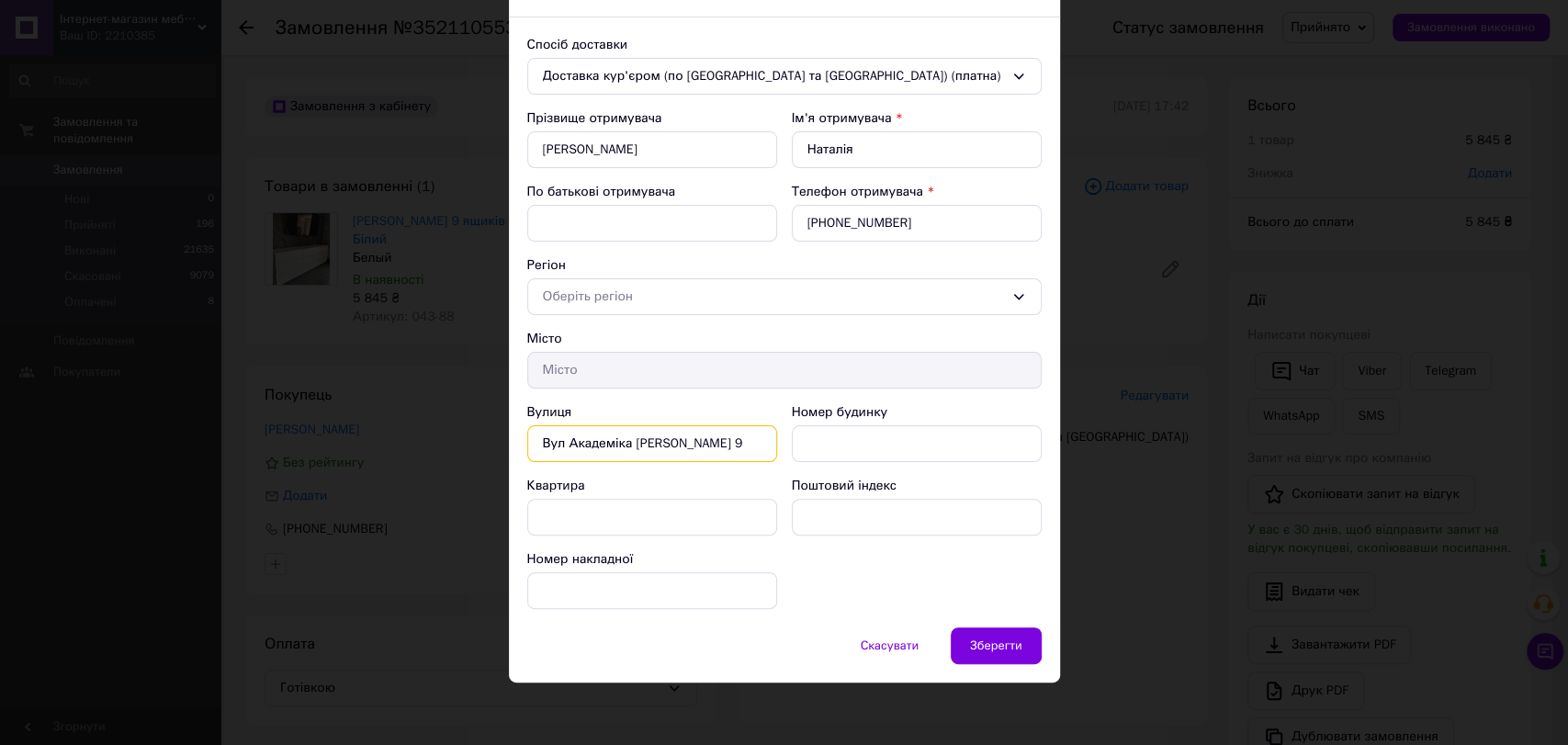 type on "Вул Академіка [PERSON_NAME] 9" 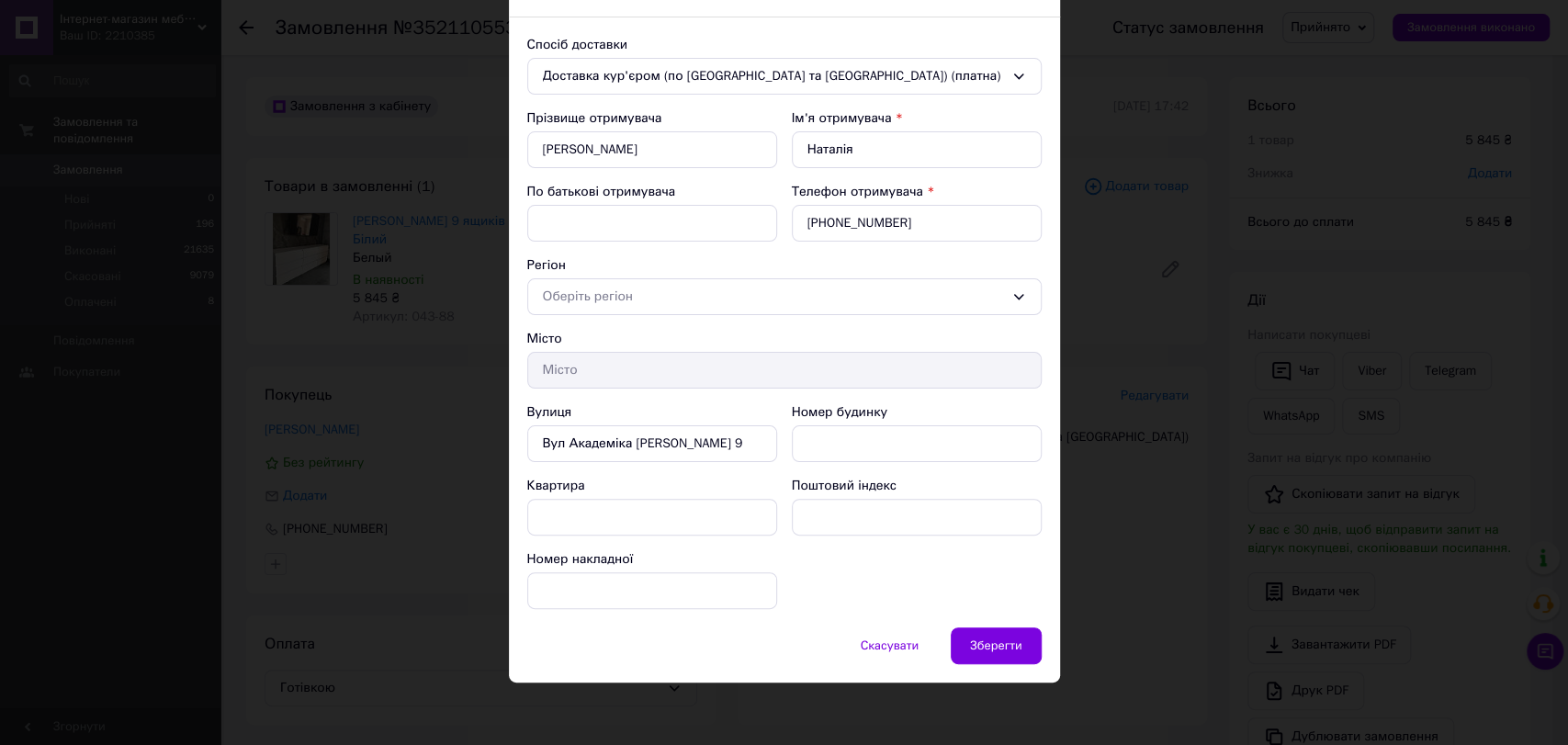 click on "Скасувати   Зберегти" at bounding box center (784, 655) 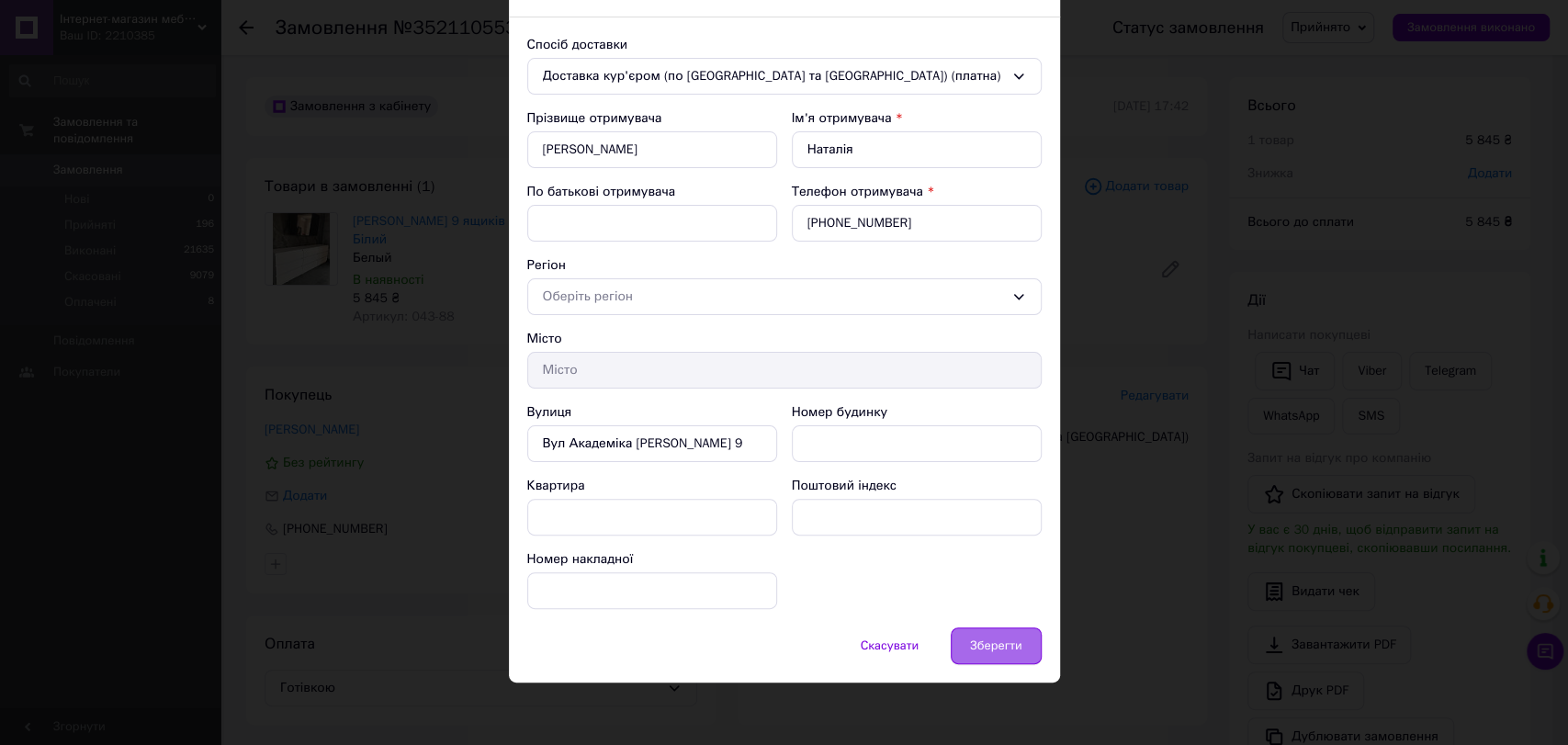 click on "Зберегти" at bounding box center (996, 646) 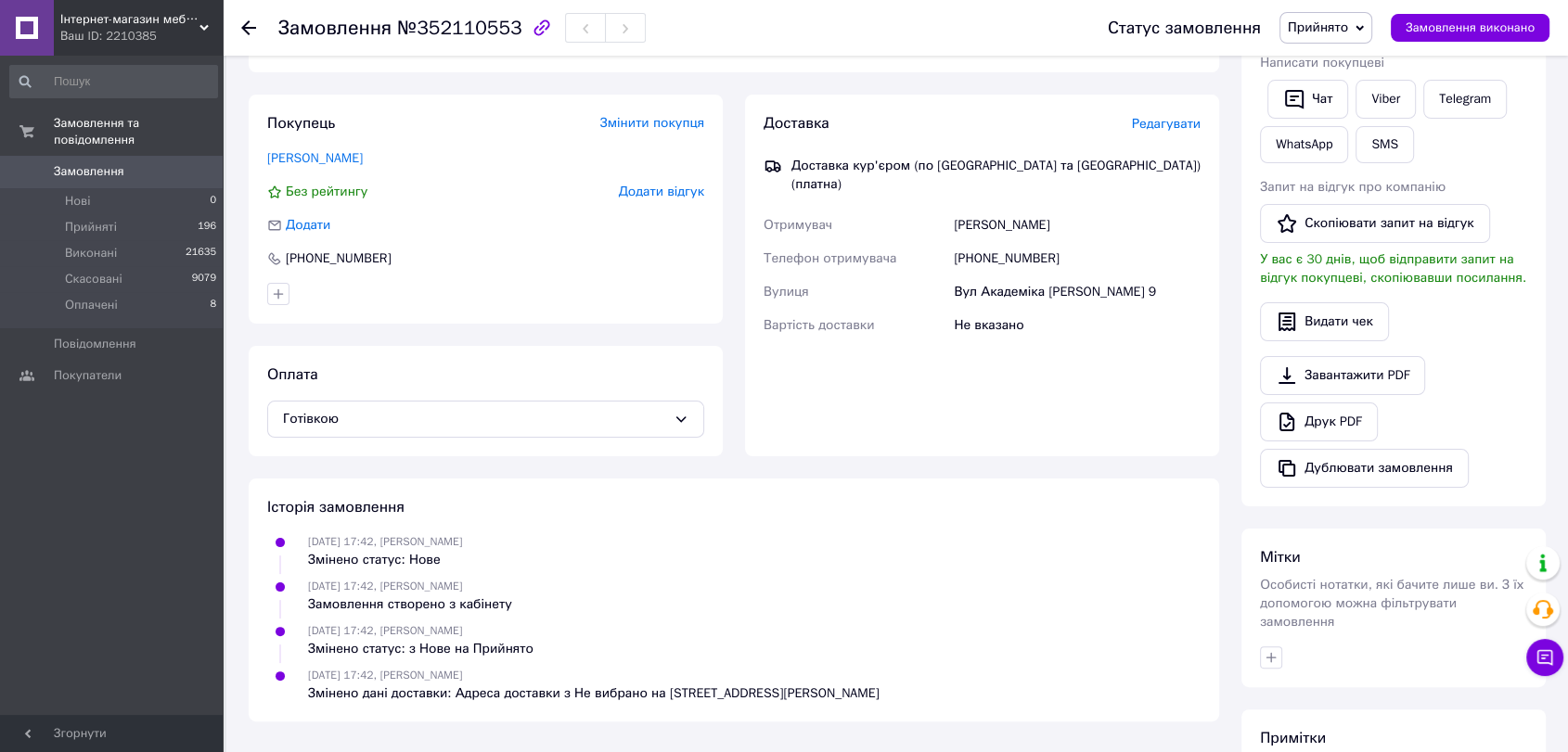 scroll, scrollTop: 480, scrollLeft: 0, axis: vertical 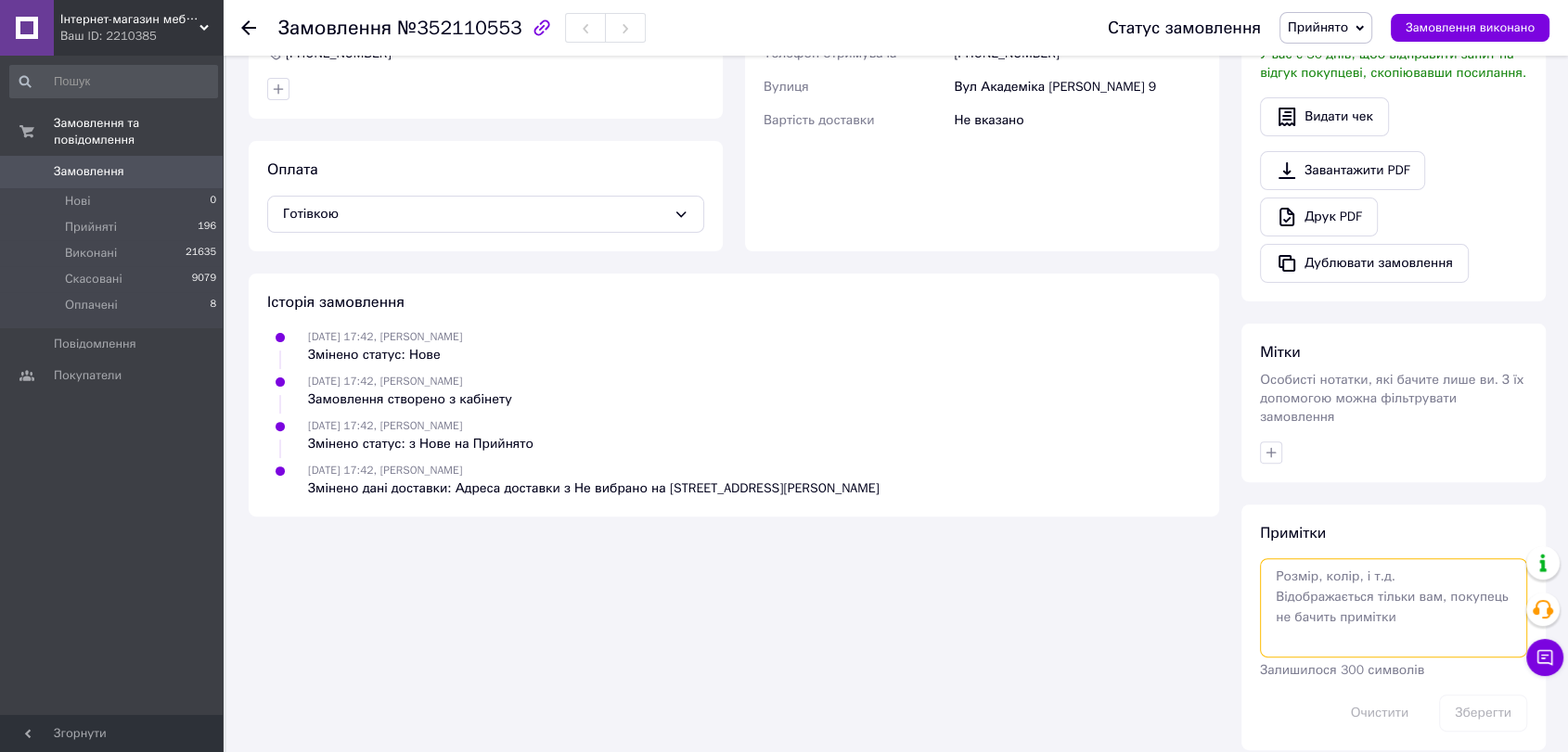 click at bounding box center (1394, 607) 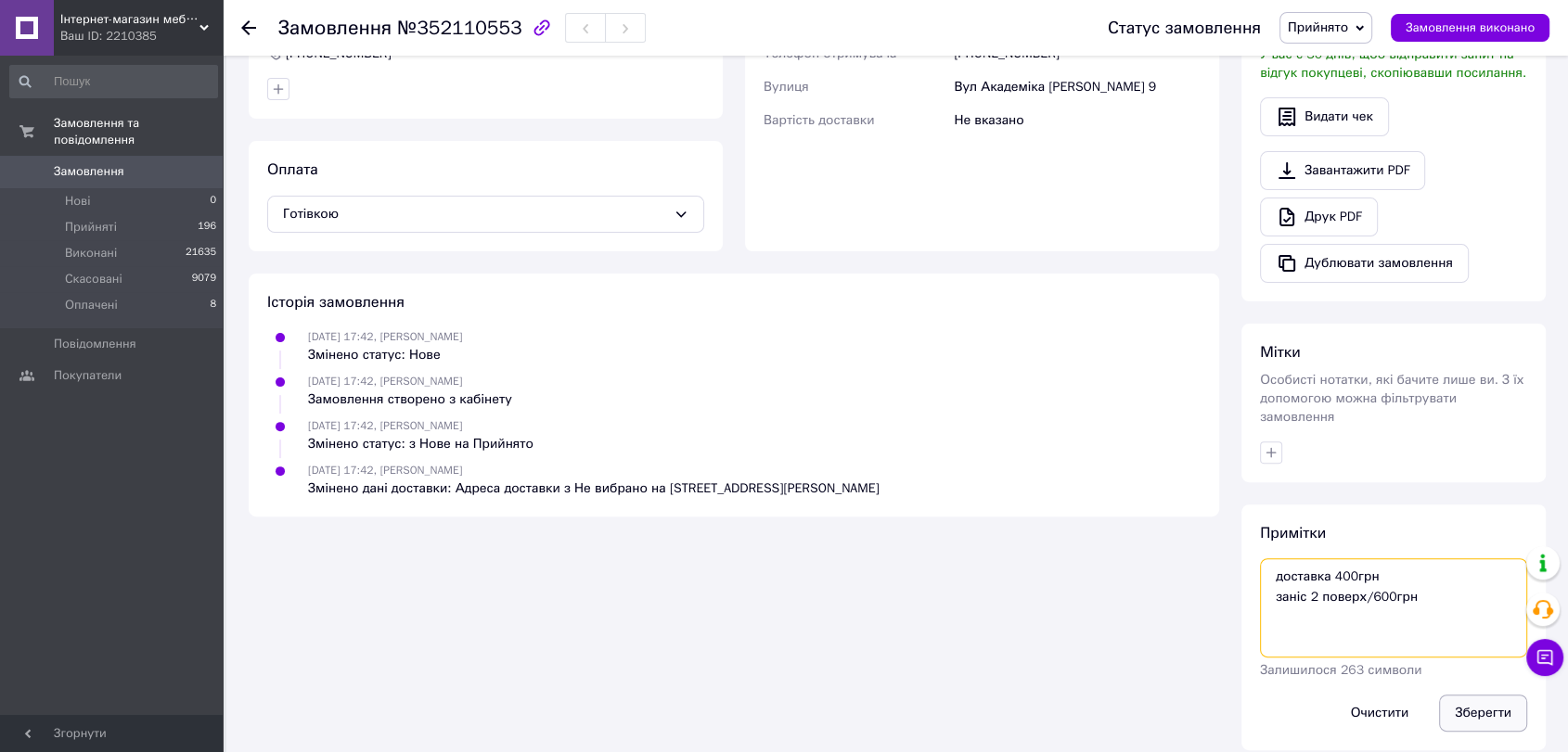 type on "доставка 400грн
заніс 2 поверх/600грн" 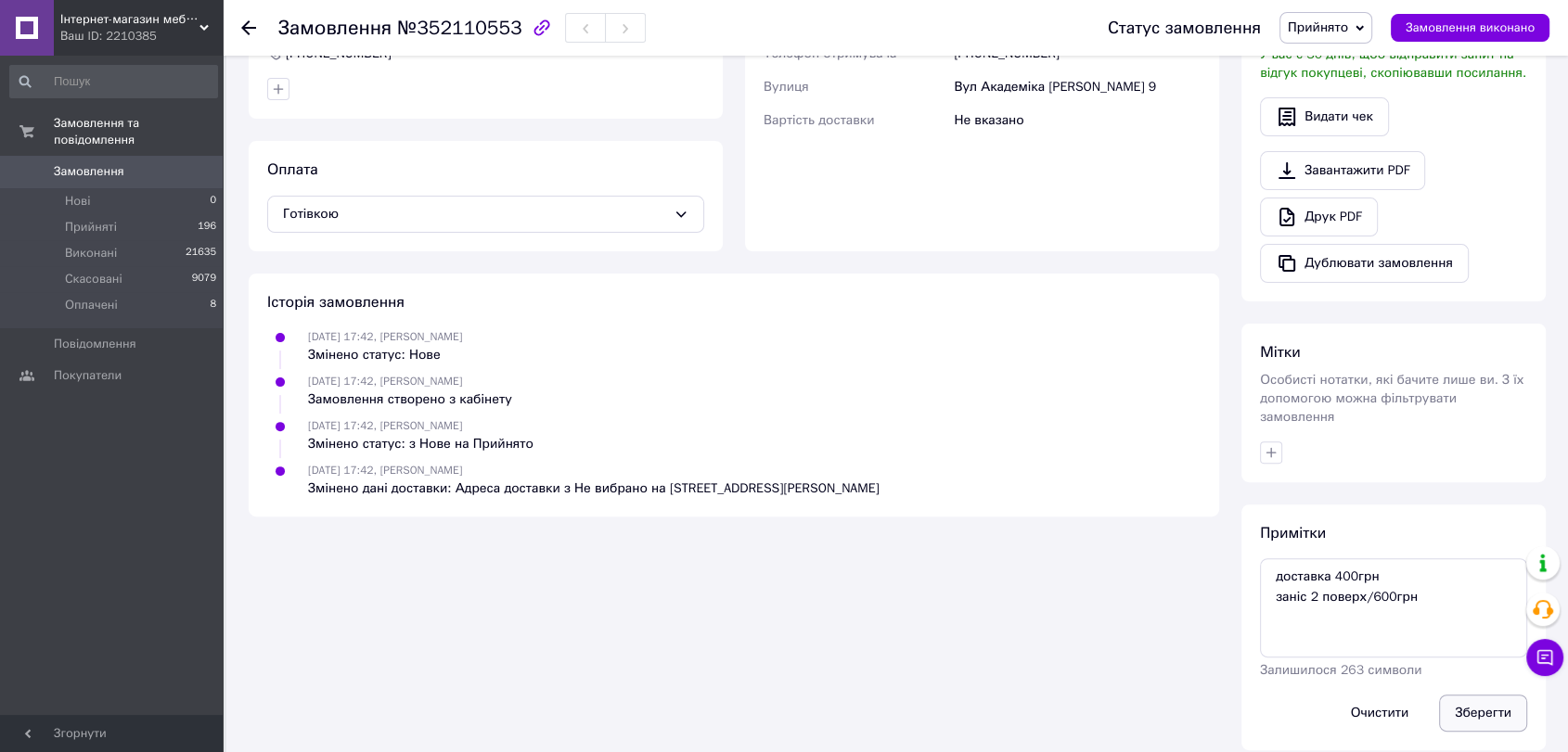 click on "Зберегти" at bounding box center (1483, 713) 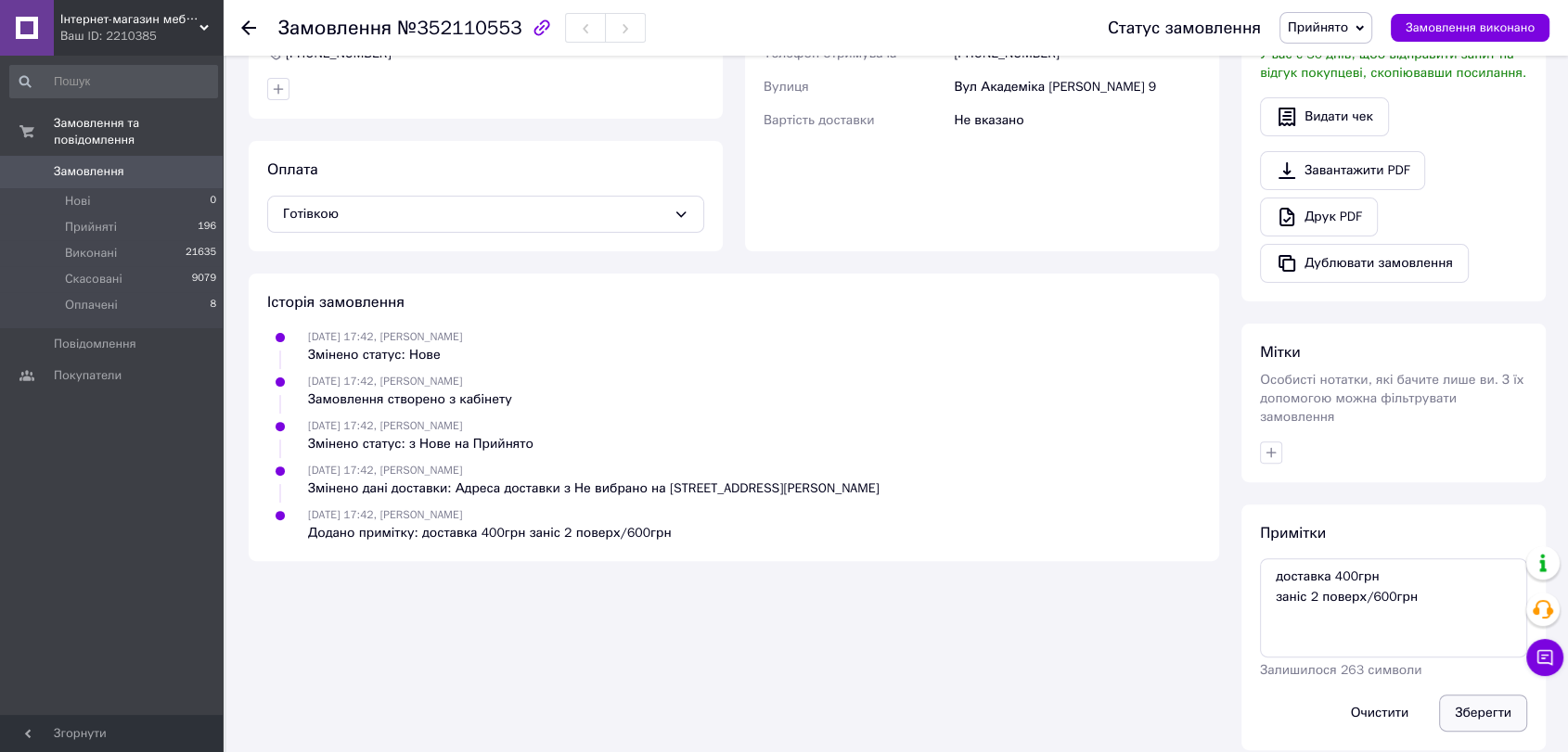 click on "Зберегти" at bounding box center [1483, 713] 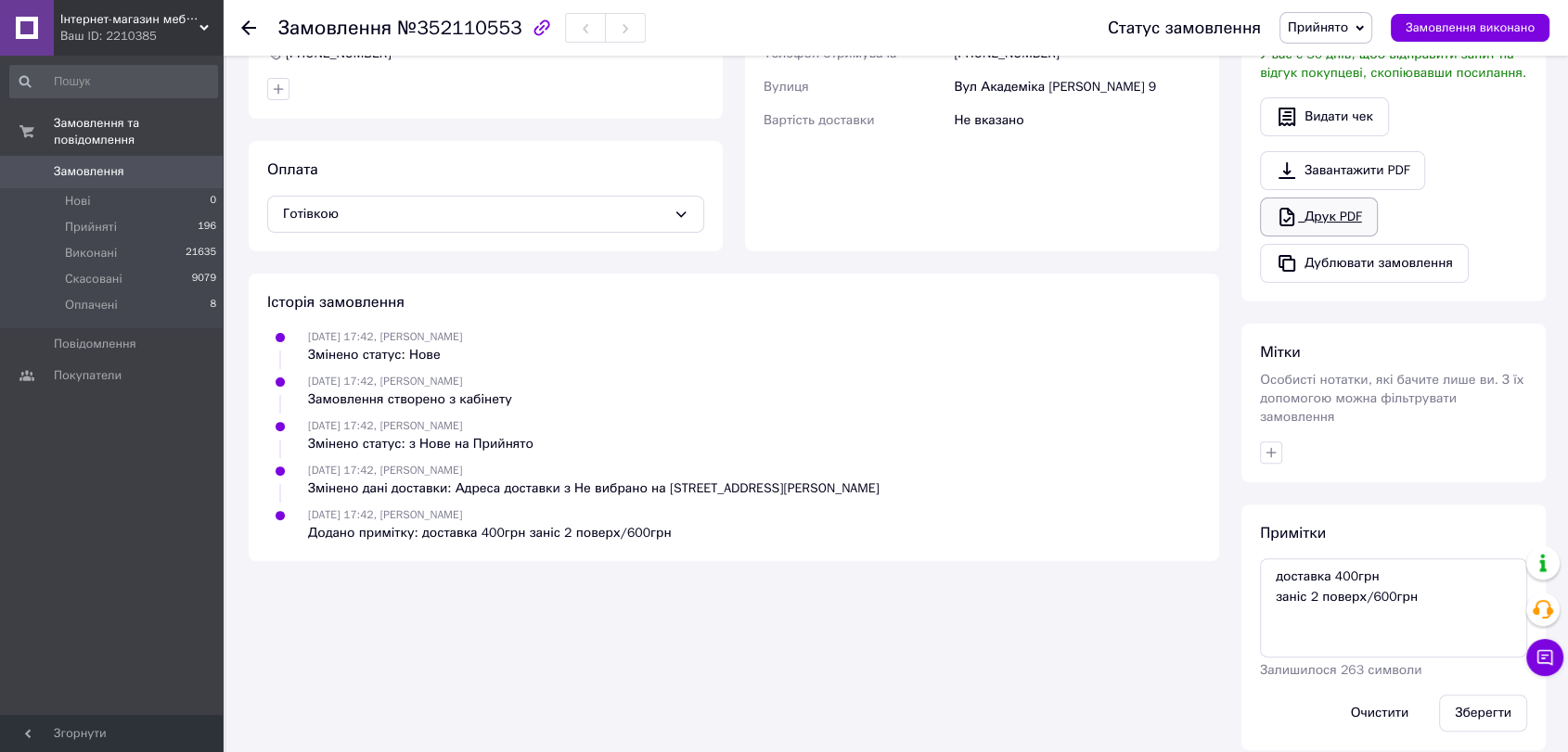 click on "Друк PDF" at bounding box center [1318, 217] 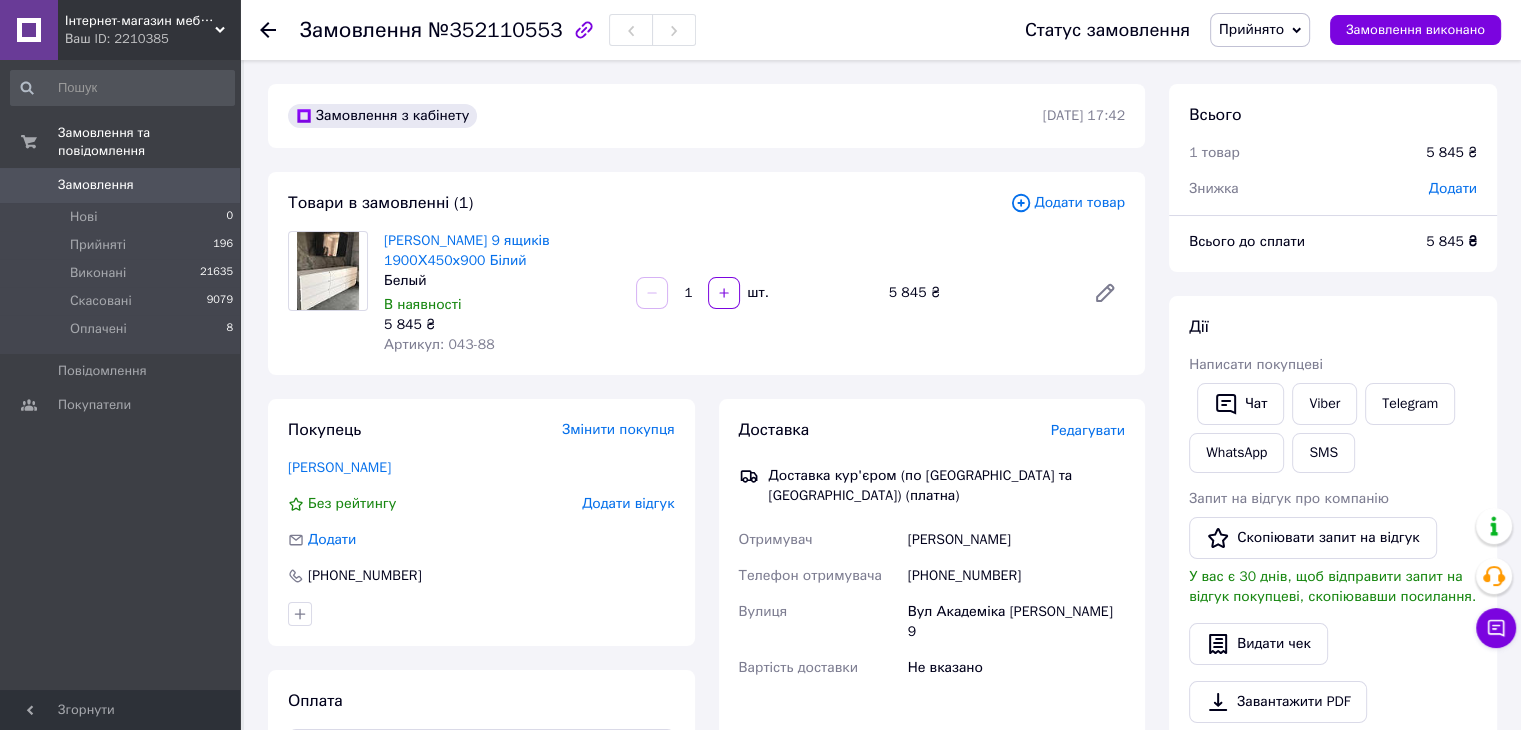scroll, scrollTop: 598, scrollLeft: 0, axis: vertical 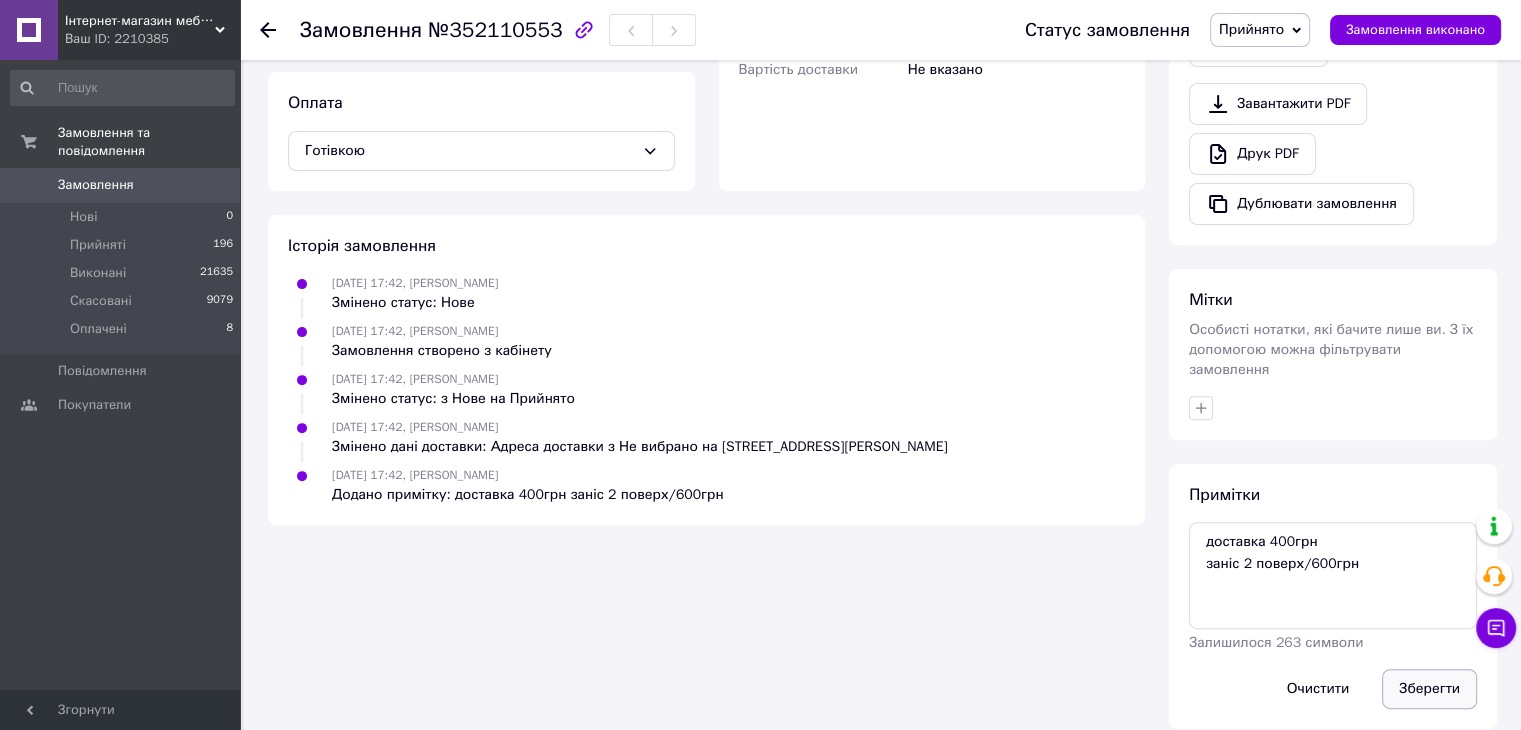 click on "Зберегти" at bounding box center [1429, 689] 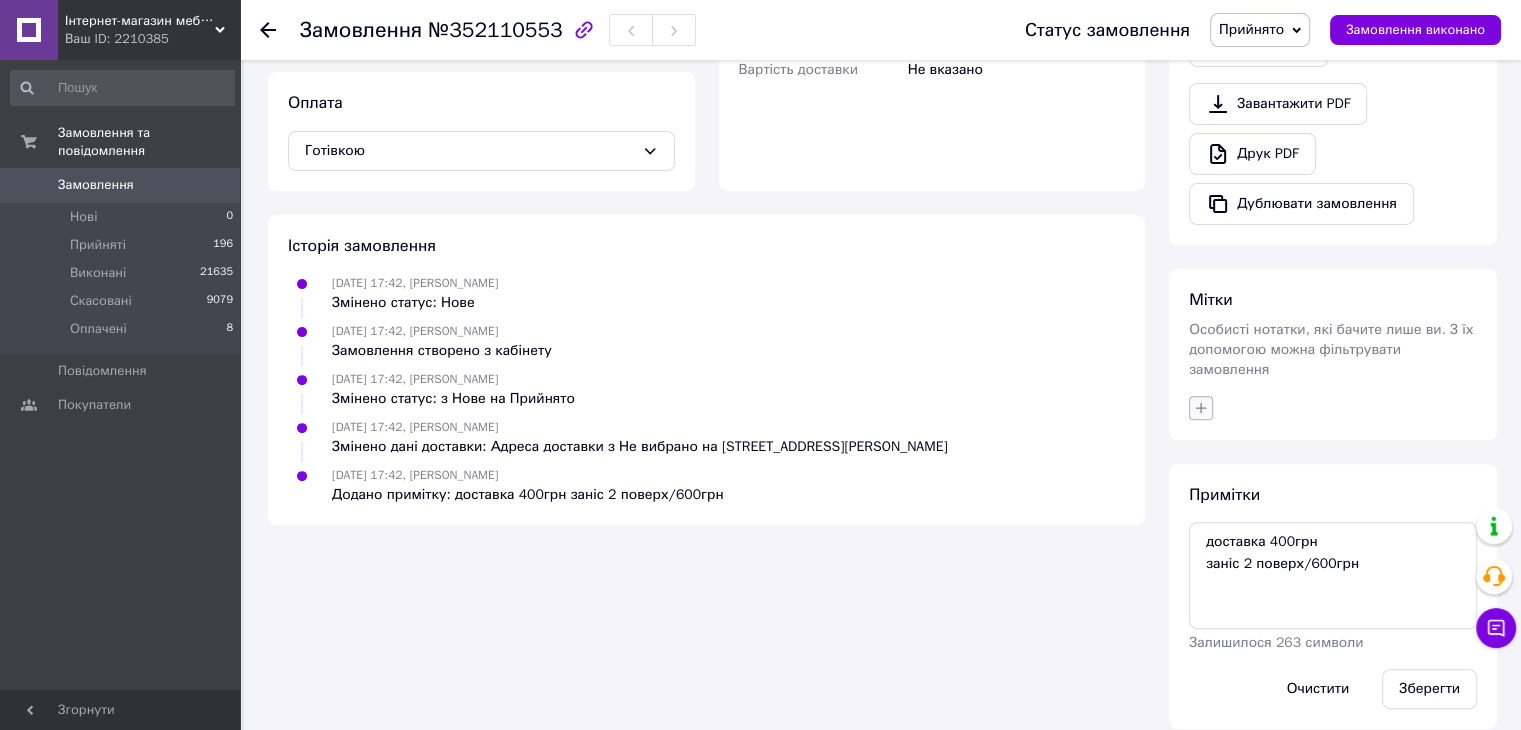click 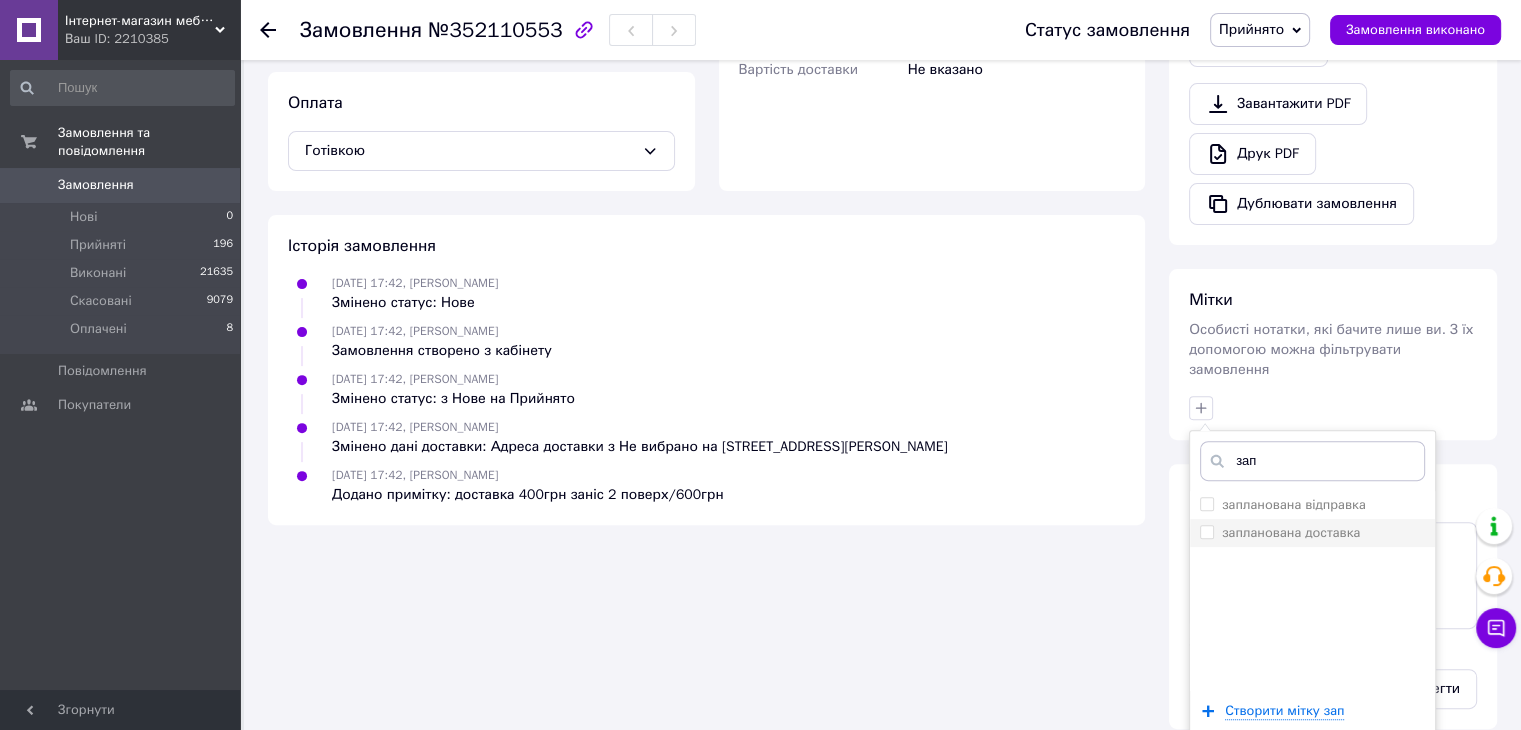 type on "зап" 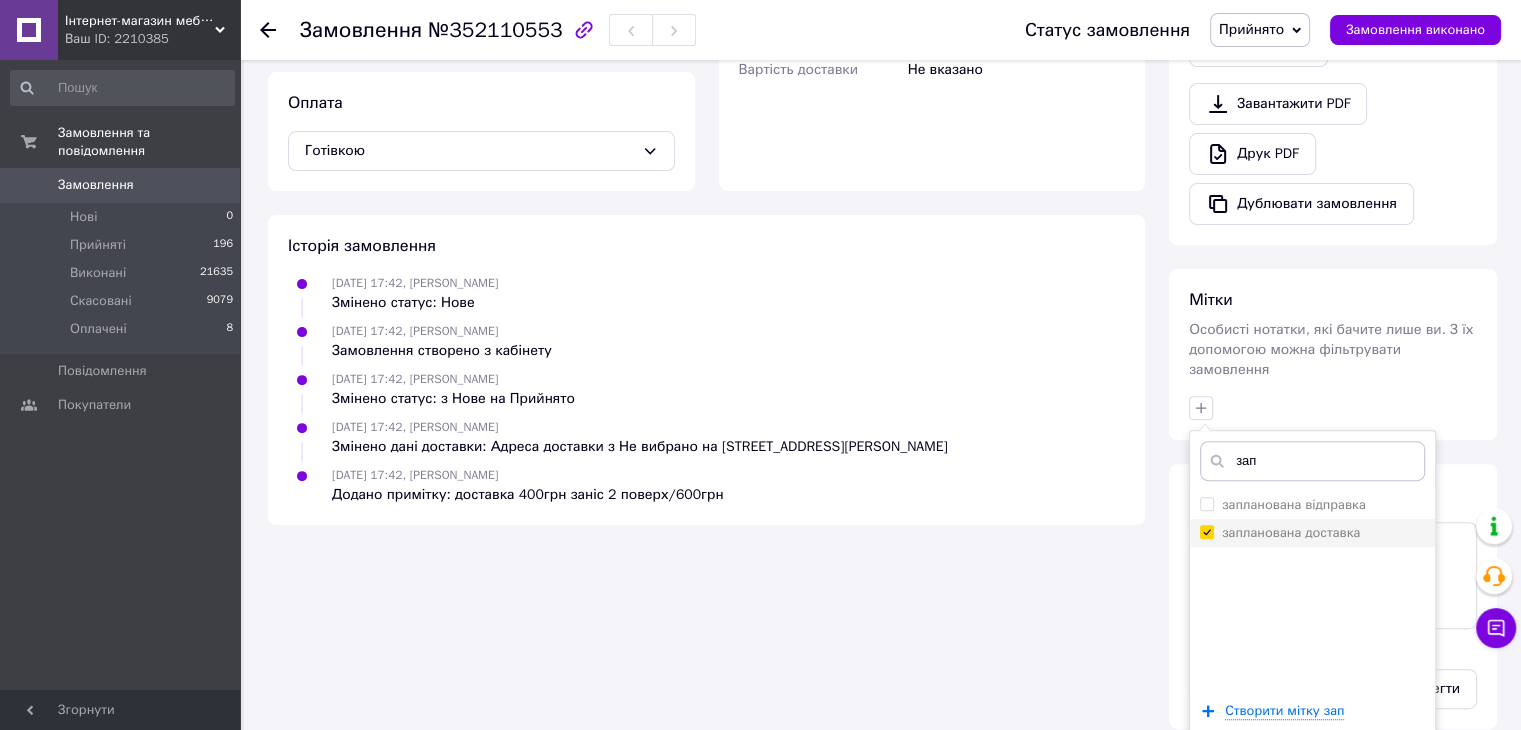 checkbox on "true" 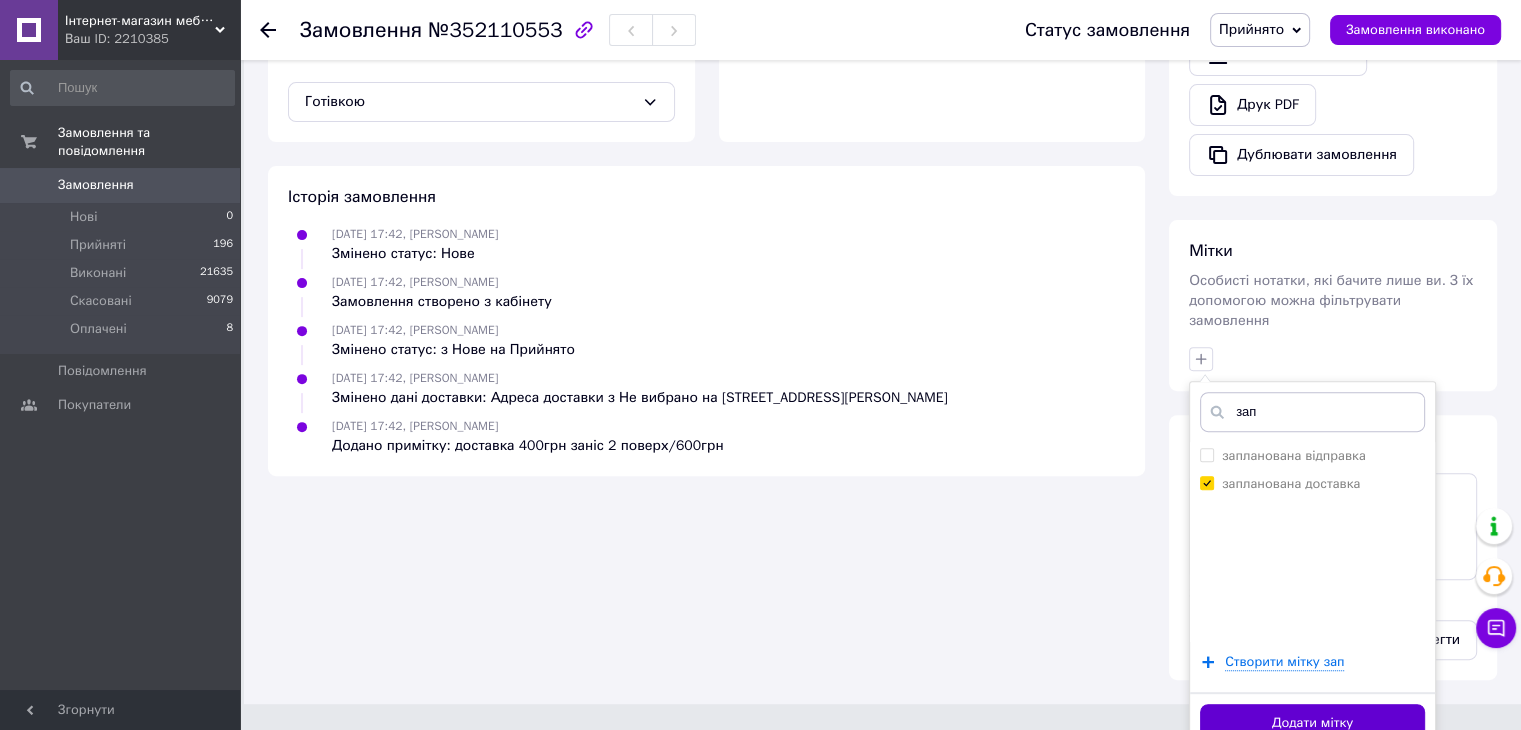 click on "Додати мітку" at bounding box center [1312, 723] 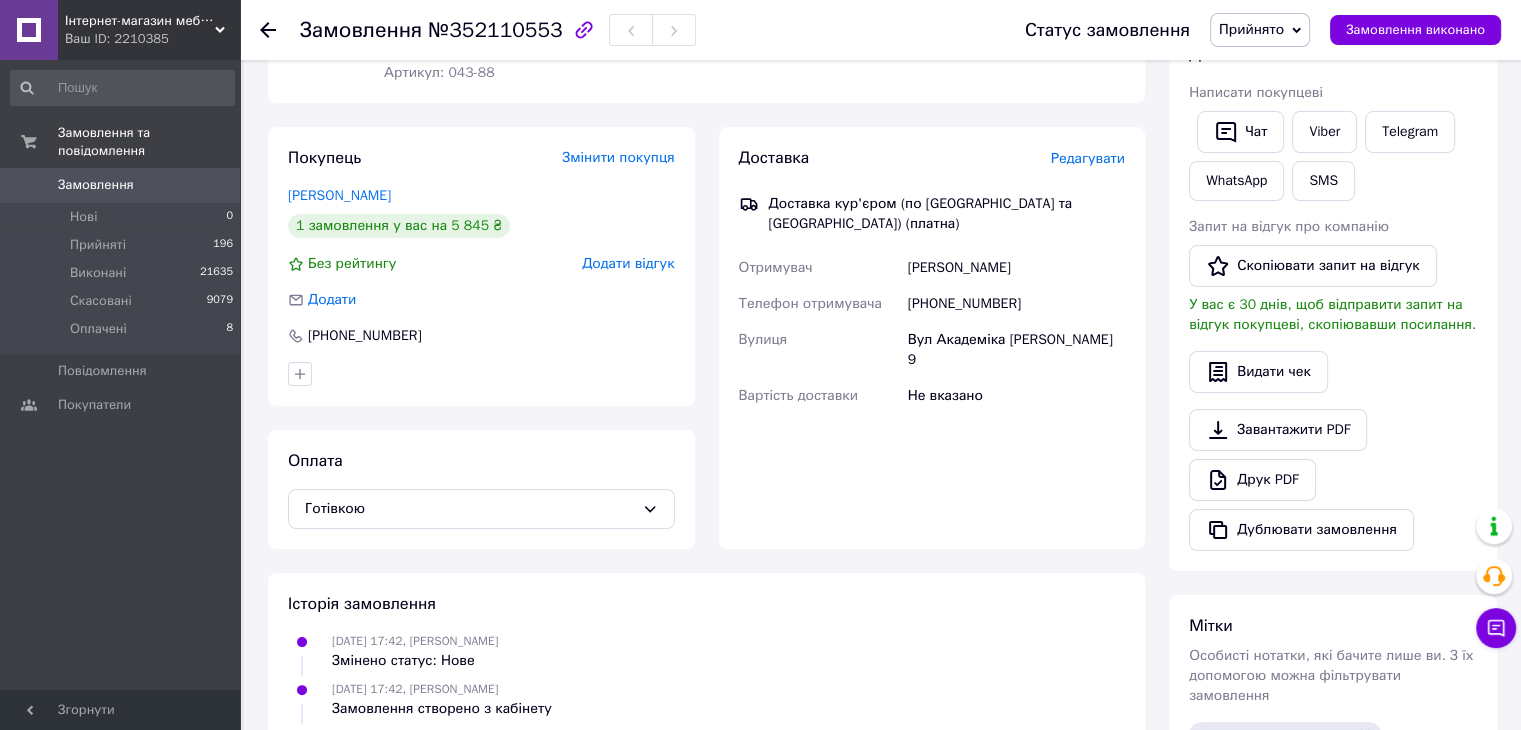 scroll, scrollTop: 31, scrollLeft: 0, axis: vertical 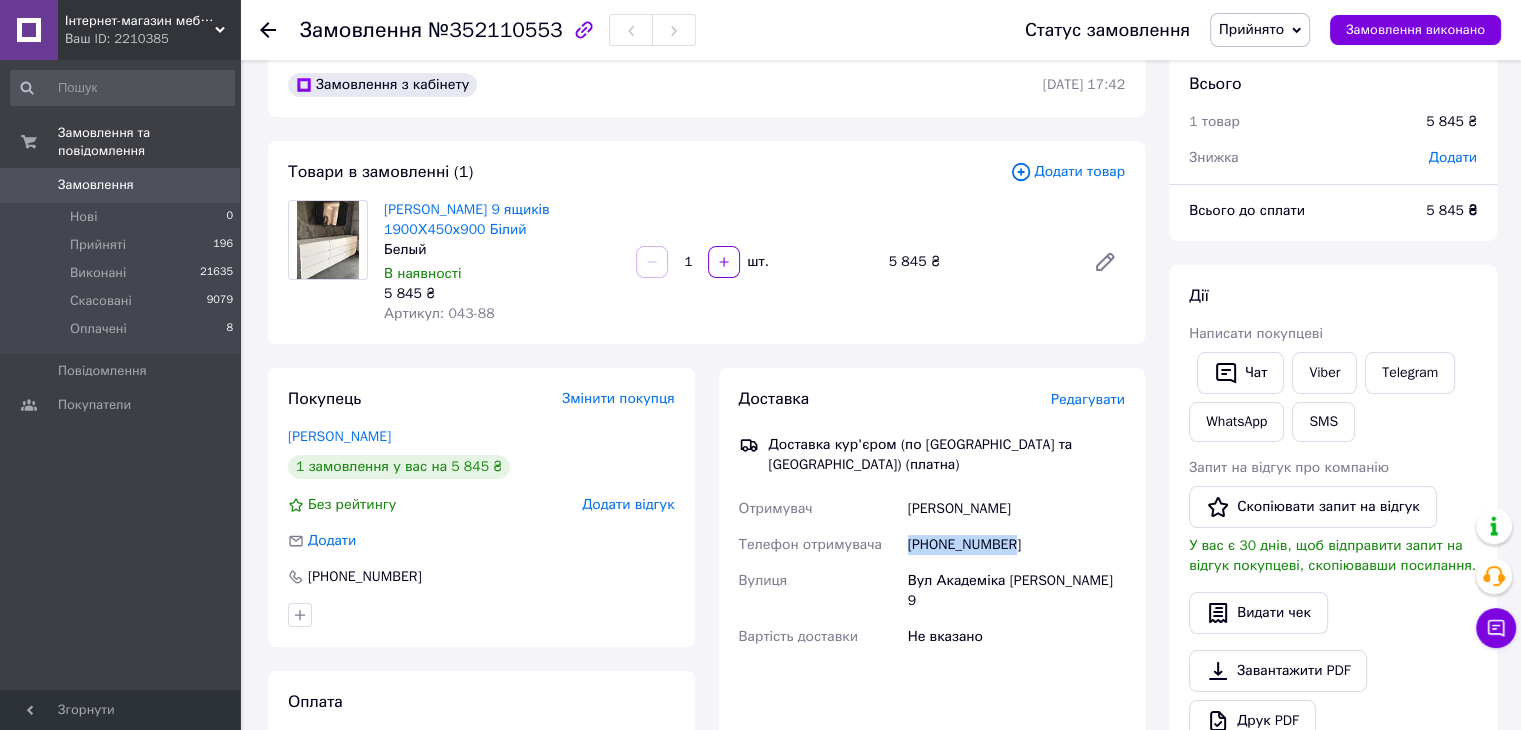 drag, startPoint x: 1036, startPoint y: 522, endPoint x: 889, endPoint y: 521, distance: 147.0034 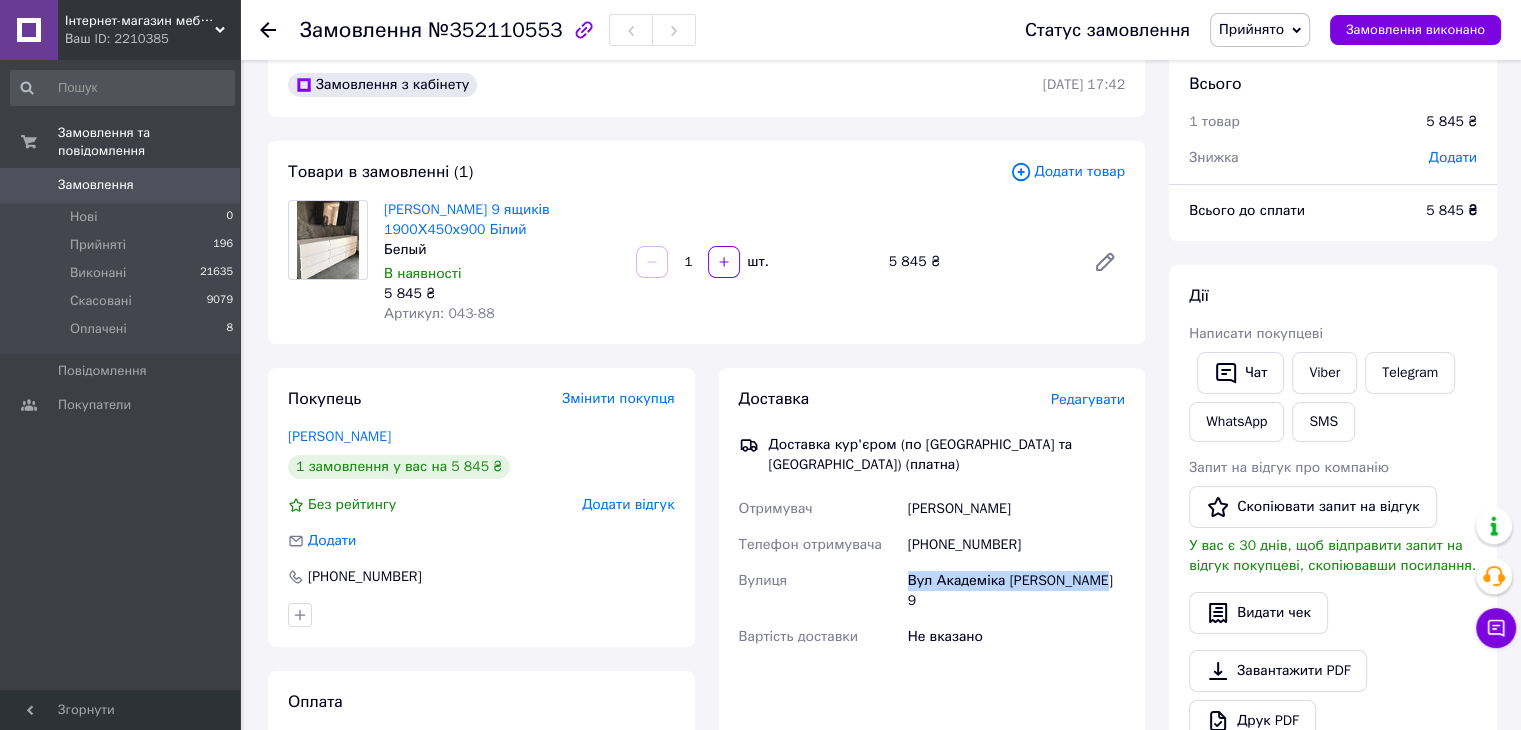 drag, startPoint x: 1083, startPoint y: 562, endPoint x: 854, endPoint y: 566, distance: 229.03493 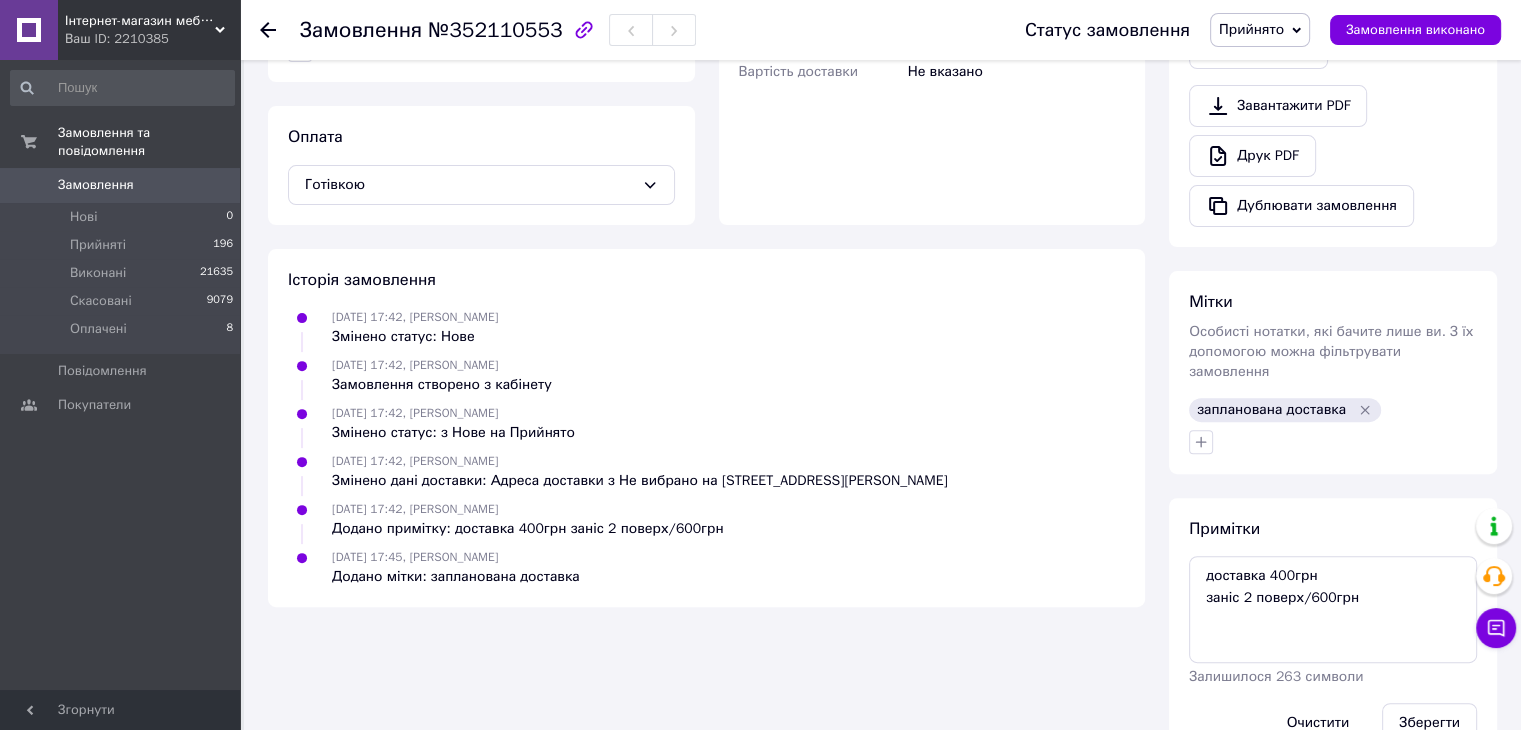 scroll, scrollTop: 631, scrollLeft: 0, axis: vertical 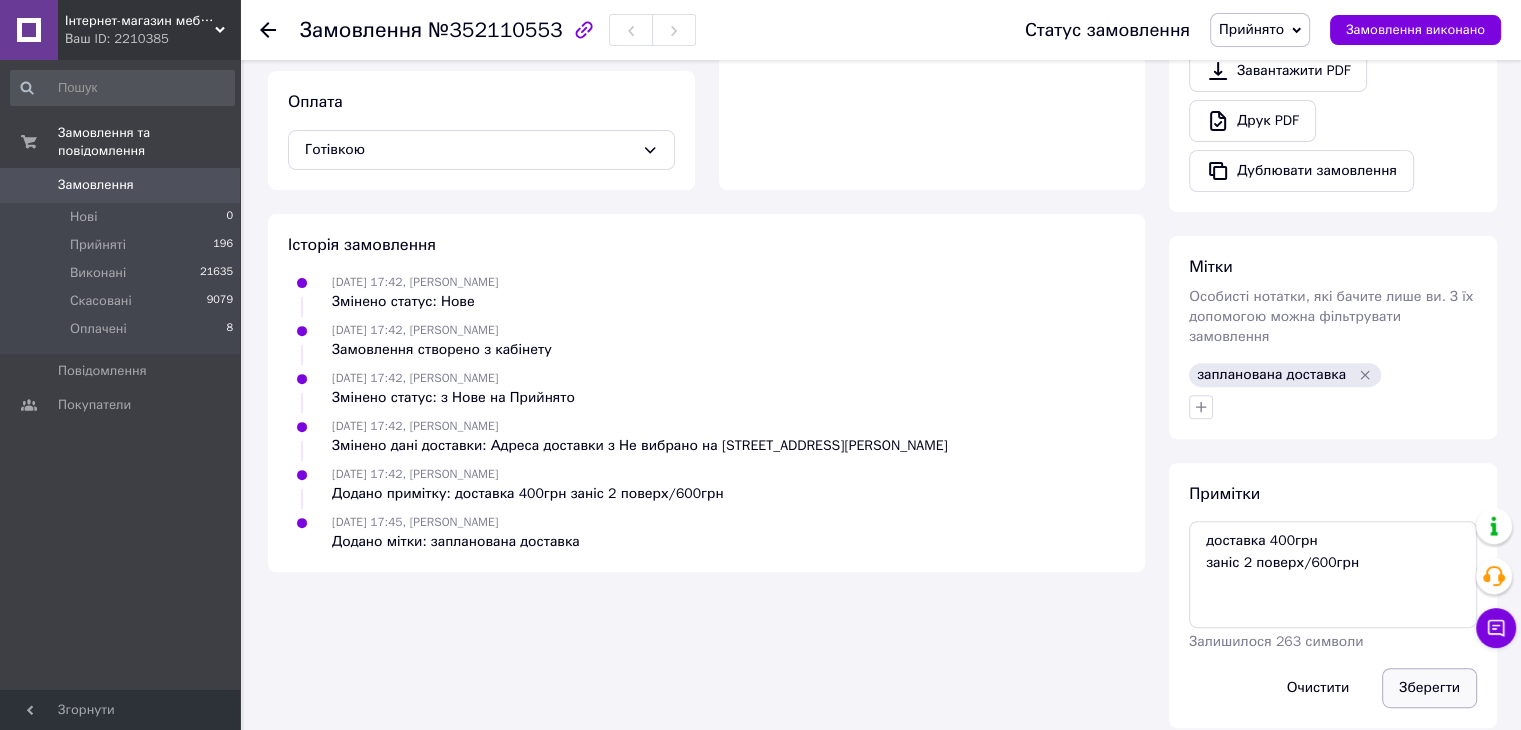 click on "Зберегти" at bounding box center (1429, 688) 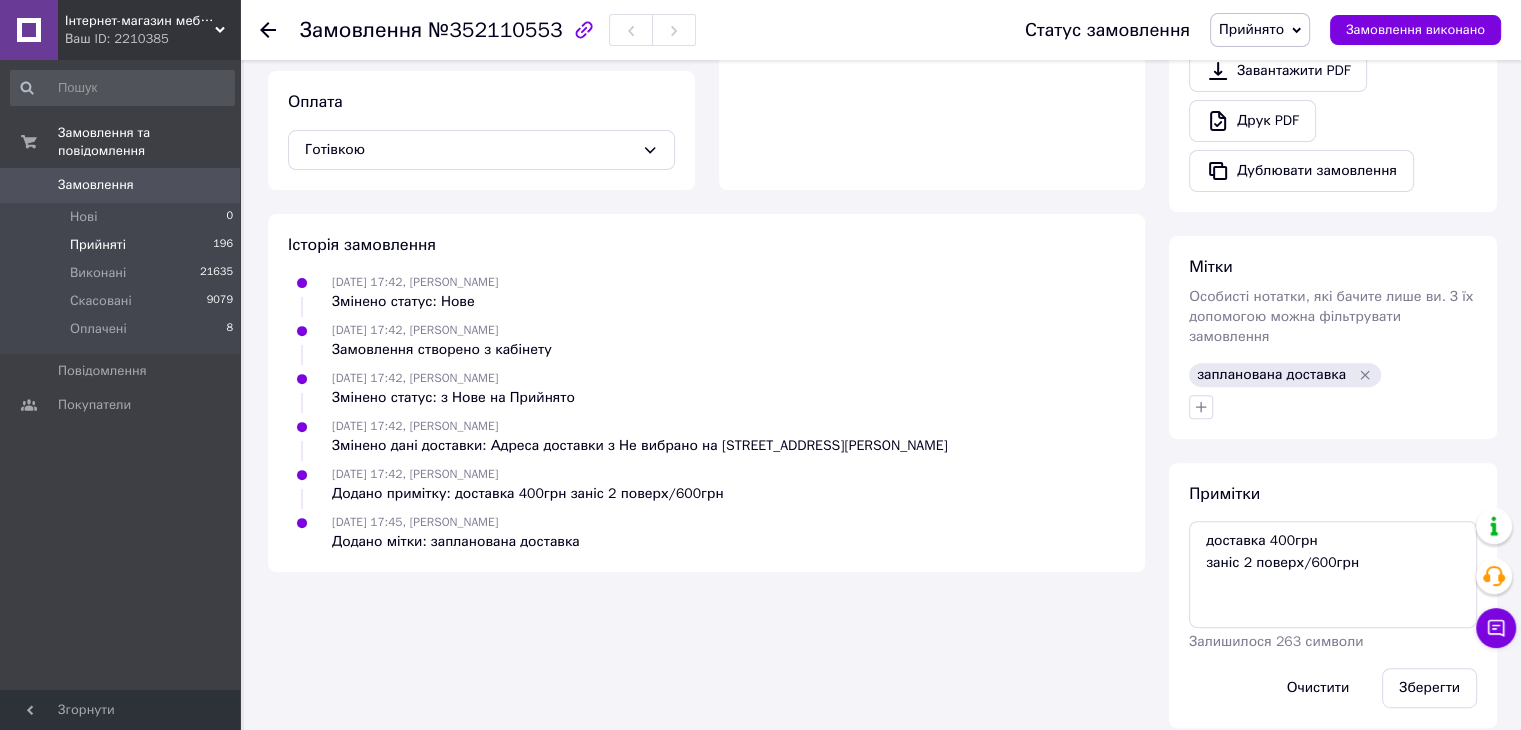 click on "Прийняті" at bounding box center (98, 245) 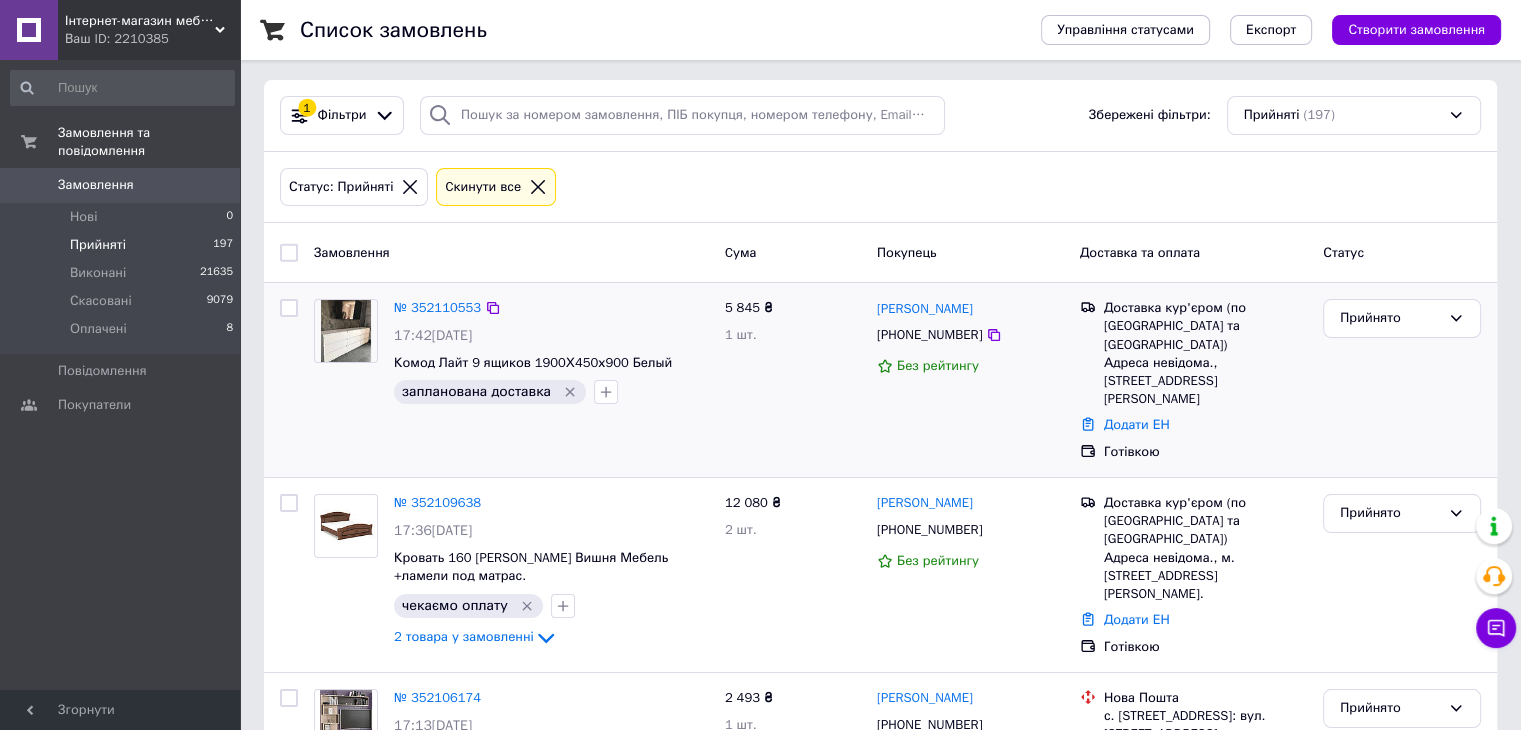 scroll, scrollTop: 0, scrollLeft: 0, axis: both 